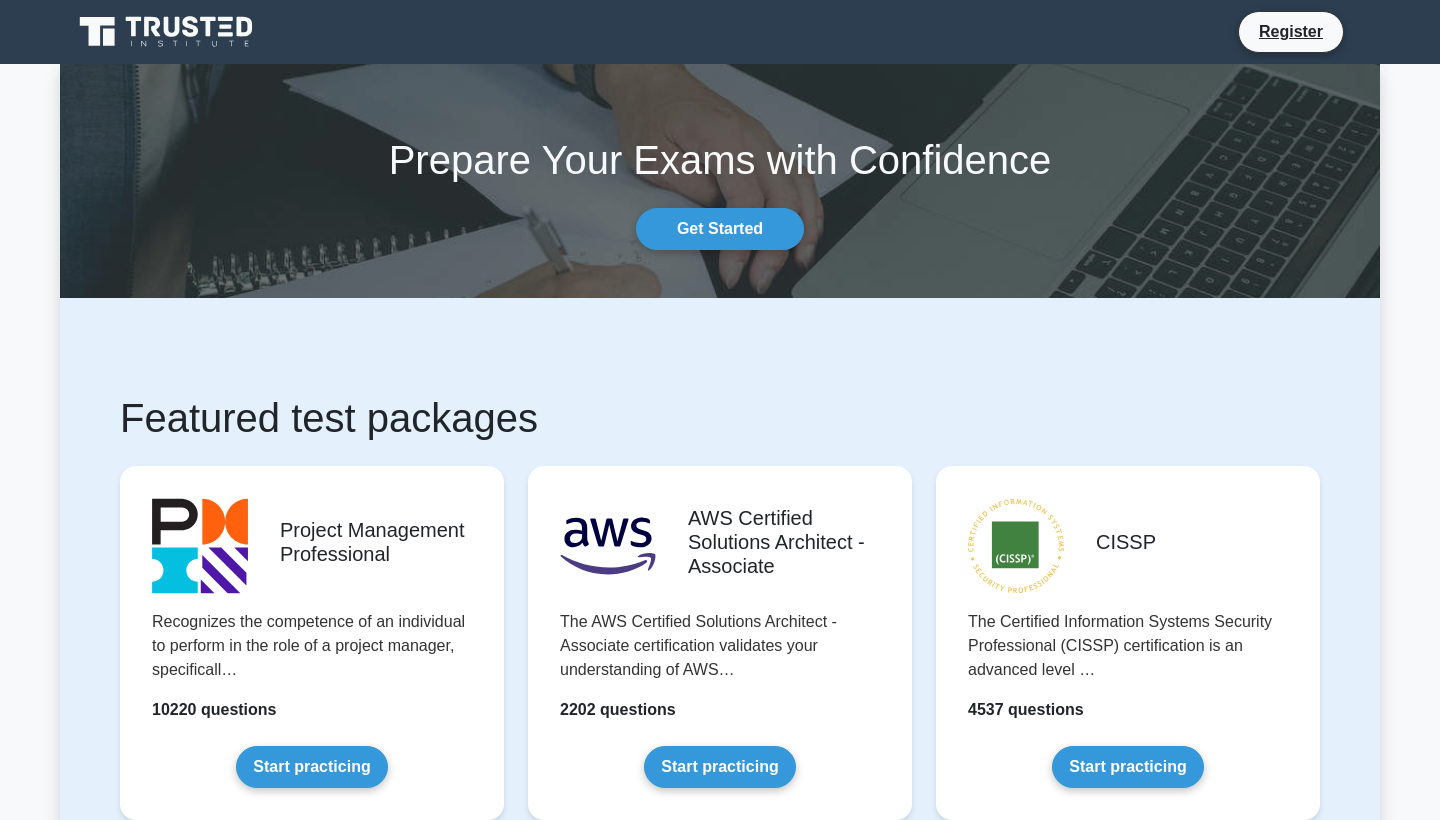 scroll, scrollTop: 0, scrollLeft: 0, axis: both 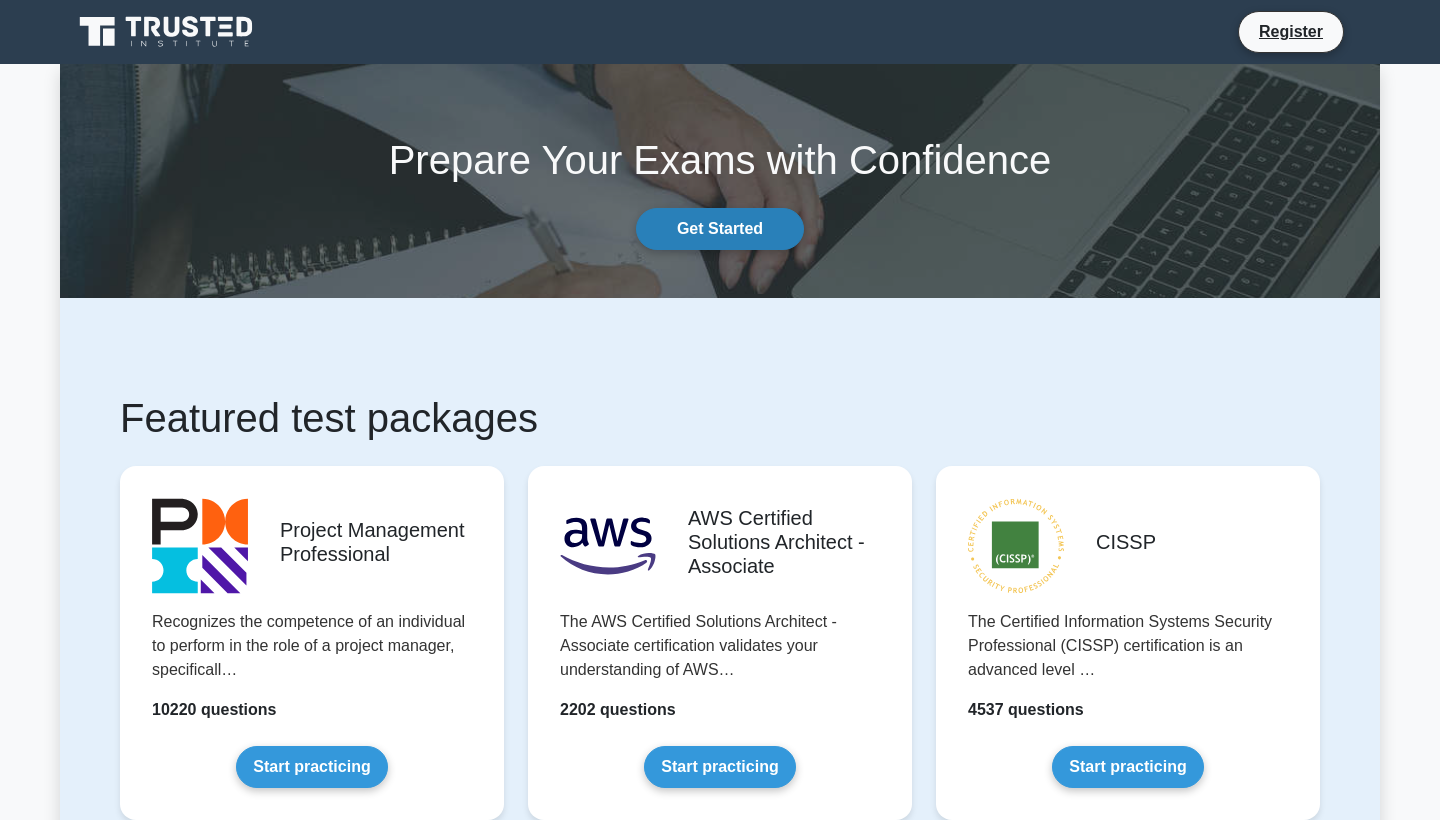 click on "Get Started" at bounding box center [720, 229] 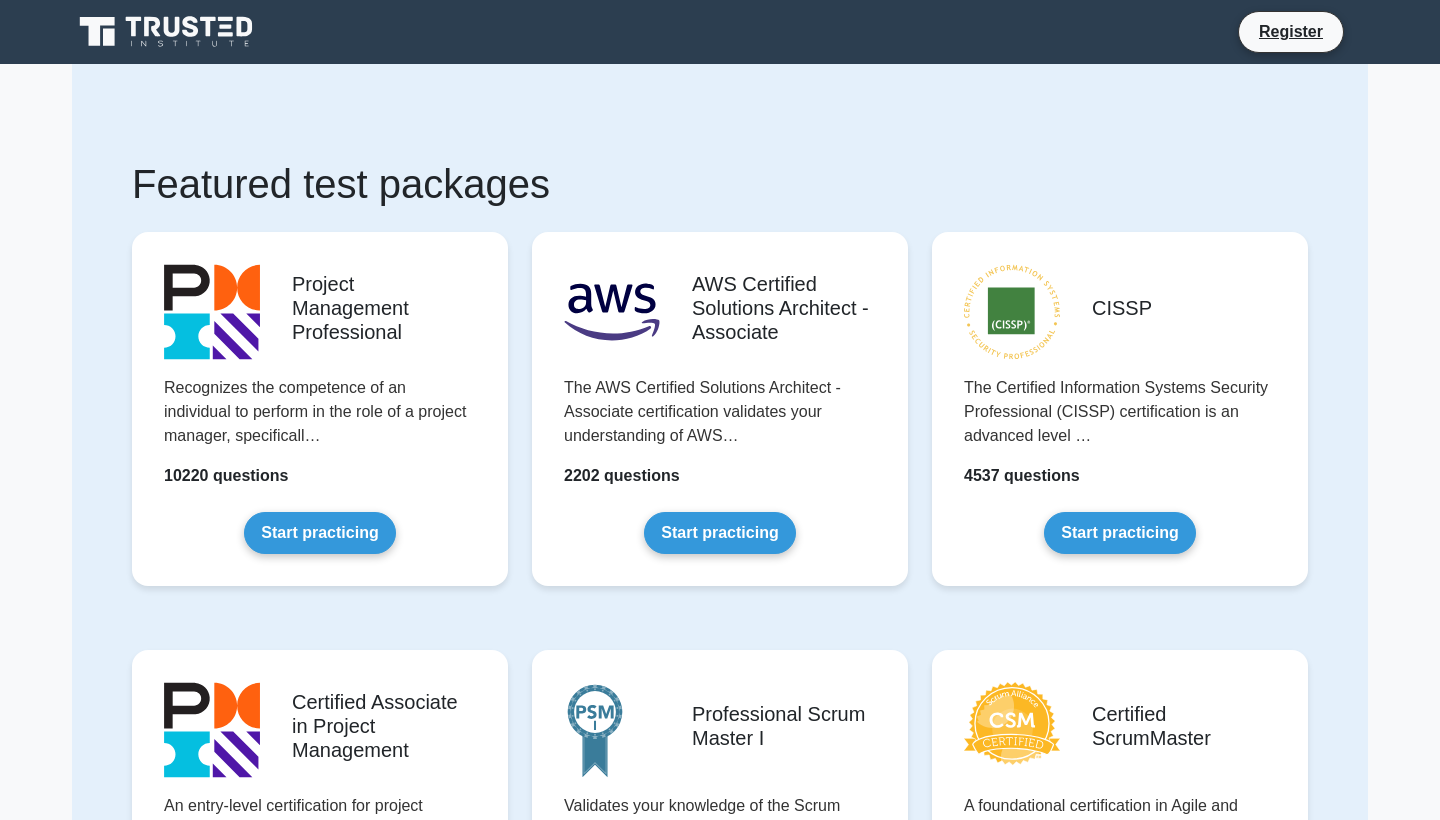 scroll, scrollTop: 0, scrollLeft: 0, axis: both 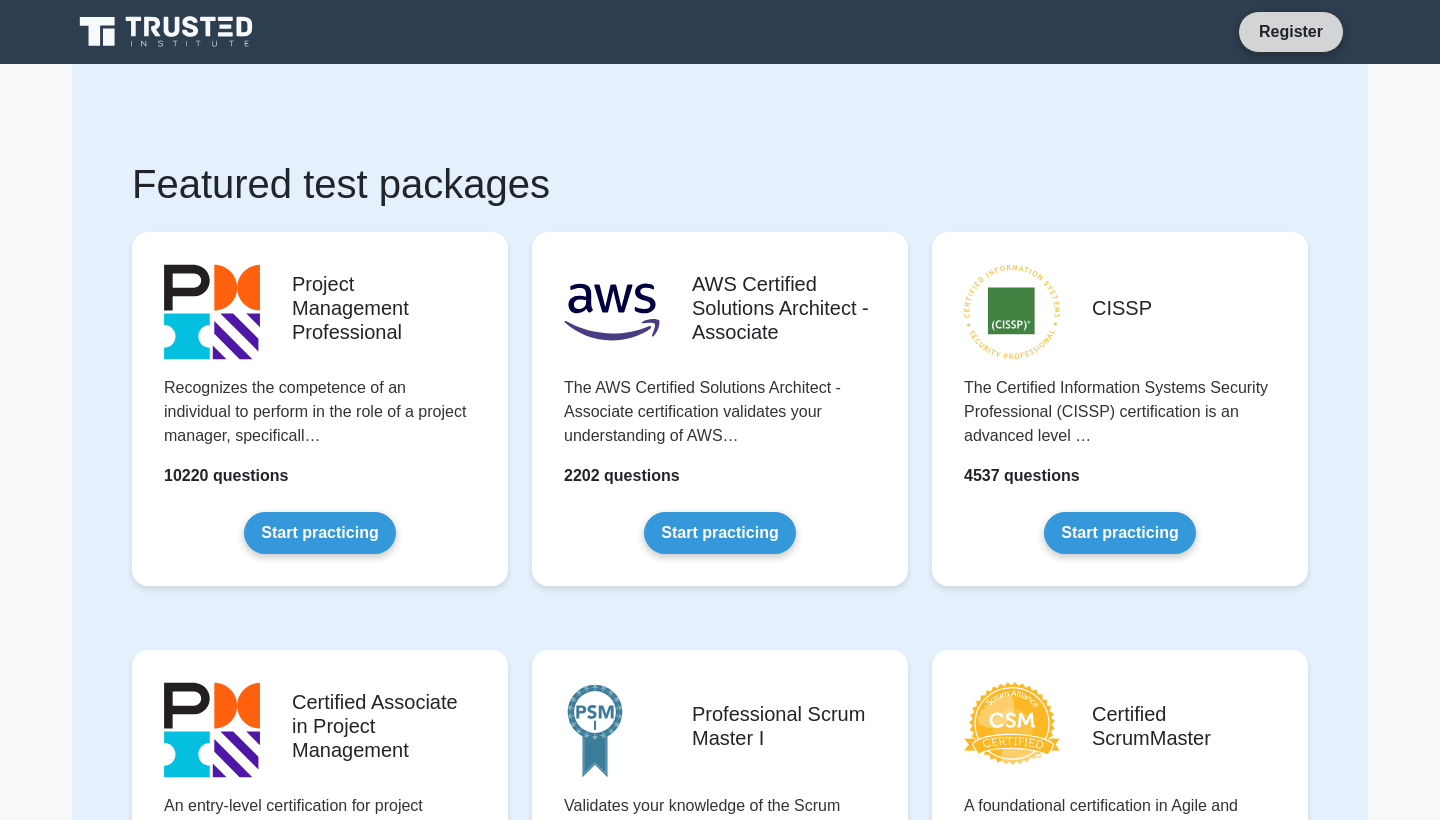 click on "Register" at bounding box center (1291, 31) 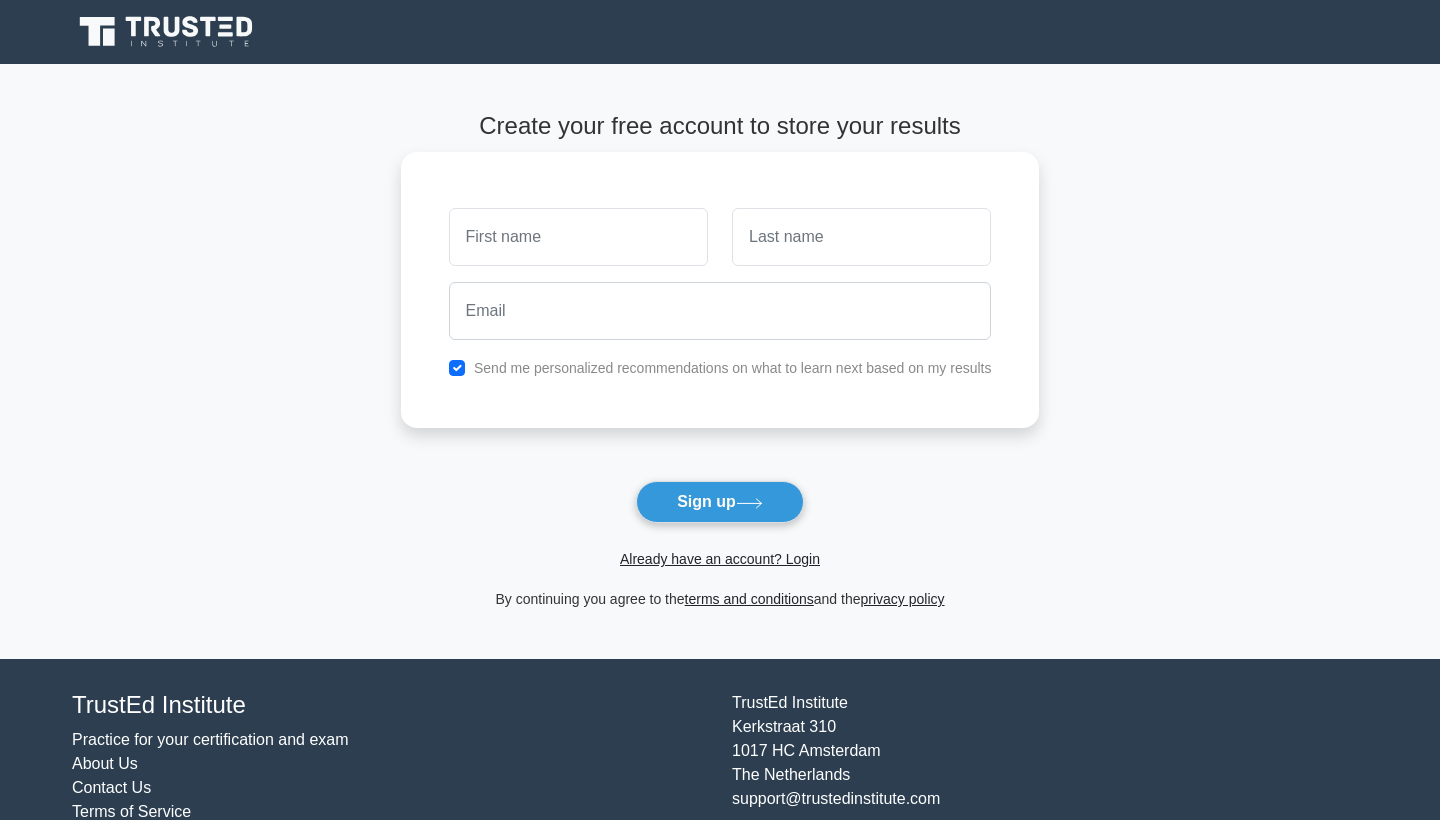 scroll, scrollTop: 0, scrollLeft: 0, axis: both 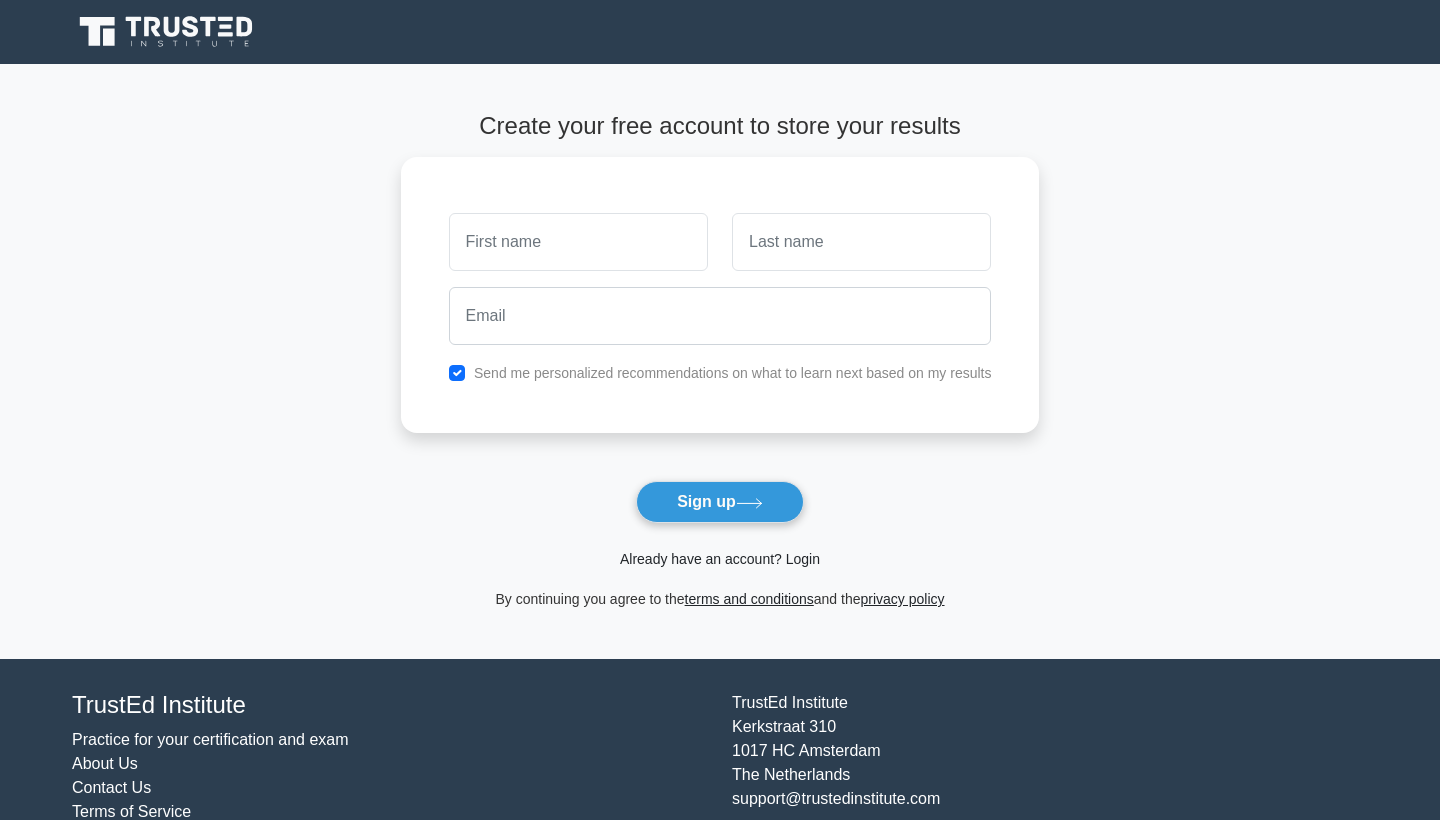 click on "Already have an account? Login" at bounding box center [720, 559] 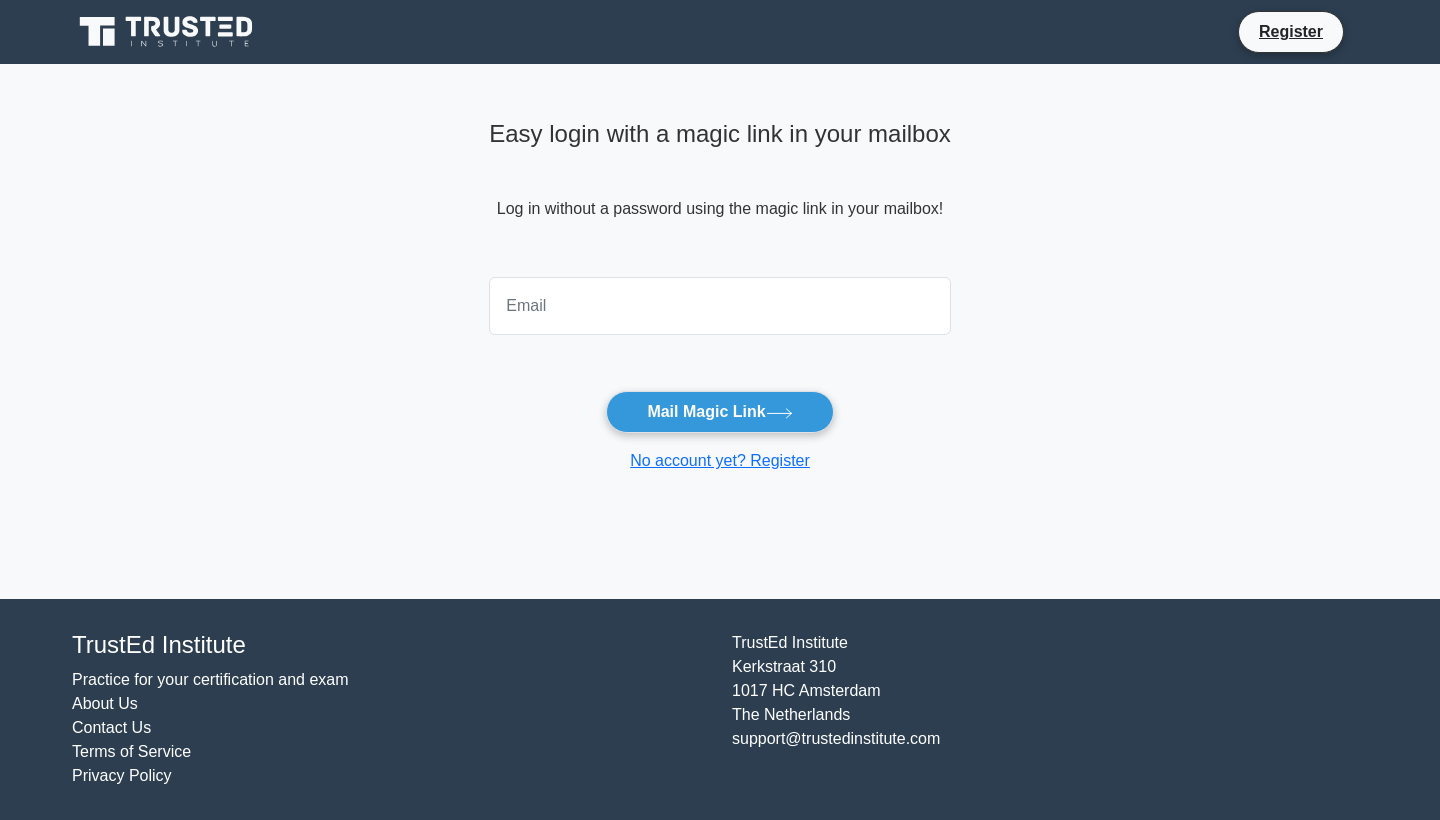 scroll, scrollTop: 0, scrollLeft: 0, axis: both 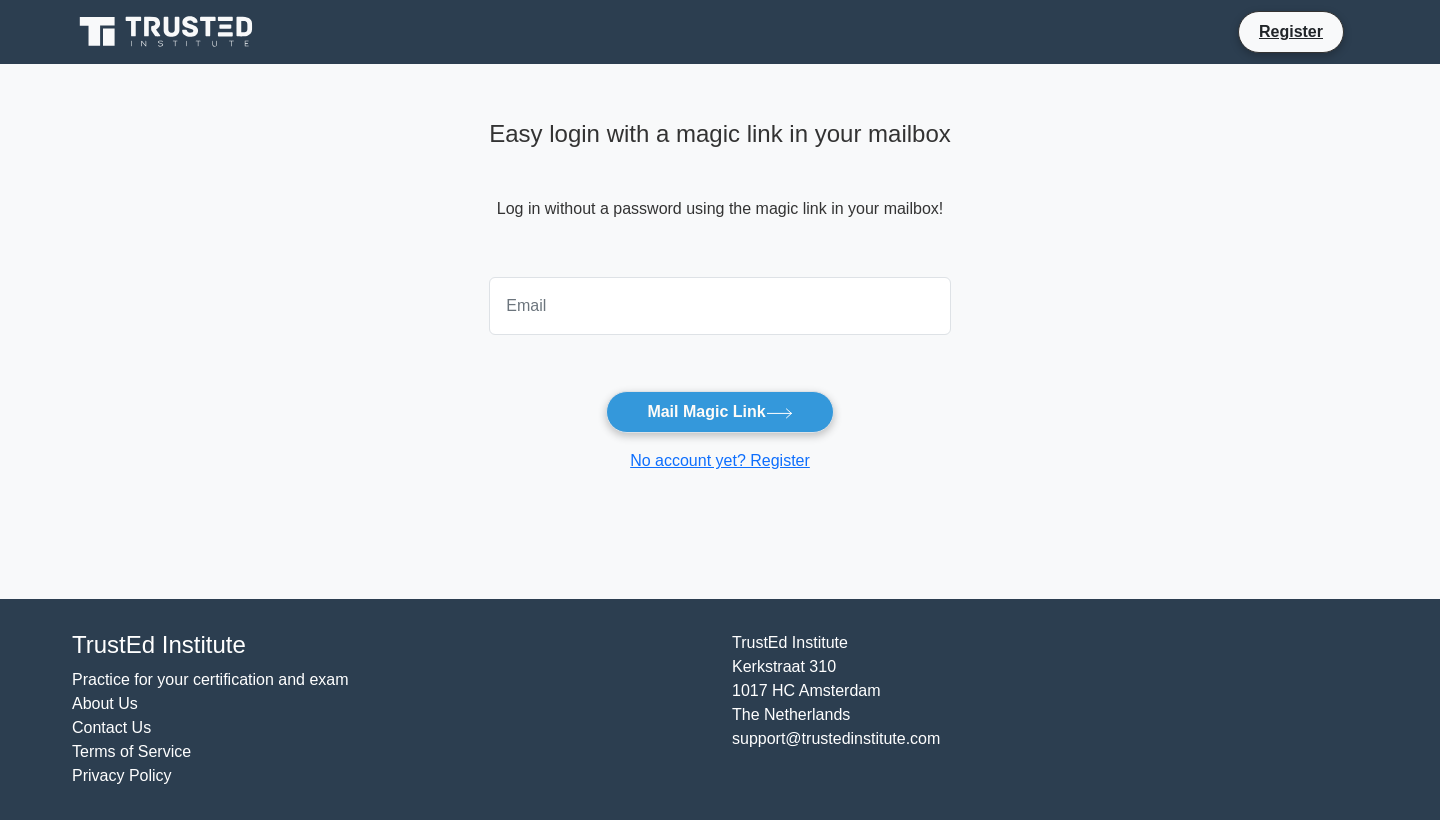 click at bounding box center [720, 306] 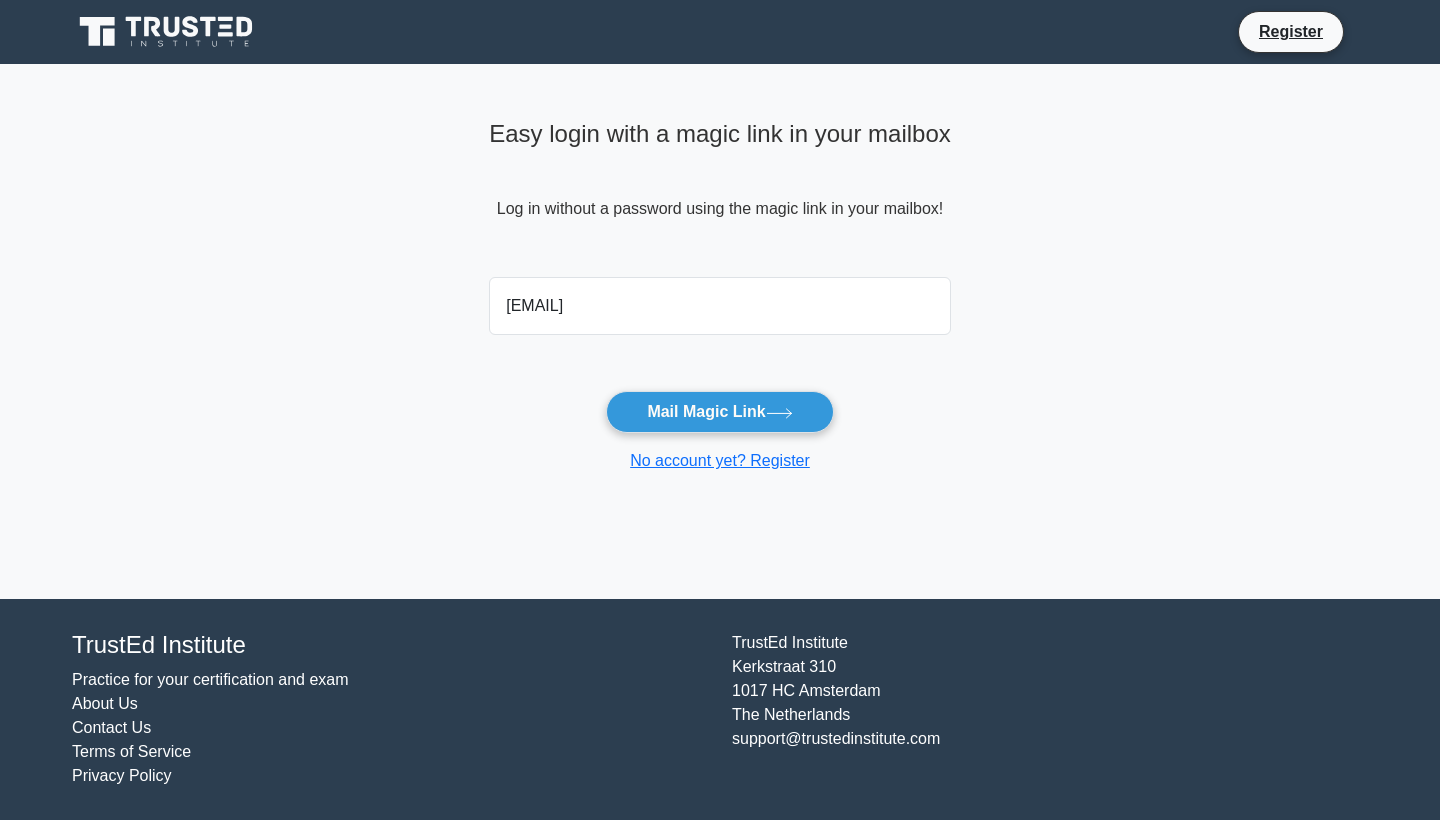 type on "[EMAIL]" 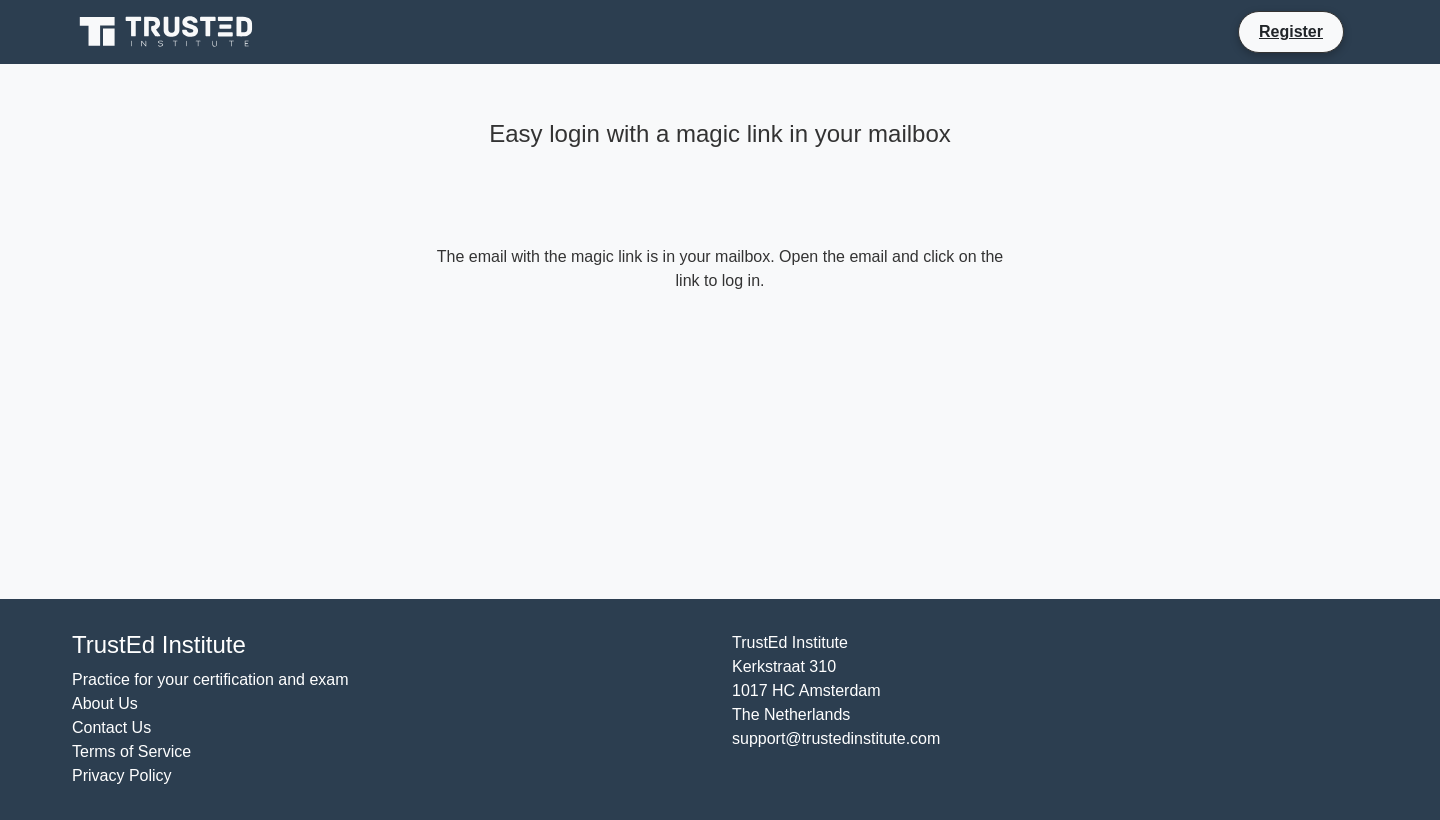 scroll, scrollTop: 0, scrollLeft: 0, axis: both 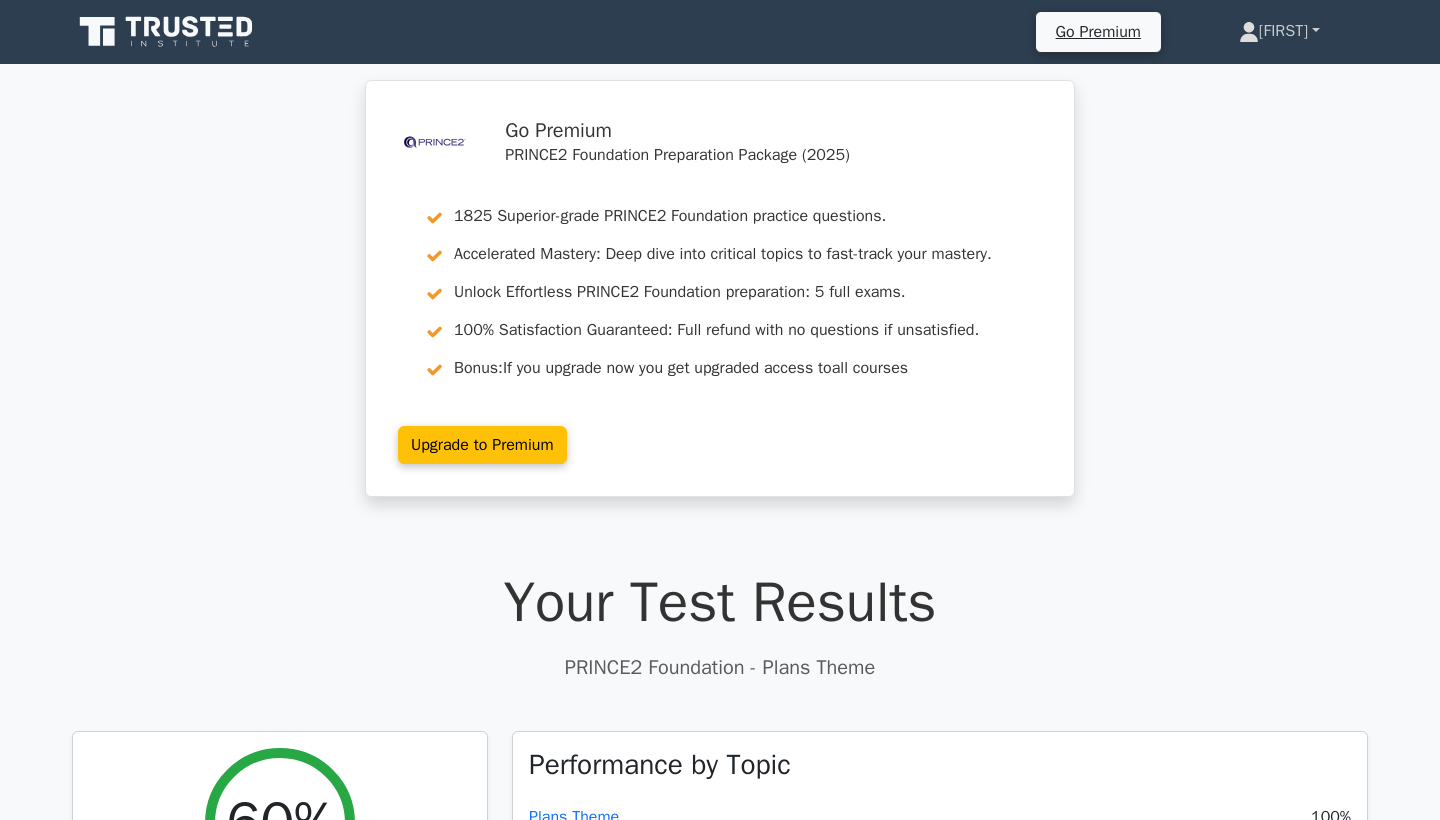 click on "[FIRST]" at bounding box center [1279, 31] 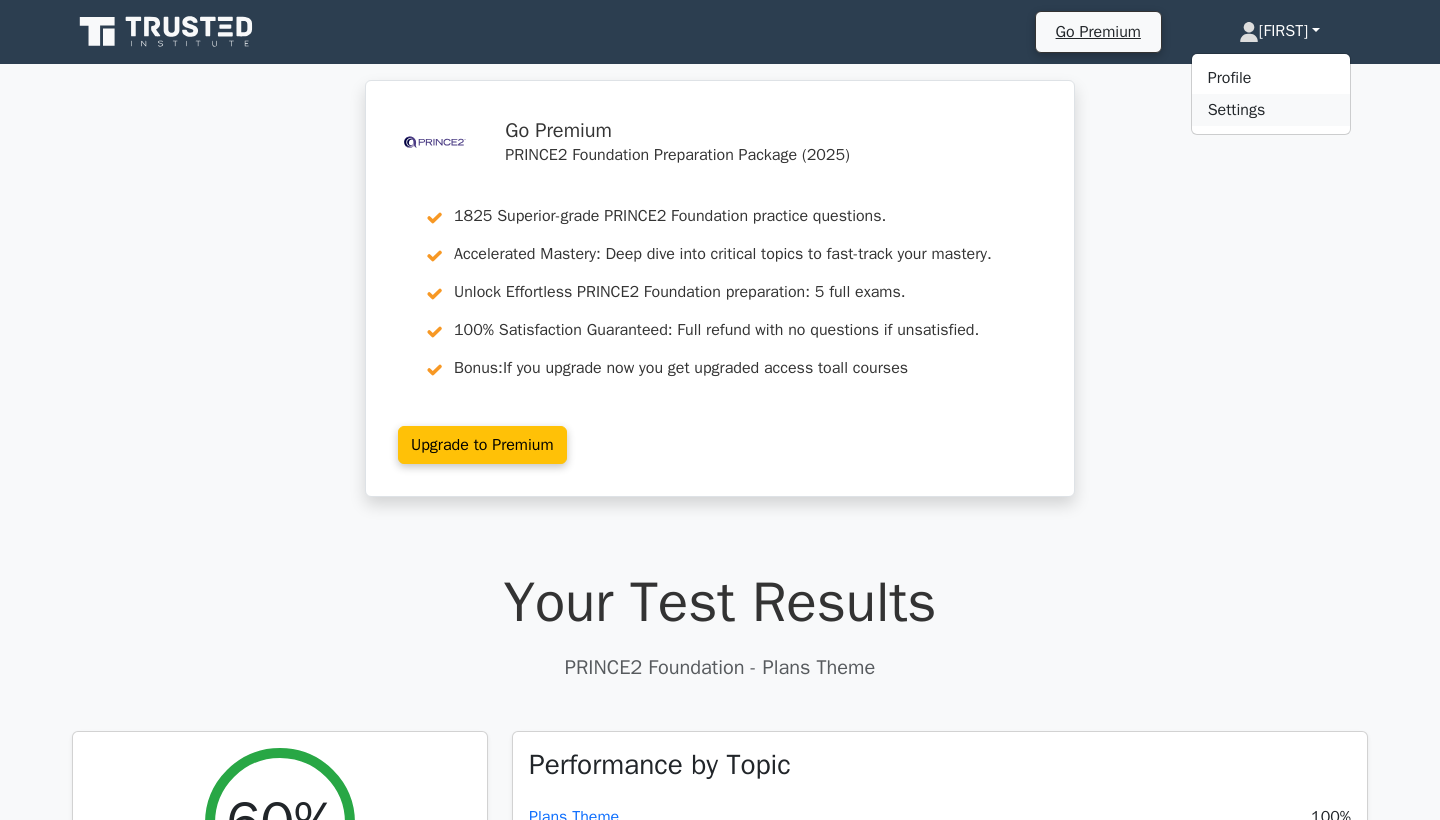 click on "Settings" at bounding box center [1271, 110] 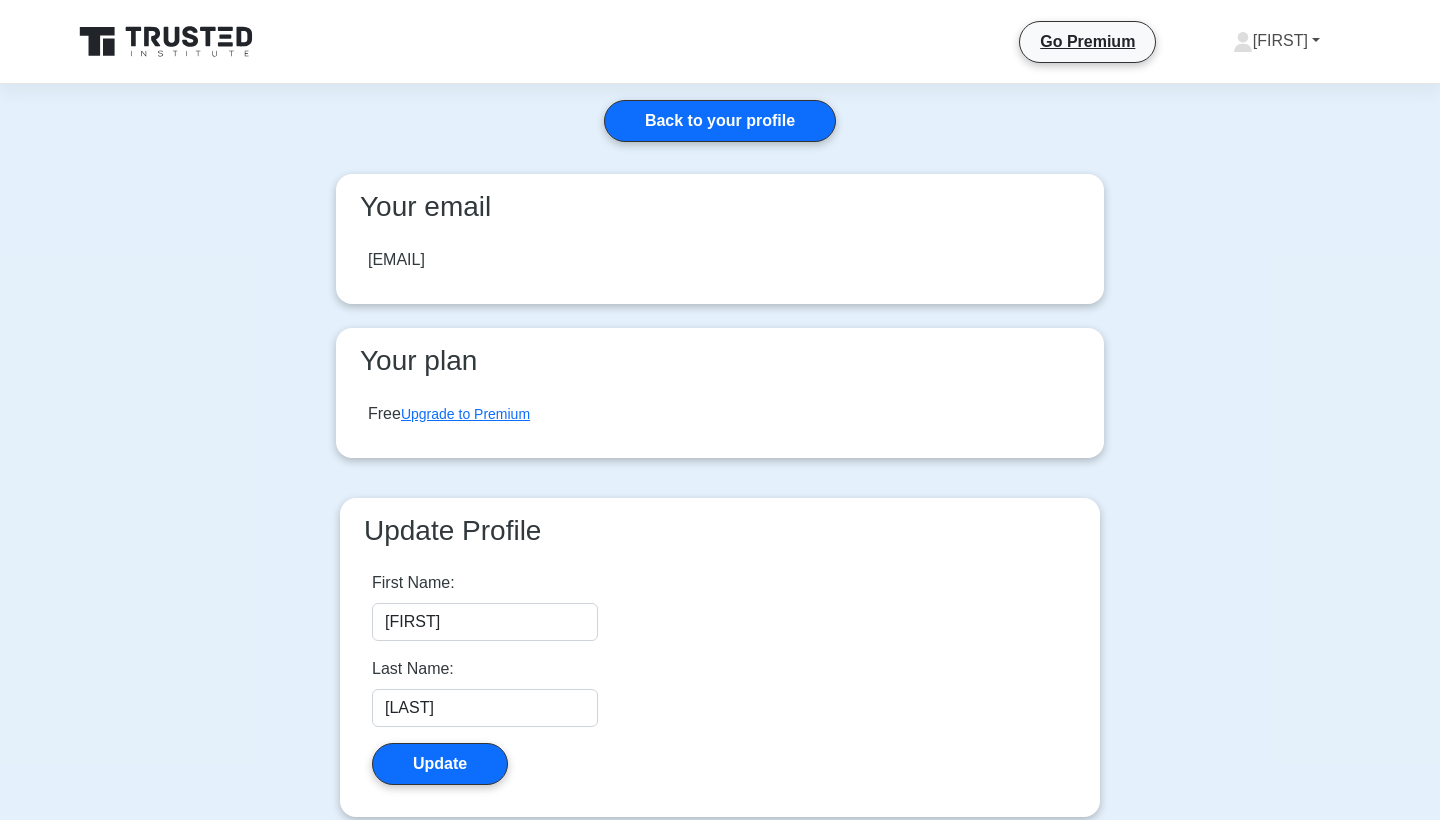 scroll, scrollTop: 0, scrollLeft: 0, axis: both 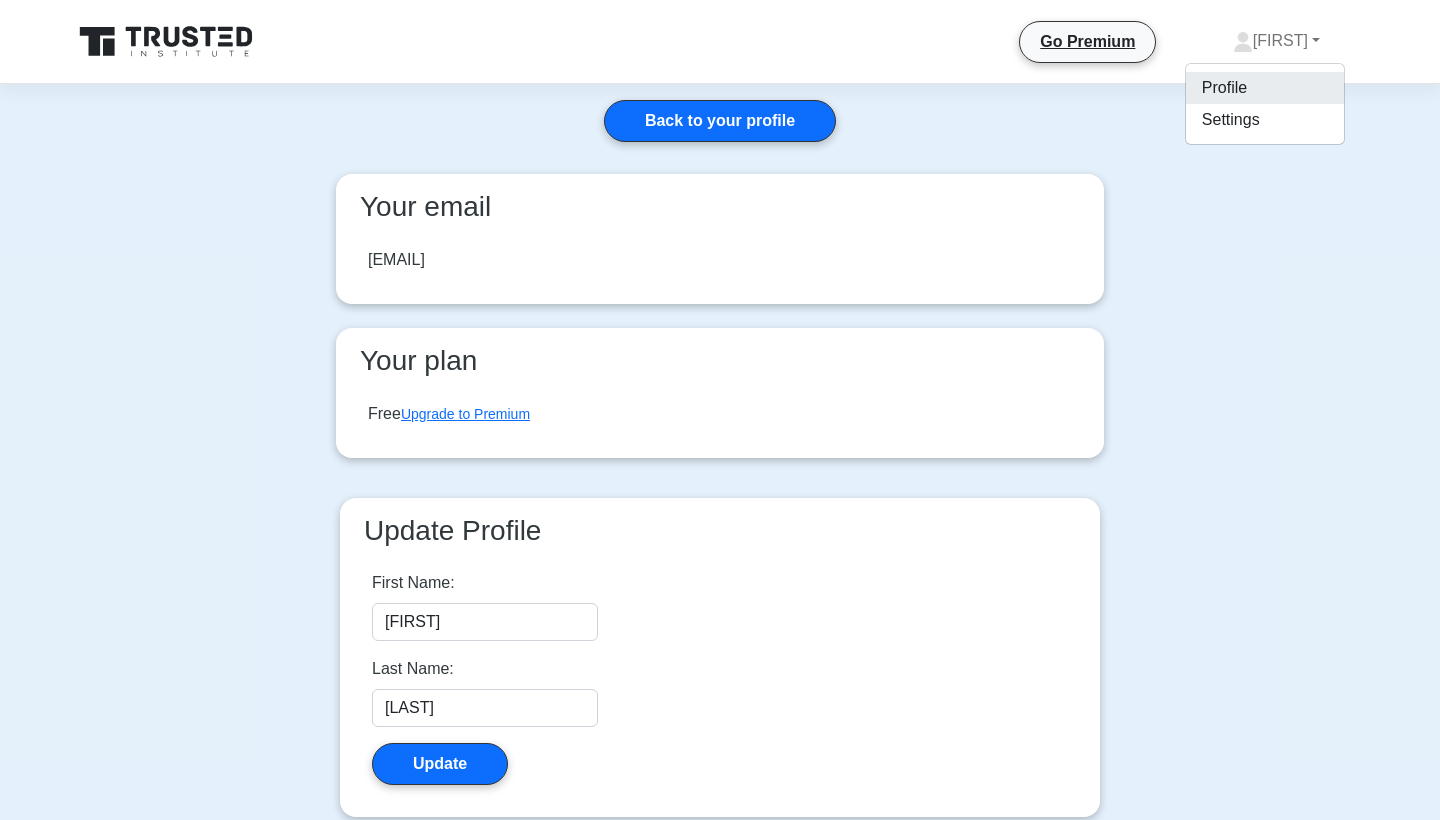 click on "Profile" at bounding box center [1265, 88] 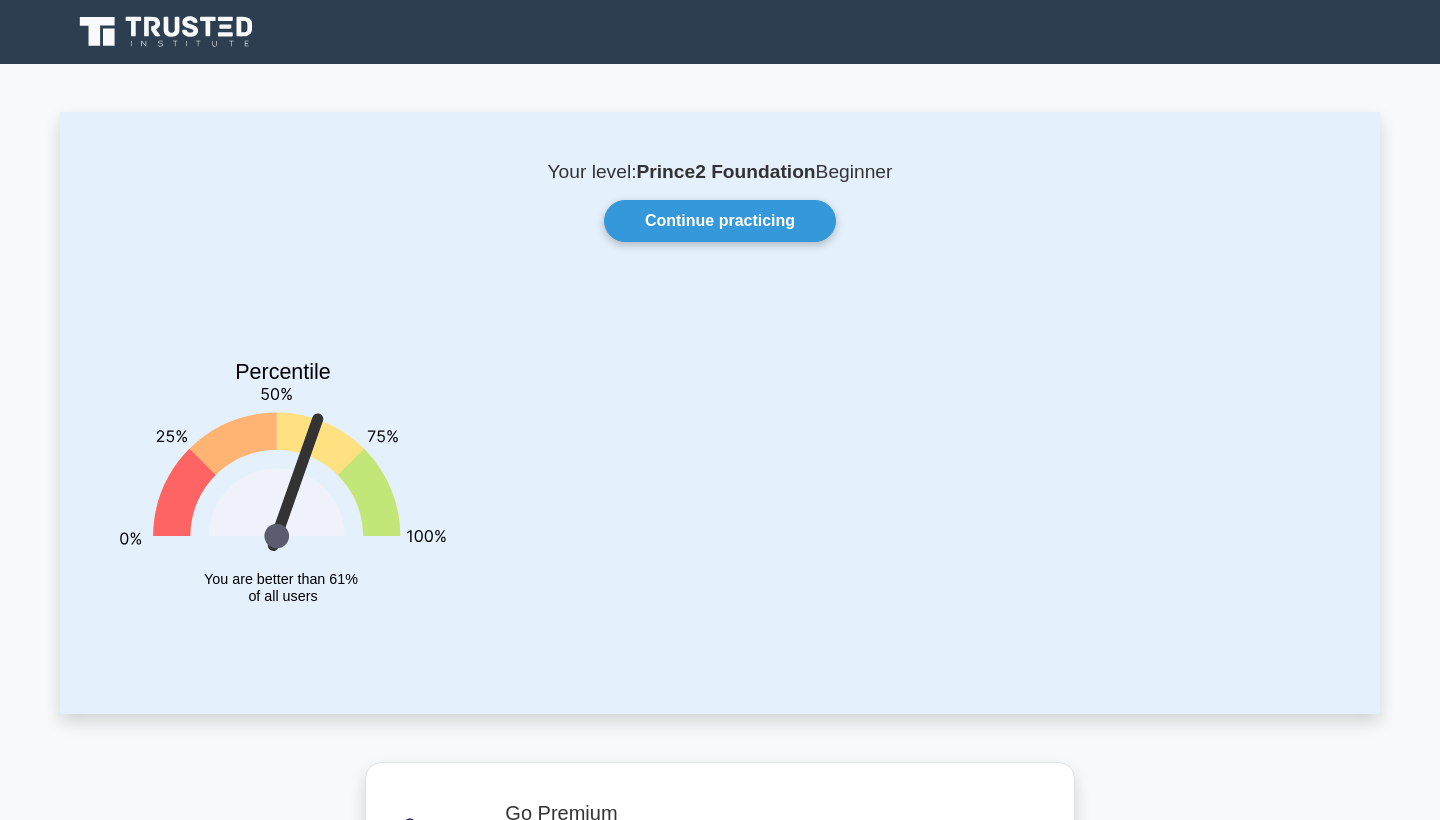 scroll, scrollTop: 0, scrollLeft: 0, axis: both 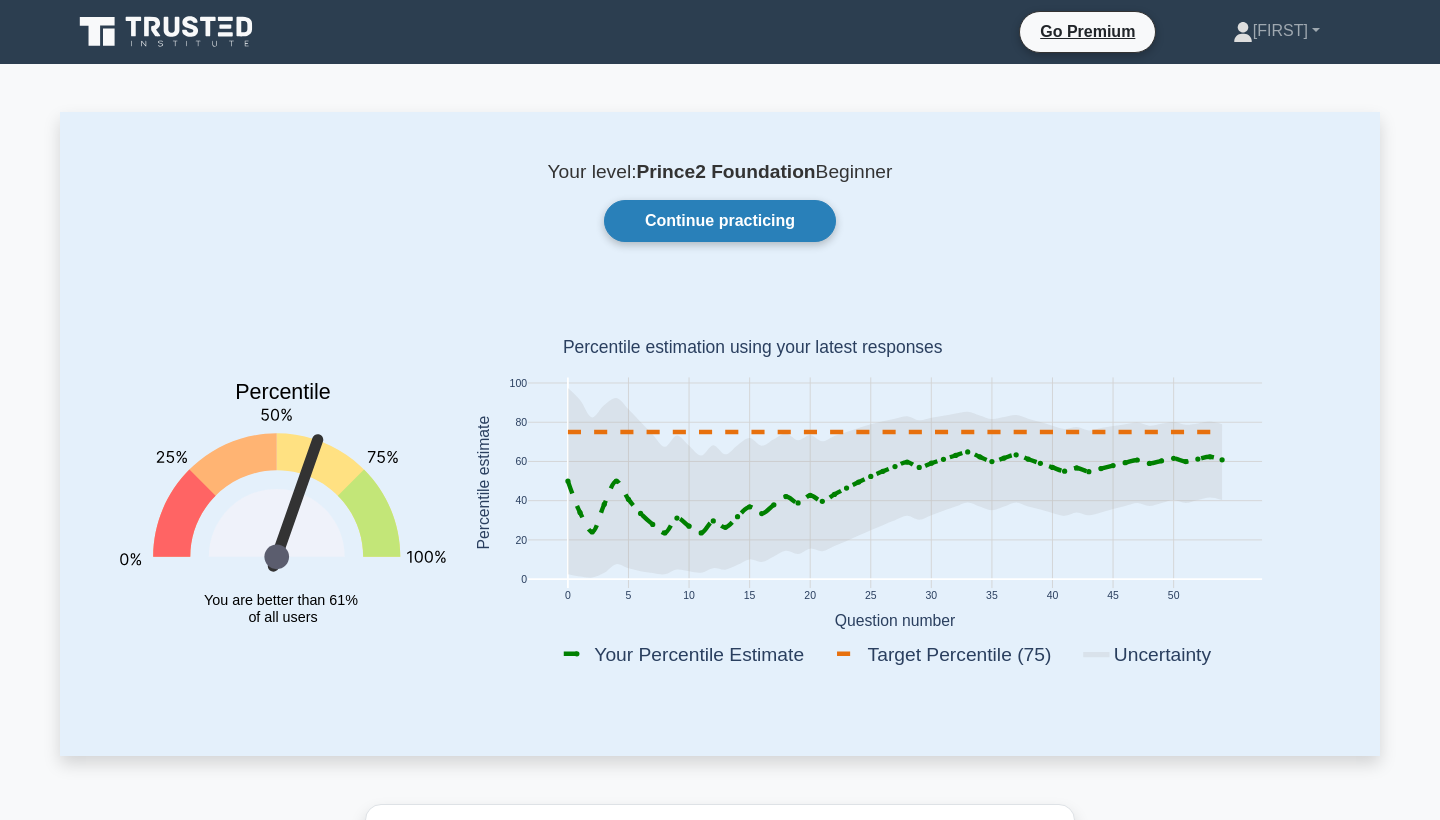 click on "Continue practicing" at bounding box center (720, 221) 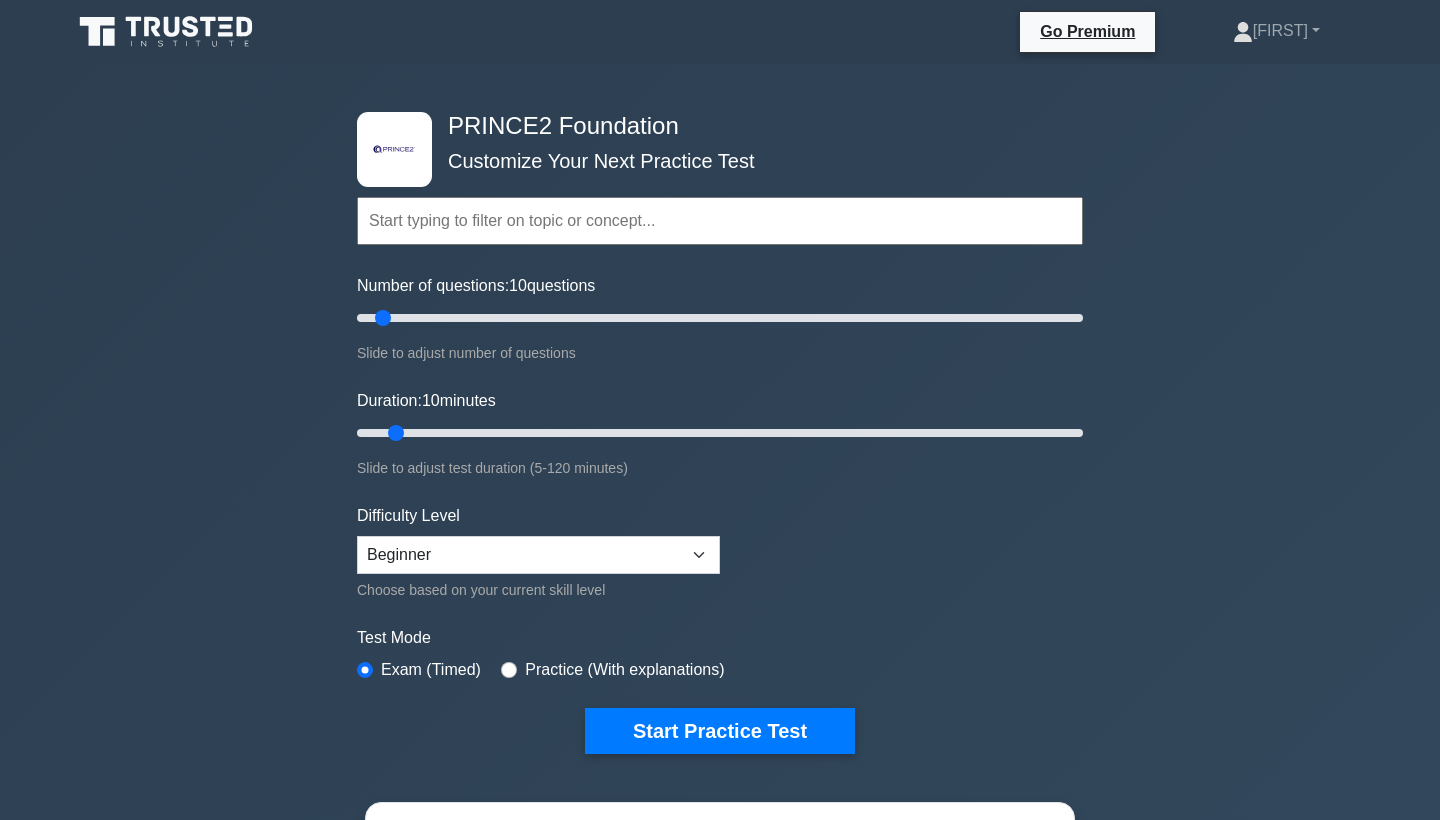 scroll, scrollTop: 0, scrollLeft: 0, axis: both 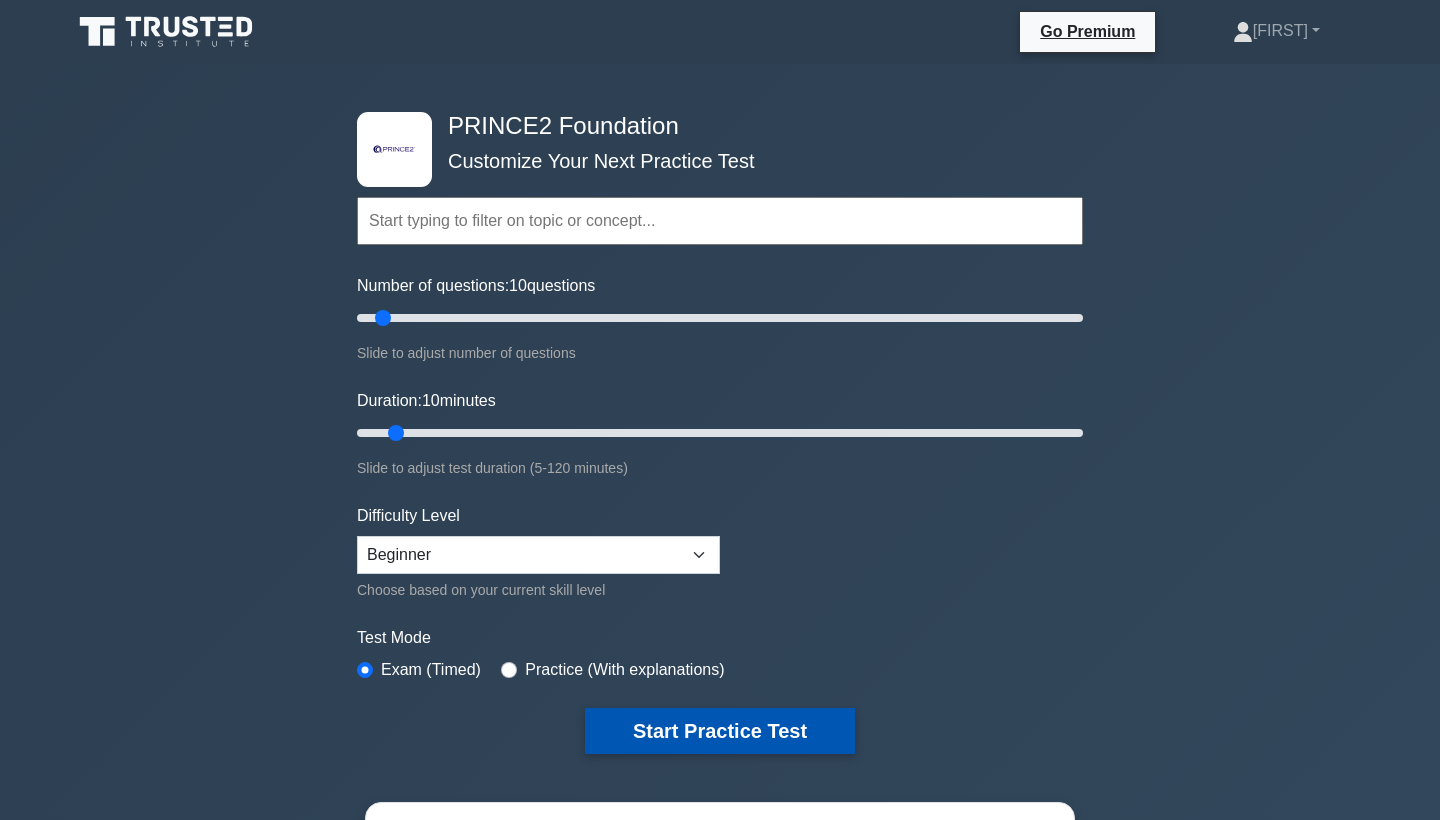 click on "Start Practice Test" at bounding box center [720, 731] 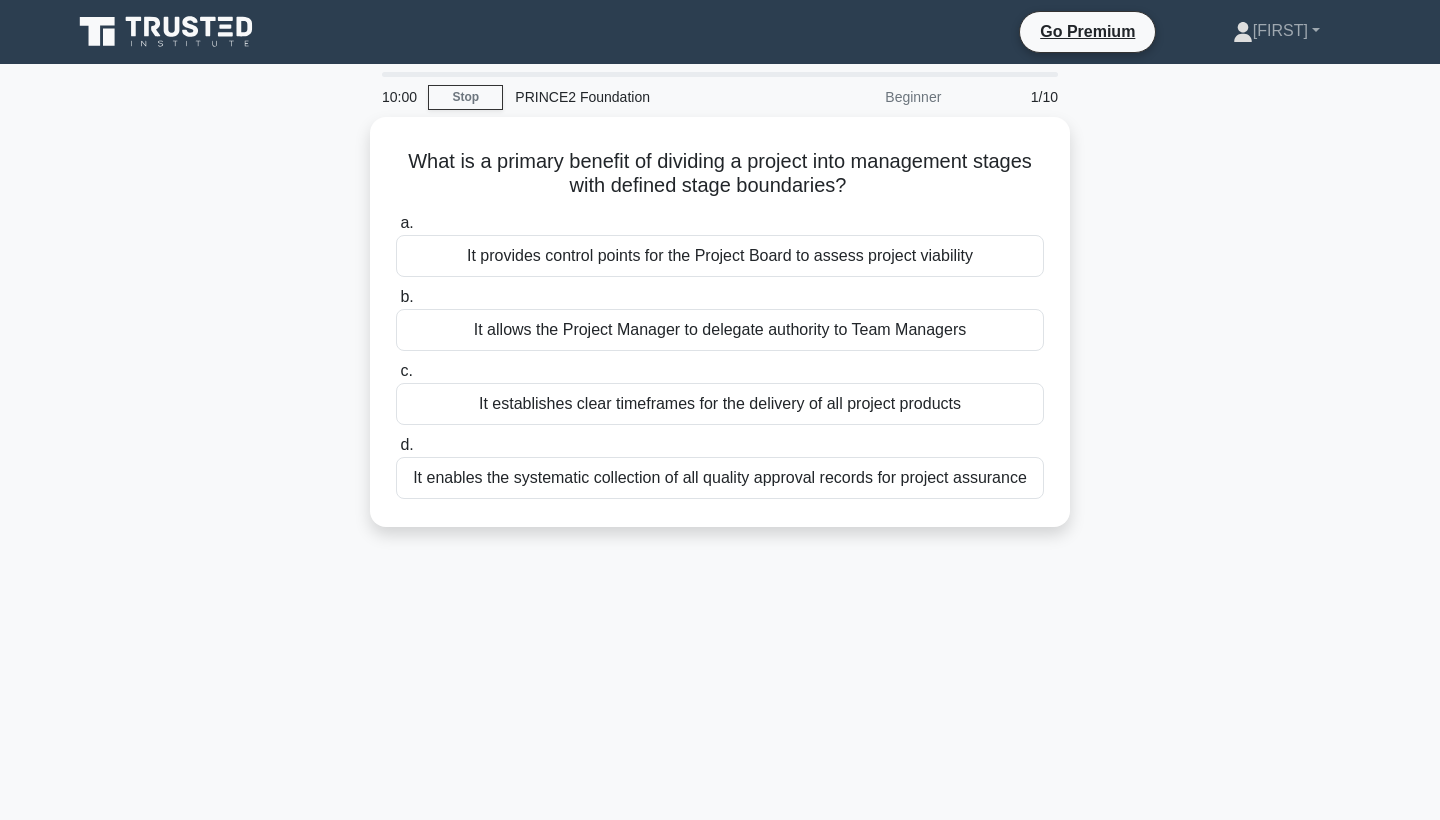 scroll, scrollTop: 0, scrollLeft: 0, axis: both 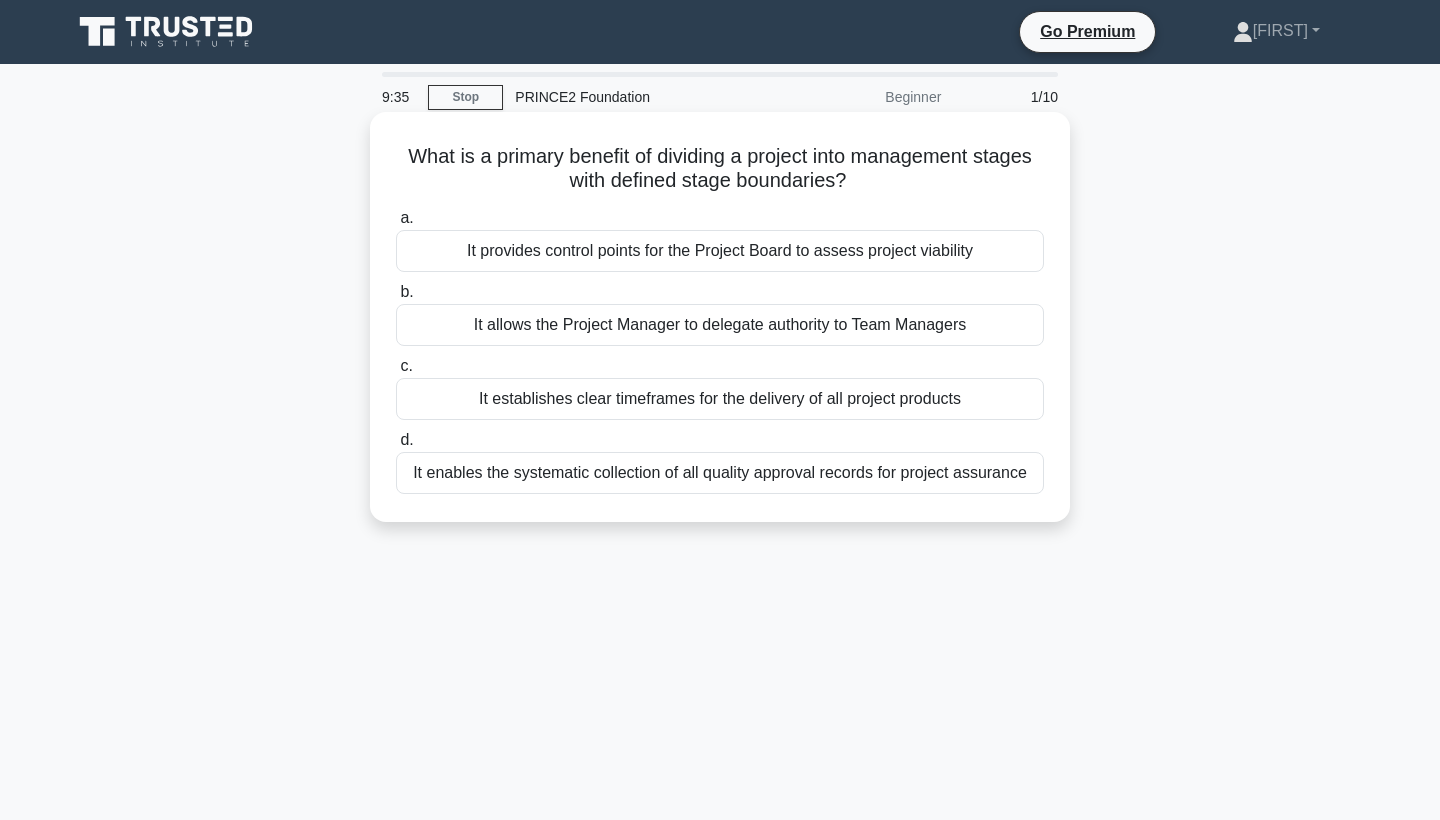 click on "It provides control points for the Project Board to assess project viability" at bounding box center [720, 251] 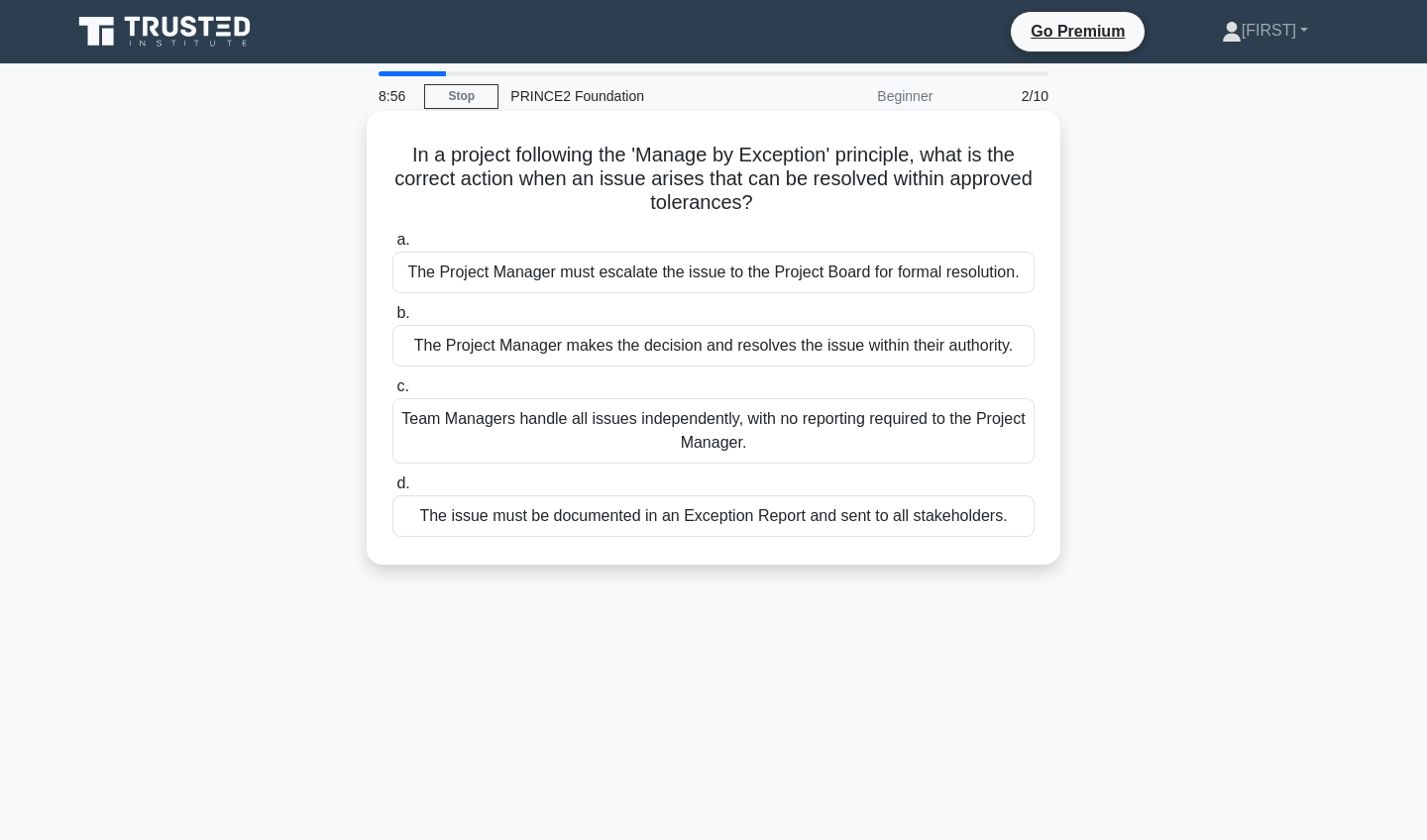 click on "The issue must be documented in an Exception Report and sent to all stakeholders." at bounding box center [714, 516] 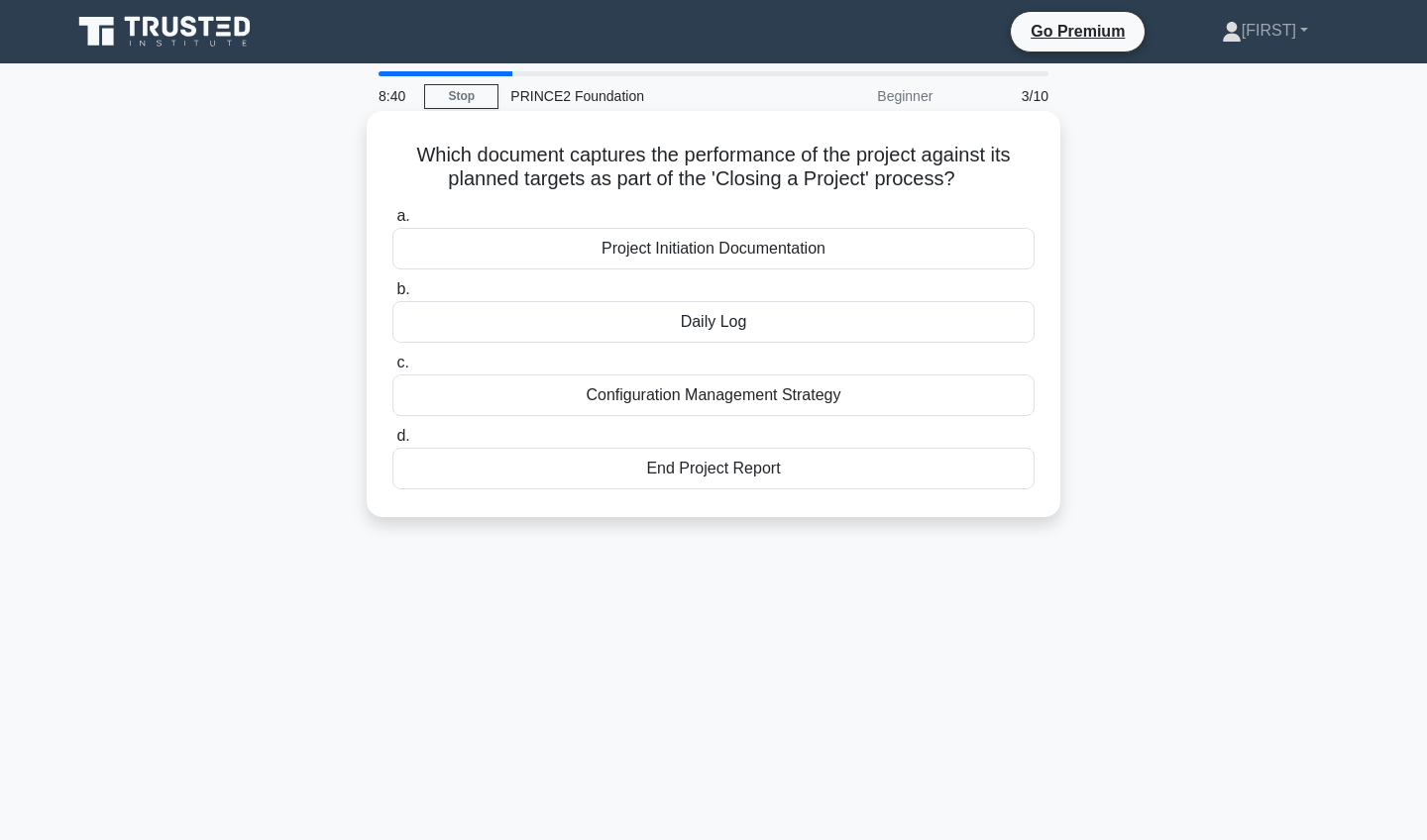 click on "End Project Report" at bounding box center [714, 469] 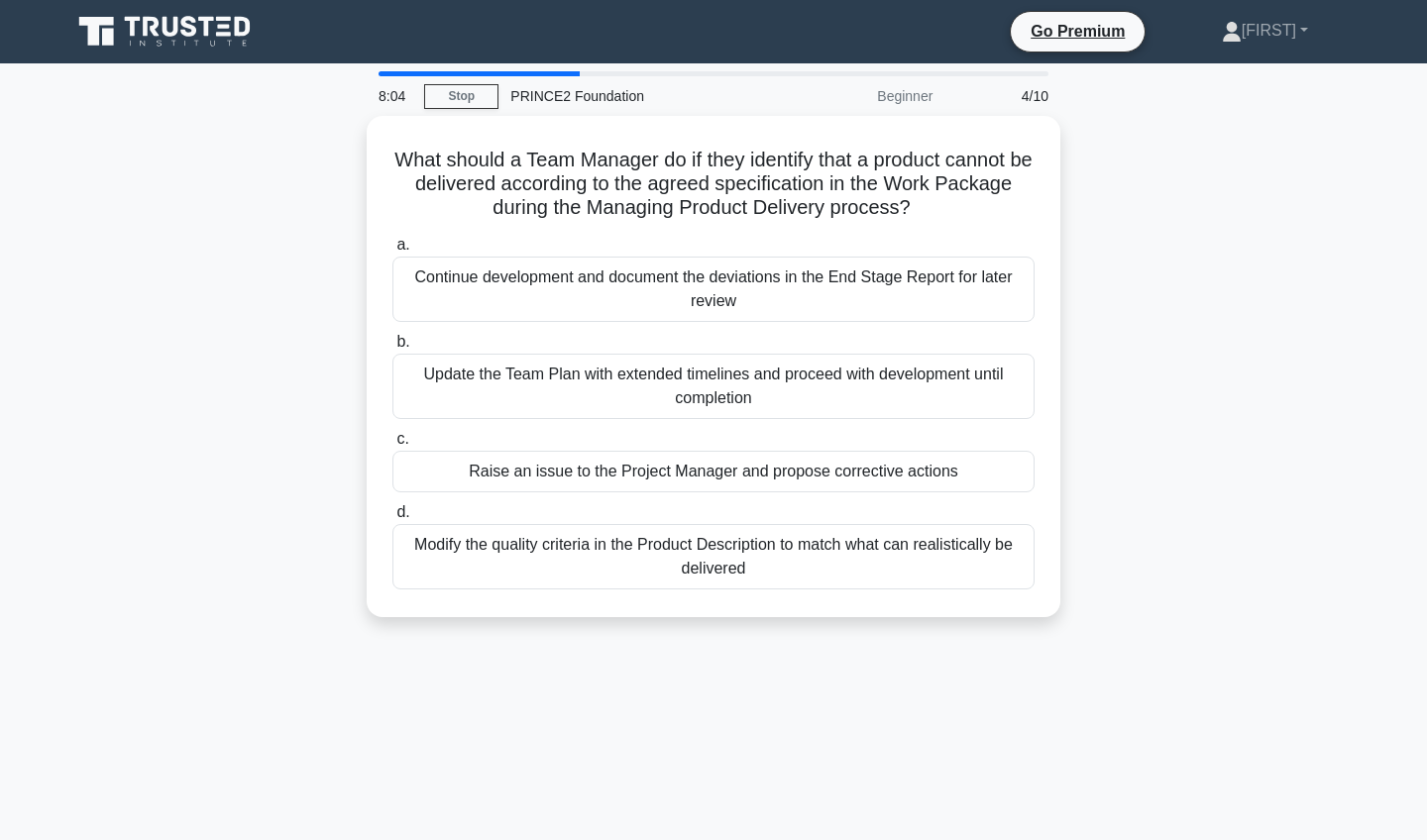 click on "Raise an issue to the Project Manager and propose corrective actions" at bounding box center [714, 472] 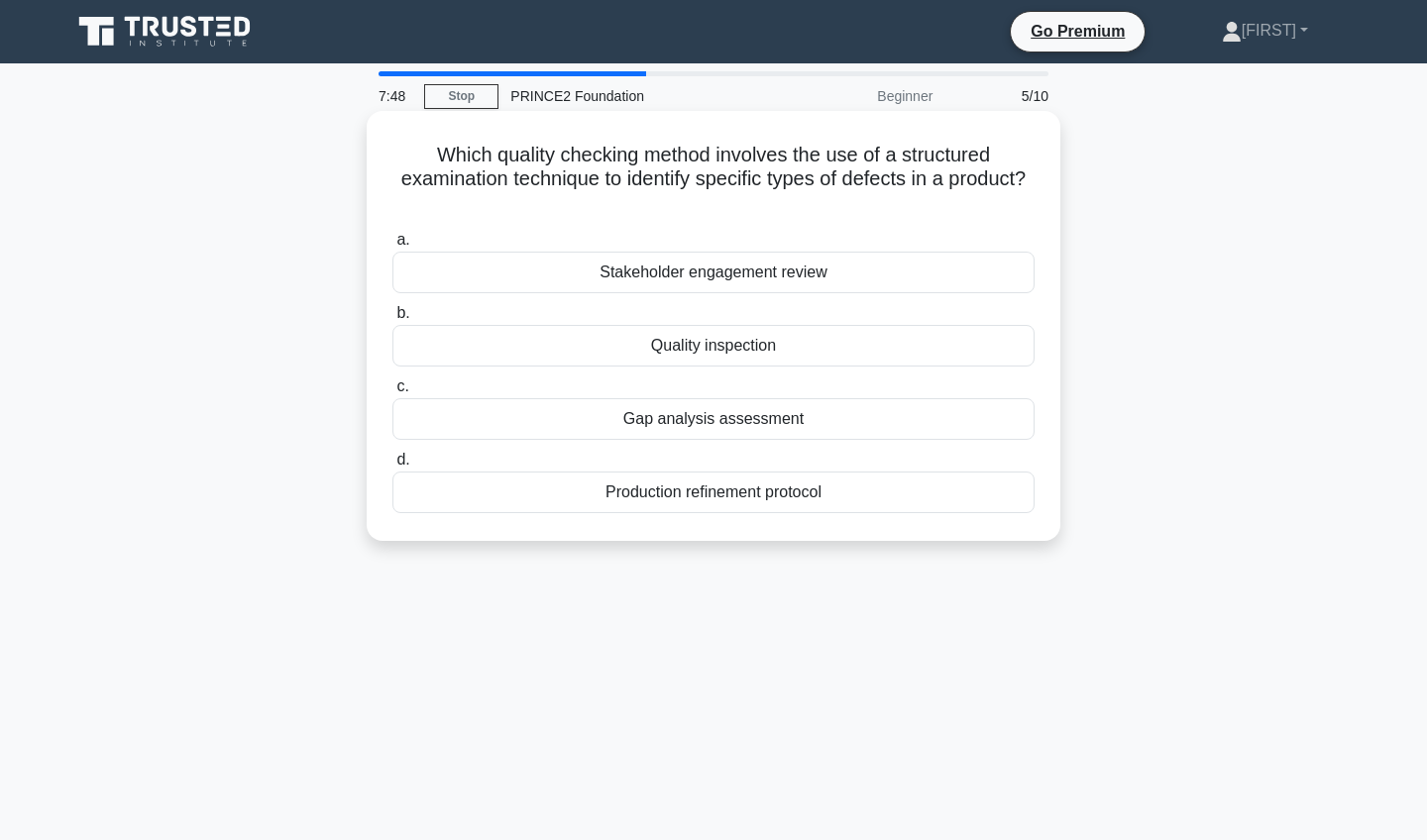click on "Quality inspection" at bounding box center (714, 346) 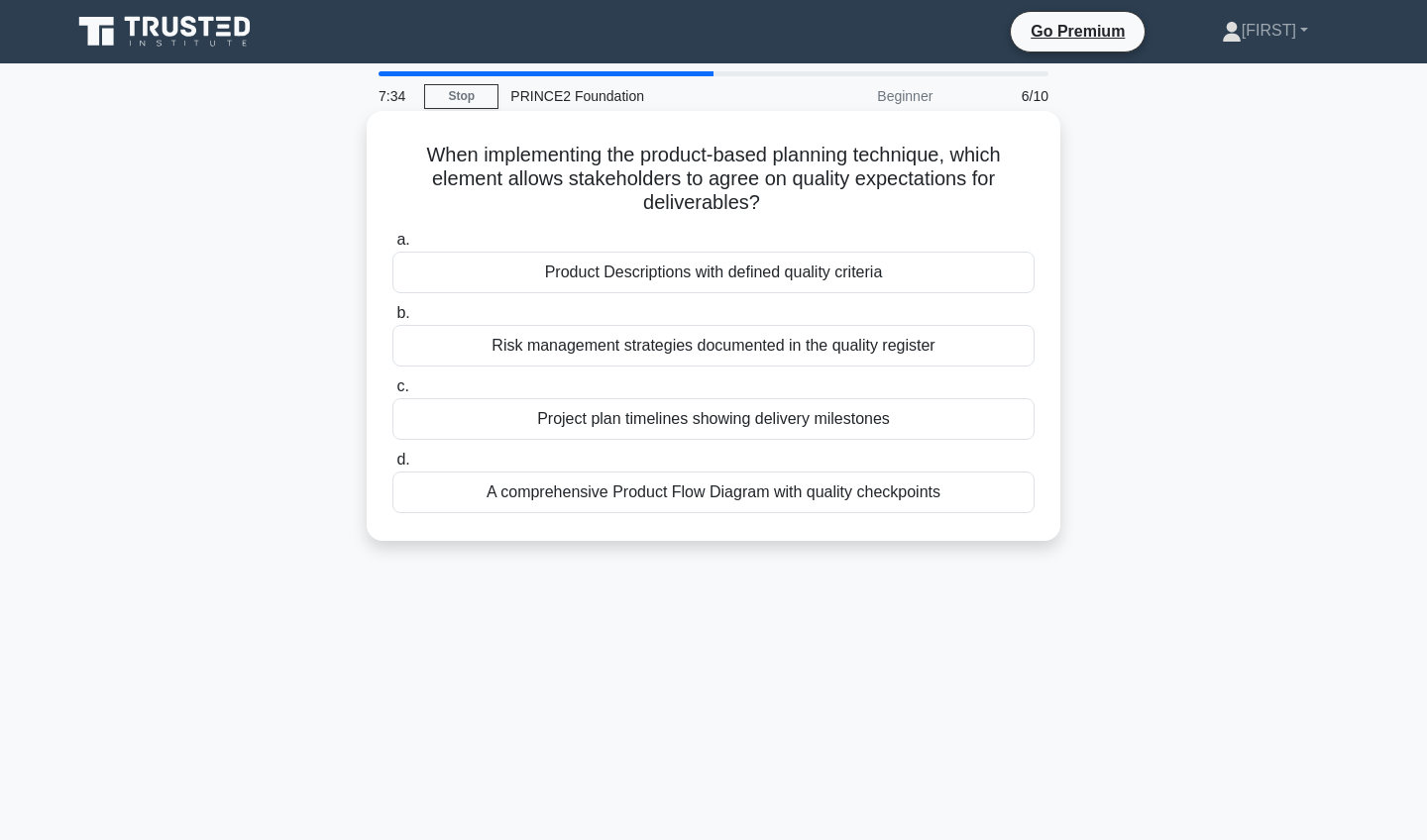 click on "Product Descriptions with defined quality criteria" at bounding box center [714, 272] 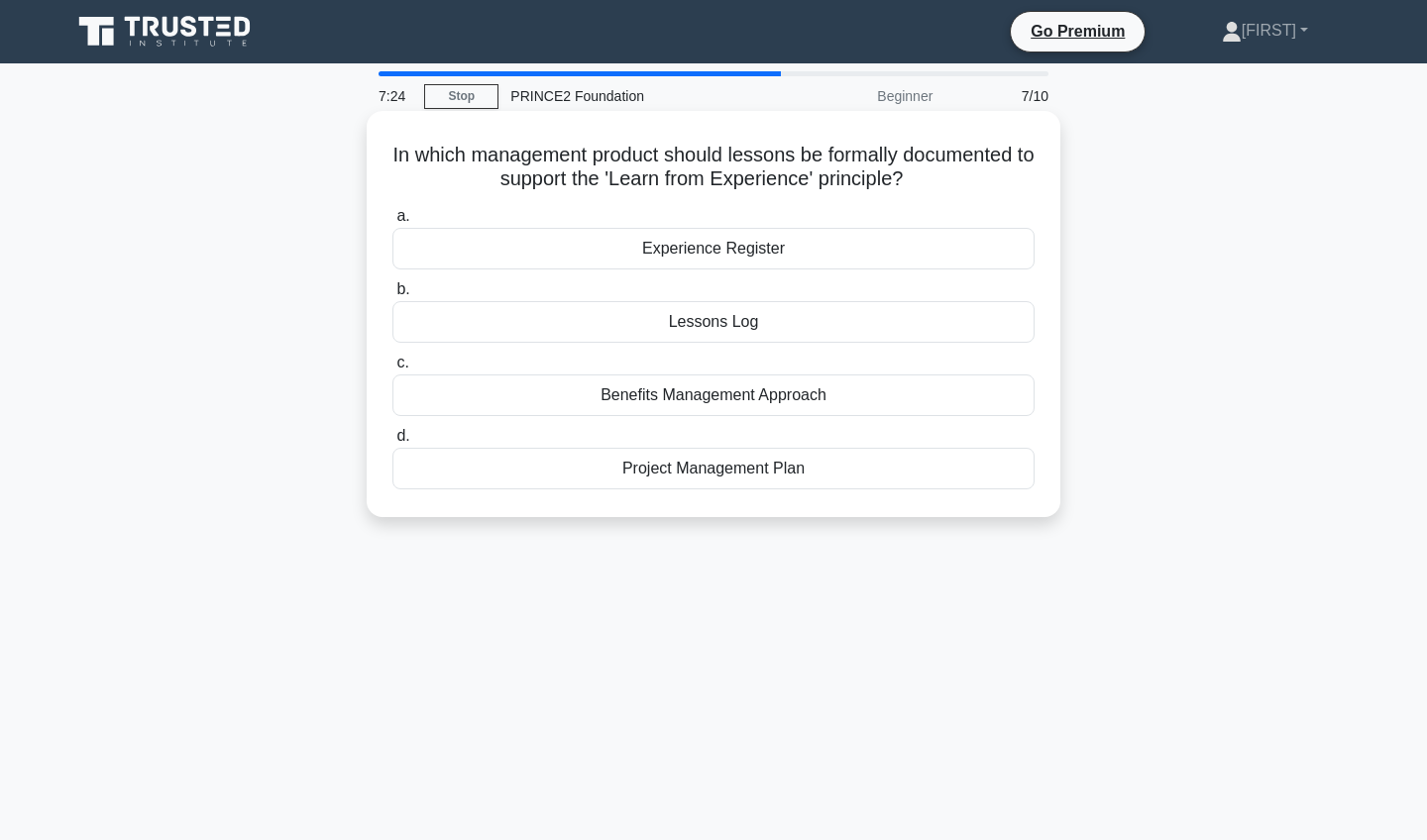 click on "Lessons Log" at bounding box center (714, 322) 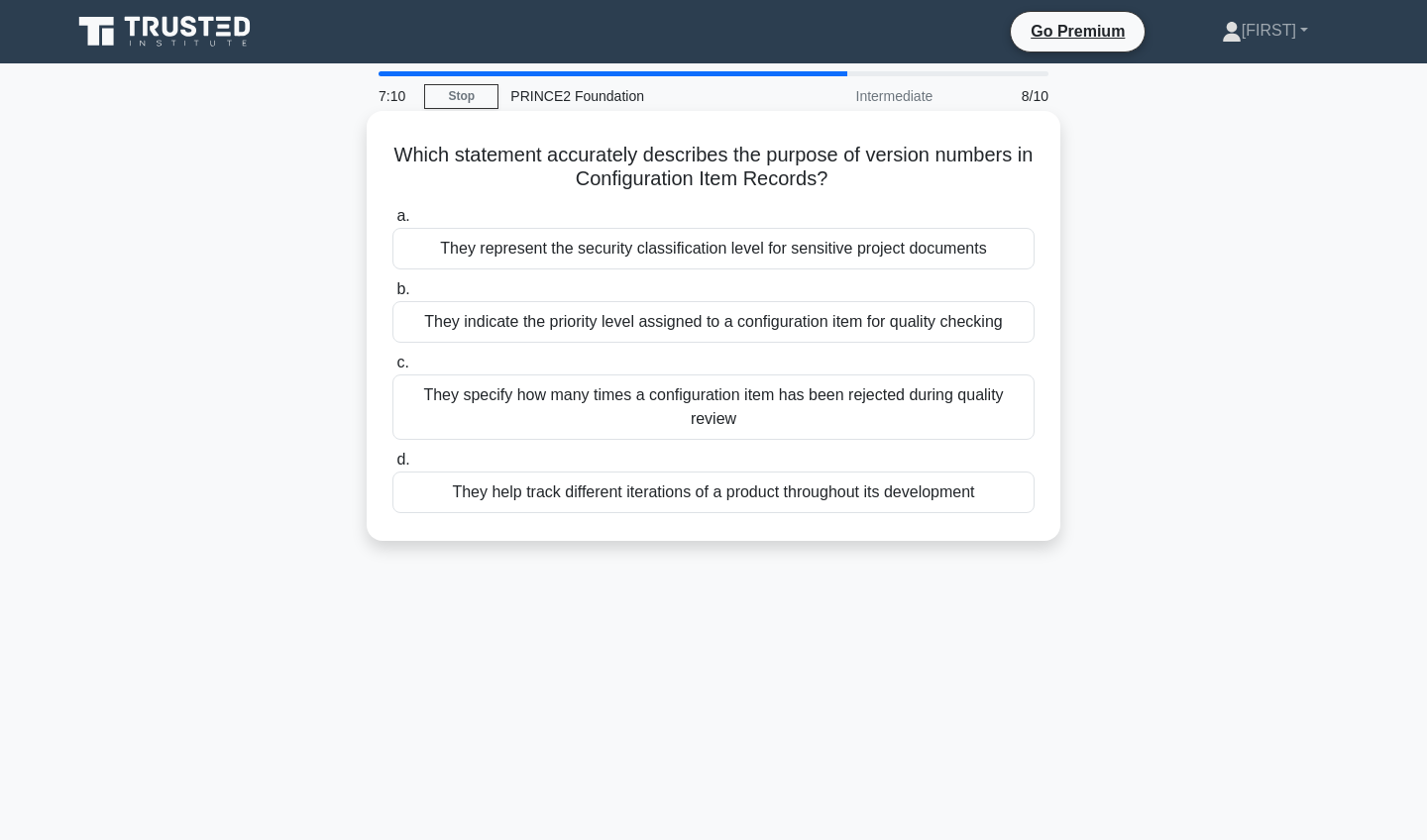 click on "They help track different iterations of a product throughout its development" at bounding box center [714, 492] 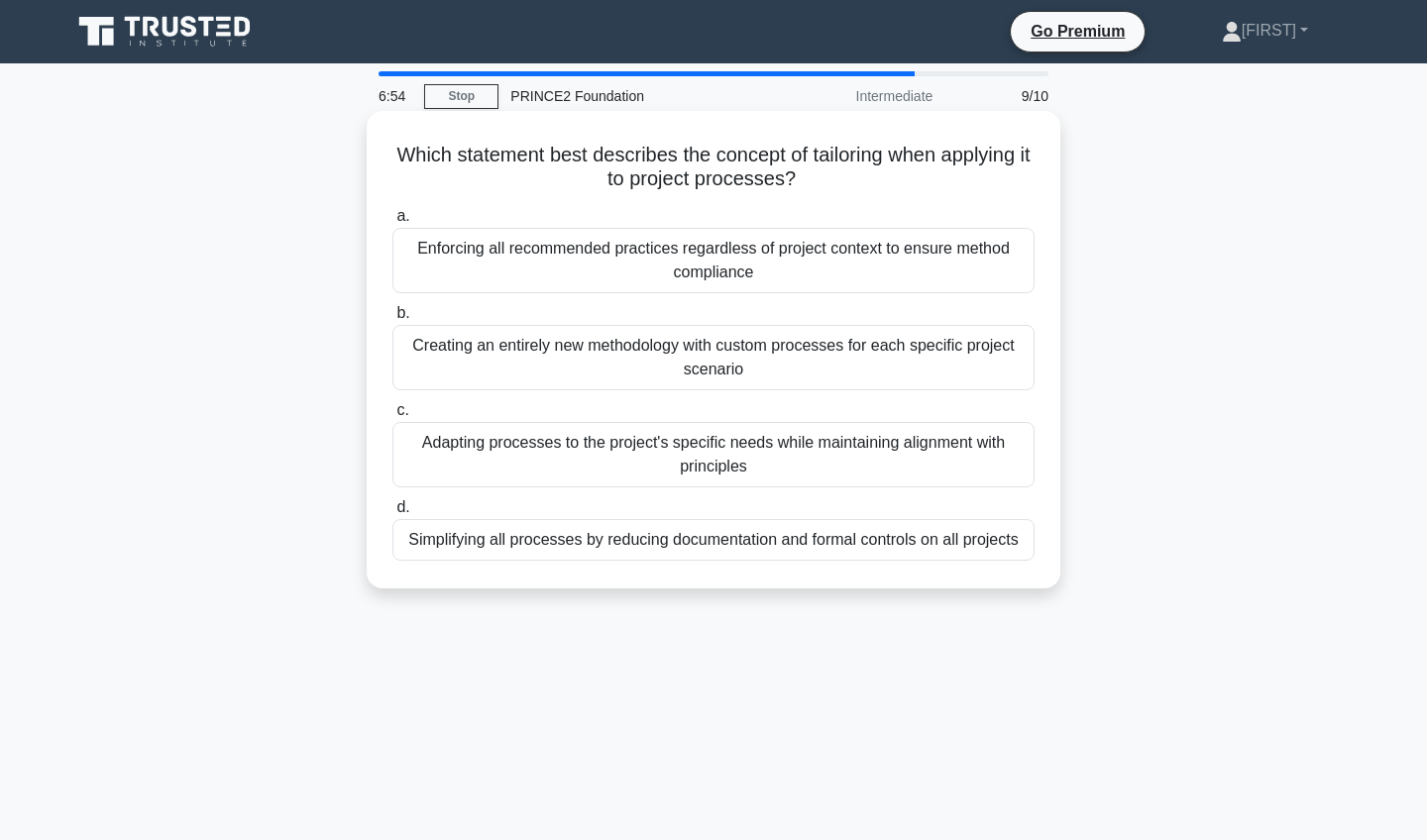 click on "Adapting processes to the project's specific needs while maintaining alignment with principles" at bounding box center (714, 455) 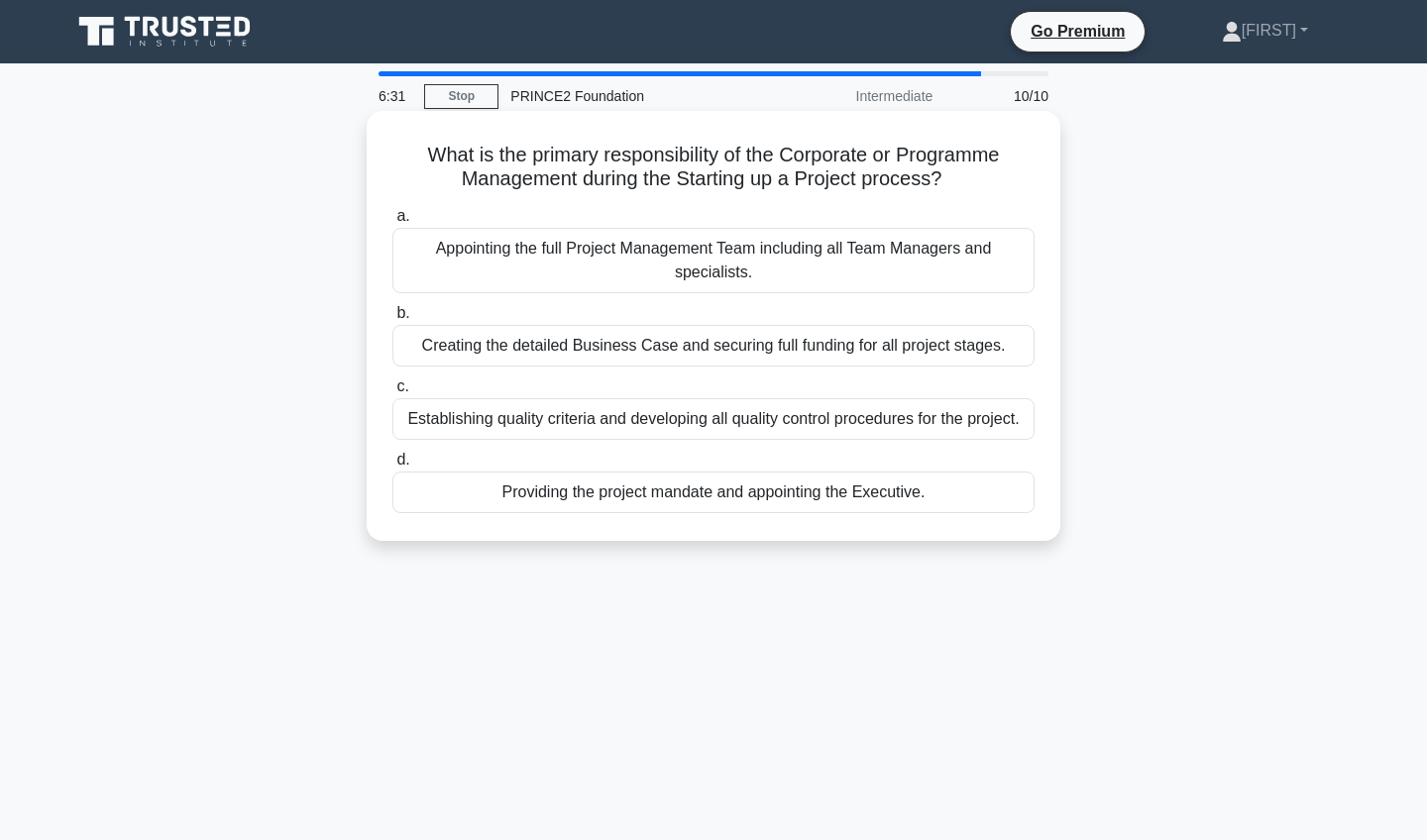 click on "Creating the detailed Business Case and securing full funding for all project stages." at bounding box center (714, 346) 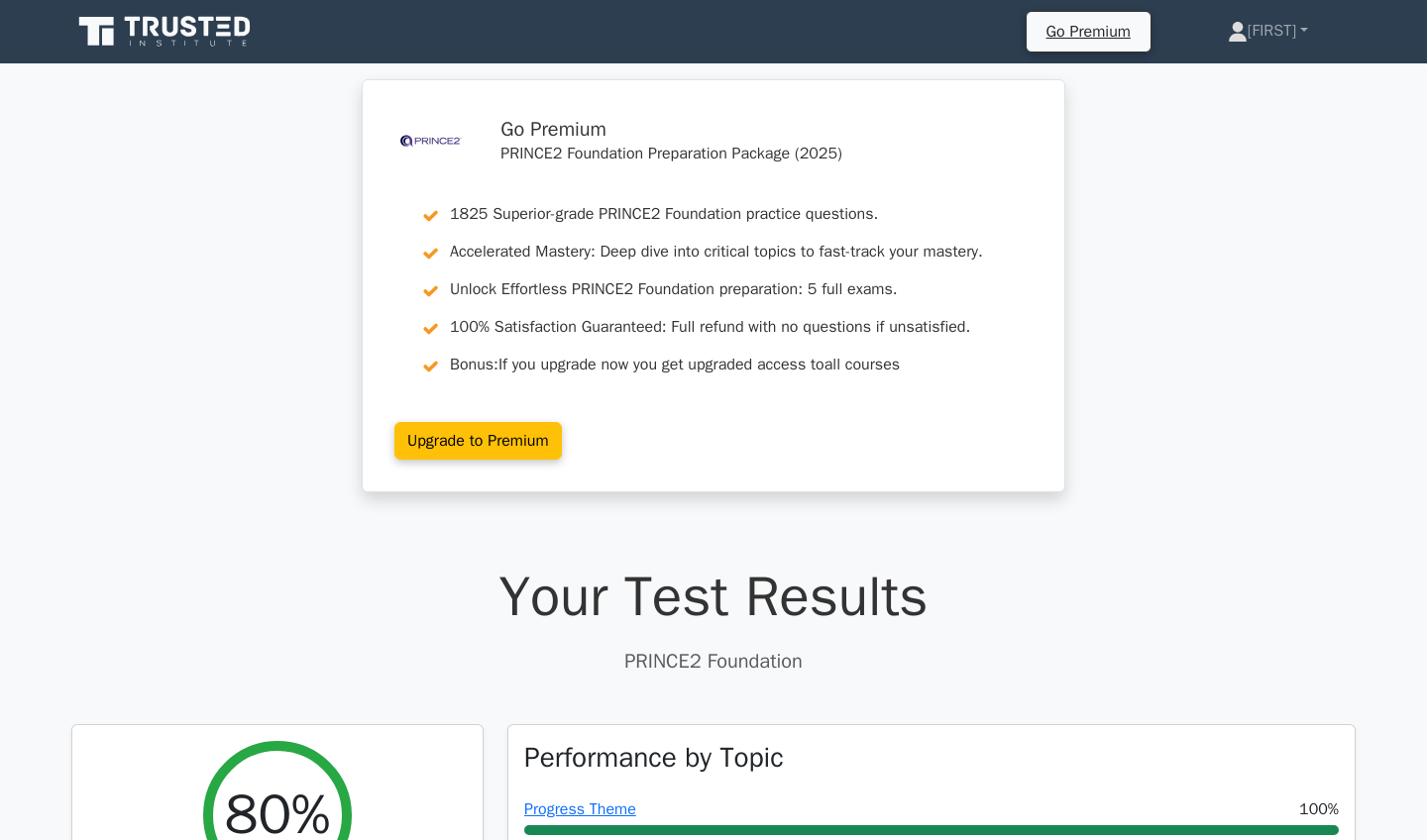 scroll, scrollTop: 0, scrollLeft: 0, axis: both 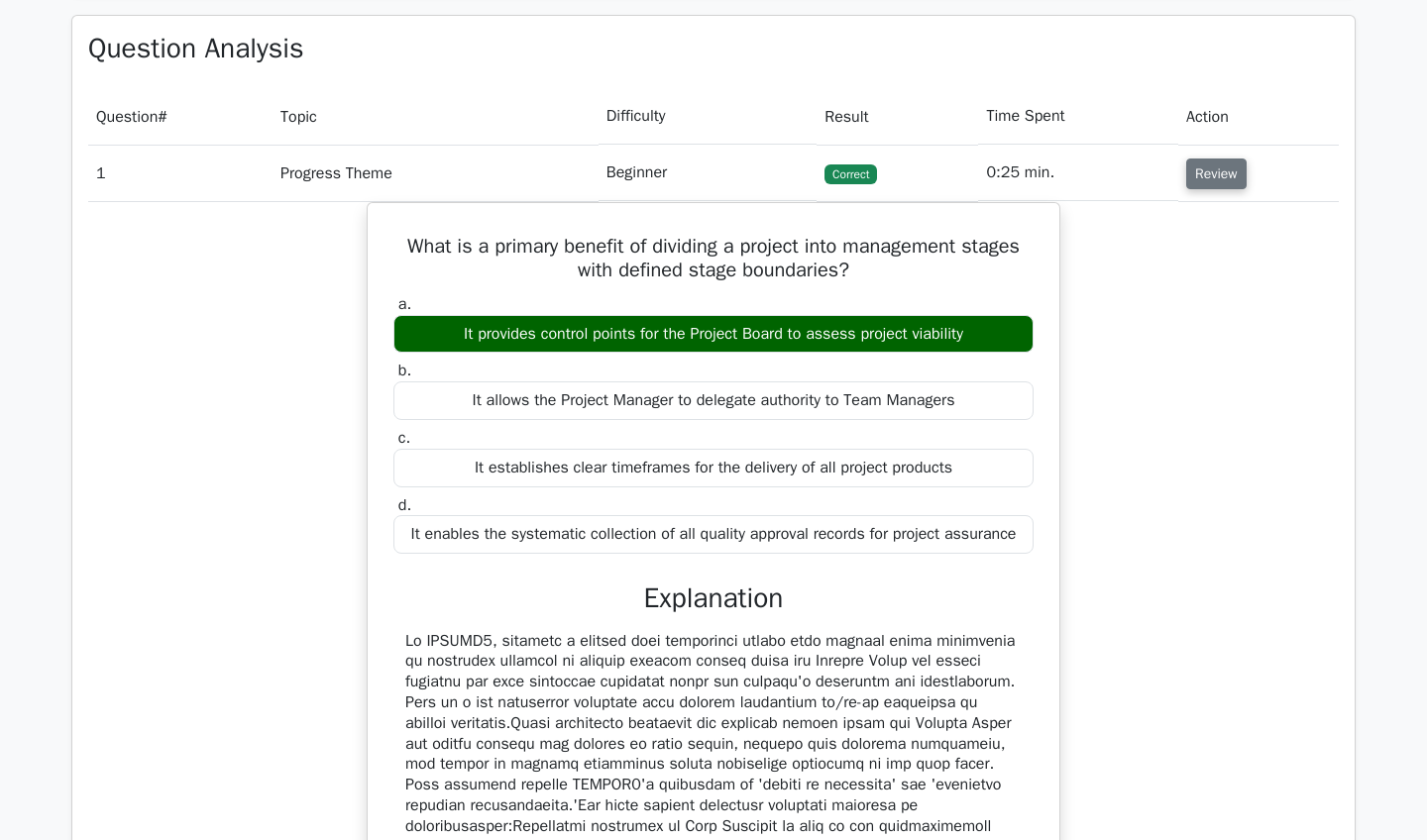 click on "Review" at bounding box center (1216, 173) 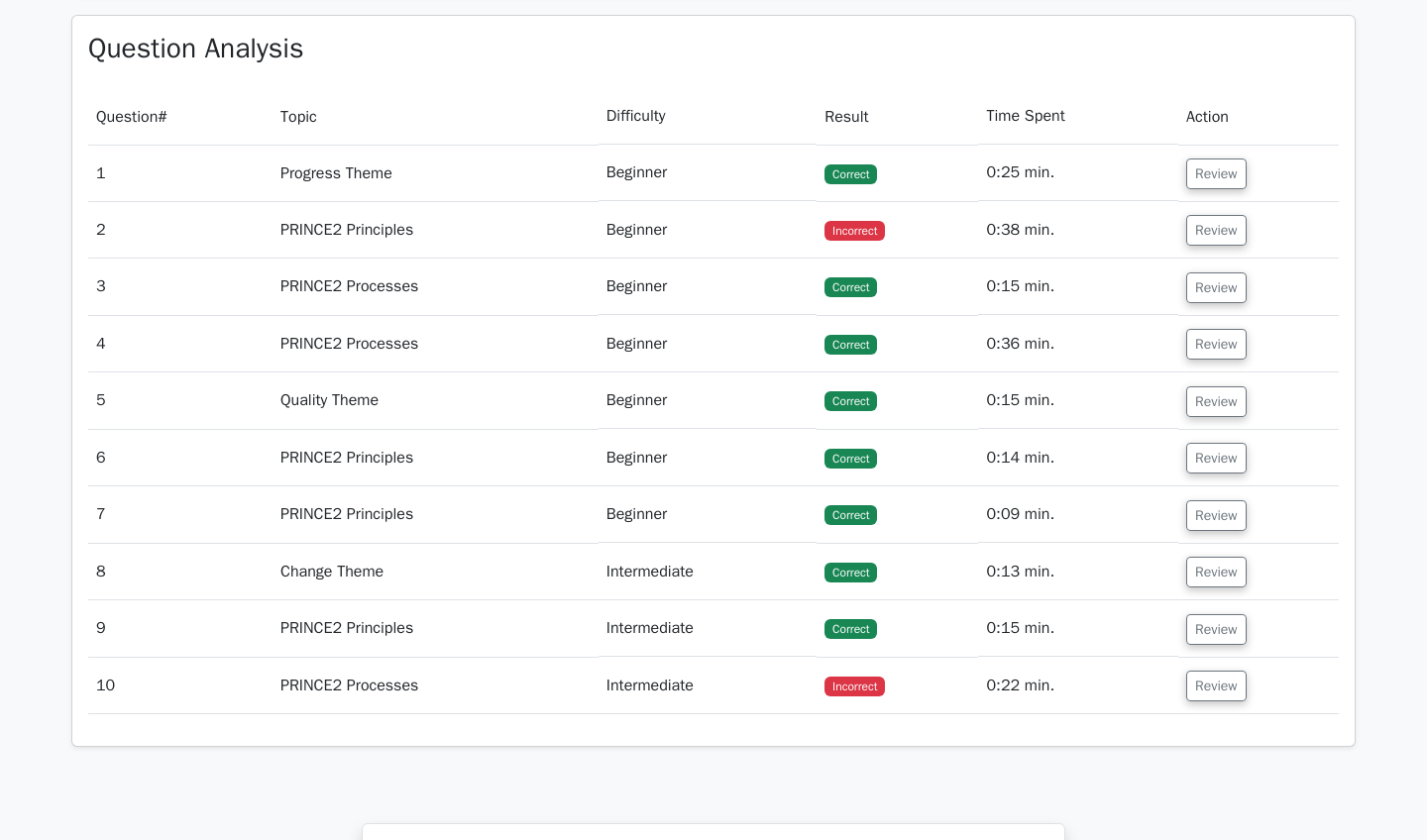 click on "Review" at bounding box center [1259, 685] 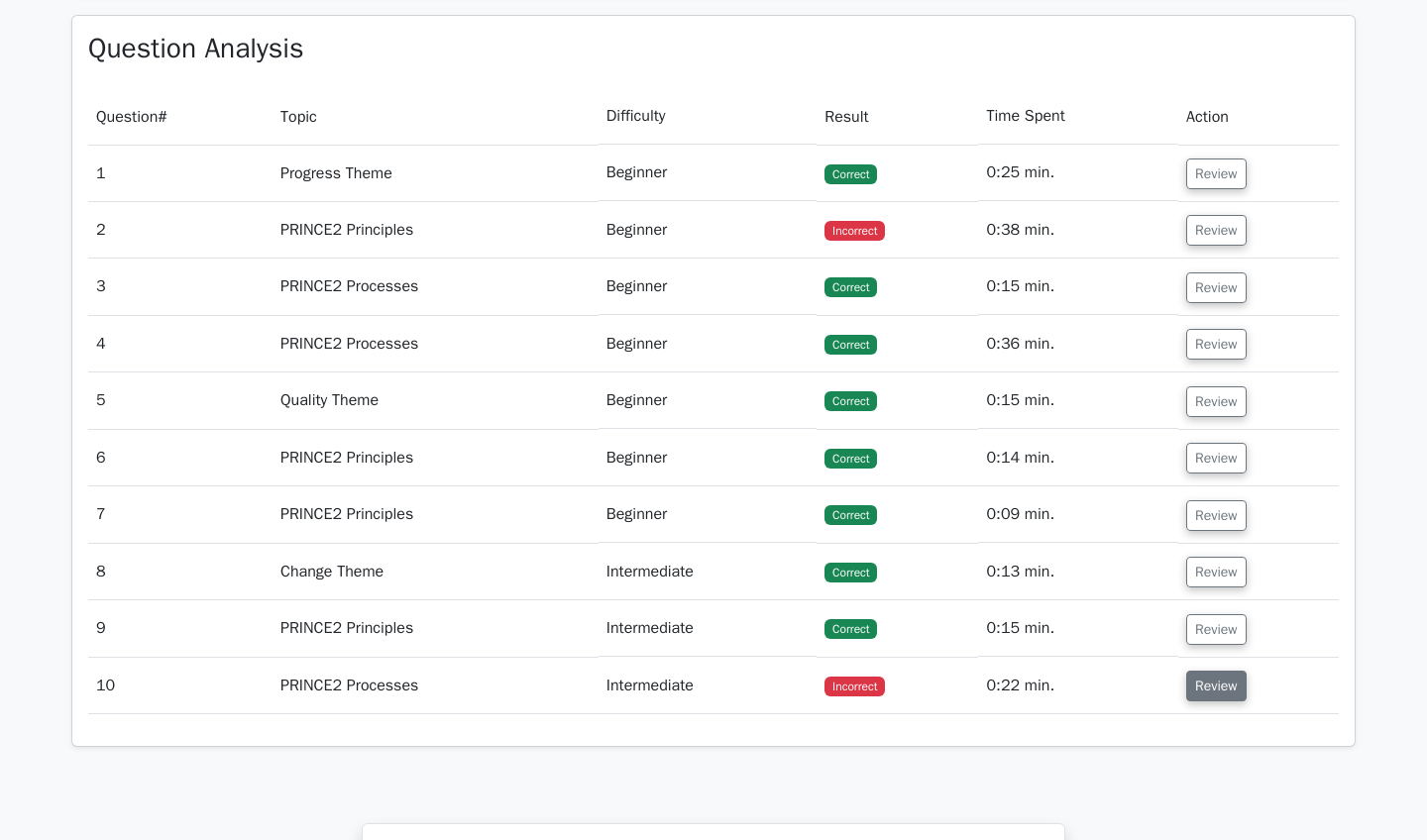 click on "Review" at bounding box center [1216, 685] 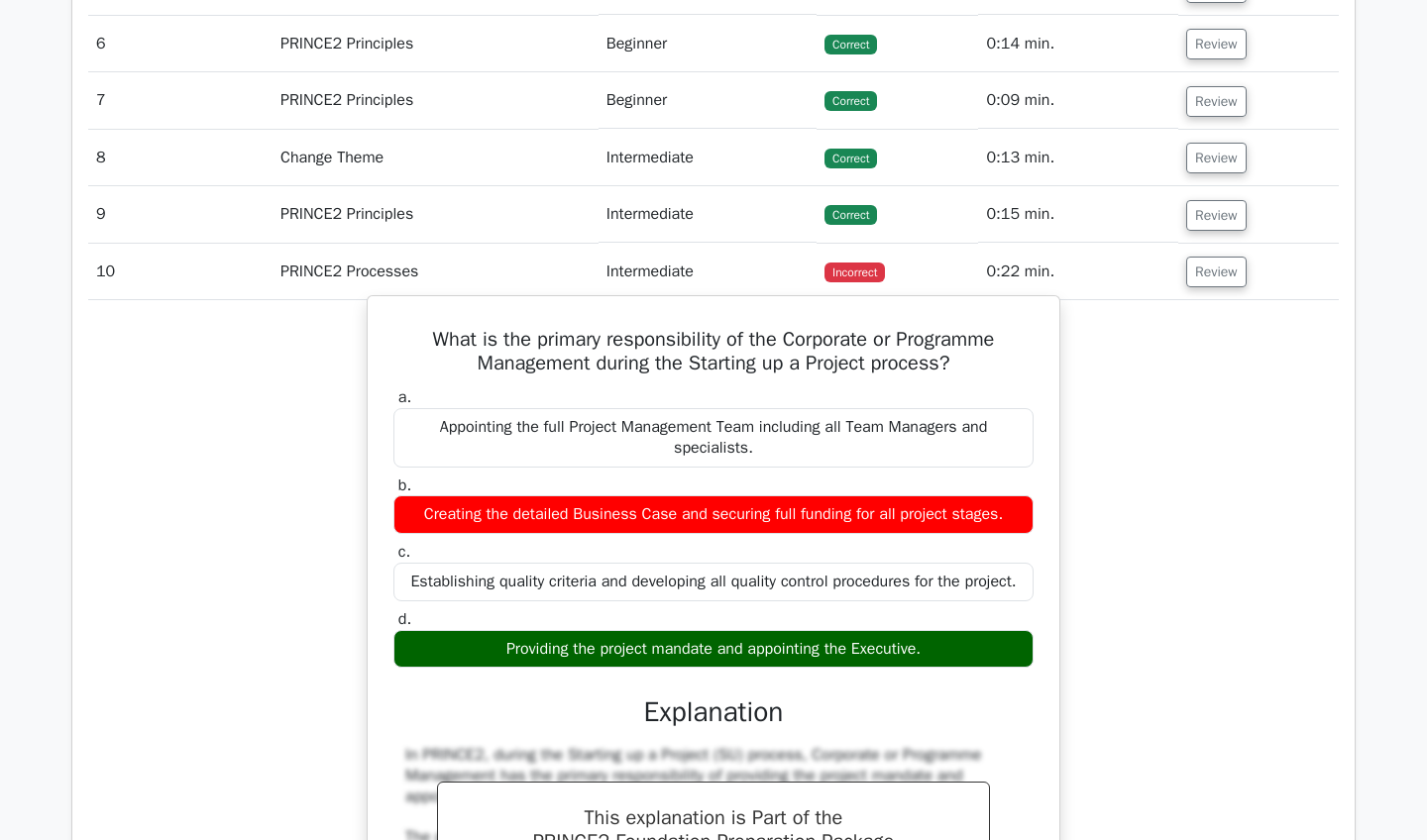 scroll, scrollTop: 1743, scrollLeft: 0, axis: vertical 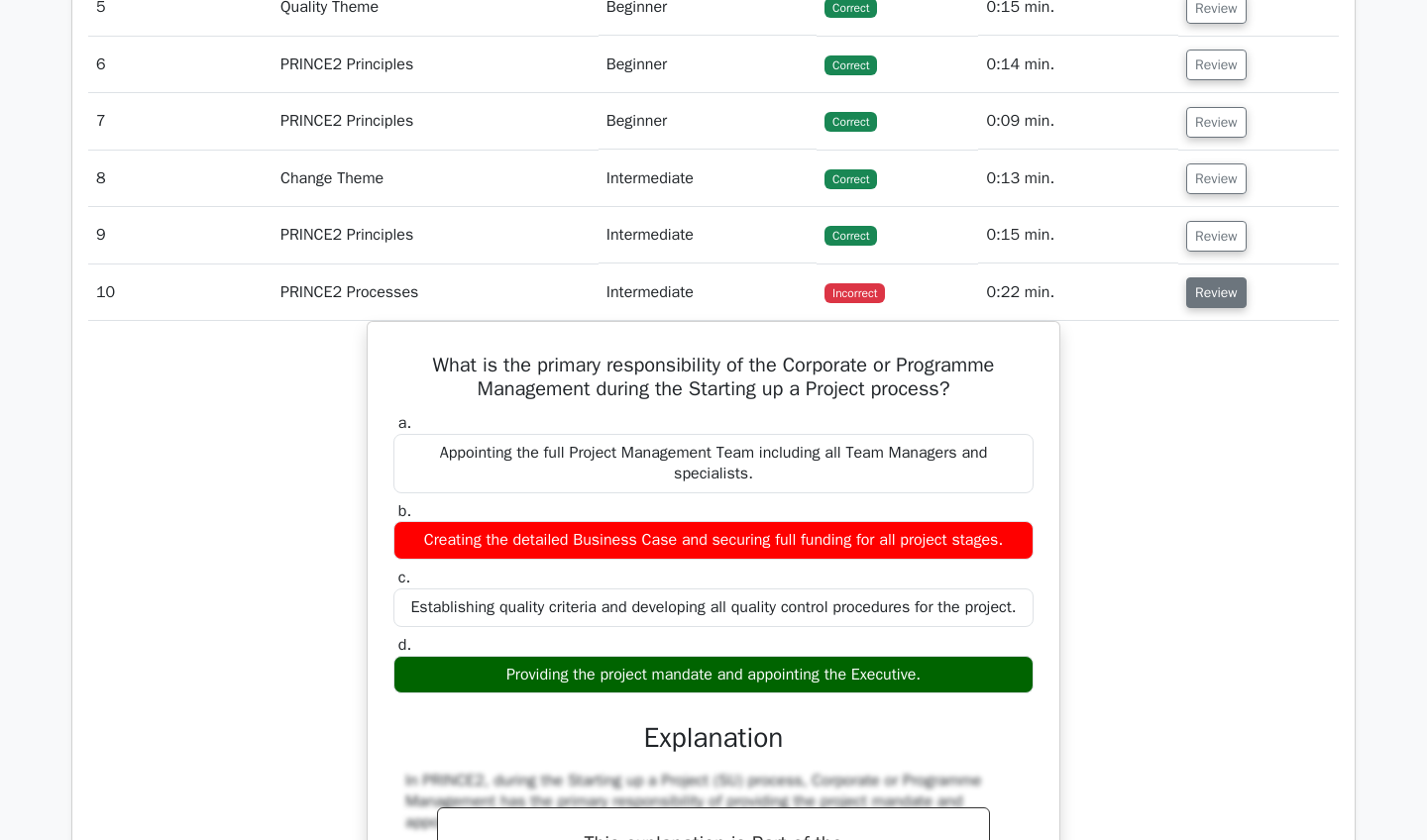 click on "Review" at bounding box center [1216, 292] 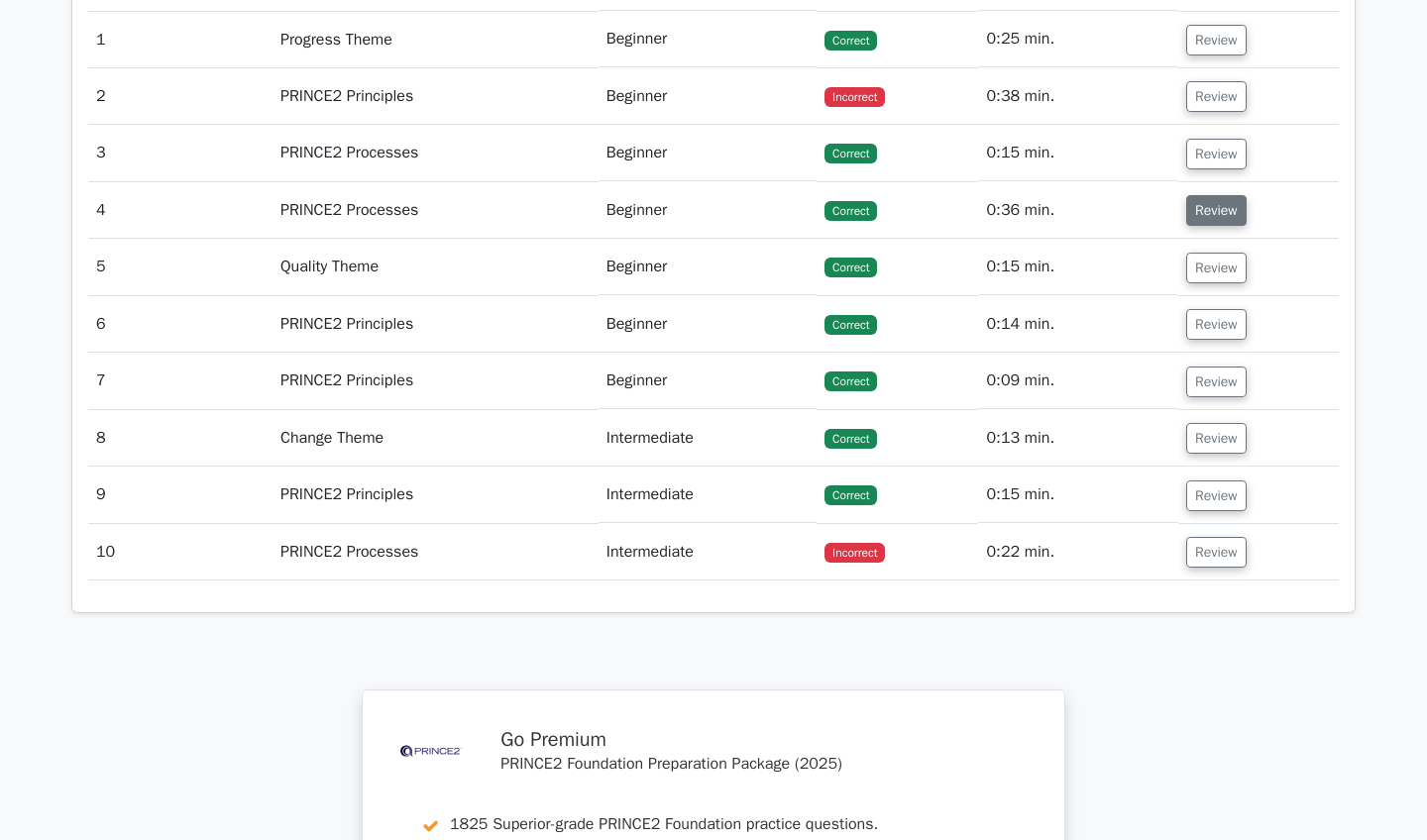 scroll, scrollTop: 1458, scrollLeft: 0, axis: vertical 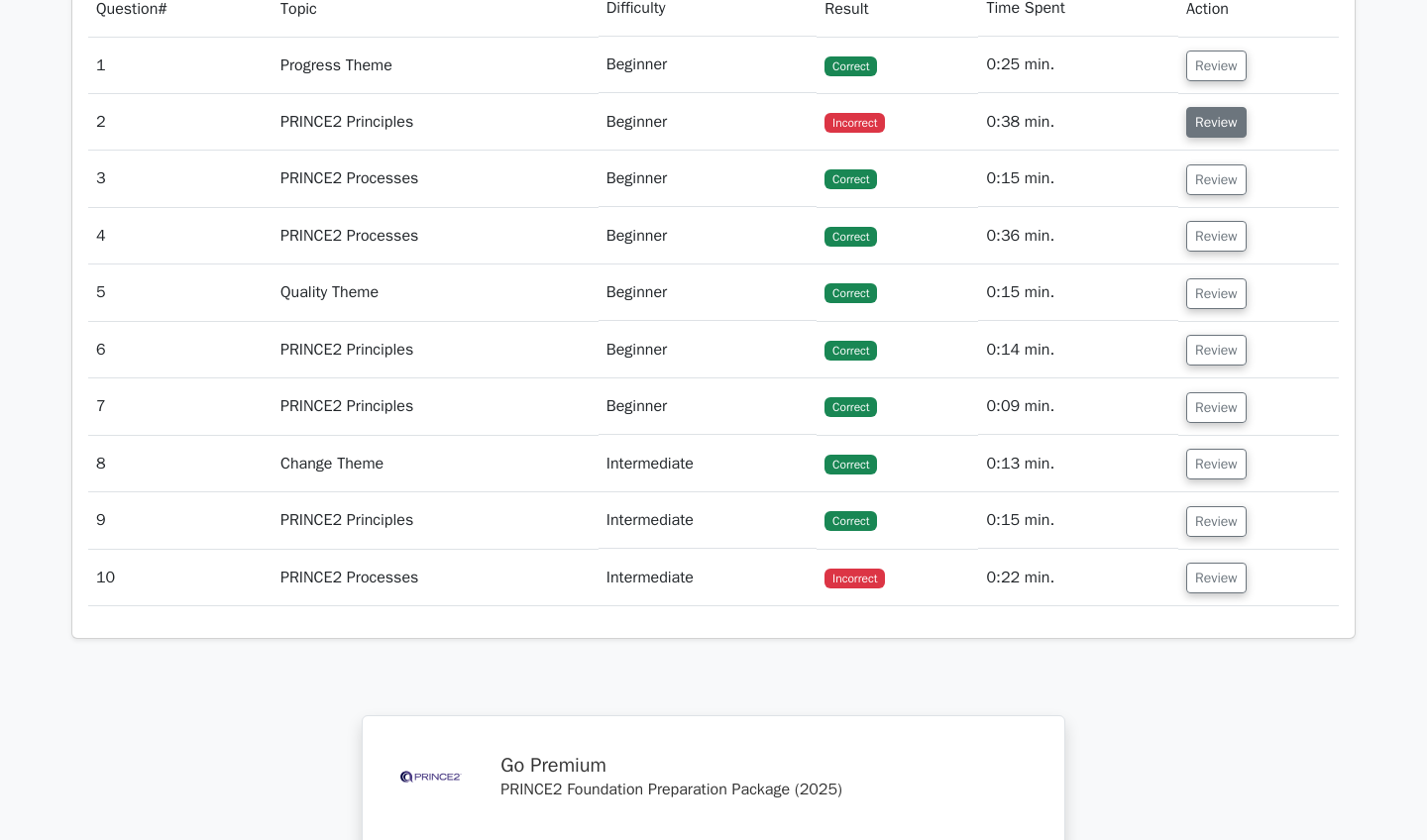 click on "Review" at bounding box center [1216, 122] 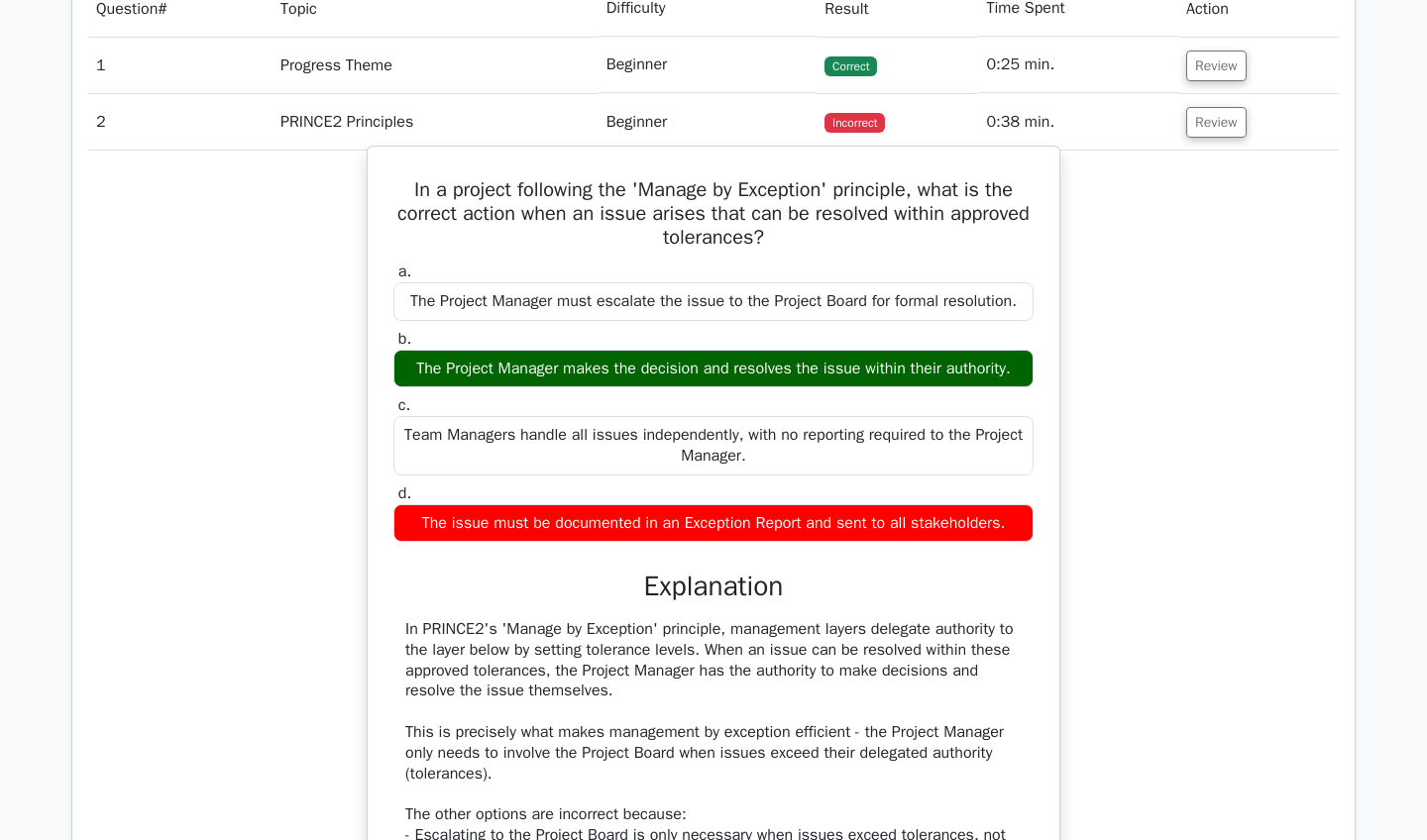 click on "In a project following the 'Manage by Exception' principle, what is the correct action when an issue arises that can be resolved within approved tolerances?" at bounding box center [714, 214] 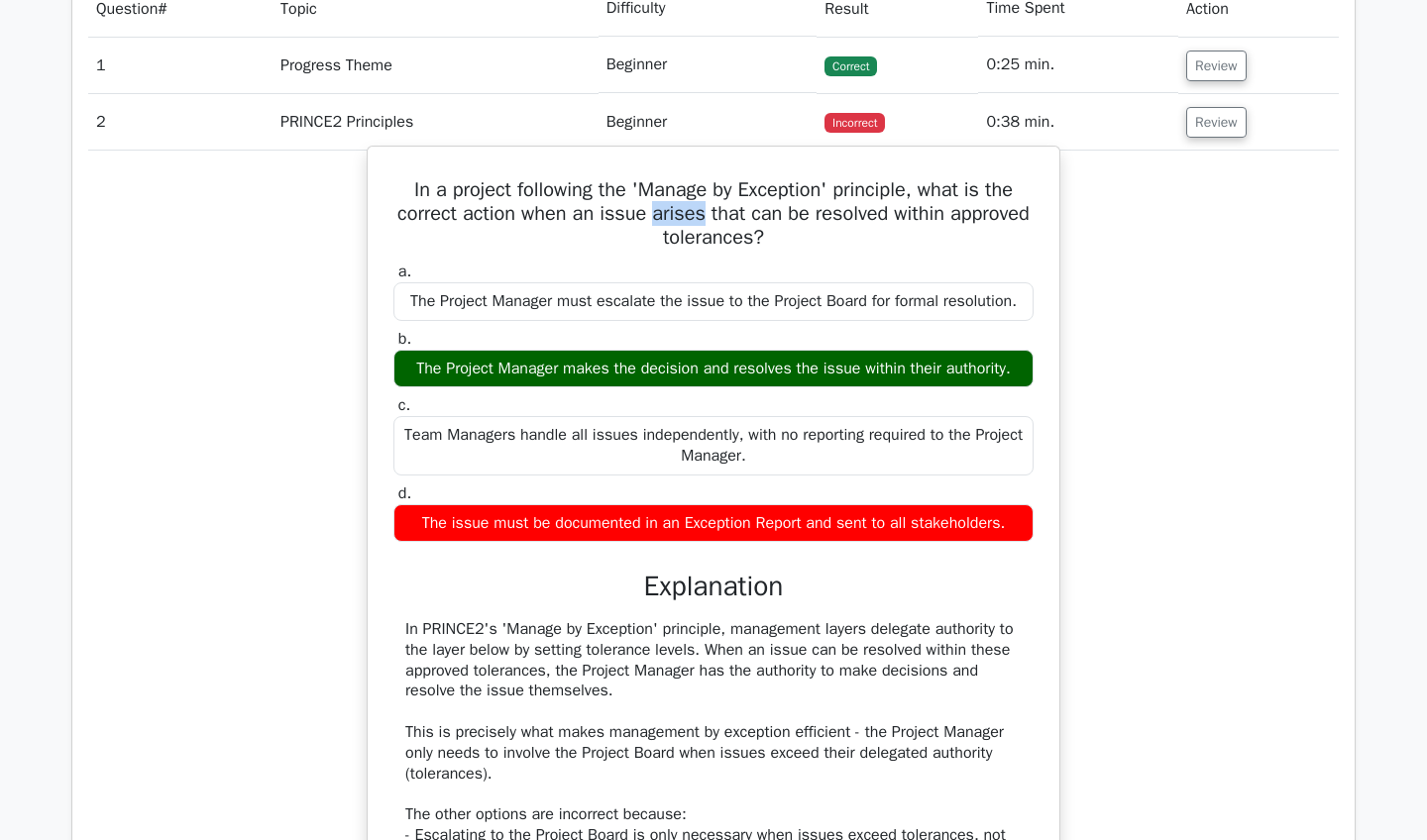 click on "In a project following the 'Manage by Exception' principle, what is the correct action when an issue arises that can be resolved within approved tolerances?" at bounding box center (714, 214) 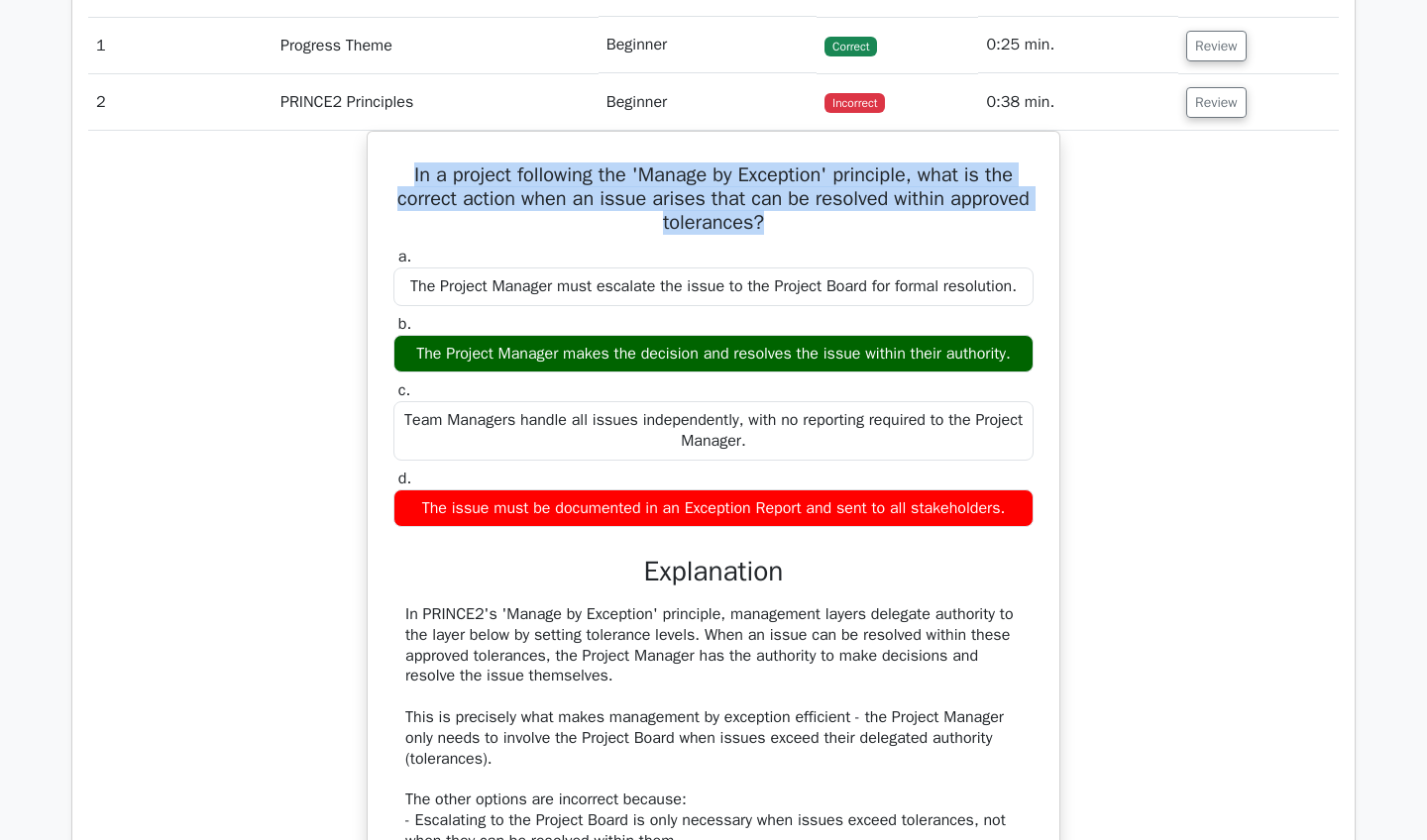scroll, scrollTop: 1481, scrollLeft: 0, axis: vertical 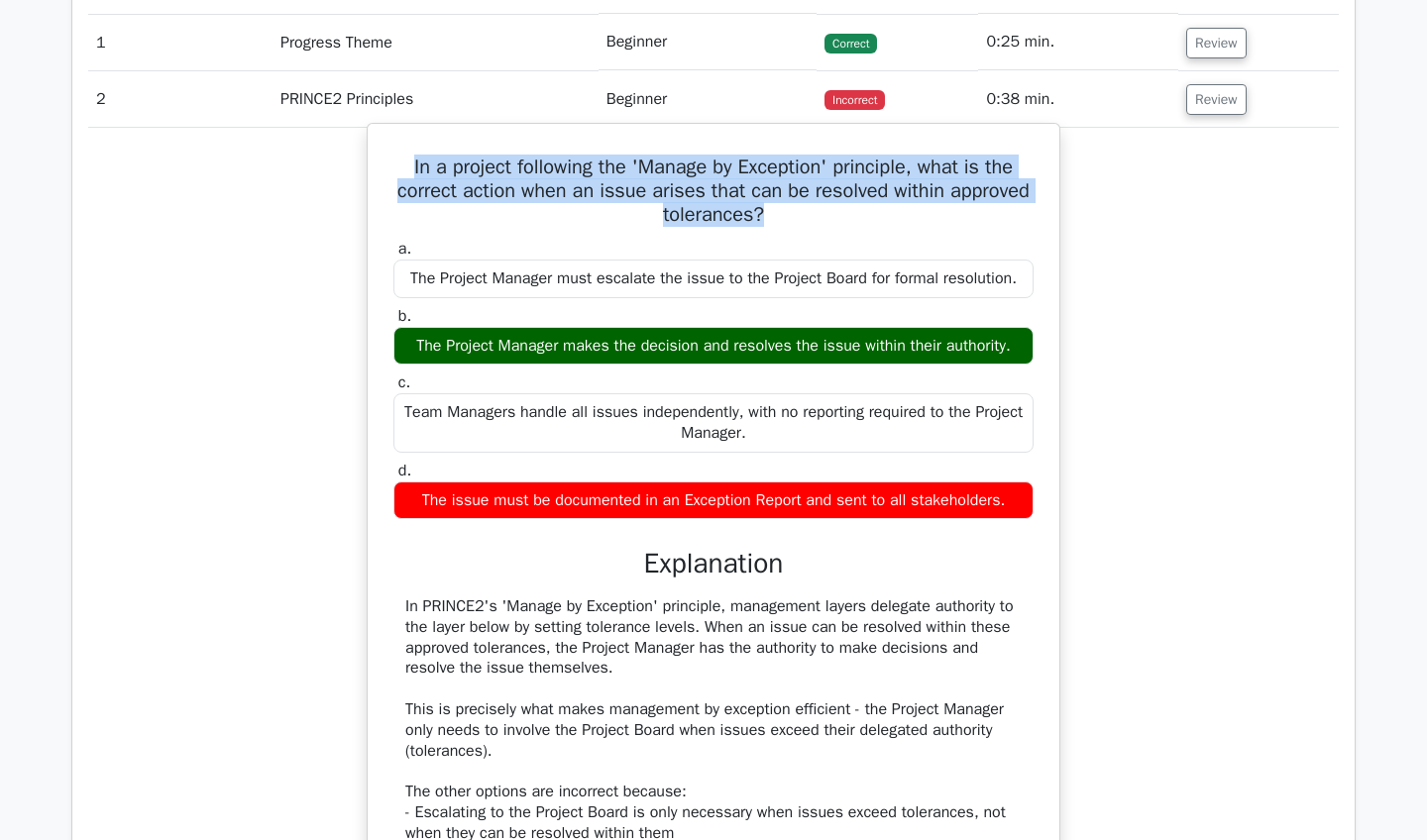 click on "In PRINCE2's 'Manage by Exception' principle, management layers delegate authority to the layer below by setting tolerance levels. When an issue can be resolved within these approved tolerances, the Project Manager has the authority to make decisions and resolve the issue themselves. This is precisely what makes management by exception efficient - the Project Manager only needs to involve the Project Board when issues exceed their delegated authority (tolerances). The other options are incorrect because: - Escalating to the Project Board is only necessary when issues exceed tolerances, not when they can be resolved within them - Team Managers don't handle all issues independently - they have their own tolerances but must report to the Project Manager - Exception Reports are only required when tolerances are forecast to be exceeded, not for issues that can be handled within approved tolerances" at bounding box center (714, 761) 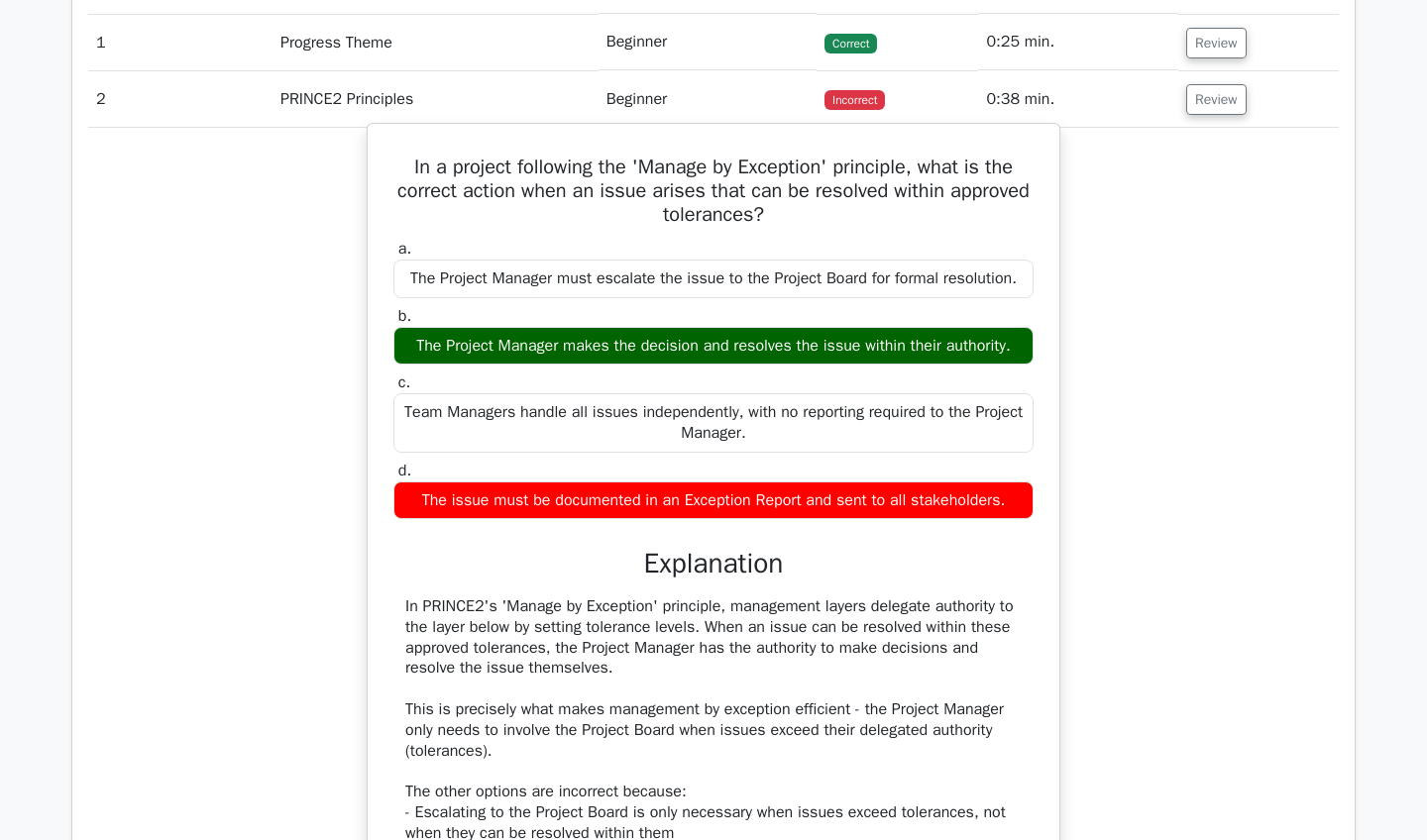 click on "In PRINCE2's 'Manage by Exception' principle, management layers delegate authority to the layer below by setting tolerance levels. When an issue can be resolved within these approved tolerances, the Project Manager has the authority to make decisions and resolve the issue themselves. This is precisely what makes management by exception efficient - the Project Manager only needs to involve the Project Board when issues exceed their delegated authority (tolerances). The other options are incorrect because: - Escalating to the Project Board is only necessary when issues exceed tolerances, not when they can be resolved within them - Team Managers don't handle all issues independently - they have their own tolerances but must report to the Project Manager - Exception Reports are only required when tolerances are forecast to be exceeded, not for issues that can be handled within approved tolerances" at bounding box center [714, 761] 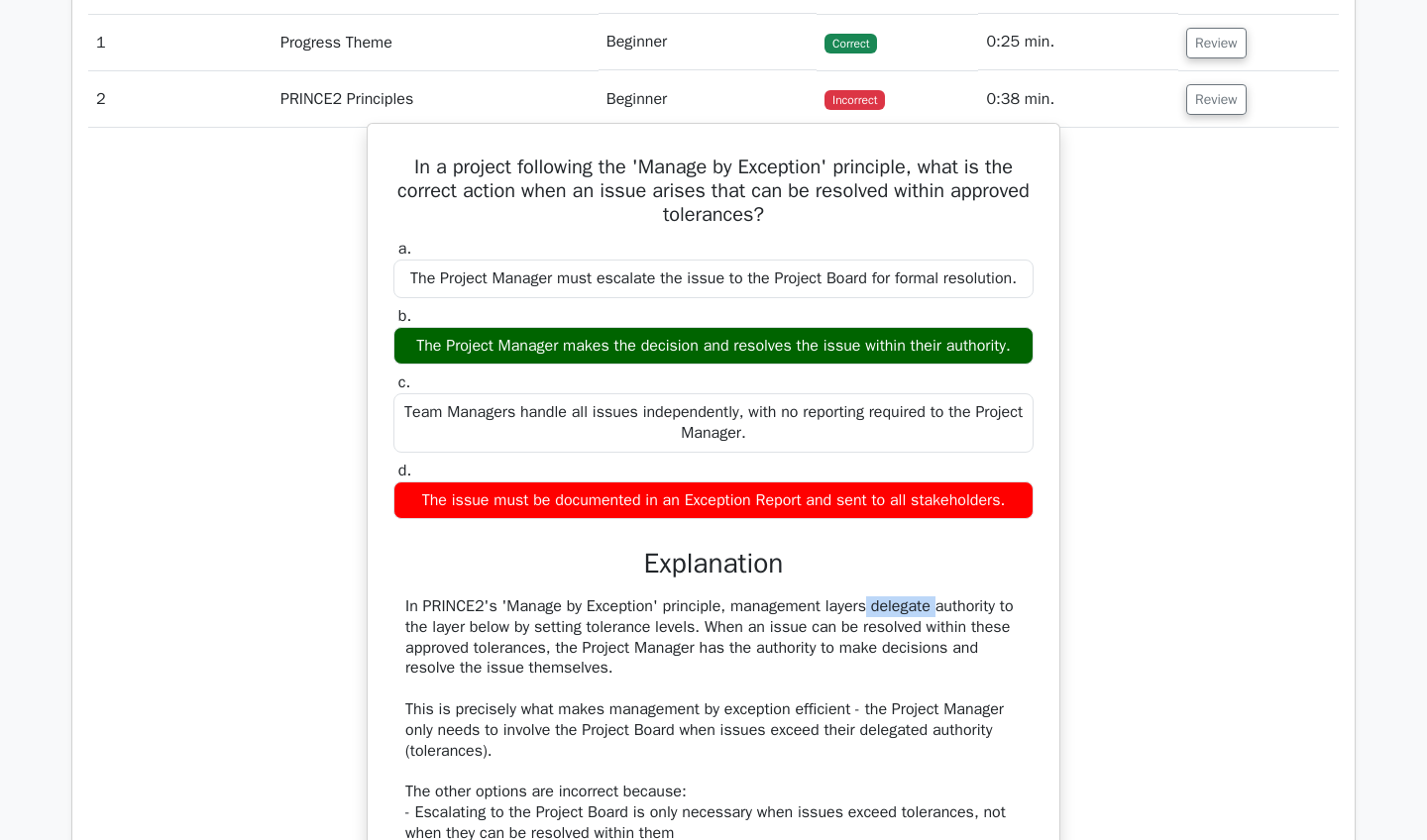 click on "In PRINCE2's 'Manage by Exception' principle, management layers delegate authority to the layer below by setting tolerance levels. When an issue can be resolved within these approved tolerances, the Project Manager has the authority to make decisions and resolve the issue themselves. This is precisely what makes management by exception efficient - the Project Manager only needs to involve the Project Board when issues exceed their delegated authority (tolerances). The other options are incorrect because: - Escalating to the Project Board is only necessary when issues exceed tolerances, not when they can be resolved within them - Team Managers don't handle all issues independently - they have their own tolerances but must report to the Project Manager - Exception Reports are only required when tolerances are forecast to be exceeded, not for issues that can be handled within approved tolerances" at bounding box center (714, 761) 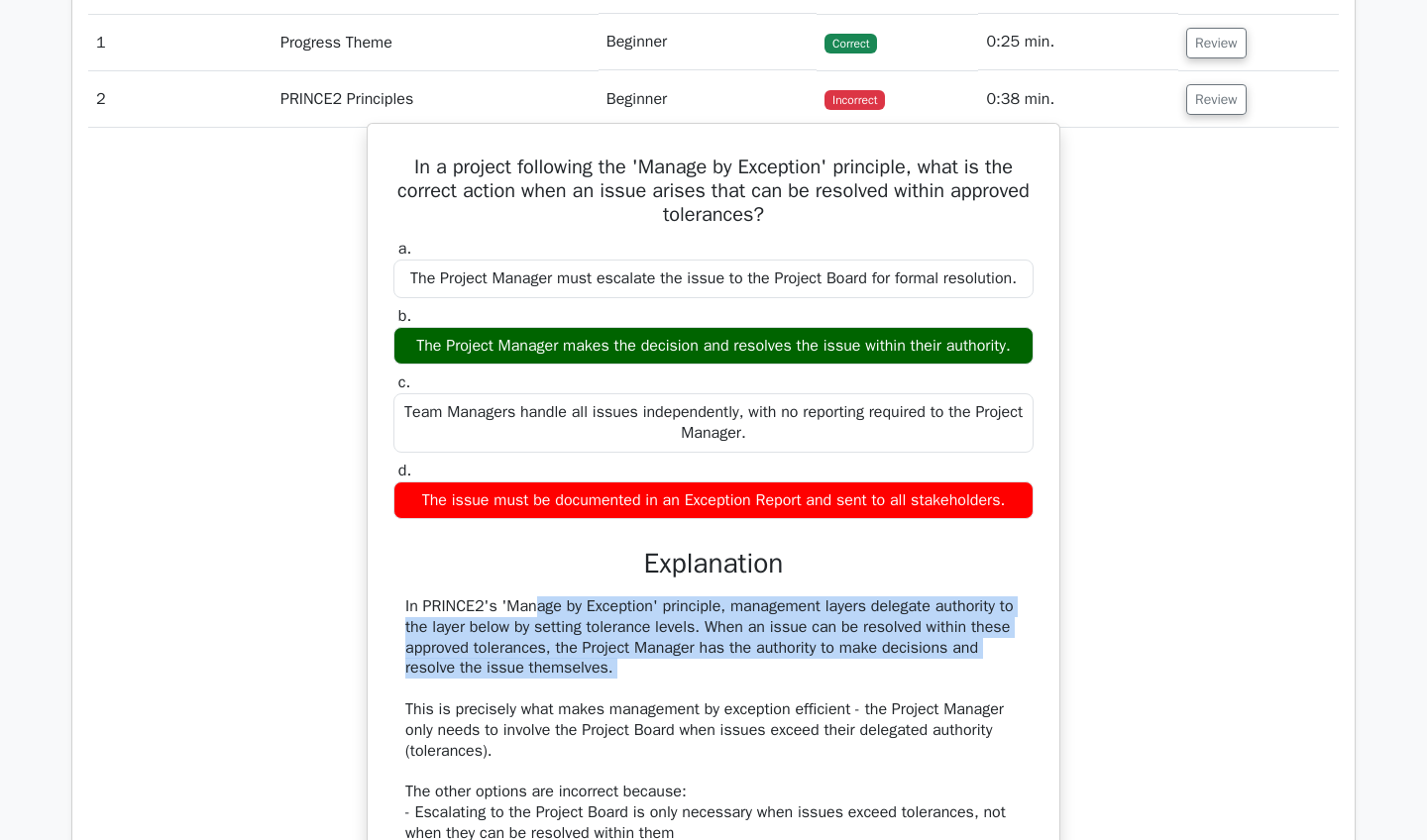 click on "In PRINCE2's 'Manage by Exception' principle, management layers delegate authority to the layer below by setting tolerance levels. When an issue can be resolved within these approved tolerances, the Project Manager has the authority to make decisions and resolve the issue themselves. This is precisely what makes management by exception efficient - the Project Manager only needs to involve the Project Board when issues exceed their delegated authority (tolerances). The other options are incorrect because: - Escalating to the Project Board is only necessary when issues exceed tolerances, not when they can be resolved within them - Team Managers don't handle all issues independently - they have their own tolerances but must report to the Project Manager - Exception Reports are only required when tolerances are forecast to be exceeded, not for issues that can be handled within approved tolerances" at bounding box center [714, 761] 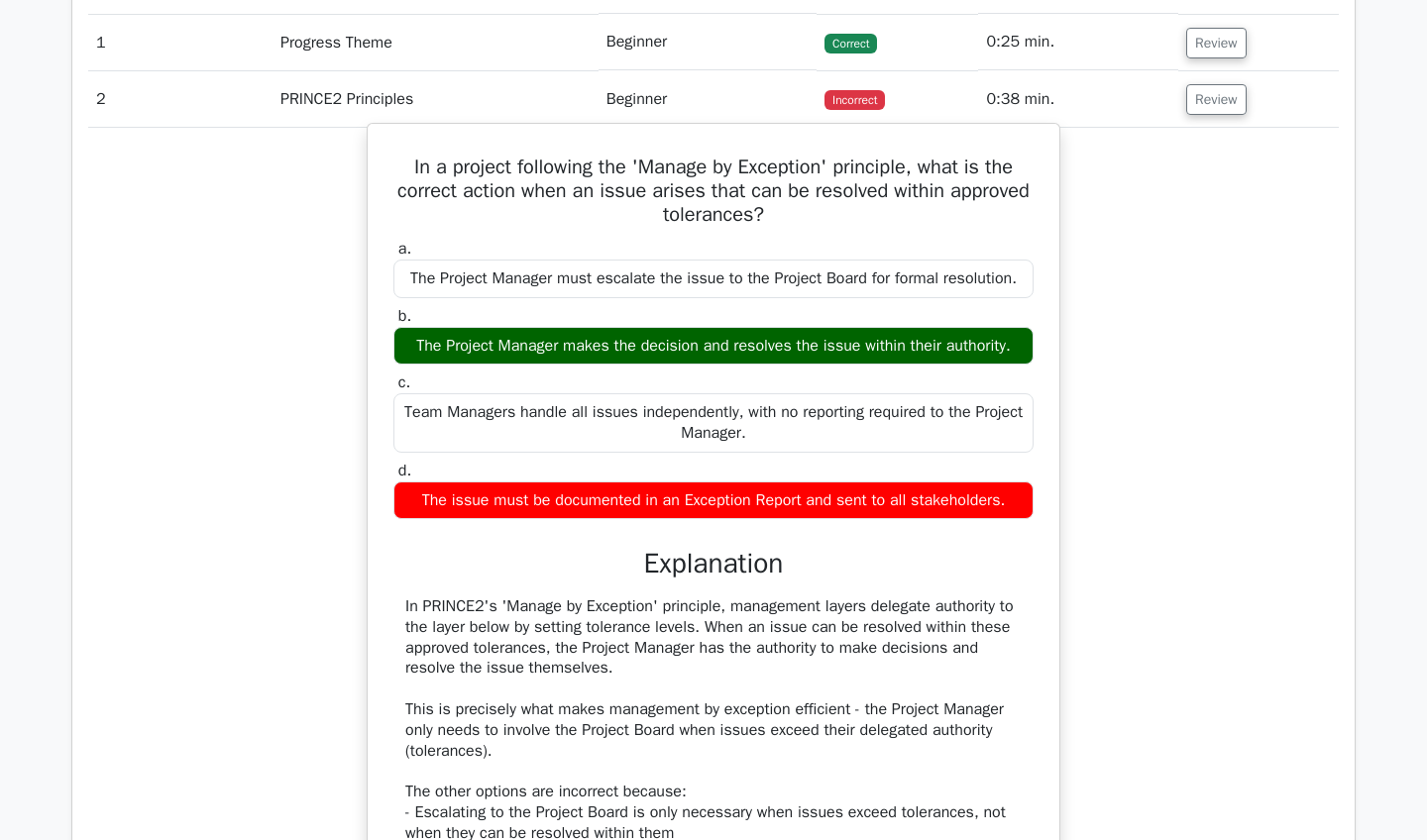click on "In PRINCE2's 'Manage by Exception' principle, management layers delegate authority to the layer below by setting tolerance levels. When an issue can be resolved within these approved tolerances, the Project Manager has the authority to make decisions and resolve the issue themselves. This is precisely what makes management by exception efficient - the Project Manager only needs to involve the Project Board when issues exceed their delegated authority (tolerances). The other options are incorrect because: - Escalating to the Project Board is only necessary when issues exceed tolerances, not when they can be resolved within them - Team Managers don't handle all issues independently - they have their own tolerances but must report to the Project Manager - Exception Reports are only required when tolerances are forecast to be exceeded, not for issues that can be handled within approved tolerances" at bounding box center [714, 761] 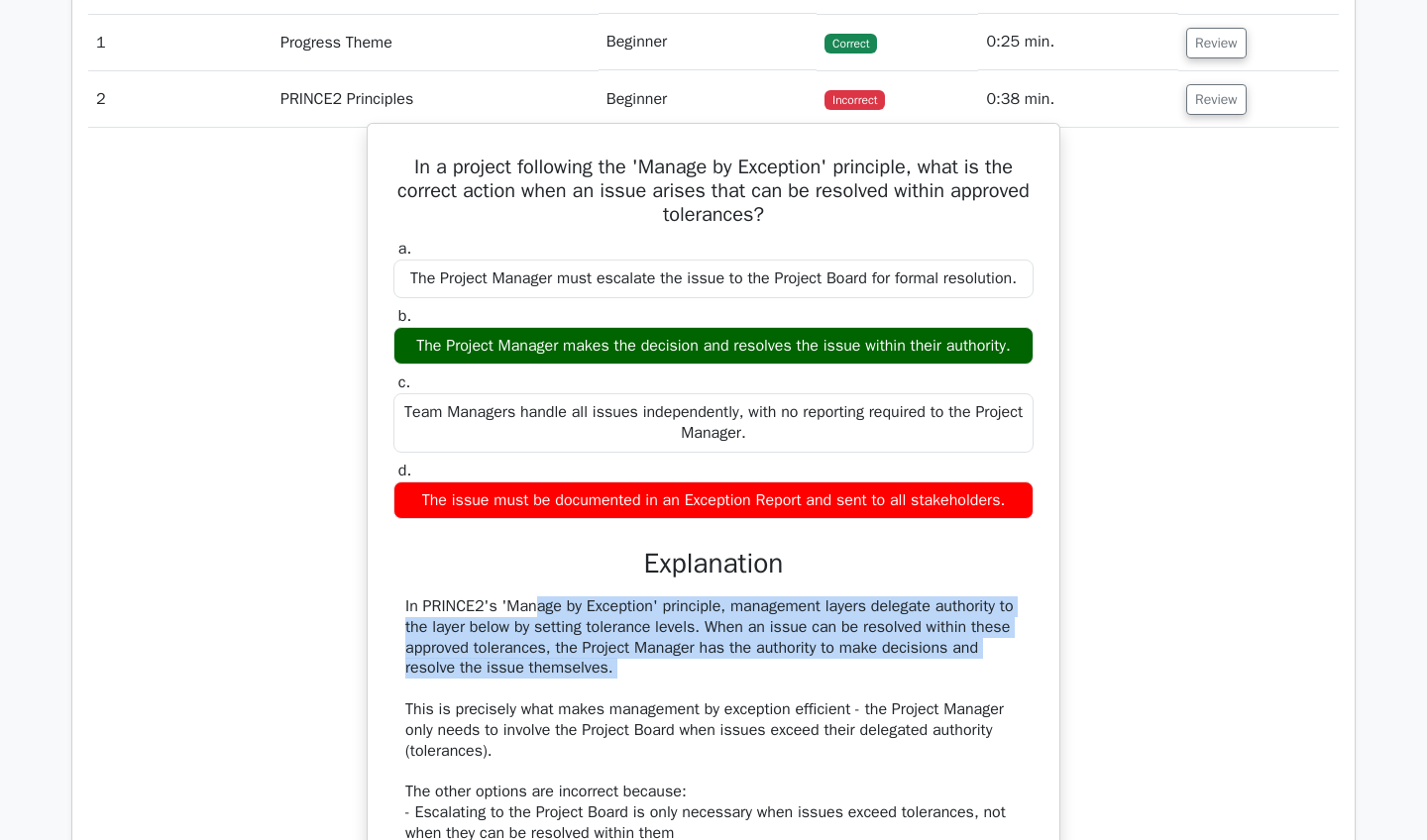 click on "In PRINCE2's 'Manage by Exception' principle, management layers delegate authority to the layer below by setting tolerance levels. When an issue can be resolved within these approved tolerances, the Project Manager has the authority to make decisions and resolve the issue themselves. This is precisely what makes management by exception efficient - the Project Manager only needs to involve the Project Board when issues exceed their delegated authority (tolerances). The other options are incorrect because: - Escalating to the Project Board is only necessary when issues exceed tolerances, not when they can be resolved within them - Team Managers don't handle all issues independently - they have their own tolerances but must report to the Project Manager - Exception Reports are only required when tolerances are forecast to be exceeded, not for issues that can be handled within approved tolerances" at bounding box center (714, 761) 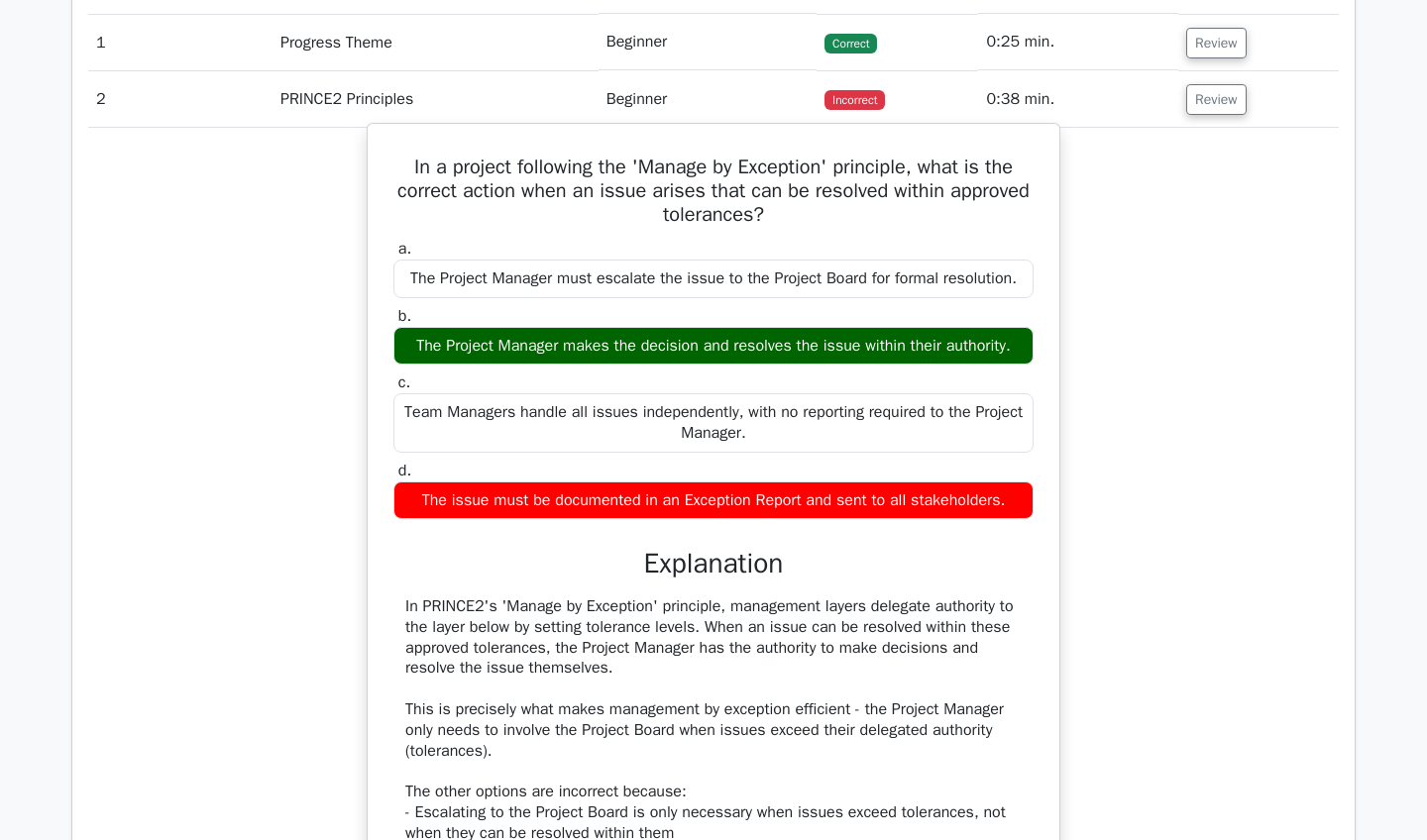 click on "In PRINCE2's 'Manage by Exception' principle, management layers delegate authority to the layer below by setting tolerance levels. When an issue can be resolved within these approved tolerances, the Project Manager has the authority to make decisions and resolve the issue themselves. This is precisely what makes management by exception efficient - the Project Manager only needs to involve the Project Board when issues exceed their delegated authority (tolerances). The other options are incorrect because: - Escalating to the Project Board is only necessary when issues exceed tolerances, not when they can be resolved within them - Team Managers don't handle all issues independently - they have their own tolerances but must report to the Project Manager - Exception Reports are only required when tolerances are forecast to be exceeded, not for issues that can be handled within approved tolerances" at bounding box center [714, 761] 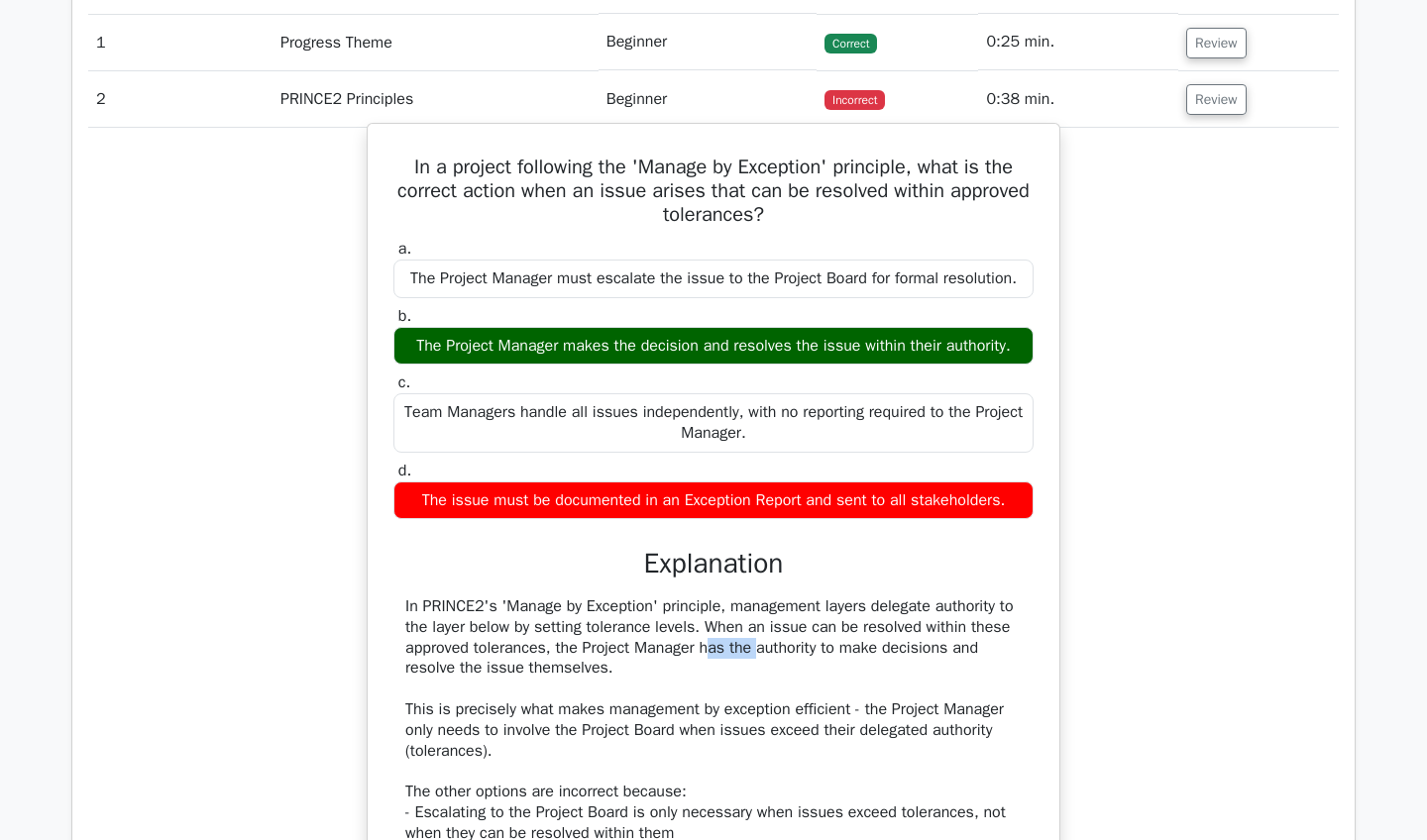 click on "In PRINCE2's 'Manage by Exception' principle, management layers delegate authority to the layer below by setting tolerance levels. When an issue can be resolved within these approved tolerances, the Project Manager has the authority to make decisions and resolve the issue themselves. This is precisely what makes management by exception efficient - the Project Manager only needs to involve the Project Board when issues exceed their delegated authority (tolerances). The other options are incorrect because: - Escalating to the Project Board is only necessary when issues exceed tolerances, not when they can be resolved within them - Team Managers don't handle all issues independently - they have their own tolerances but must report to the Project Manager - Exception Reports are only required when tolerances are forecast to be exceeded, not for issues that can be handled within approved tolerances" at bounding box center (714, 761) 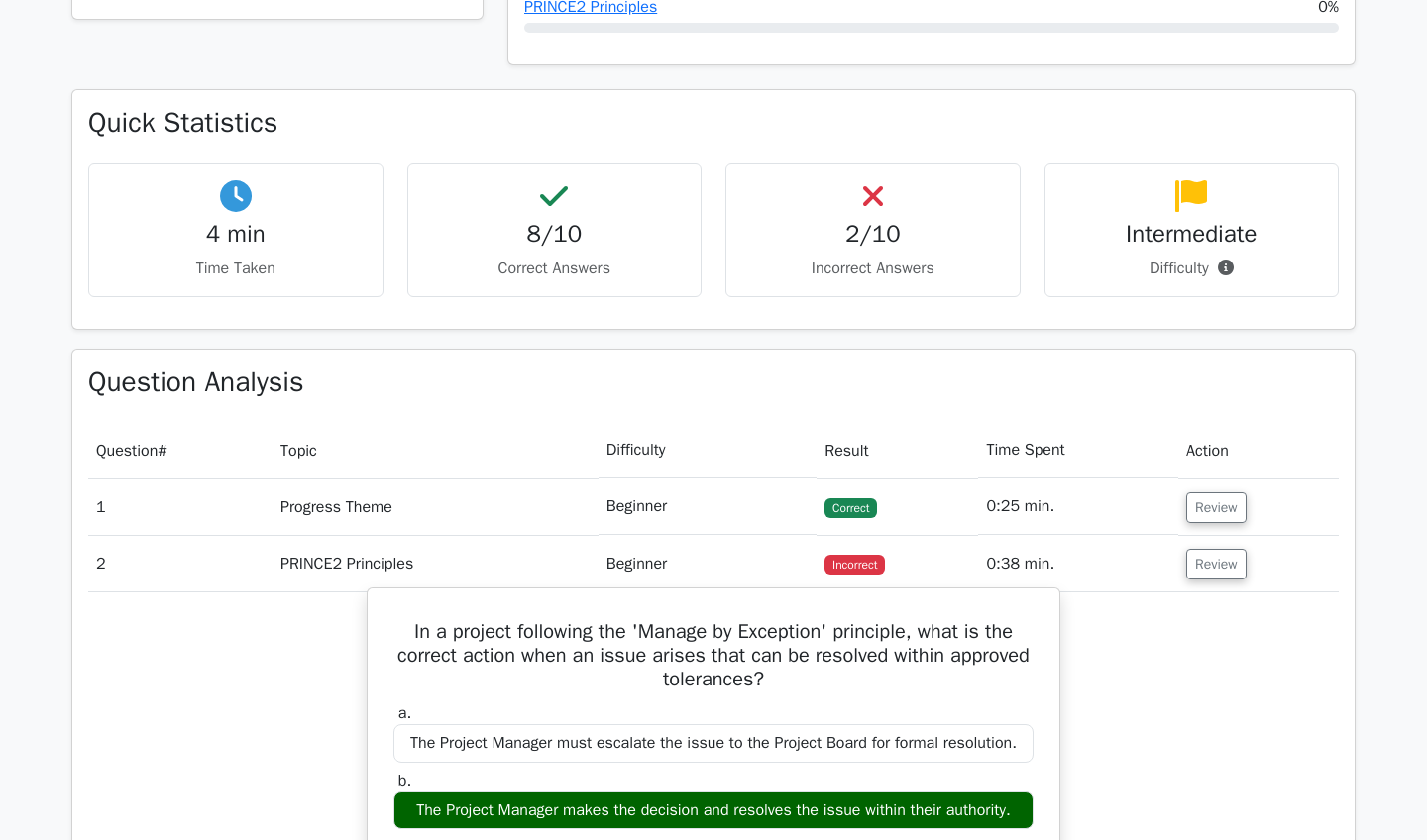 scroll, scrollTop: 867, scrollLeft: 0, axis: vertical 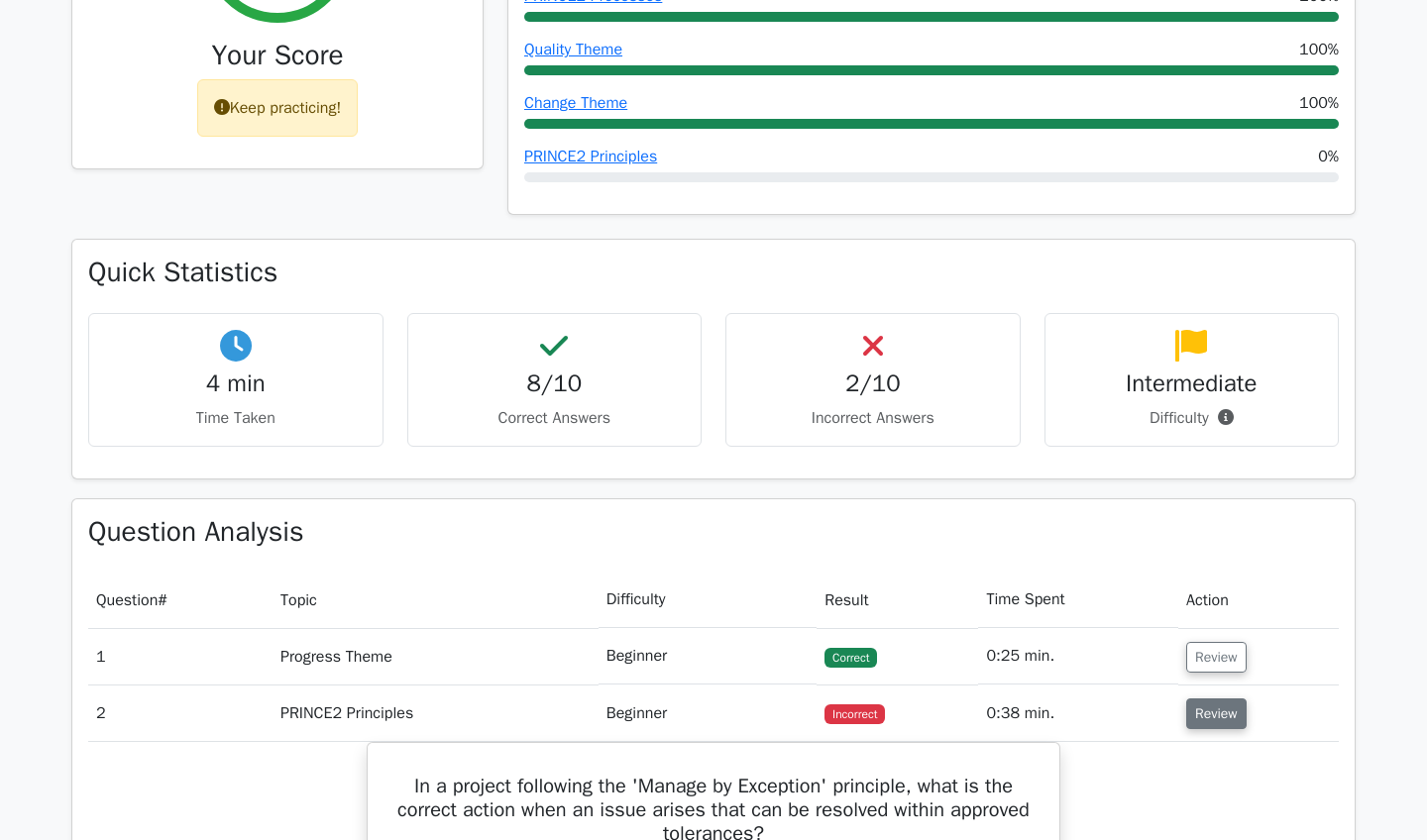 click on "Review" at bounding box center [1216, 713] 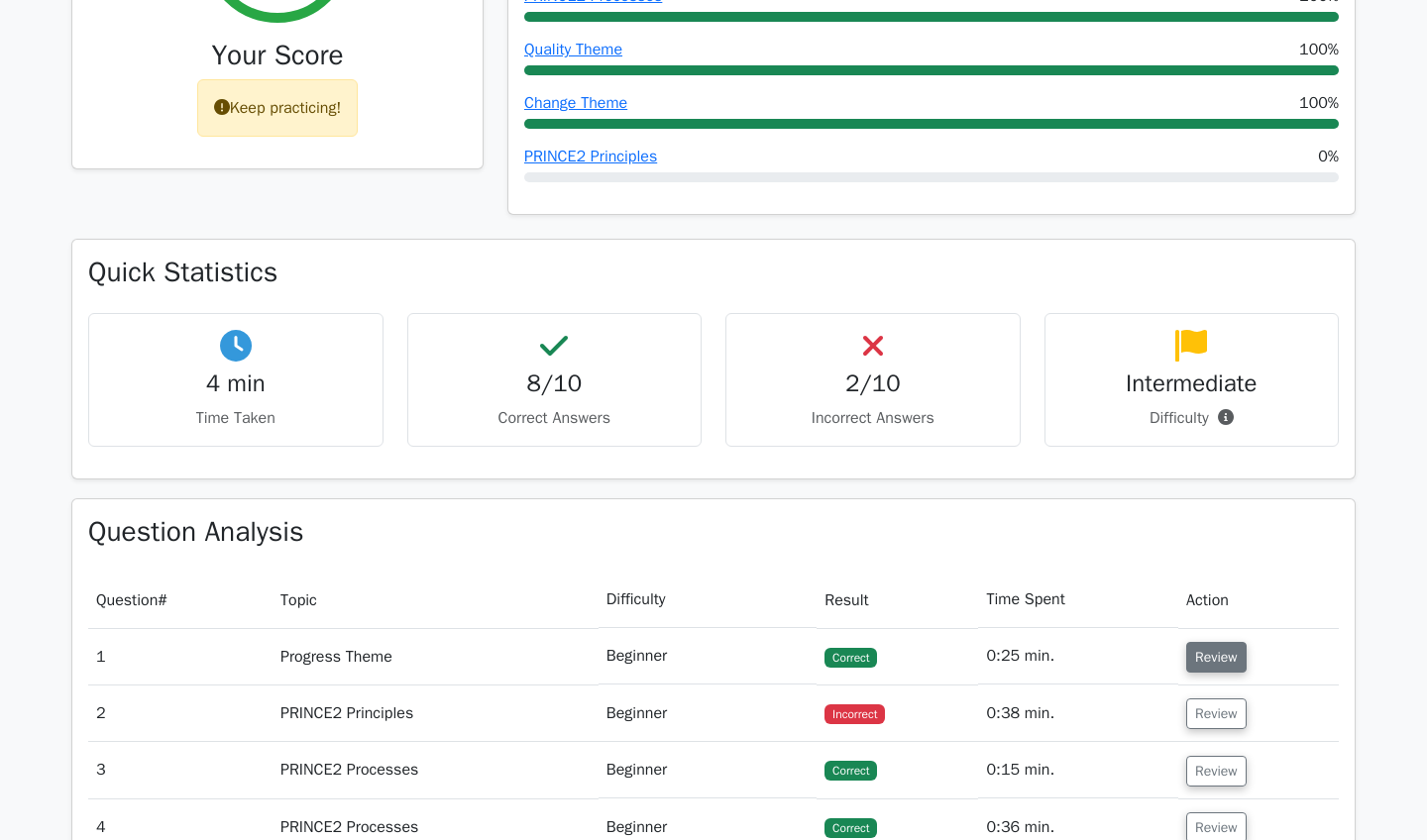 click on "Review" at bounding box center (1216, 657) 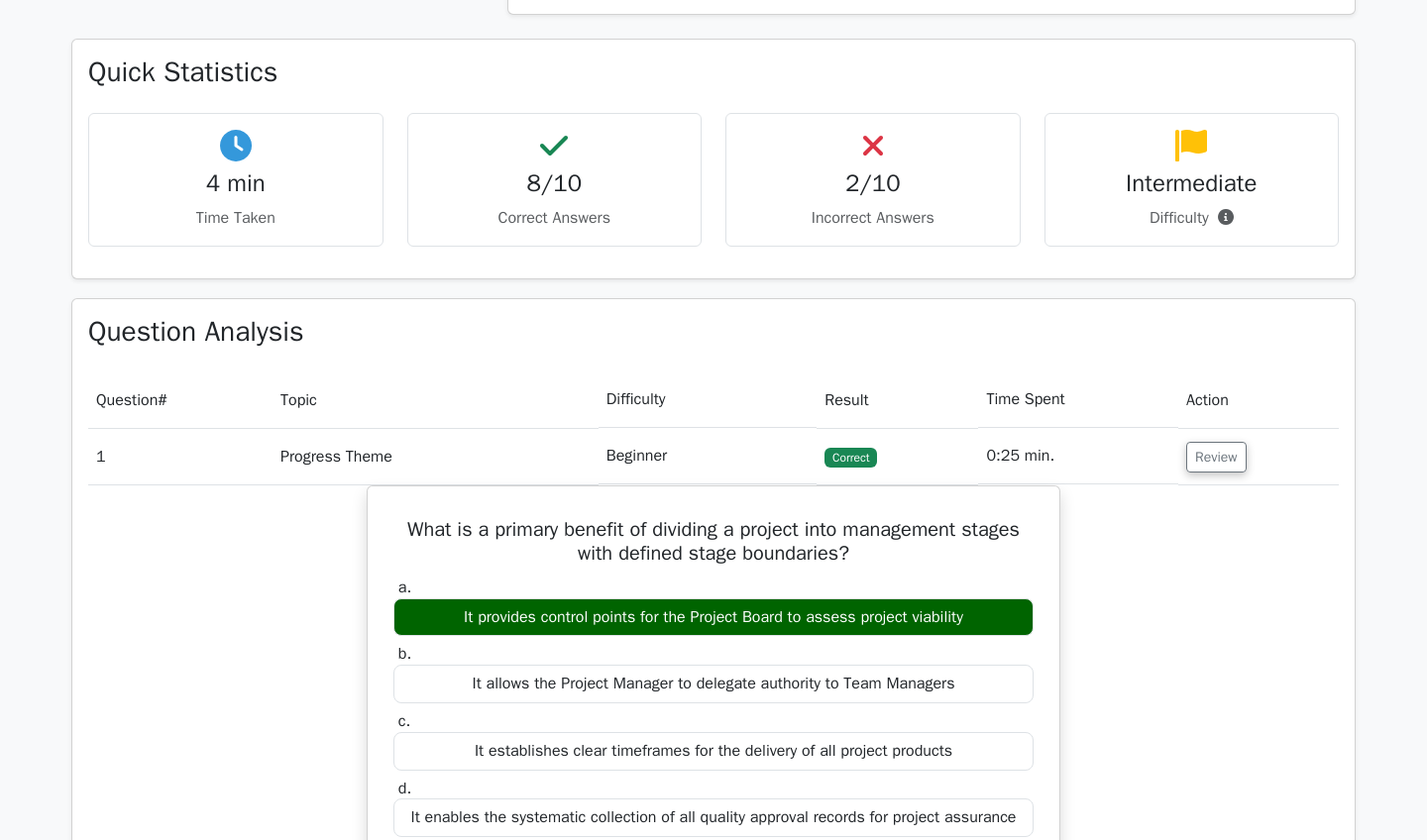 scroll, scrollTop: 1103, scrollLeft: 0, axis: vertical 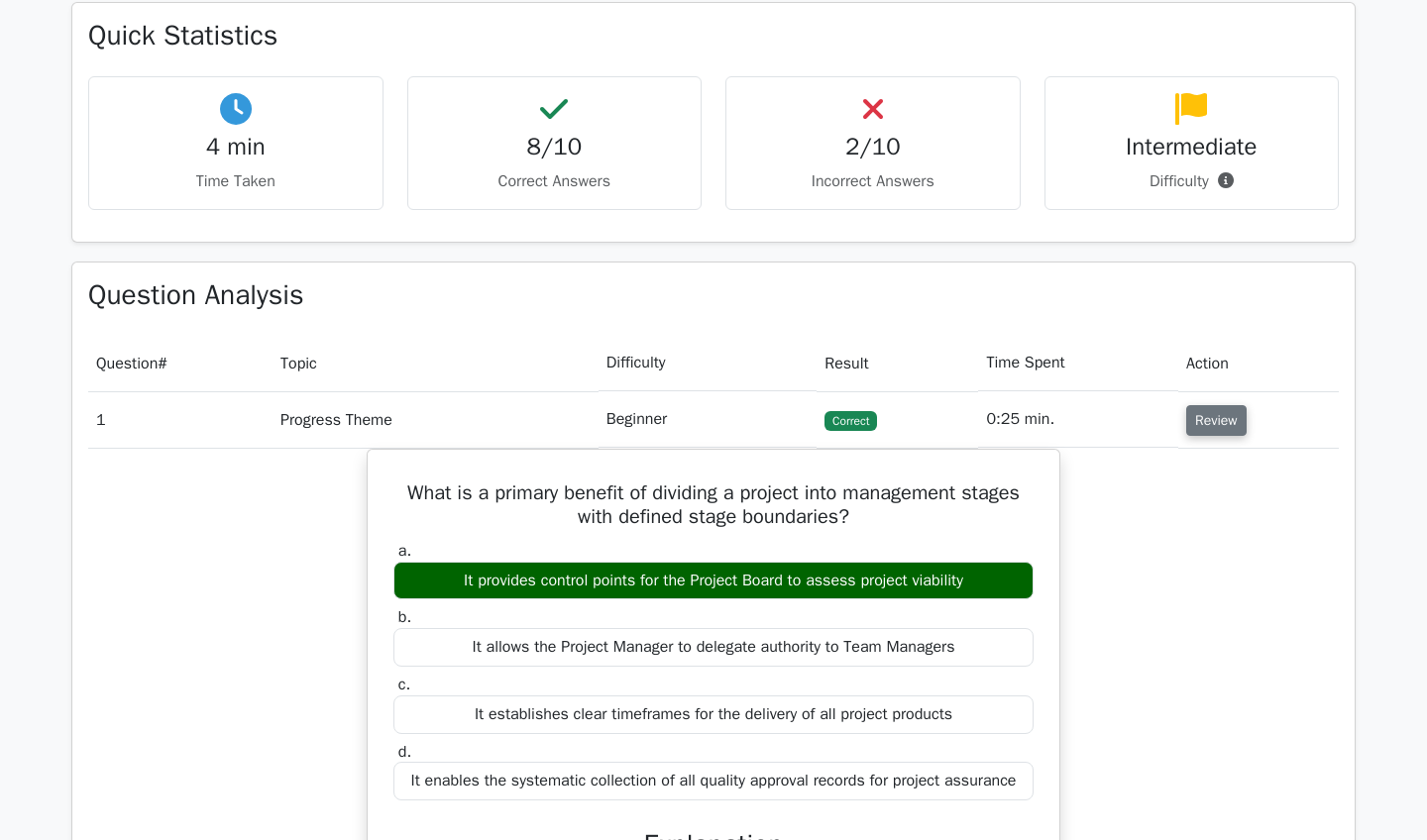 click on "Review" at bounding box center (1216, 420) 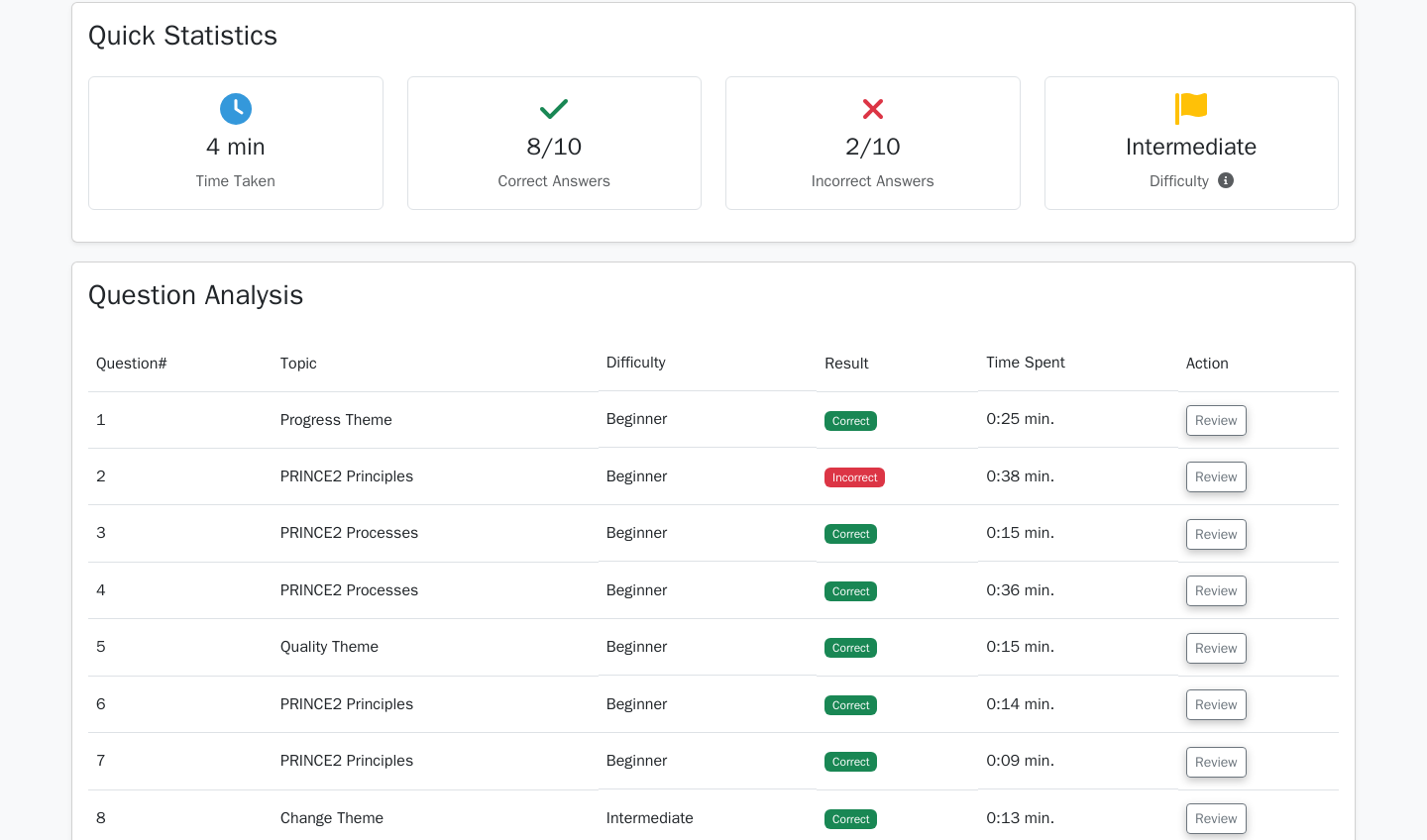 click on "Review" at bounding box center (1259, 533) 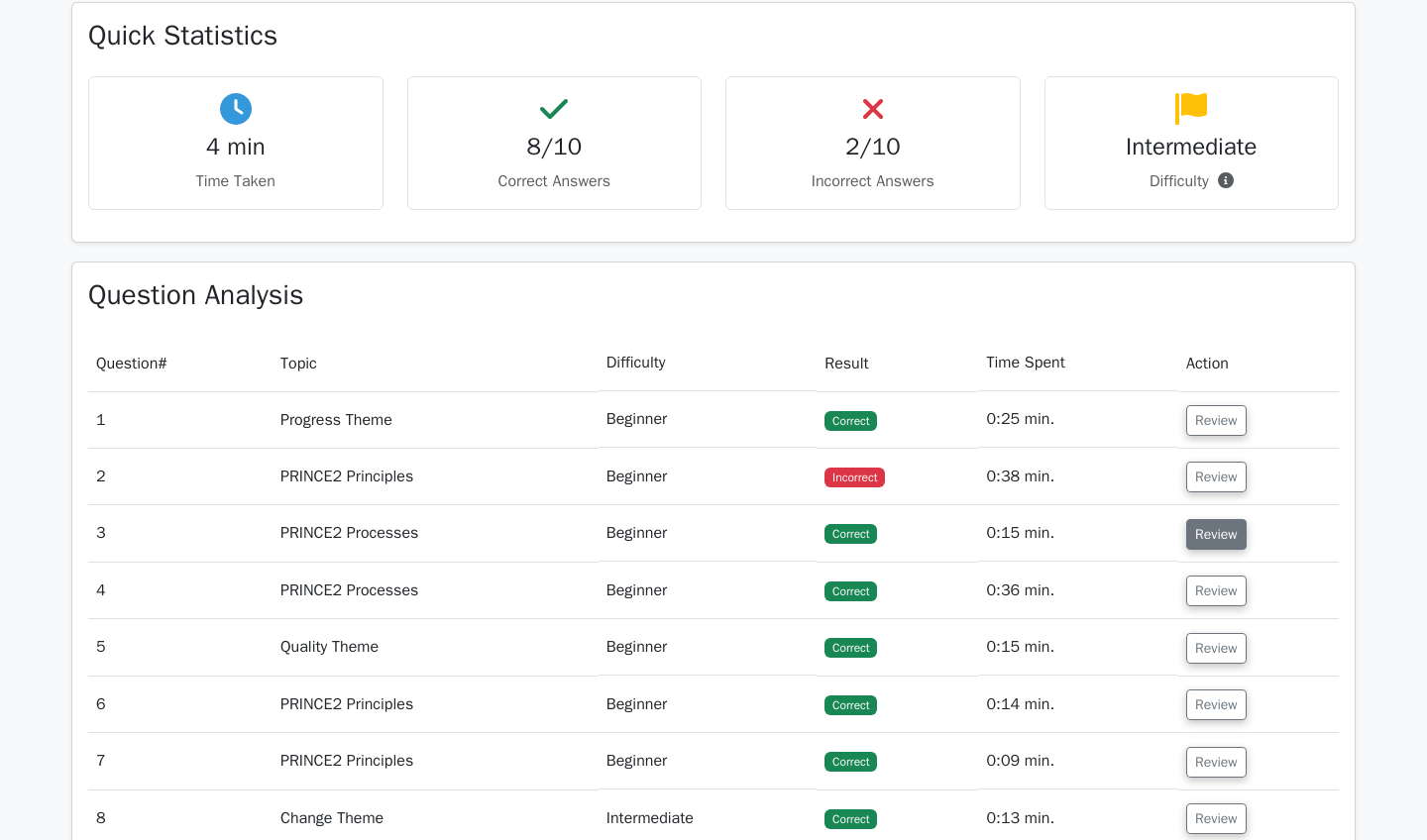 click on "Review" at bounding box center [1216, 534] 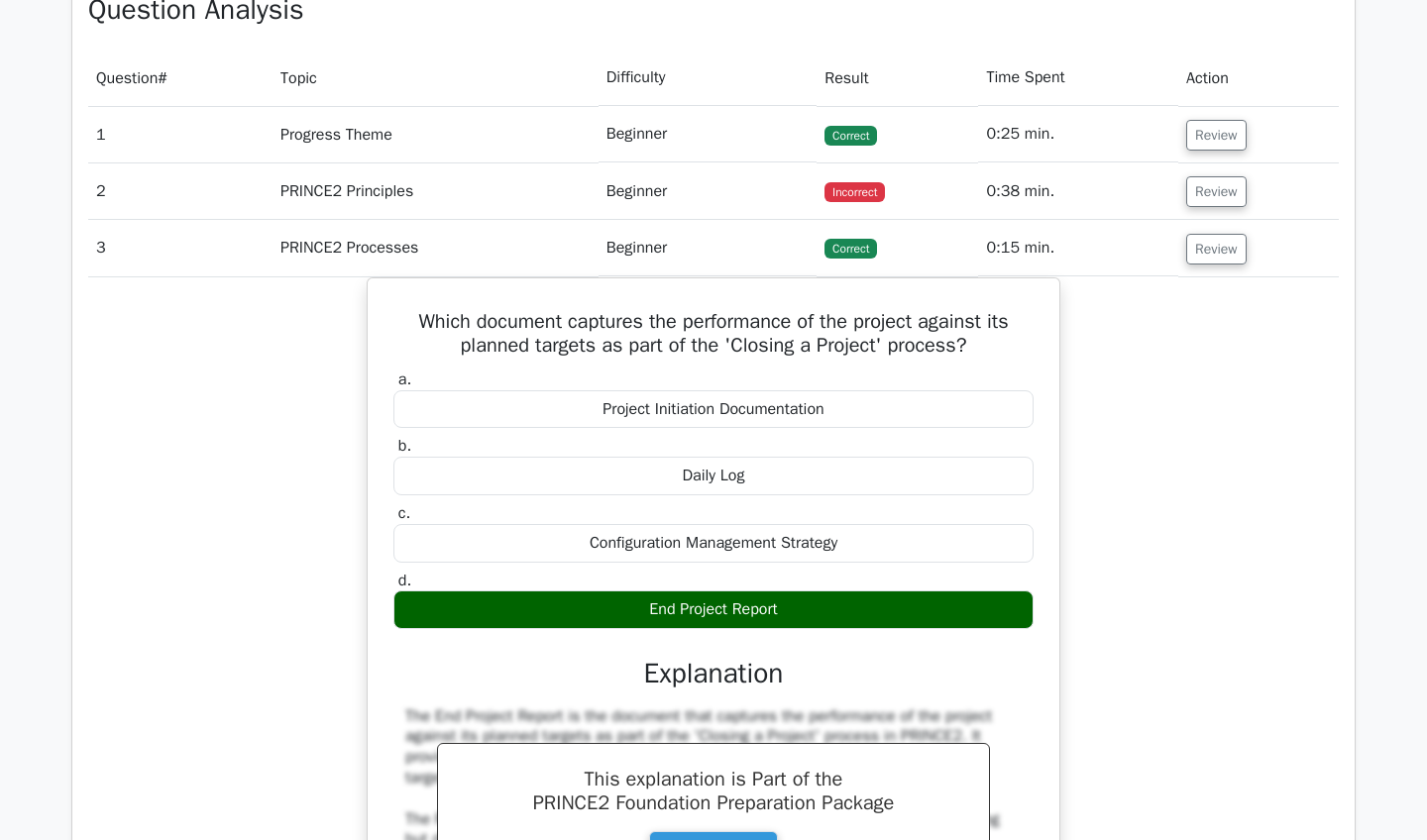 scroll, scrollTop: 1433, scrollLeft: 0, axis: vertical 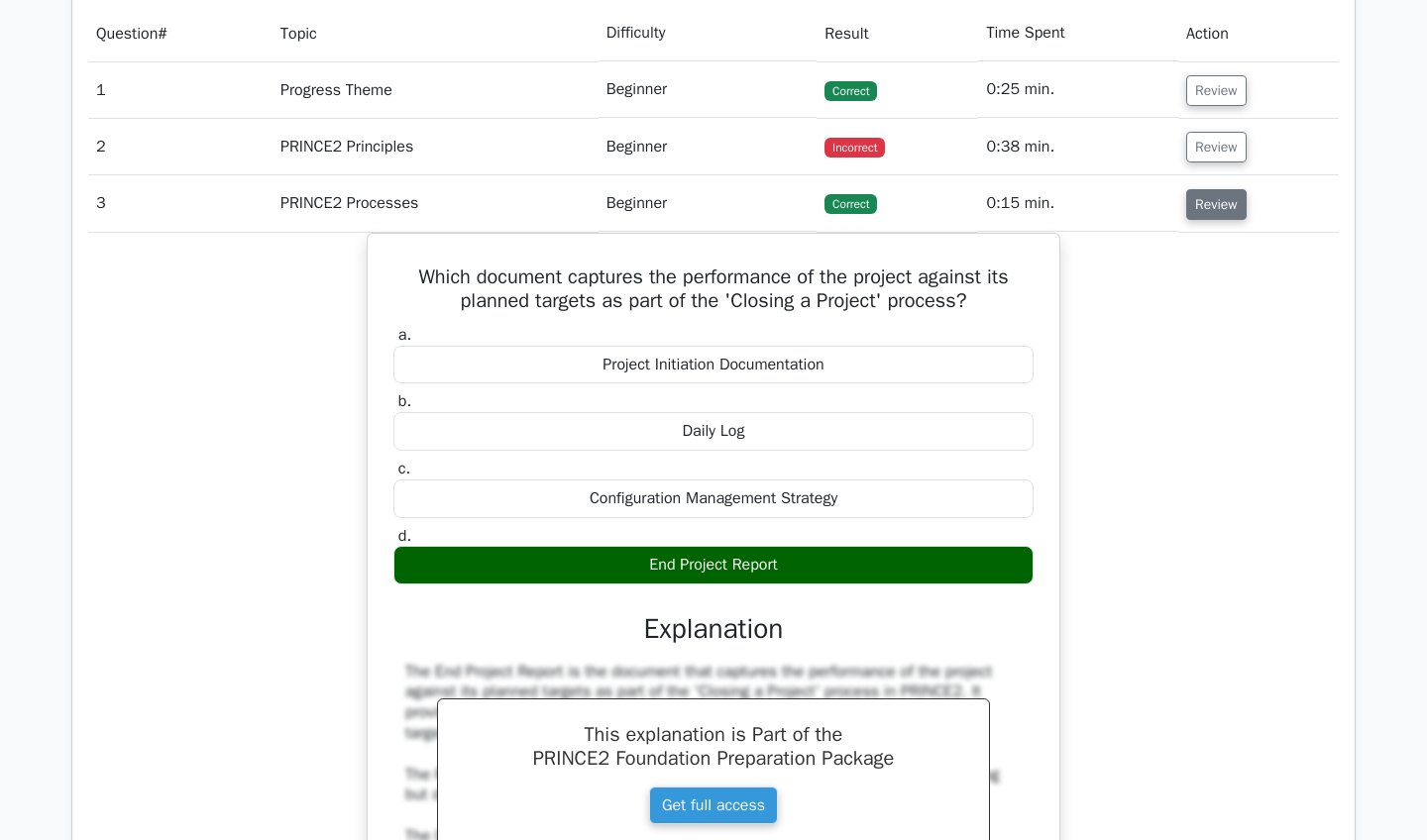 click on "Review" at bounding box center (1216, 204) 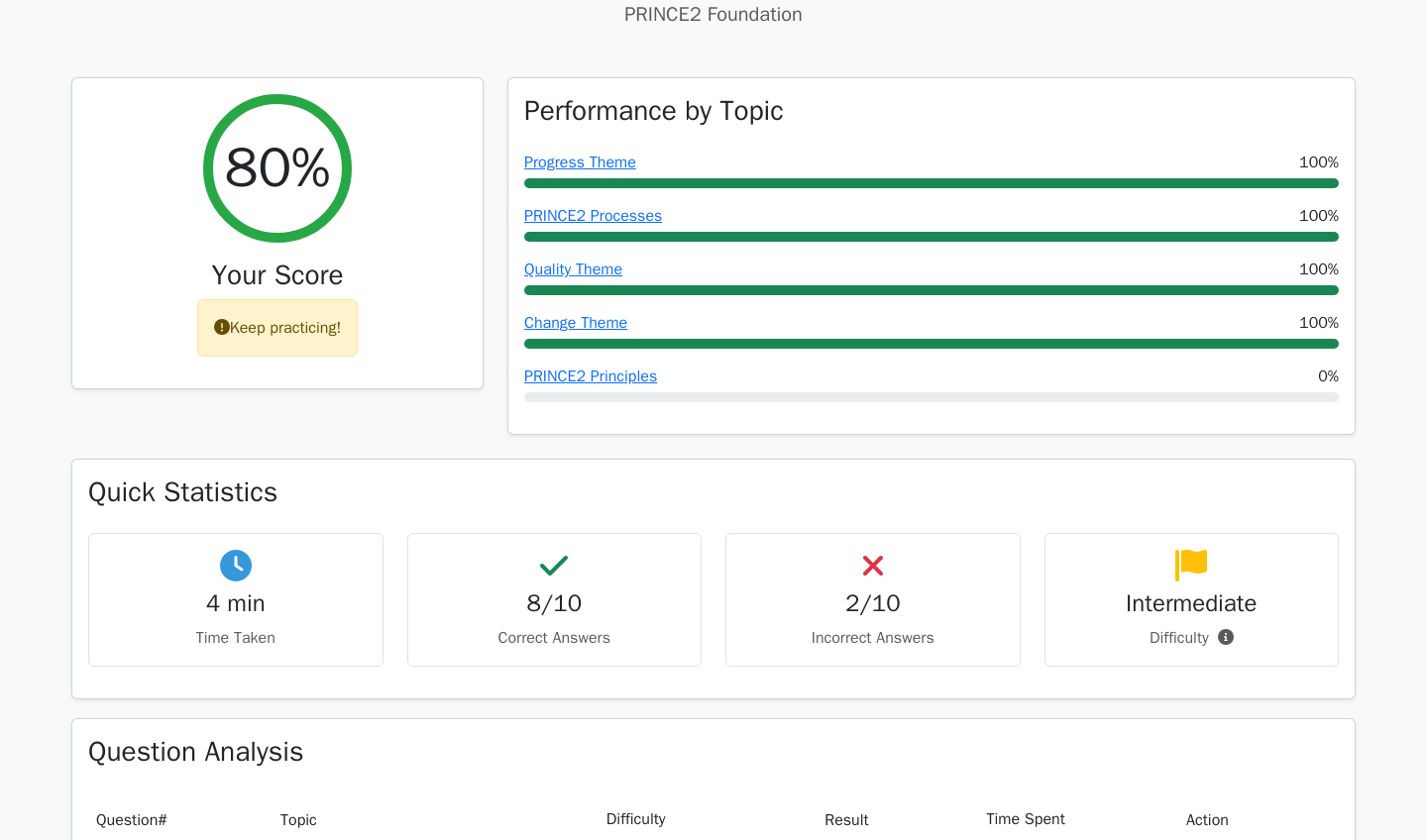 scroll, scrollTop: 607, scrollLeft: 0, axis: vertical 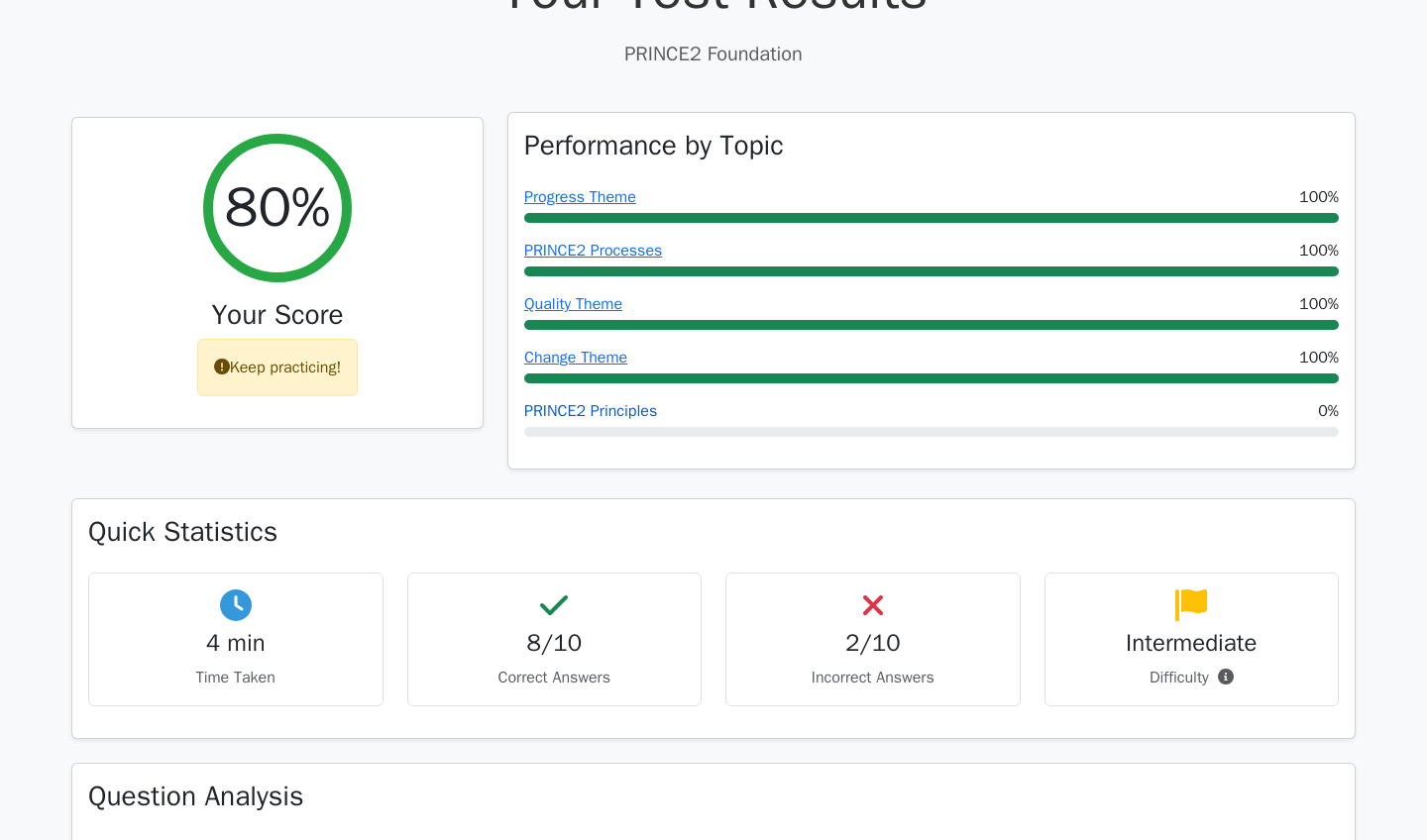 click on "PRINCE2 Principles" at bounding box center (591, 411) 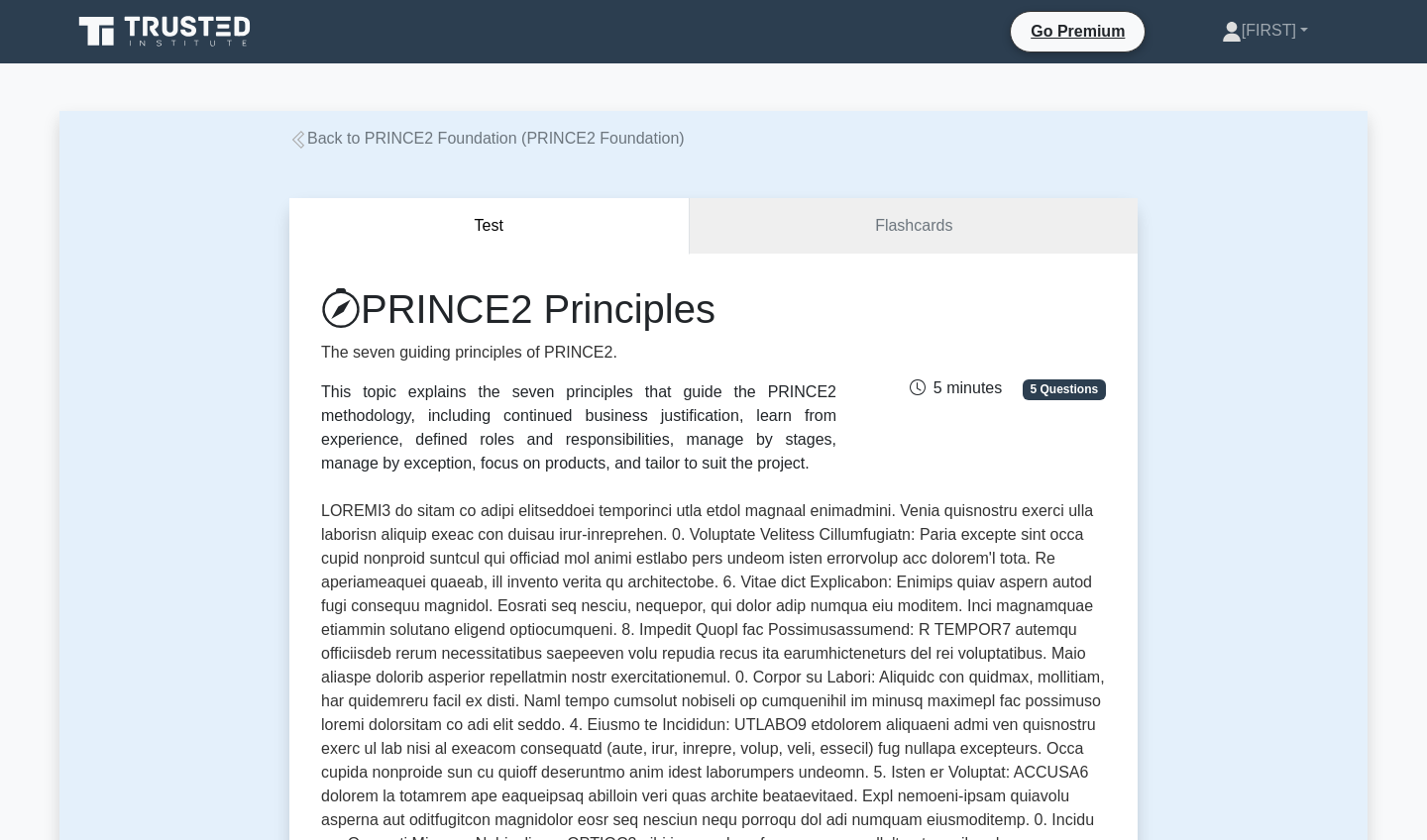 scroll, scrollTop: 0, scrollLeft: 0, axis: both 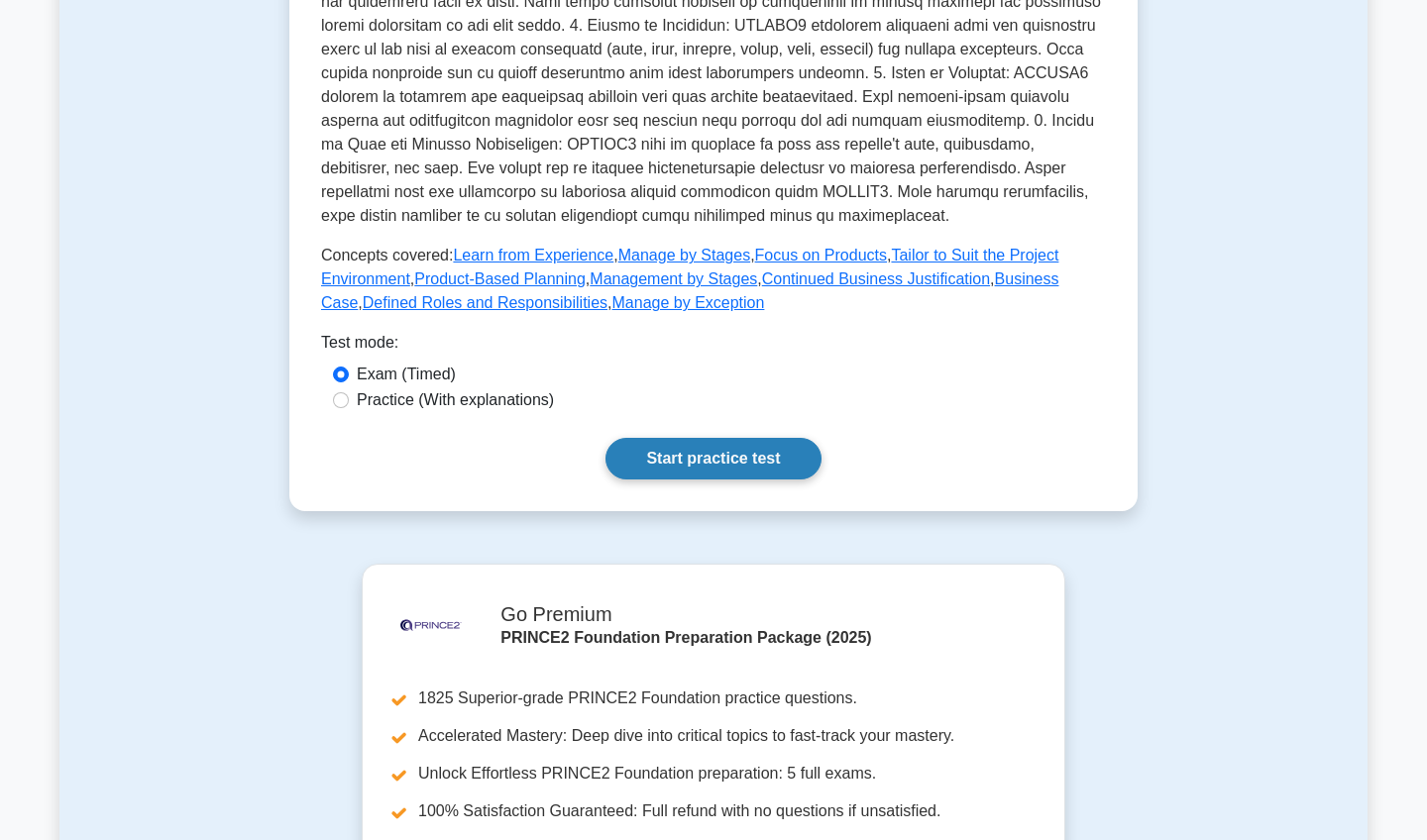 click on "Start practice test" at bounding box center [713, 459] 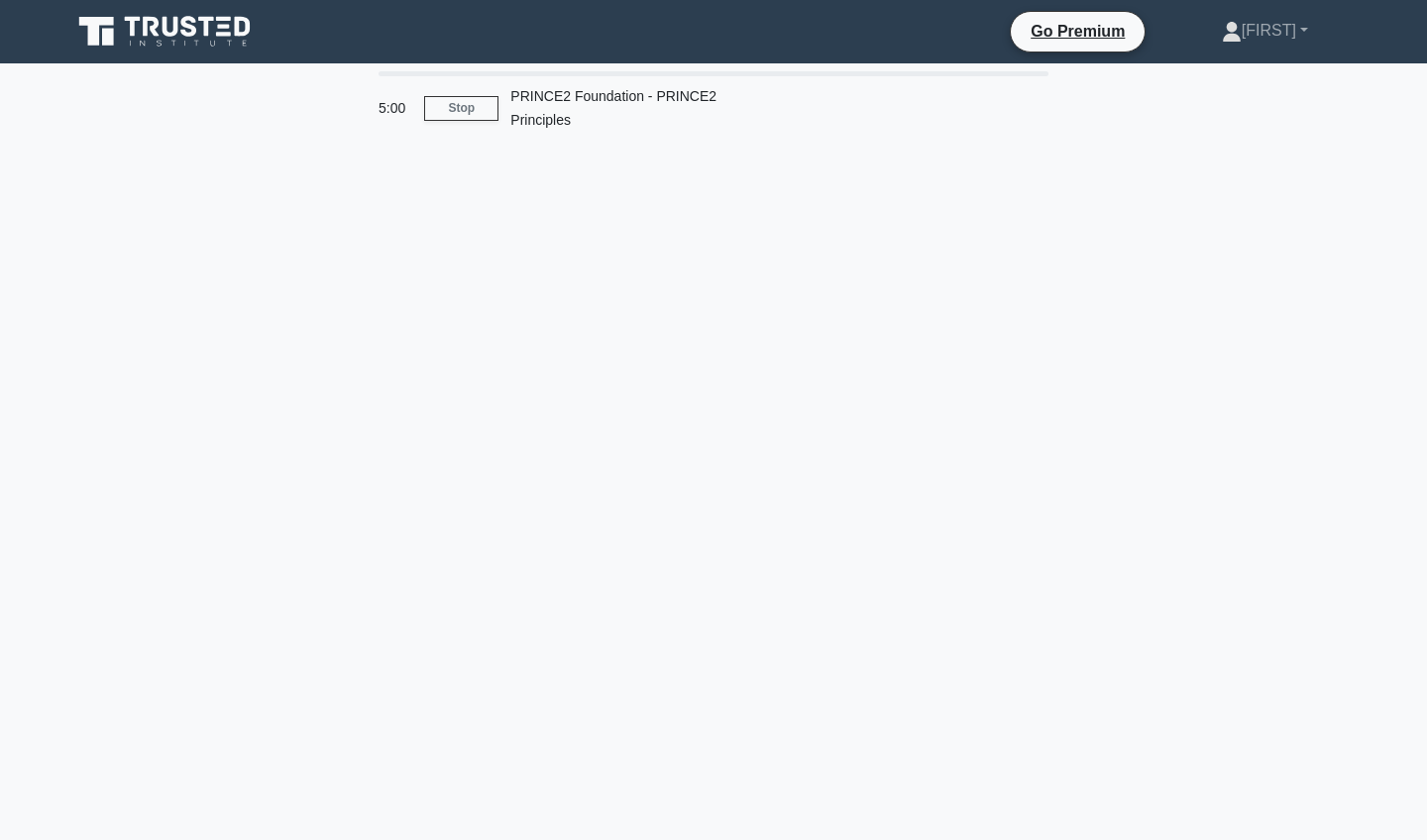 scroll, scrollTop: 0, scrollLeft: 0, axis: both 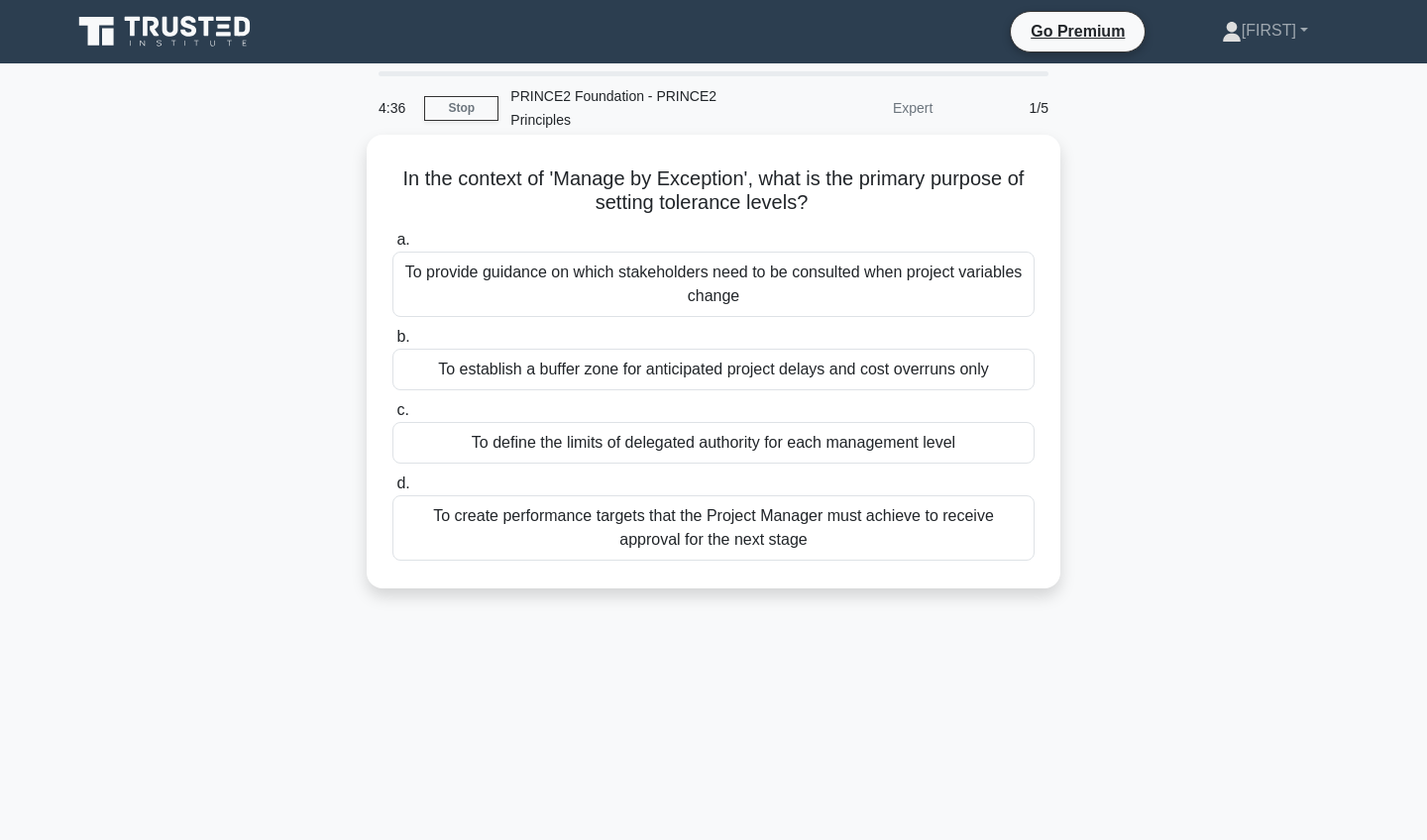 click on "To define the limits of delegated authority for each management level" at bounding box center [714, 443] 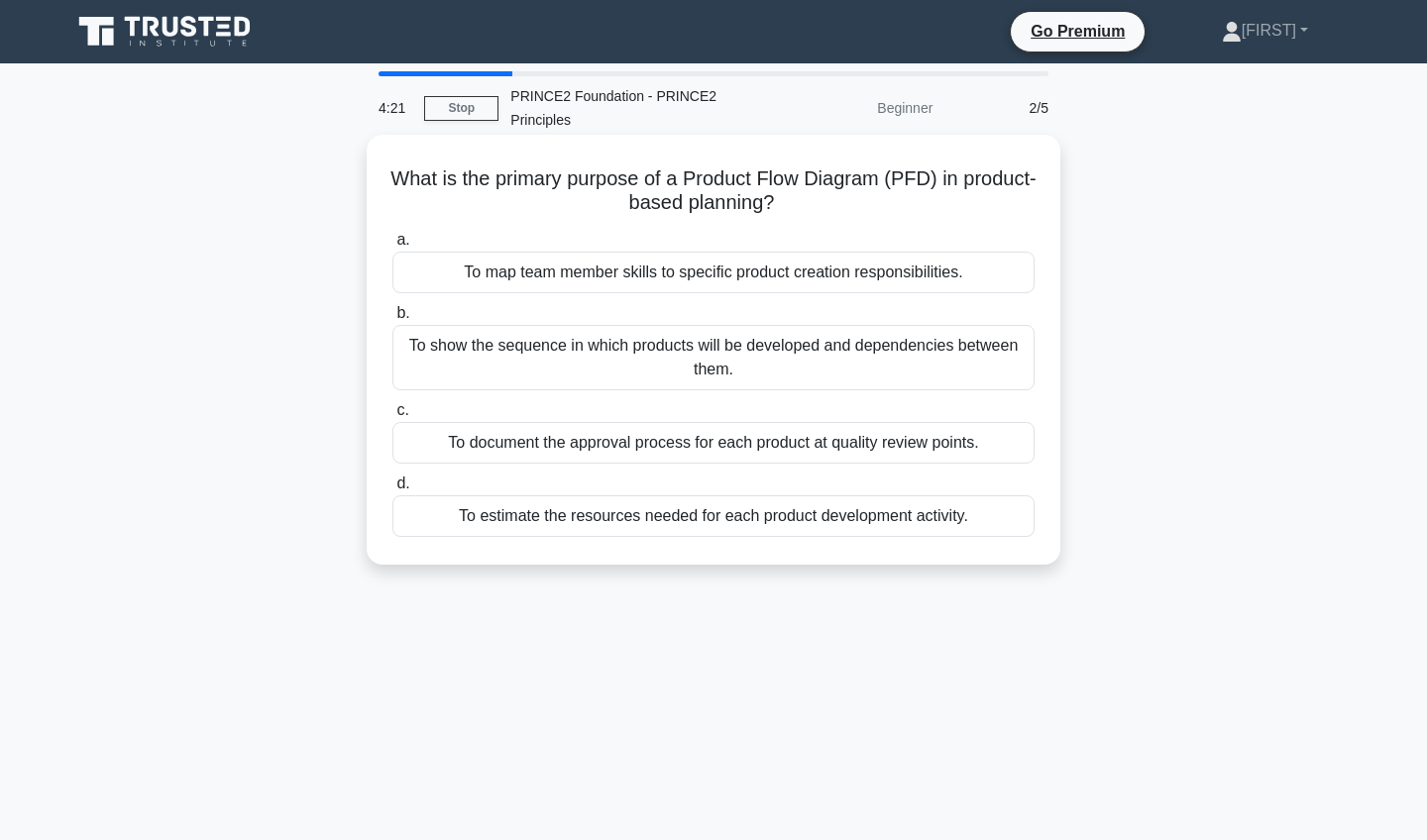 click on "To show the sequence in which products will be developed and dependencies between them." at bounding box center [714, 358] 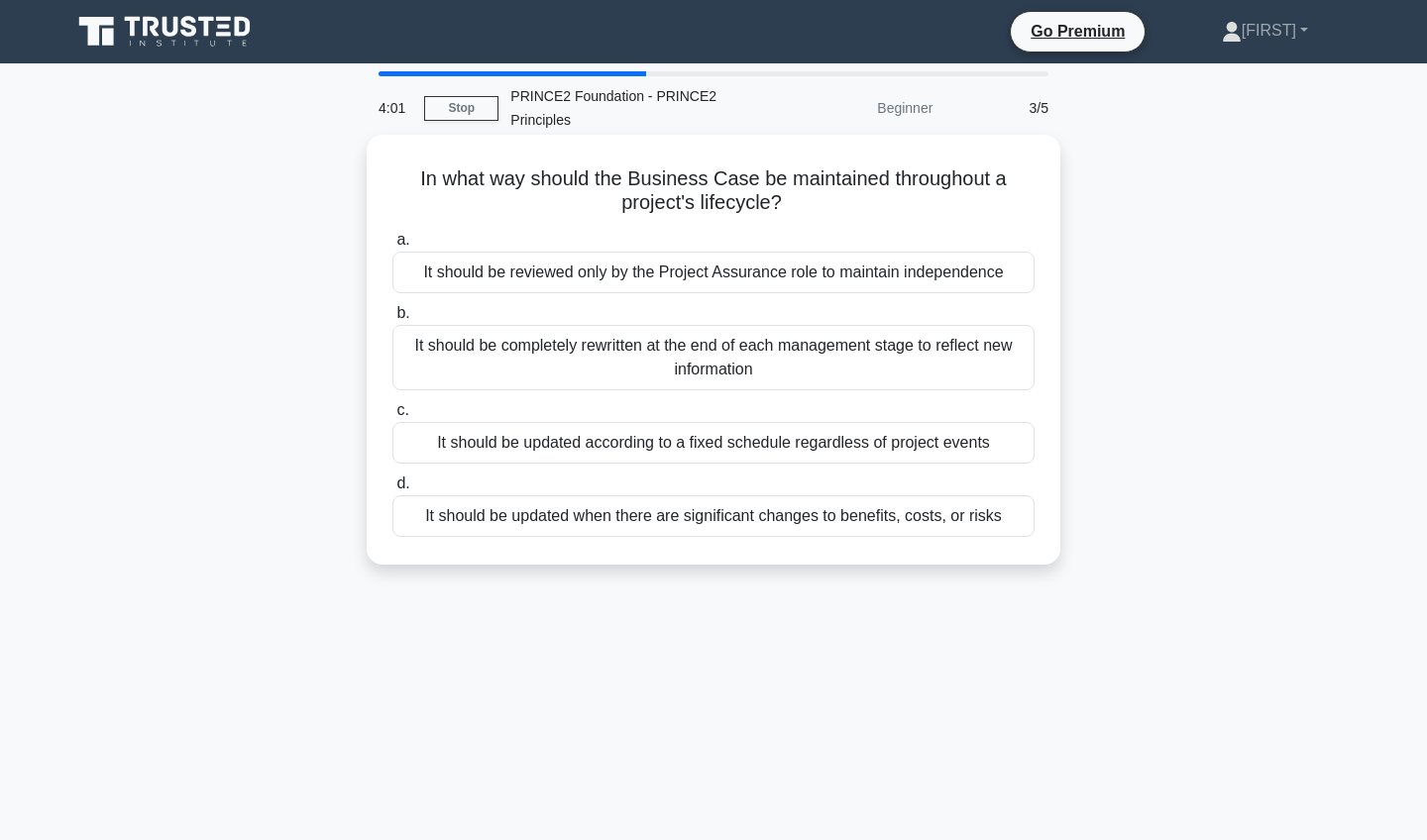 click on "It should be updated when there are significant changes to benefits, costs, or risks" at bounding box center (714, 516) 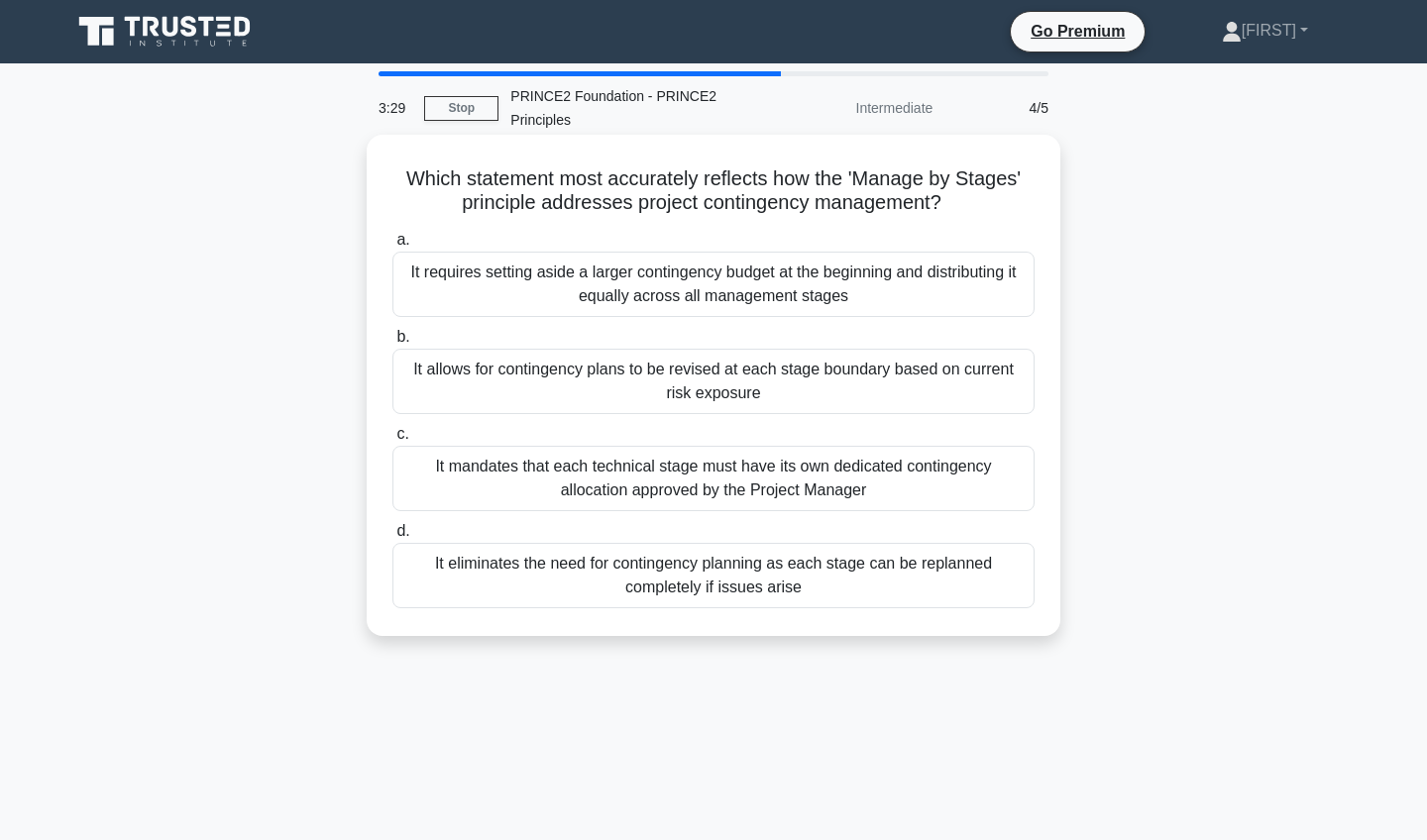 click on "It mandates that each technical stage must have its own dedicated contingency allocation approved by the Project Manager" at bounding box center (714, 478) 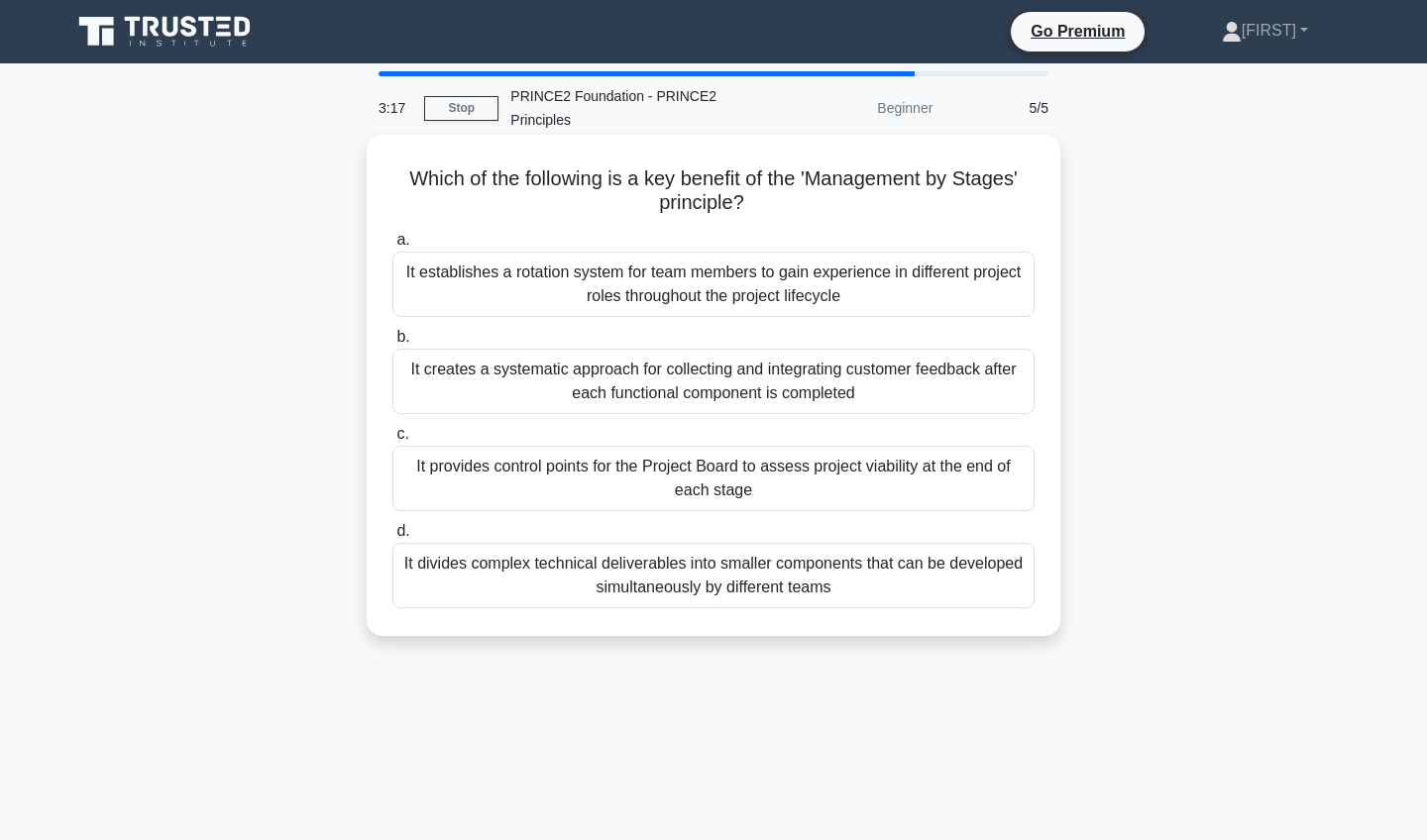 click on "It provides control points for the Project Board to assess project viability at the end of each stage" at bounding box center (714, 478) 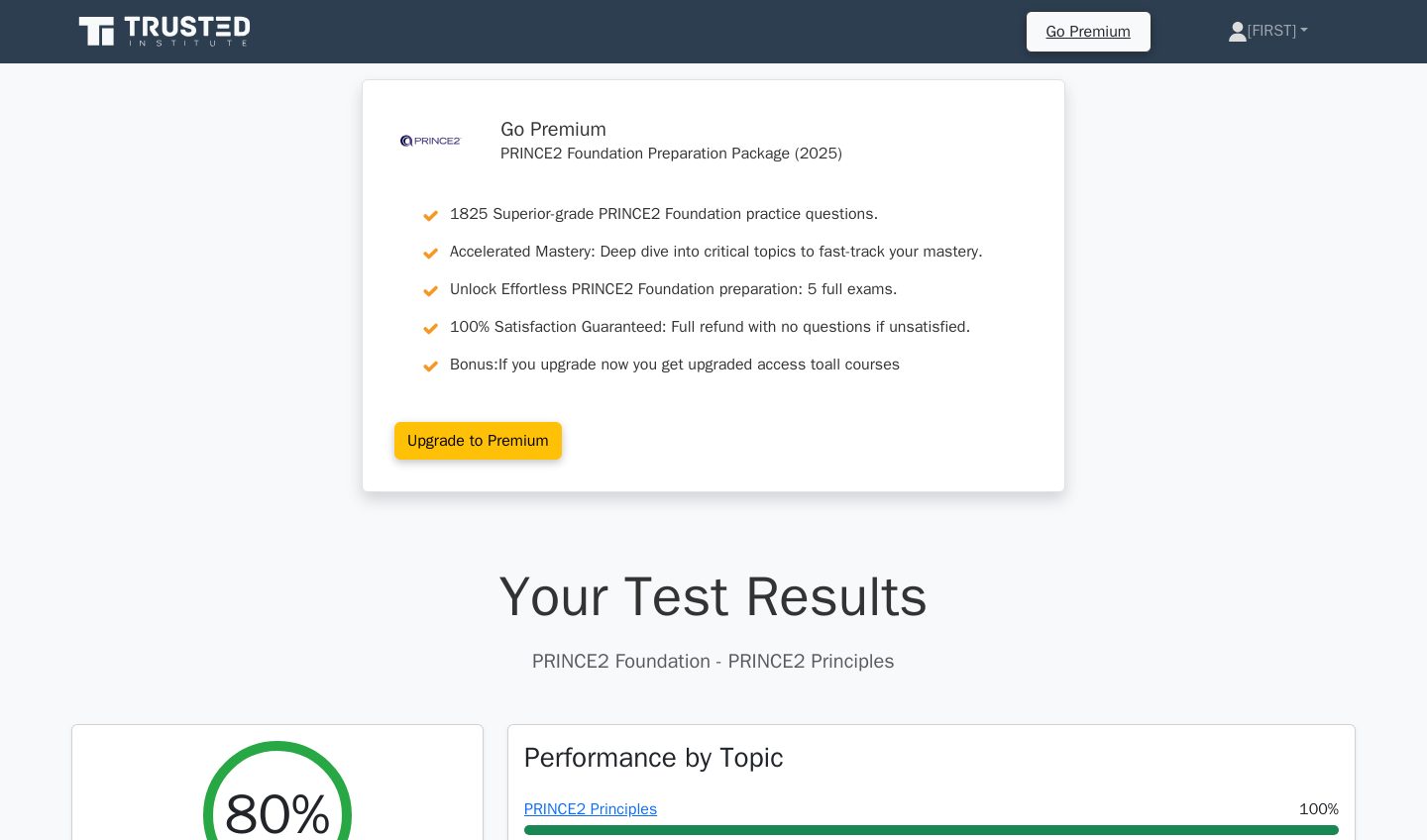 scroll, scrollTop: 0, scrollLeft: 0, axis: both 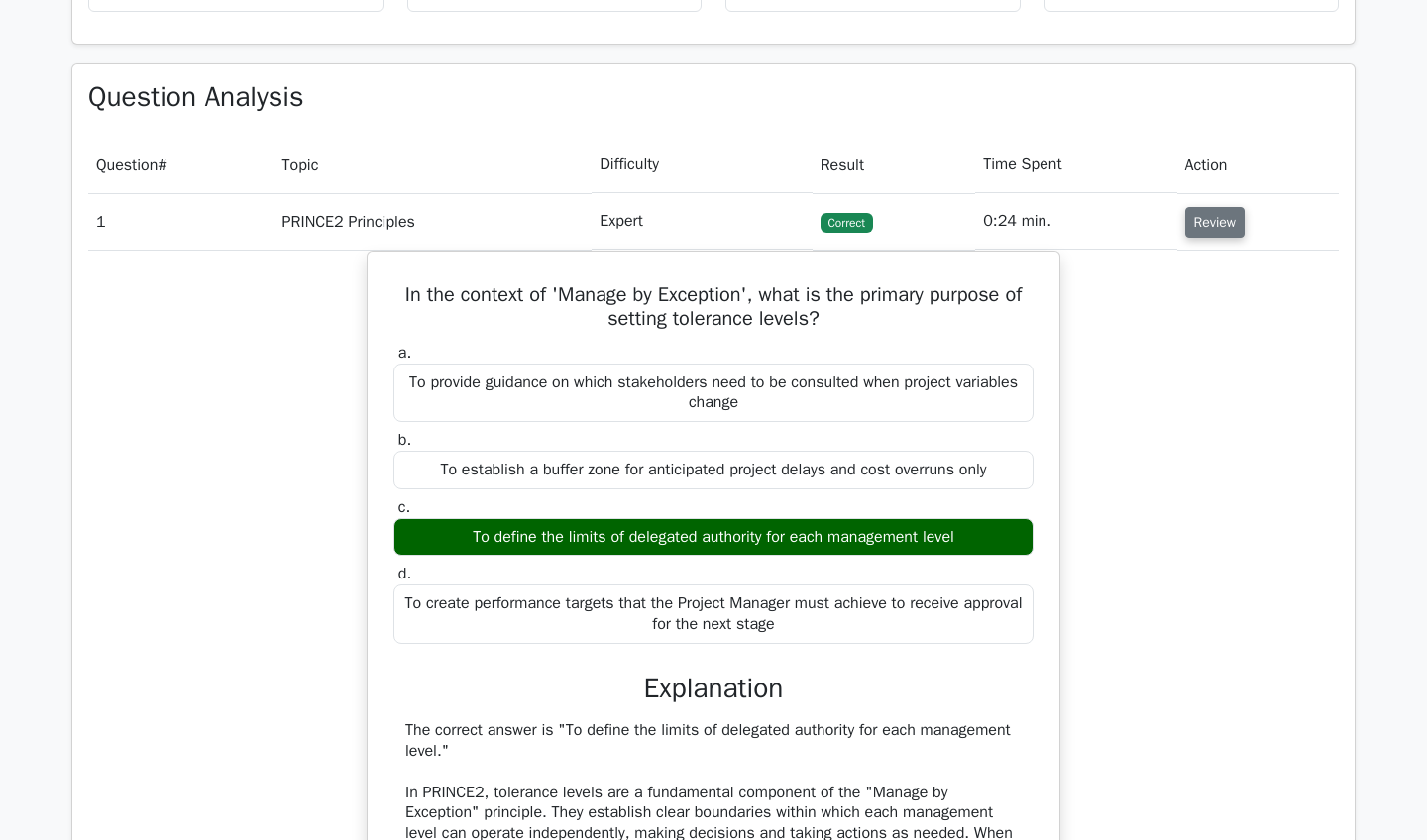 click on "Review" at bounding box center (1215, 222) 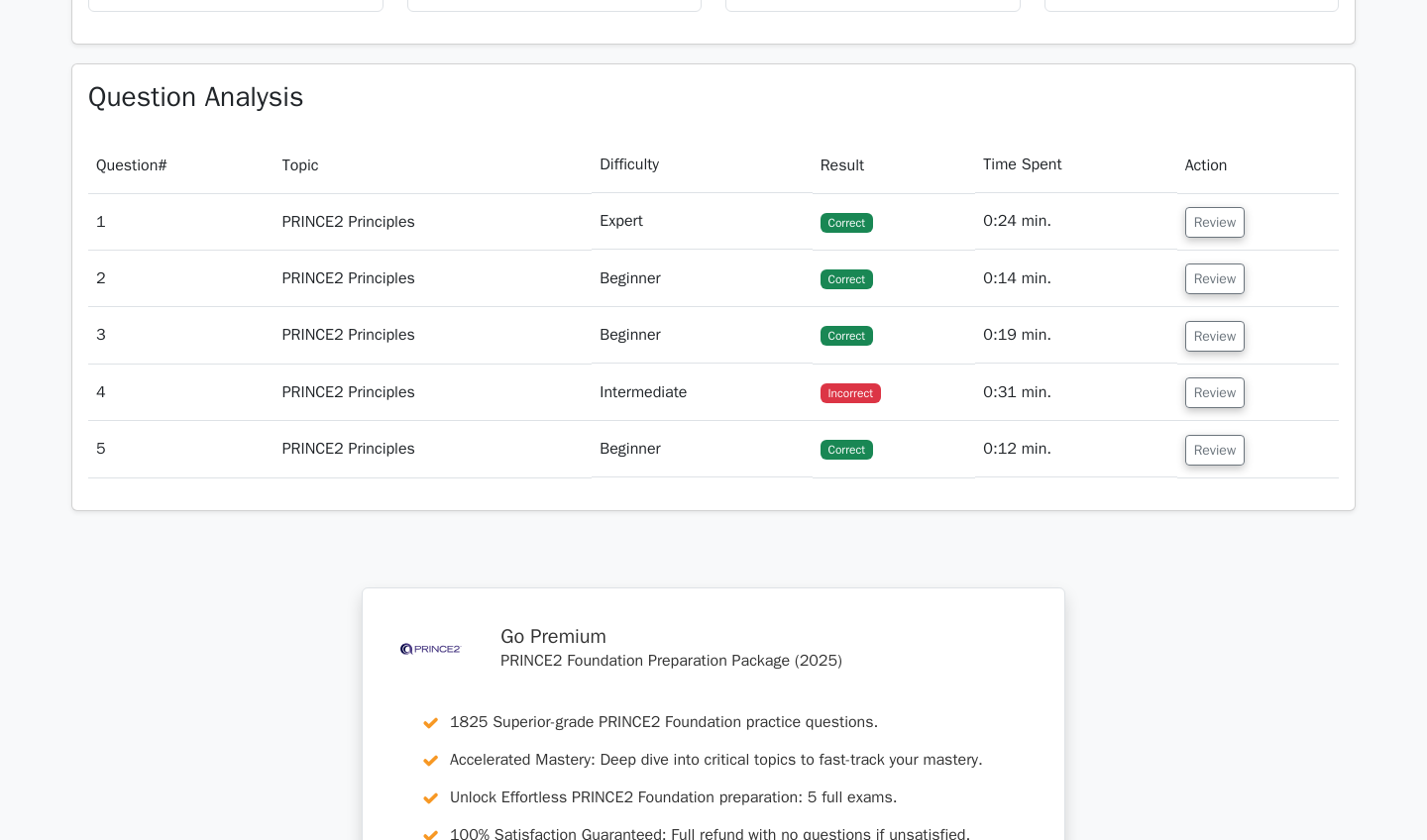 click on "Review" at bounding box center (1258, 392) 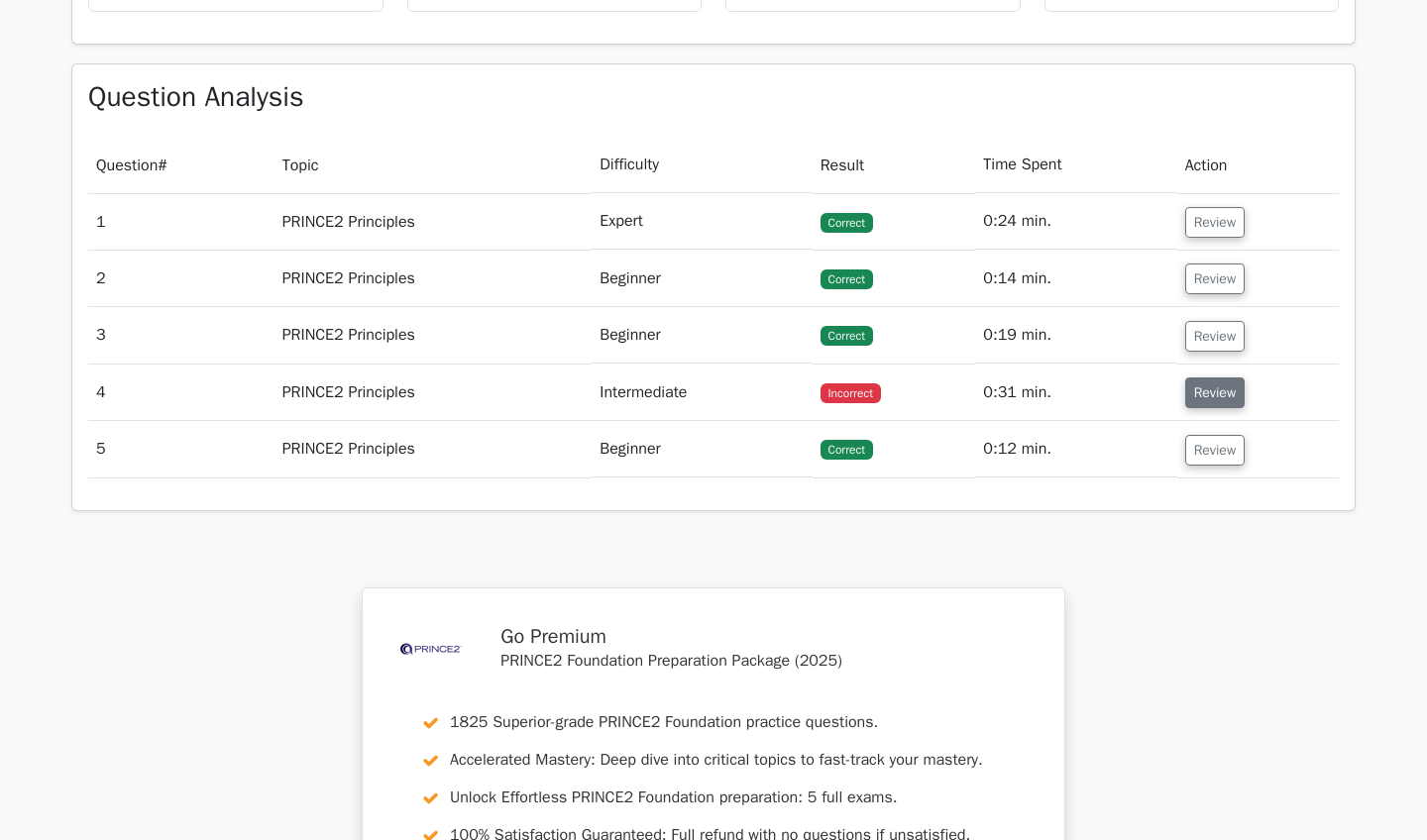 click on "Review" at bounding box center [1215, 392] 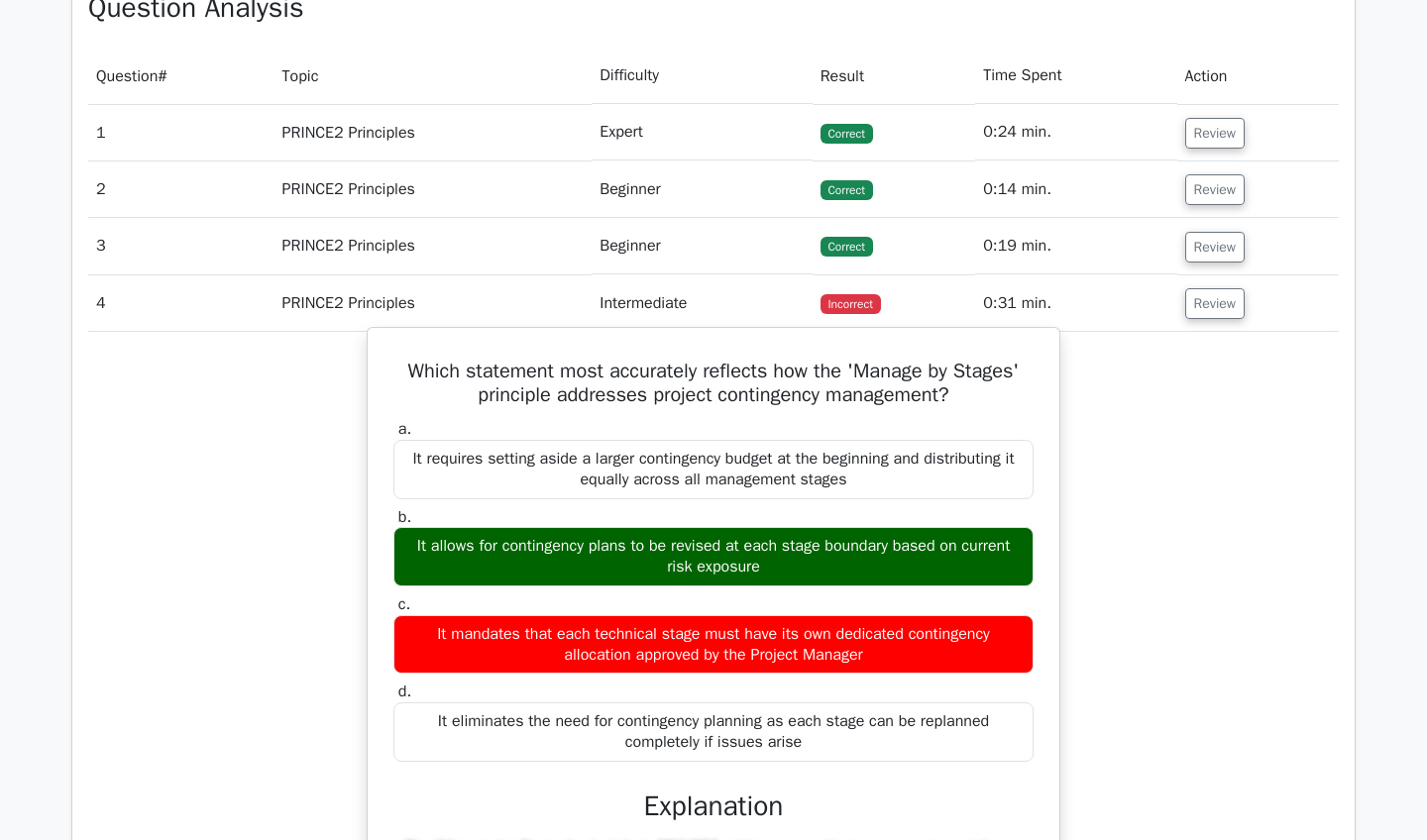 scroll, scrollTop: 1351, scrollLeft: 0, axis: vertical 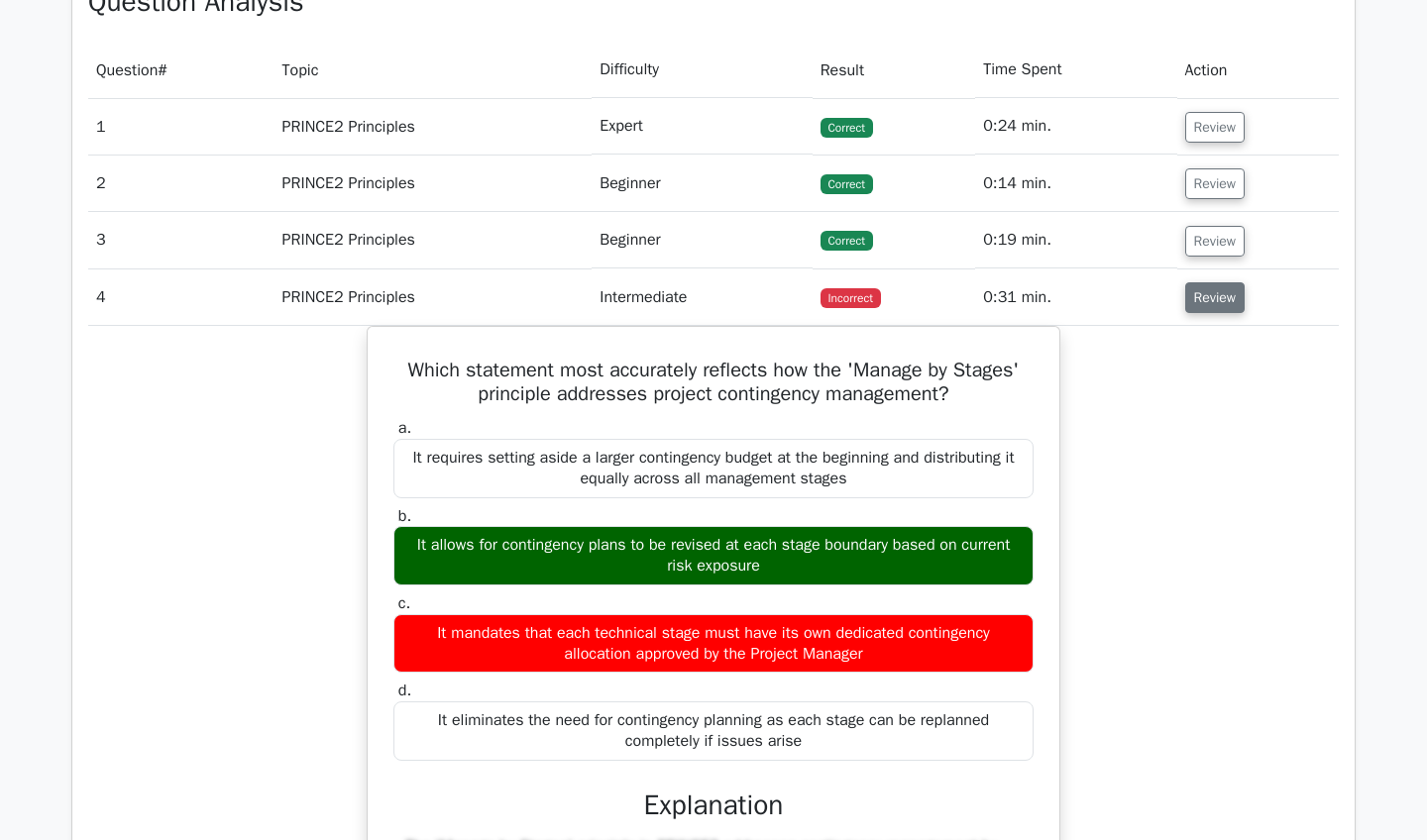 click on "Review" at bounding box center [1215, 297] 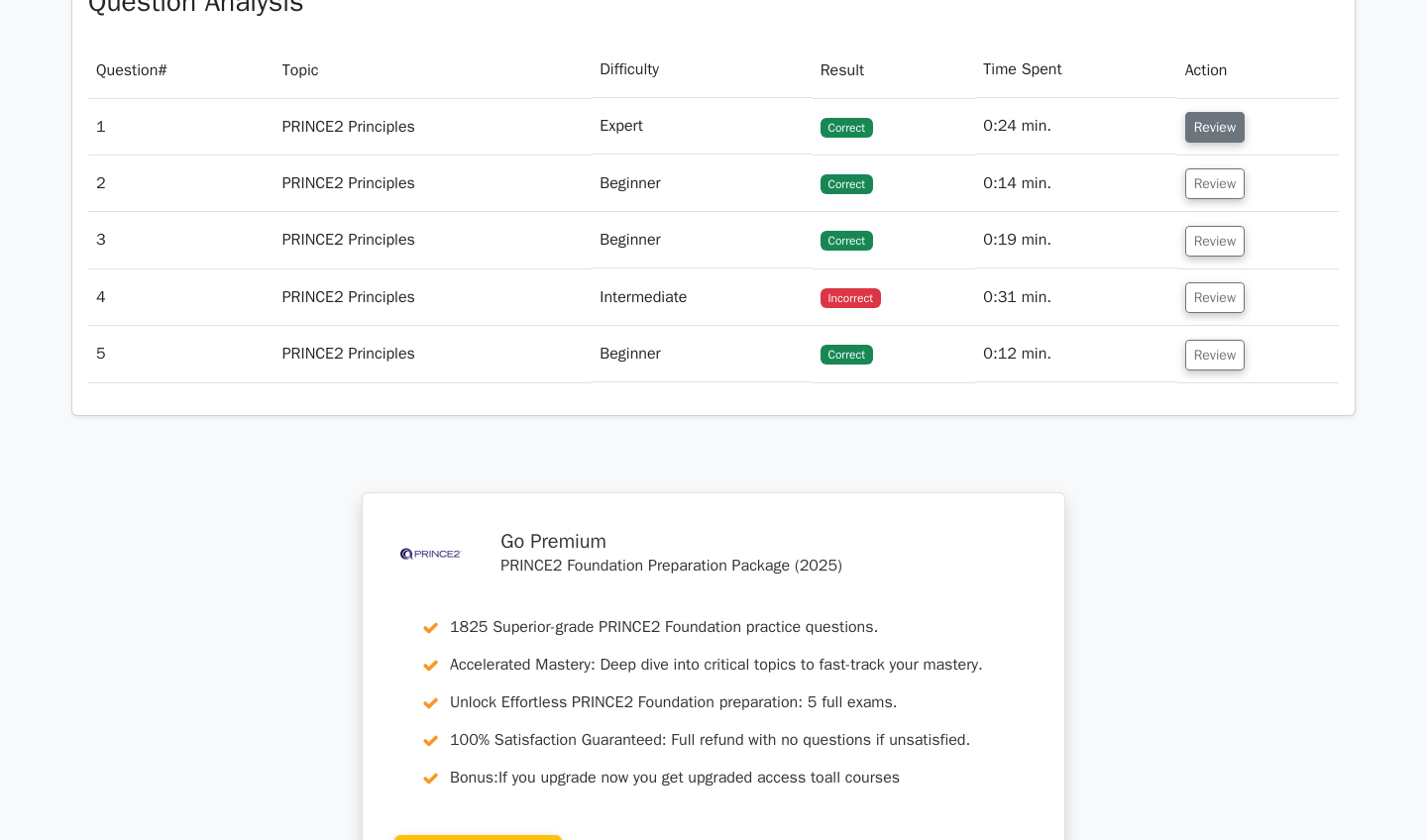 click on "Review" at bounding box center (1215, 127) 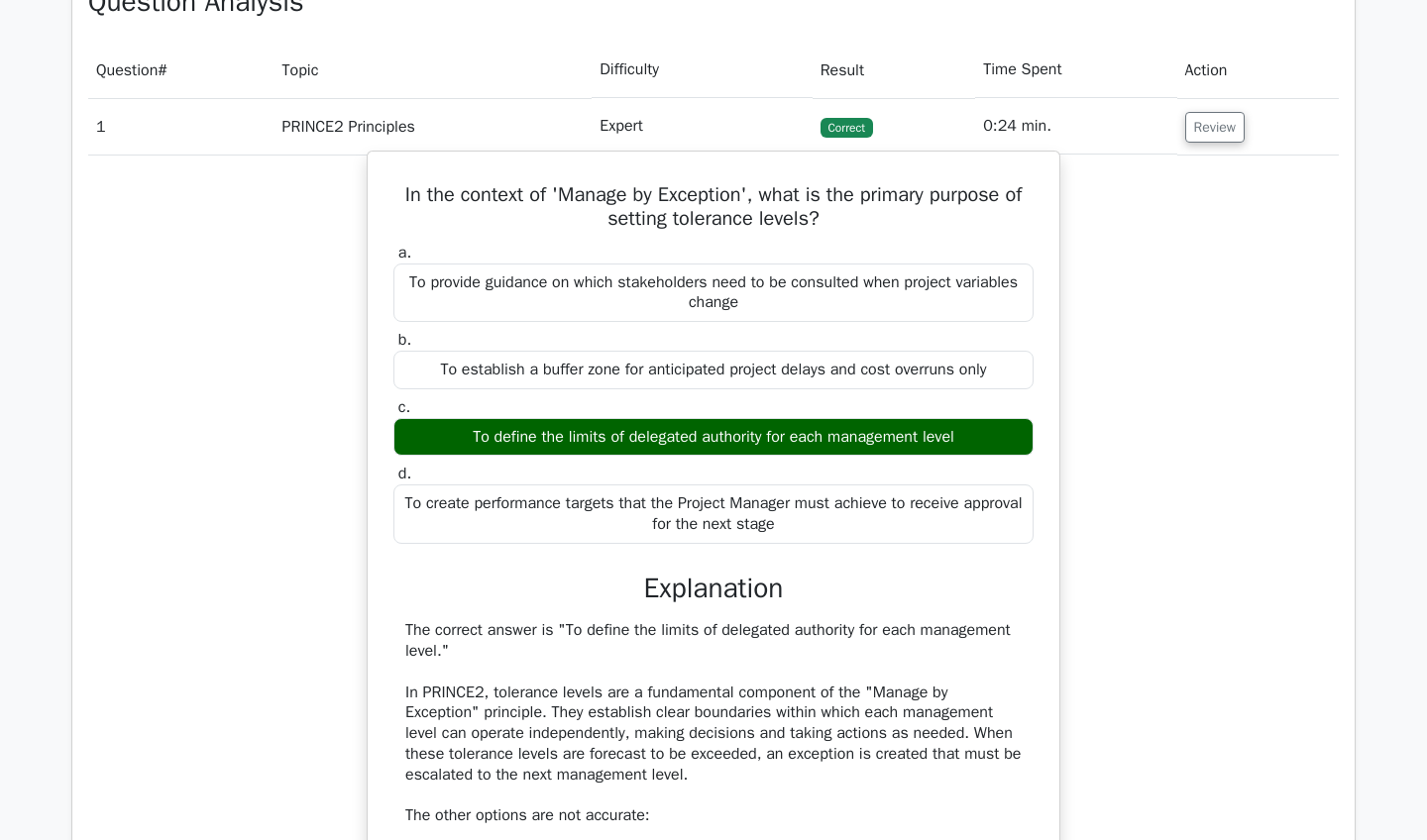 click on "The correct answer is "To define the limits of delegated authority for each management level." In PRINCE2, tolerance levels are a fundamental component of the "Manage by Exception" principle. They establish clear boundaries within which each management level can operate independently, making decisions and taking actions as needed. When these tolerance levels are forecast to be exceeded, an exception is created that must be escalated to the next management level. The other options are not accurate: "To establish a buffer zone for anticipated project delays and cost overruns only" is too limited in scope. PRINCE2 tolerances cover six aspects: time, cost, quality, scope, risk, and benefits - not just delays and cost. "To create performance targets that the Project Manager must achieve to receive approval for the next stage" mischaracterizes tolerances. They are not performance targets but rather define acceptable deviation limits from the planned values." at bounding box center [714, 857] 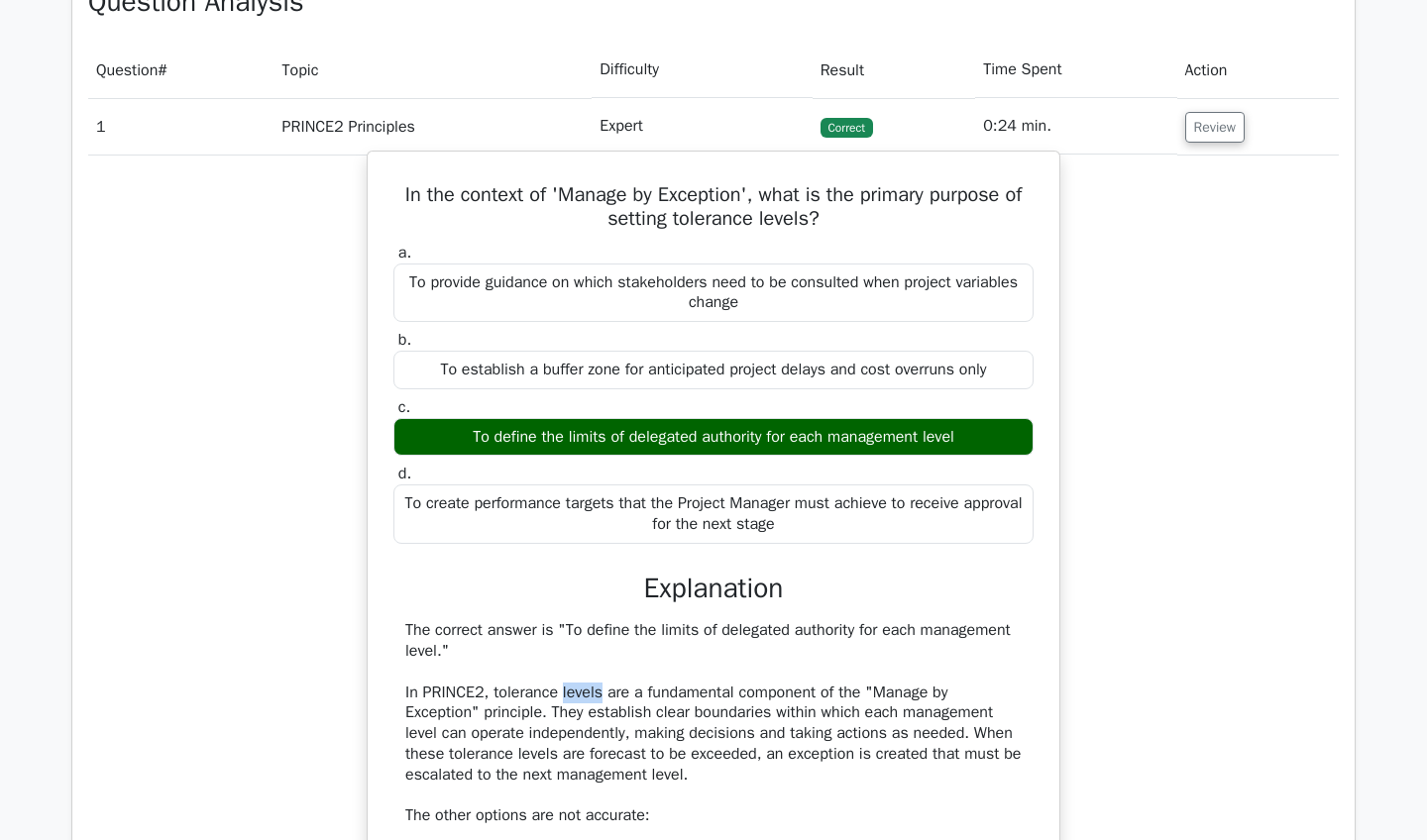 click on "The correct answer is "To define the limits of delegated authority for each management level." In PRINCE2, tolerance levels are a fundamental component of the "Manage by Exception" principle. They establish clear boundaries within which each management level can operate independently, making decisions and taking actions as needed. When these tolerance levels are forecast to be exceeded, an exception is created that must be escalated to the next management level. The other options are not accurate: "To establish a buffer zone for anticipated project delays and cost overruns only" is too limited in scope. PRINCE2 tolerances cover six aspects: time, cost, quality, scope, risk, and benefits - not just delays and cost. "To create performance targets that the Project Manager must achieve to receive approval for the next stage" mischaracterizes tolerances. They are not performance targets but rather define acceptable deviation limits from the planned values." at bounding box center [714, 857] 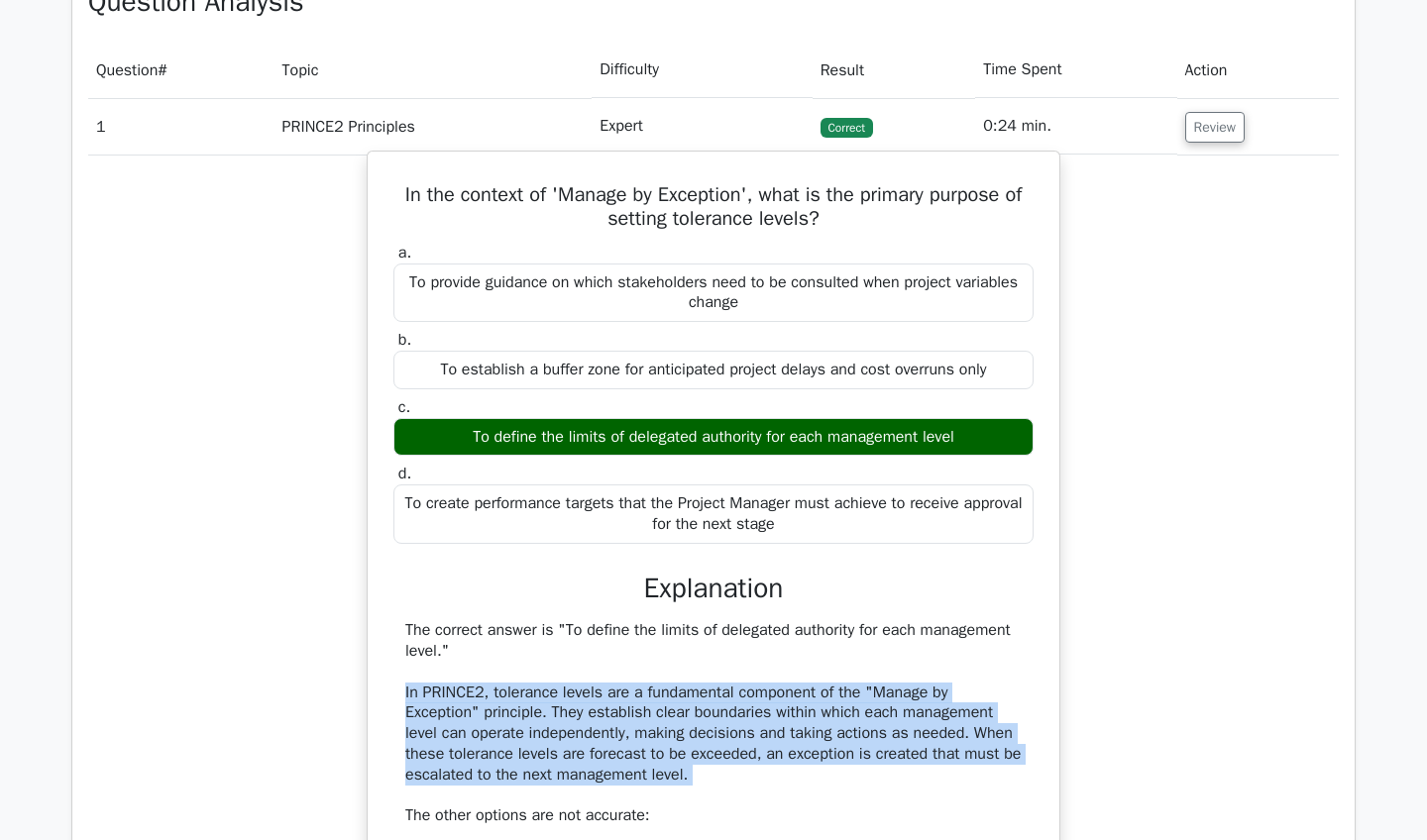 click on "The correct answer is "To define the limits of delegated authority for each management level." In PRINCE2, tolerance levels are a fundamental component of the "Manage by Exception" principle. They establish clear boundaries within which each management level can operate independently, making decisions and taking actions as needed. When these tolerance levels are forecast to be exceeded, an exception is created that must be escalated to the next management level. The other options are not accurate: "To establish a buffer zone for anticipated project delays and cost overruns only" is too limited in scope. PRINCE2 tolerances cover six aspects: time, cost, quality, scope, risk, and benefits - not just delays and cost. "To create performance targets that the Project Manager must achieve to receive approval for the next stage" mischaracterizes tolerances. They are not performance targets but rather define acceptable deviation limits from the planned values." at bounding box center [714, 857] 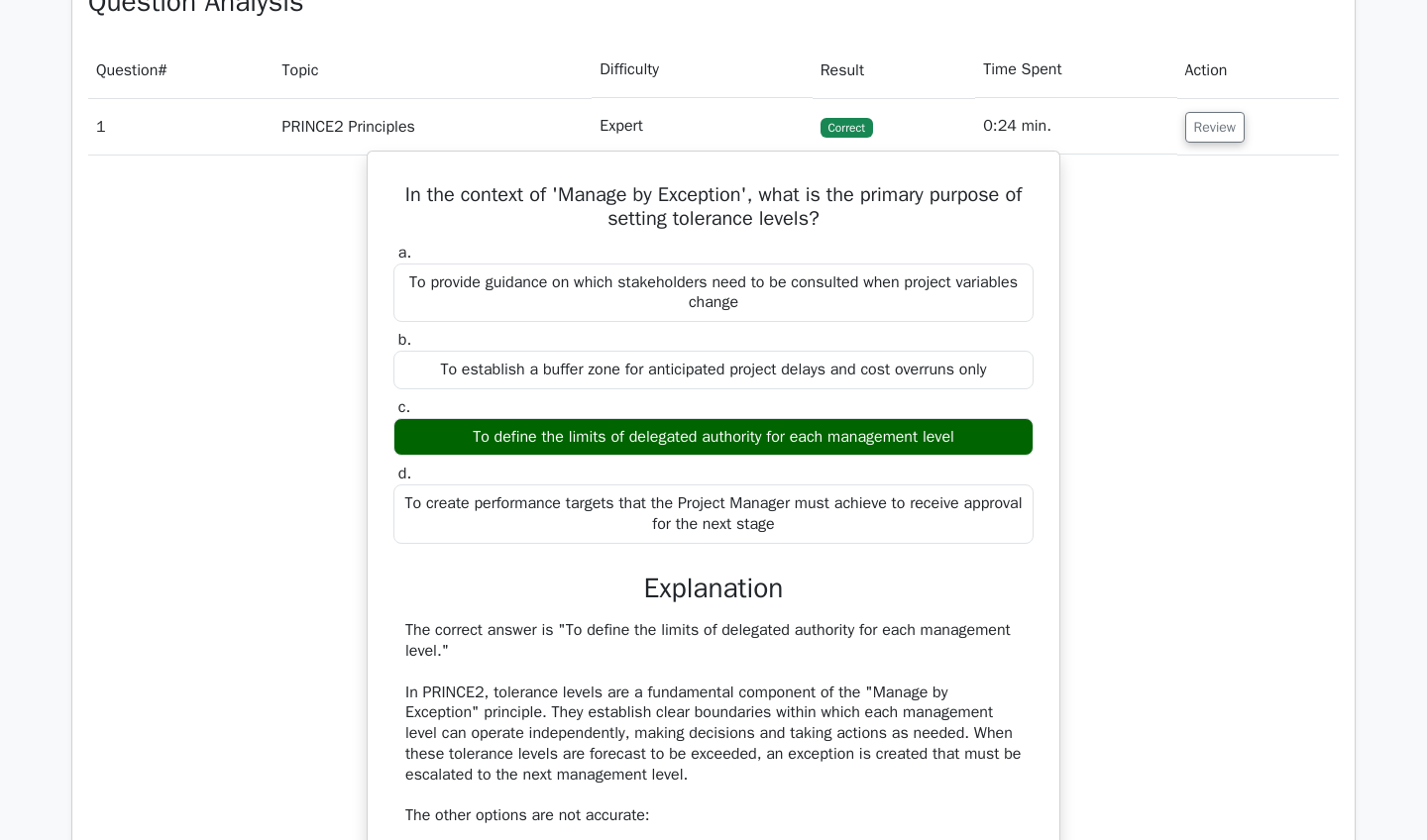 click on "The correct answer is "To define the limits of delegated authority for each management level." In PRINCE2, tolerance levels are a fundamental component of the "Manage by Exception" principle. They establish clear boundaries within which each management level can operate independently, making decisions and taking actions as needed. When these tolerance levels are forecast to be exceeded, an exception is created that must be escalated to the next management level. The other options are not accurate: "To establish a buffer zone for anticipated project delays and cost overruns only" is too limited in scope. PRINCE2 tolerances cover six aspects: time, cost, quality, scope, risk, and benefits - not just delays and cost. "To create performance targets that the Project Manager must achieve to receive approval for the next stage" mischaracterizes tolerances. They are not performance targets but rather define acceptable deviation limits from the planned values." at bounding box center [714, 857] 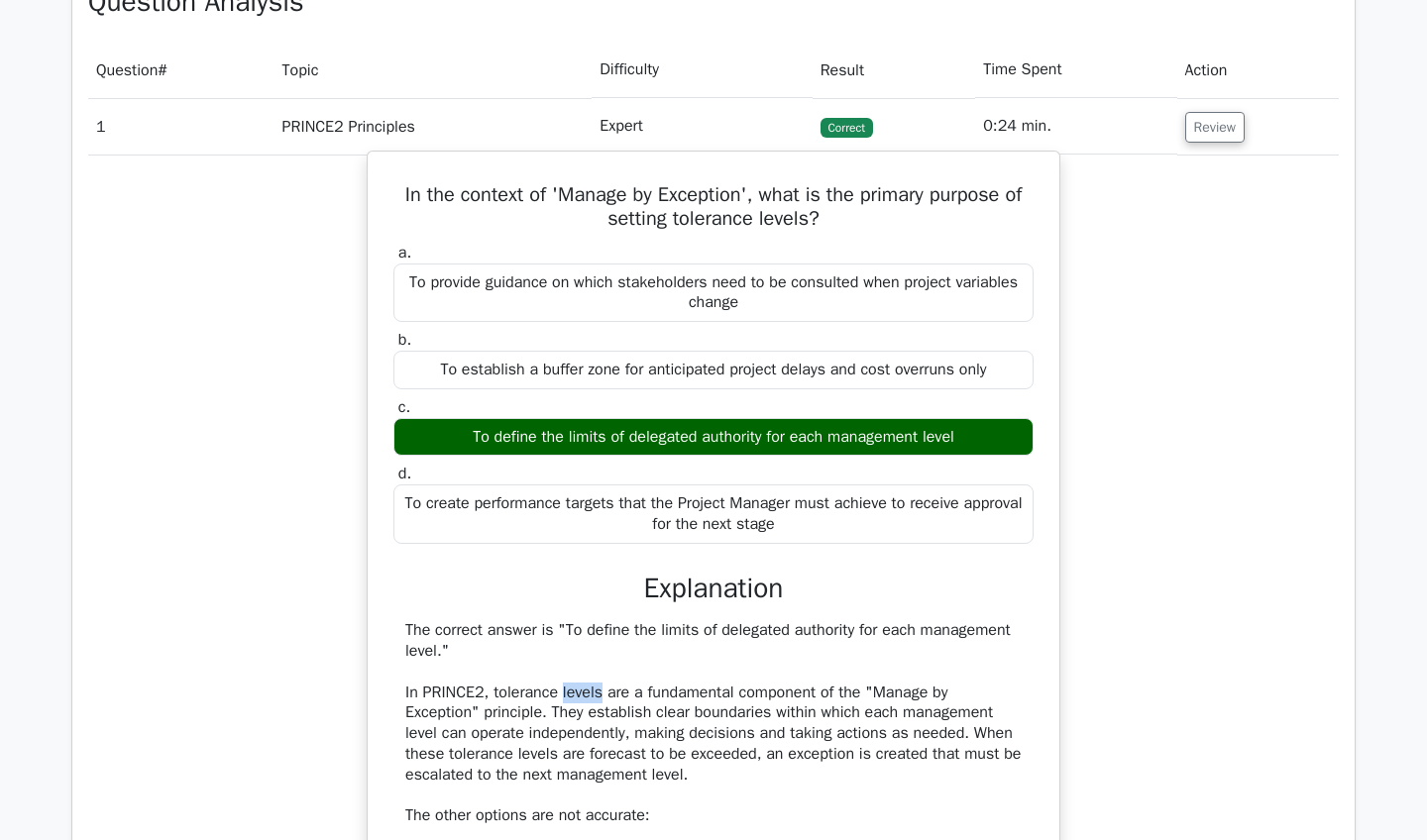 click on "The correct answer is "To define the limits of delegated authority for each management level." In PRINCE2, tolerance levels are a fundamental component of the "Manage by Exception" principle. They establish clear boundaries within which each management level can operate independently, making decisions and taking actions as needed. When these tolerance levels are forecast to be exceeded, an exception is created that must be escalated to the next management level. The other options are not accurate: "To establish a buffer zone for anticipated project delays and cost overruns only" is too limited in scope. PRINCE2 tolerances cover six aspects: time, cost, quality, scope, risk, and benefits - not just delays and cost. "To create performance targets that the Project Manager must achieve to receive approval for the next stage" mischaracterizes tolerances. They are not performance targets but rather define acceptable deviation limits from the planned values." at bounding box center (714, 857) 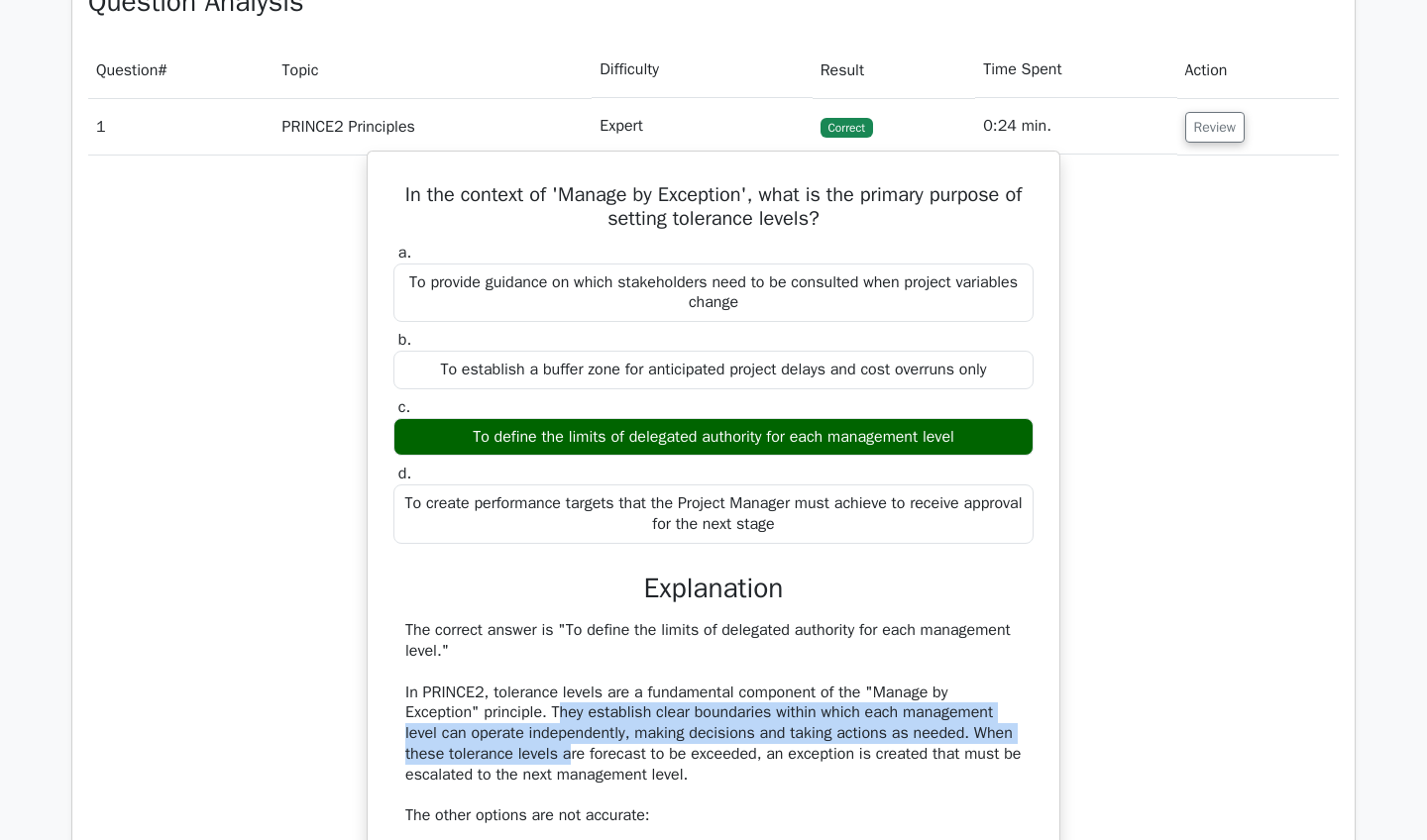 drag, startPoint x: 569, startPoint y: 697, endPoint x: 621, endPoint y: 741, distance: 68.11755 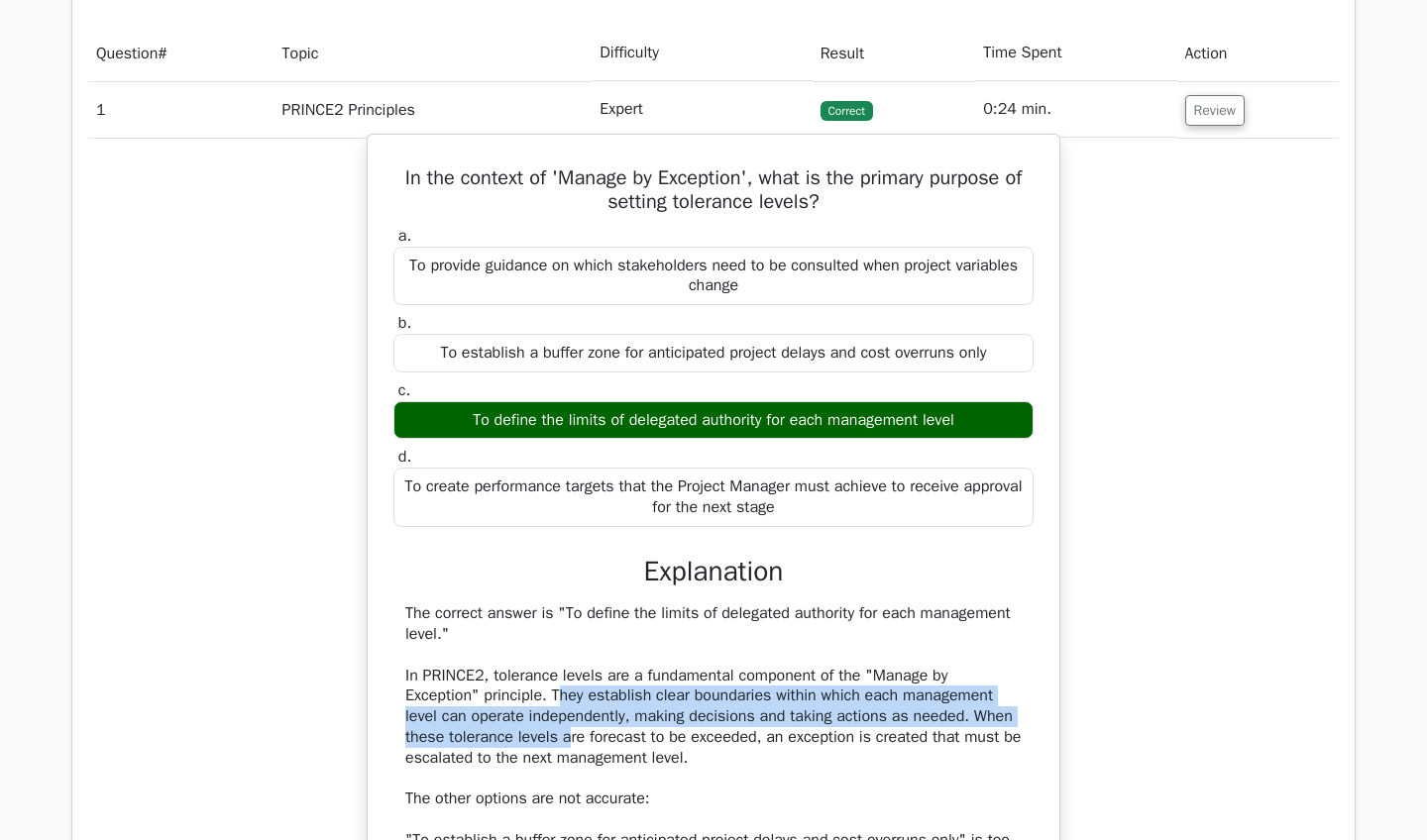 scroll, scrollTop: 1211, scrollLeft: 0, axis: vertical 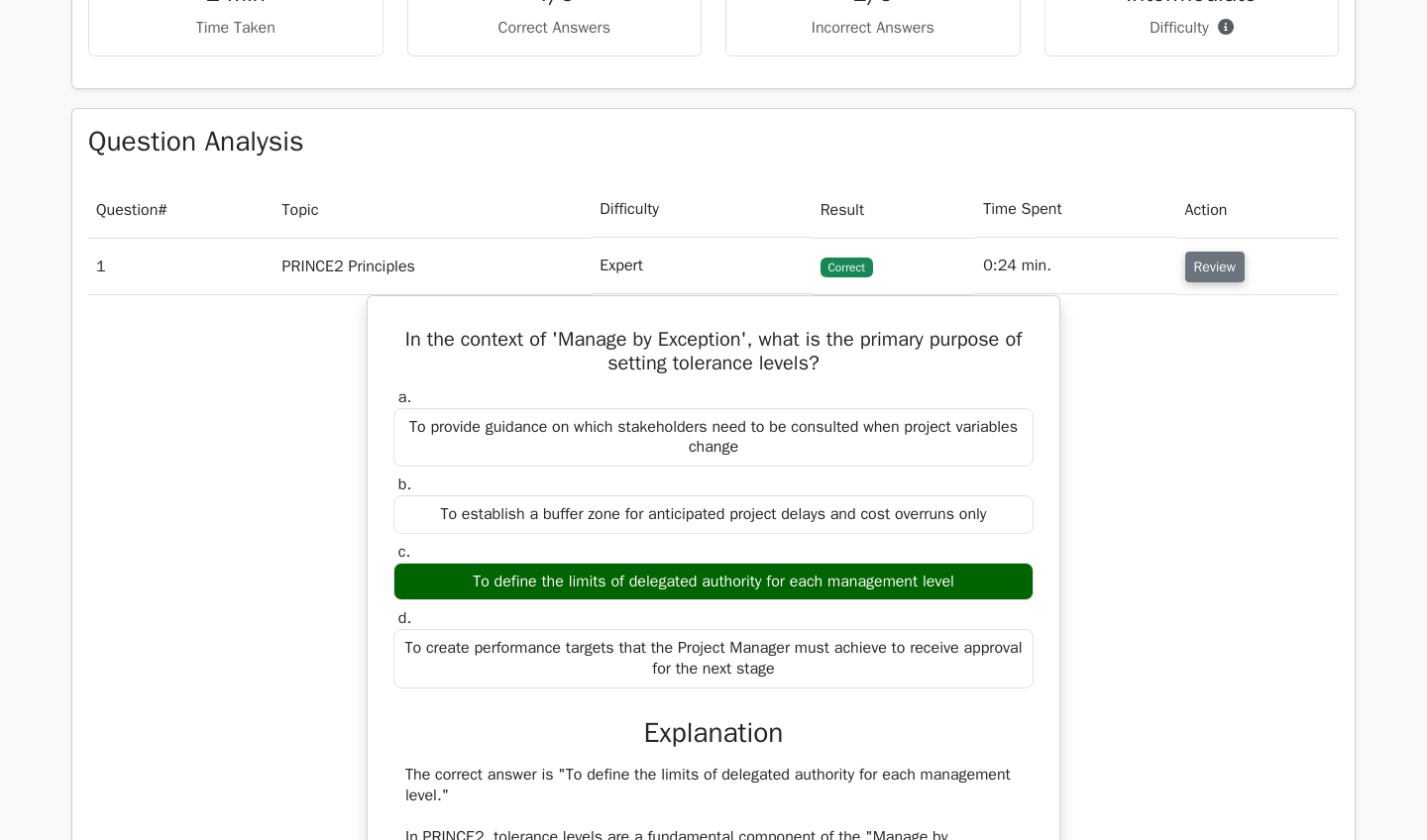 click on "Review" at bounding box center [1215, 266] 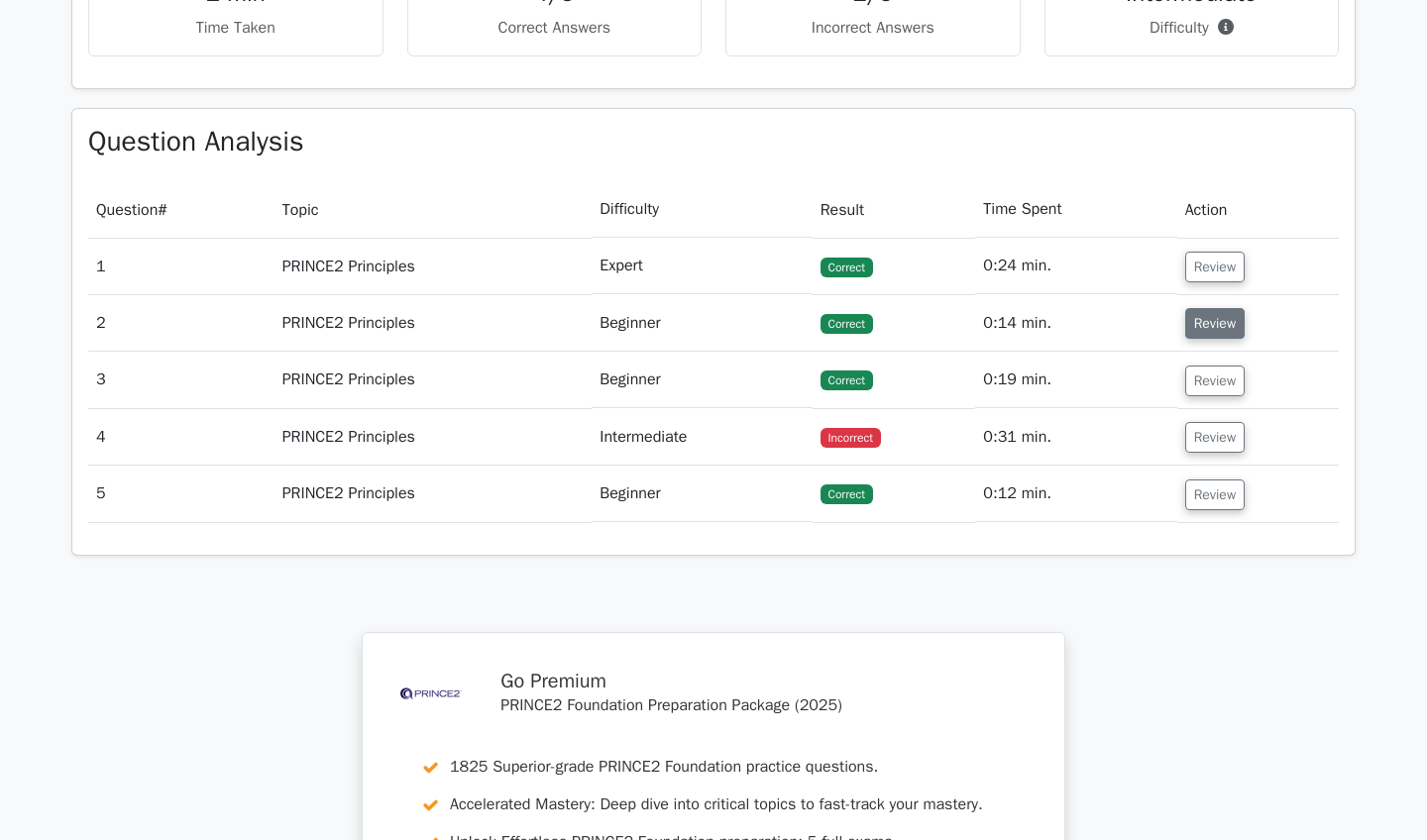 click on "Review" at bounding box center [1215, 323] 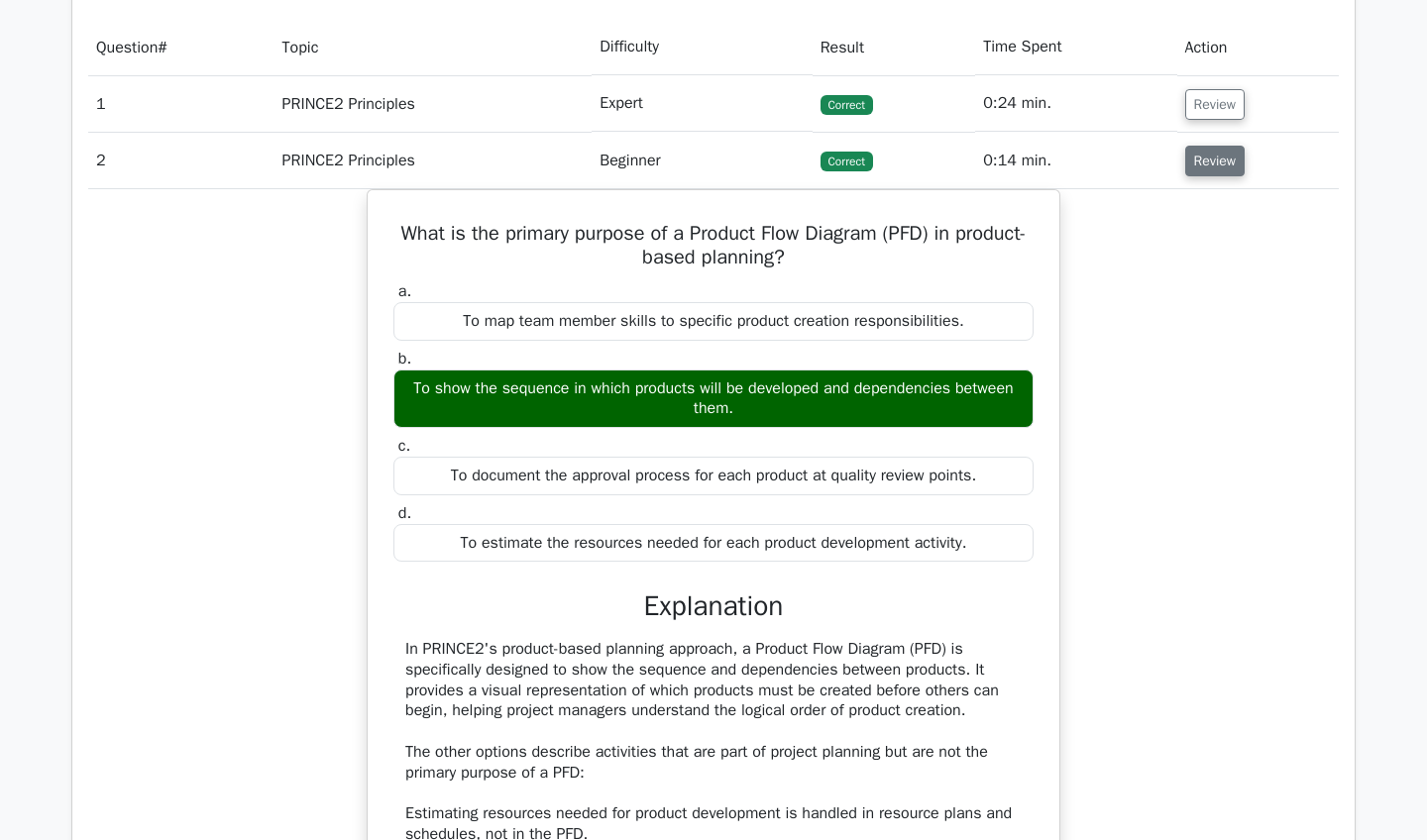 scroll, scrollTop: 1454, scrollLeft: 0, axis: vertical 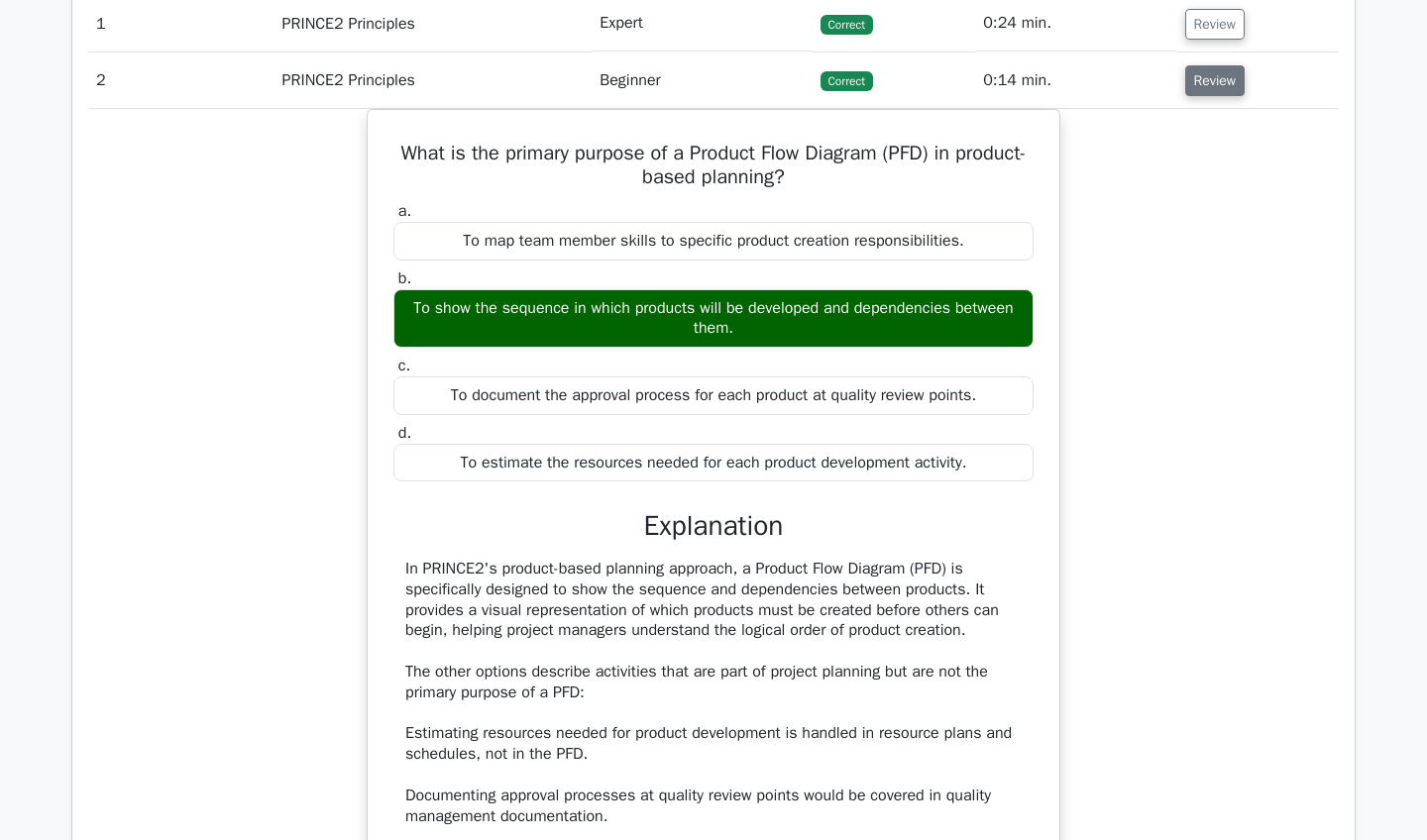 click on "Review" at bounding box center (1215, 80) 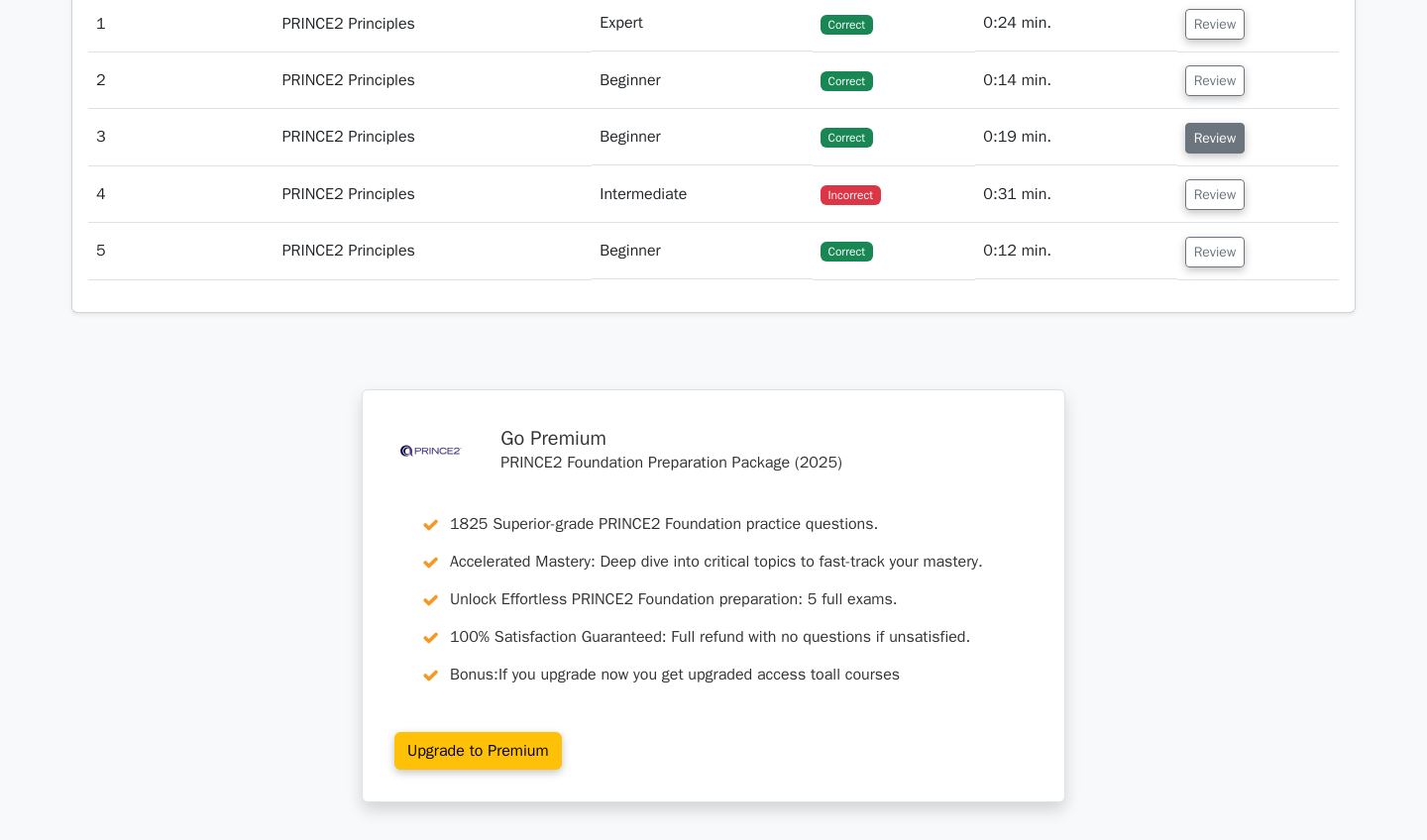 click on "Review" at bounding box center [1215, 138] 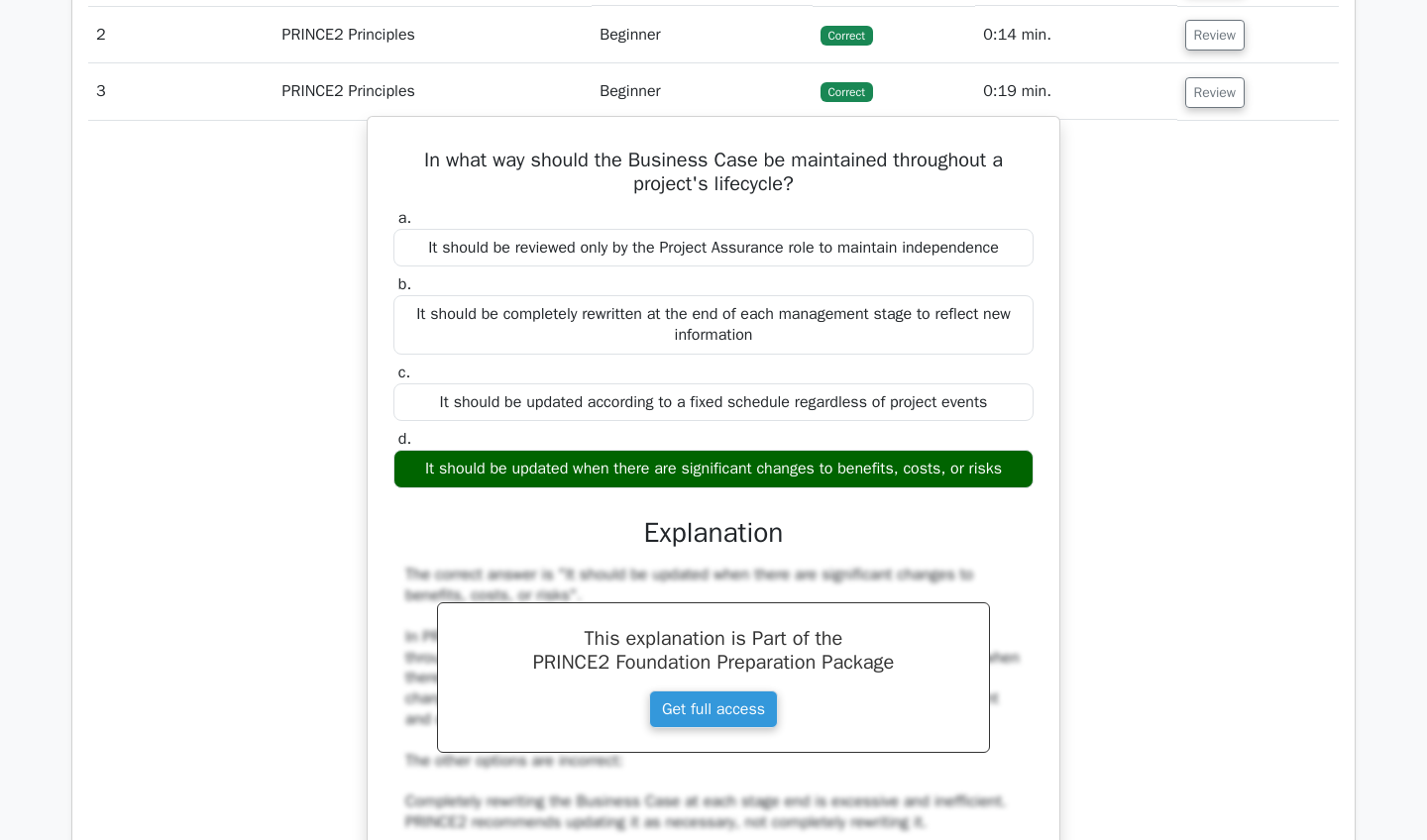 scroll, scrollTop: 1502, scrollLeft: 0, axis: vertical 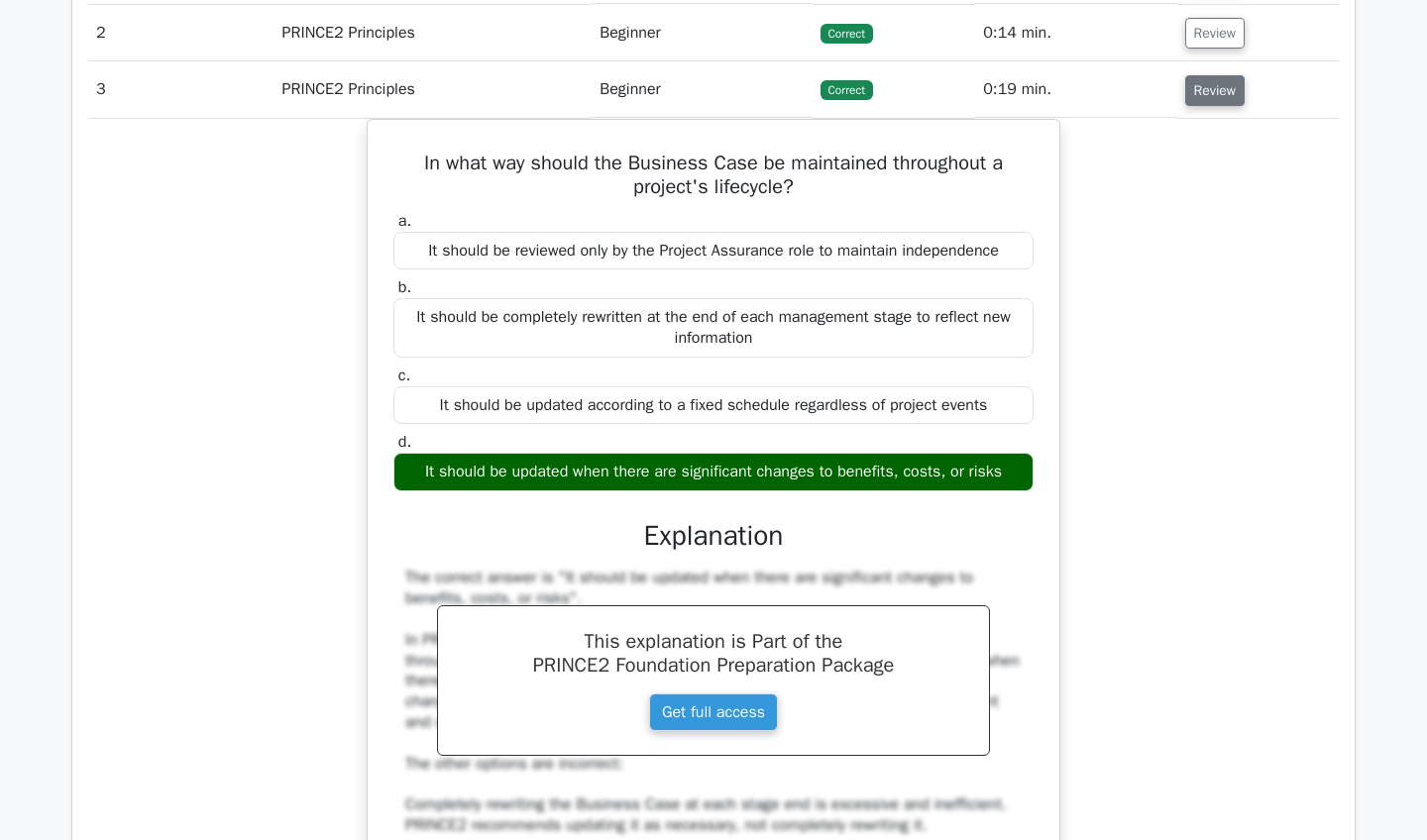 click on "Review" at bounding box center (1215, 90) 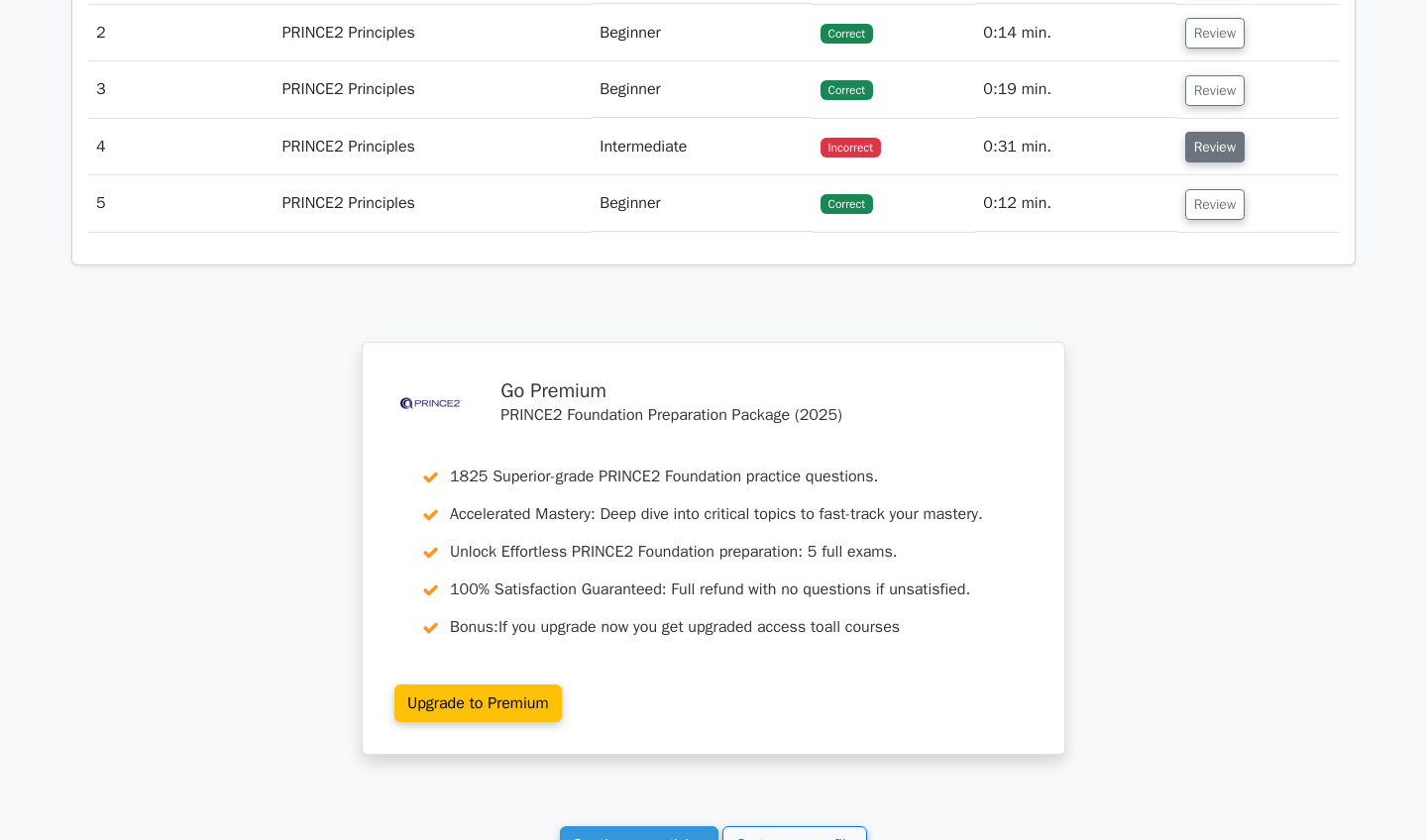 click on "Review" at bounding box center [1215, 147] 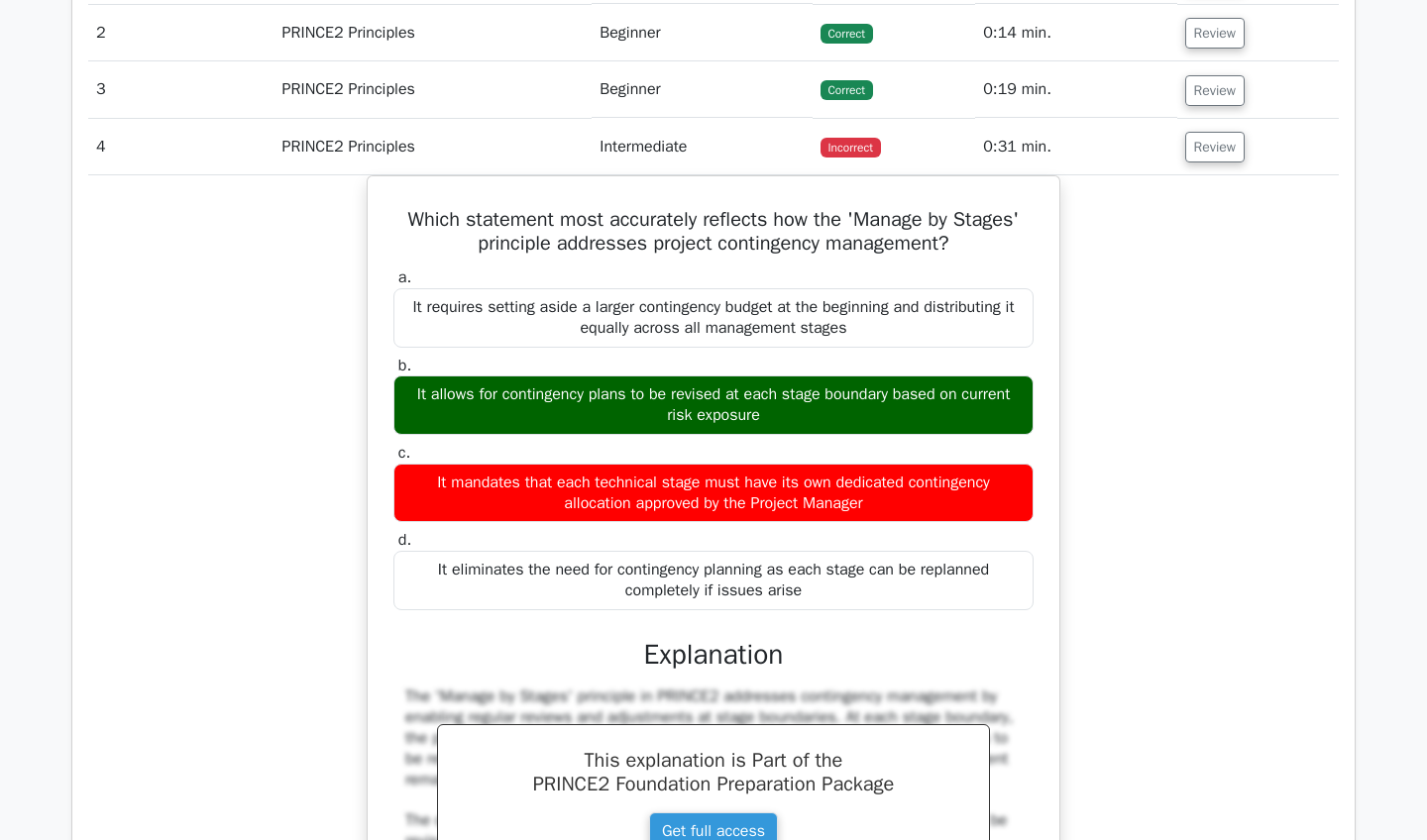 click on "Review" at bounding box center (1258, 147) 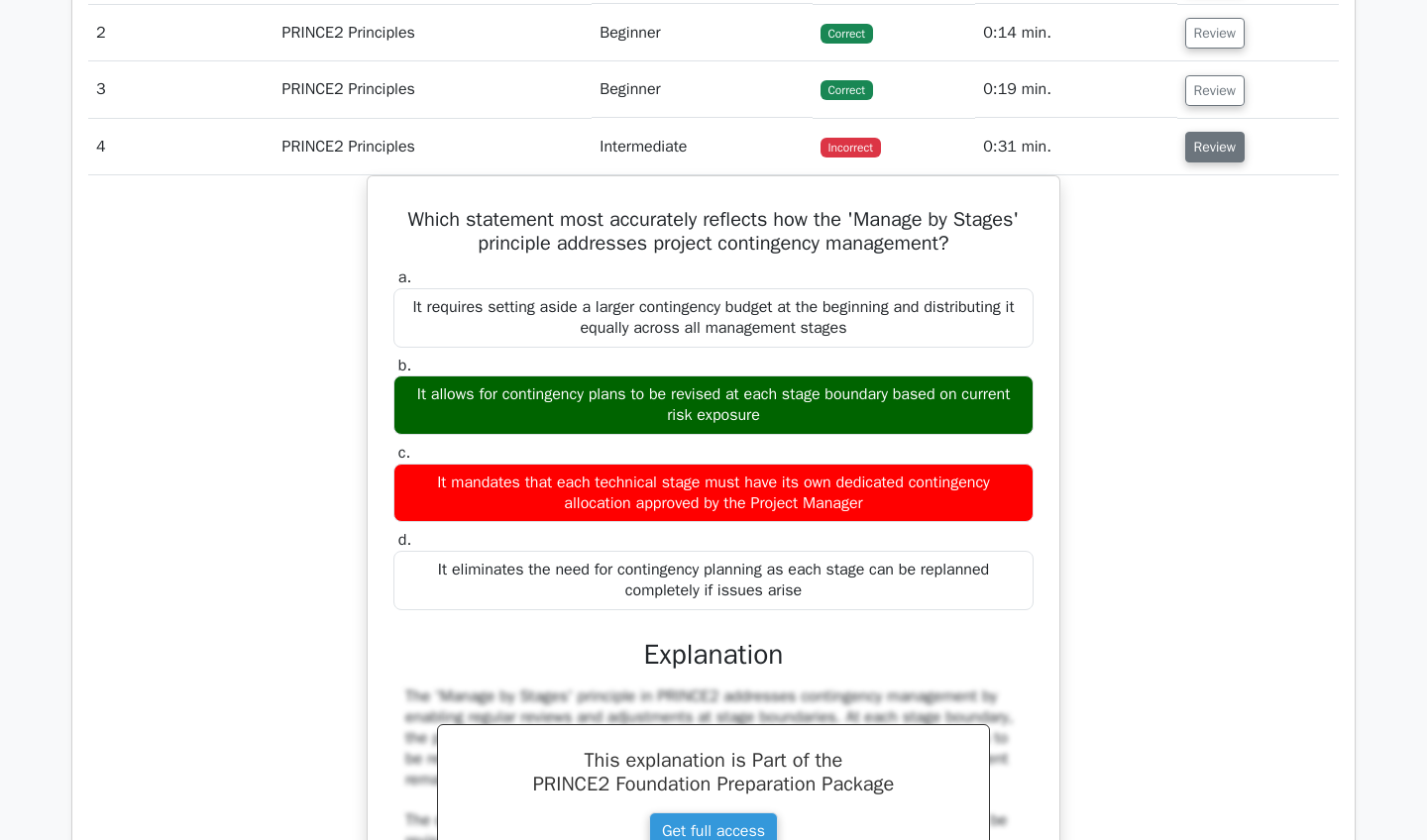 click on "Review" at bounding box center [1215, 147] 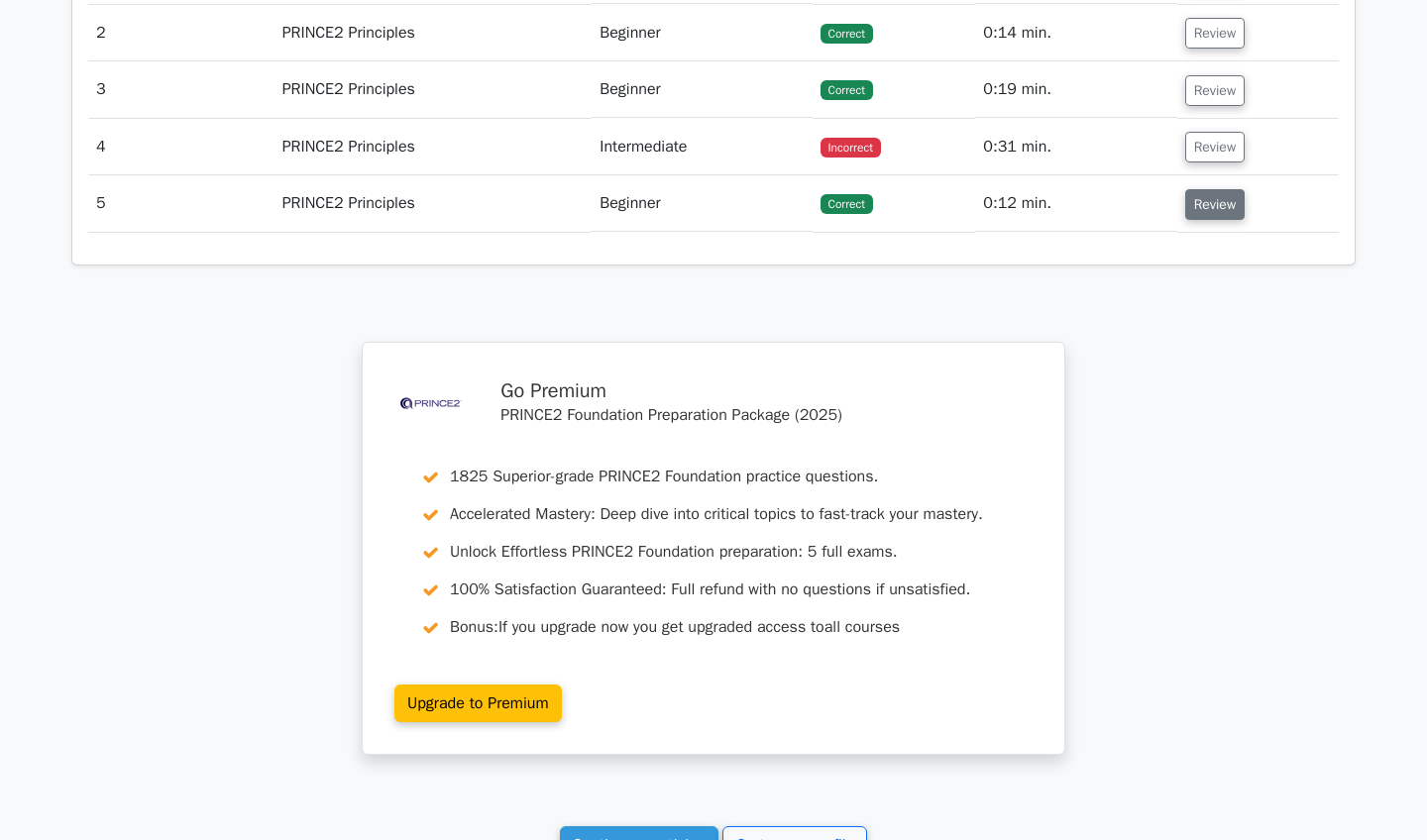 click on "Review" at bounding box center [1215, 204] 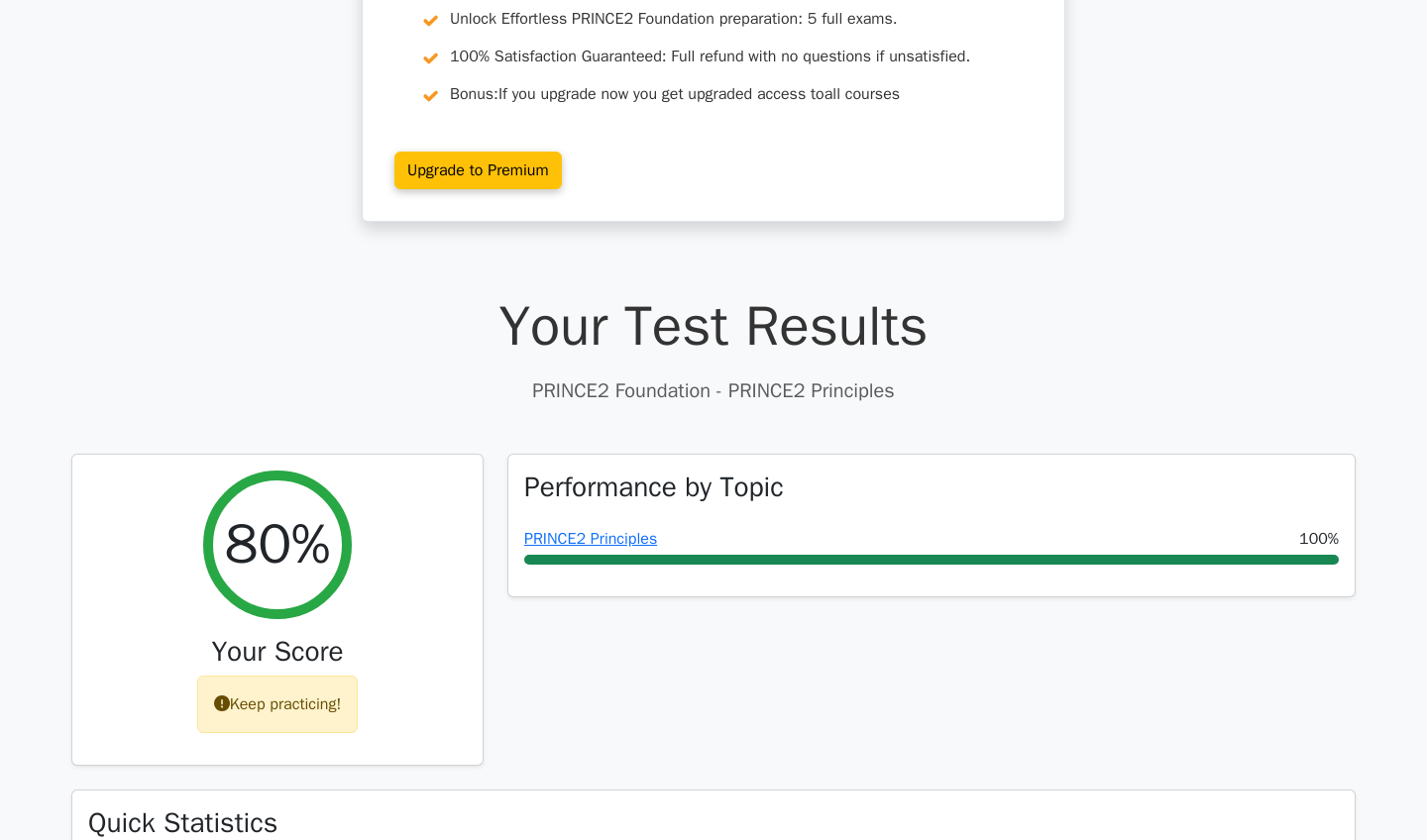 scroll, scrollTop: 71, scrollLeft: 0, axis: vertical 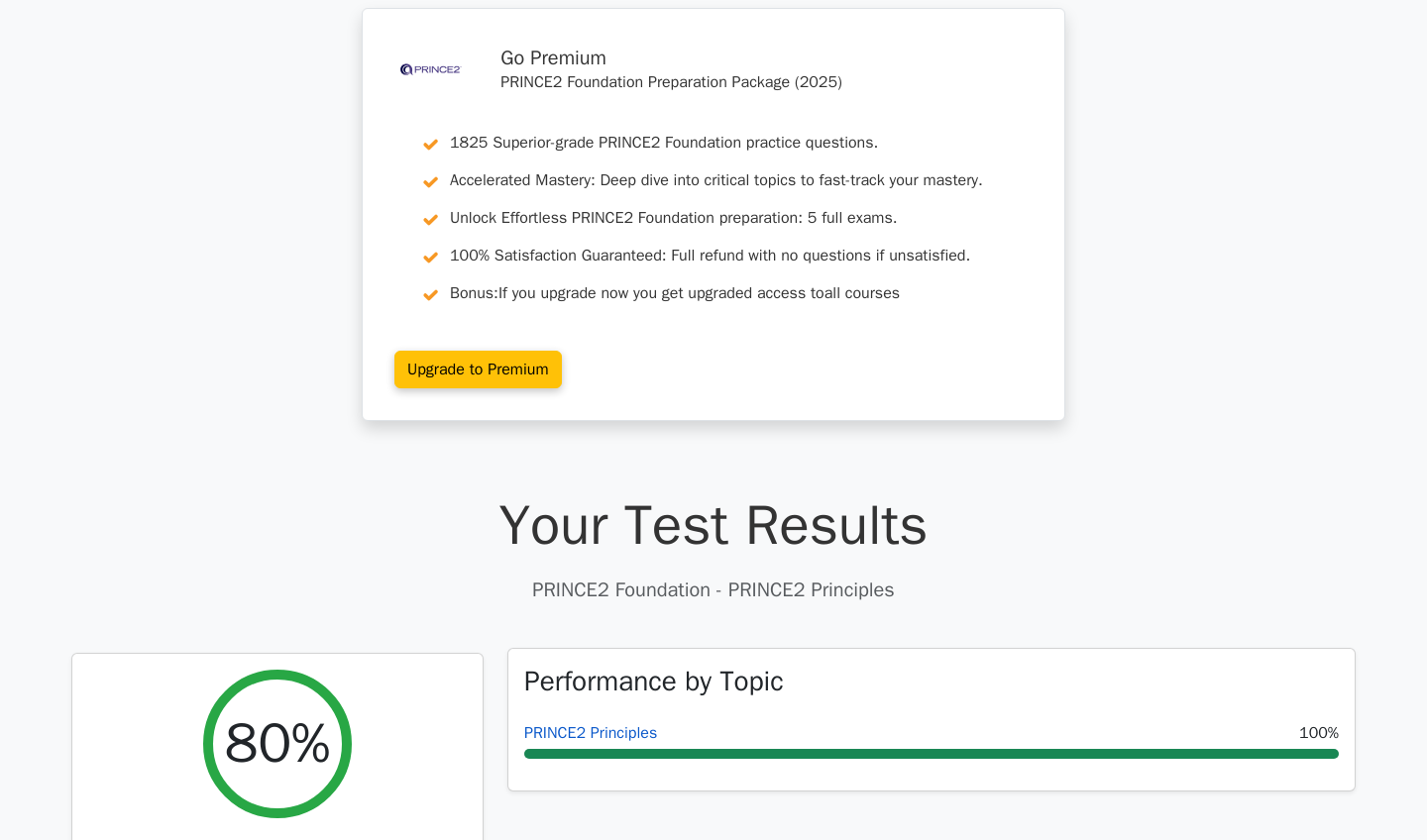 click on "PRINCE2 Principles" at bounding box center [591, 733] 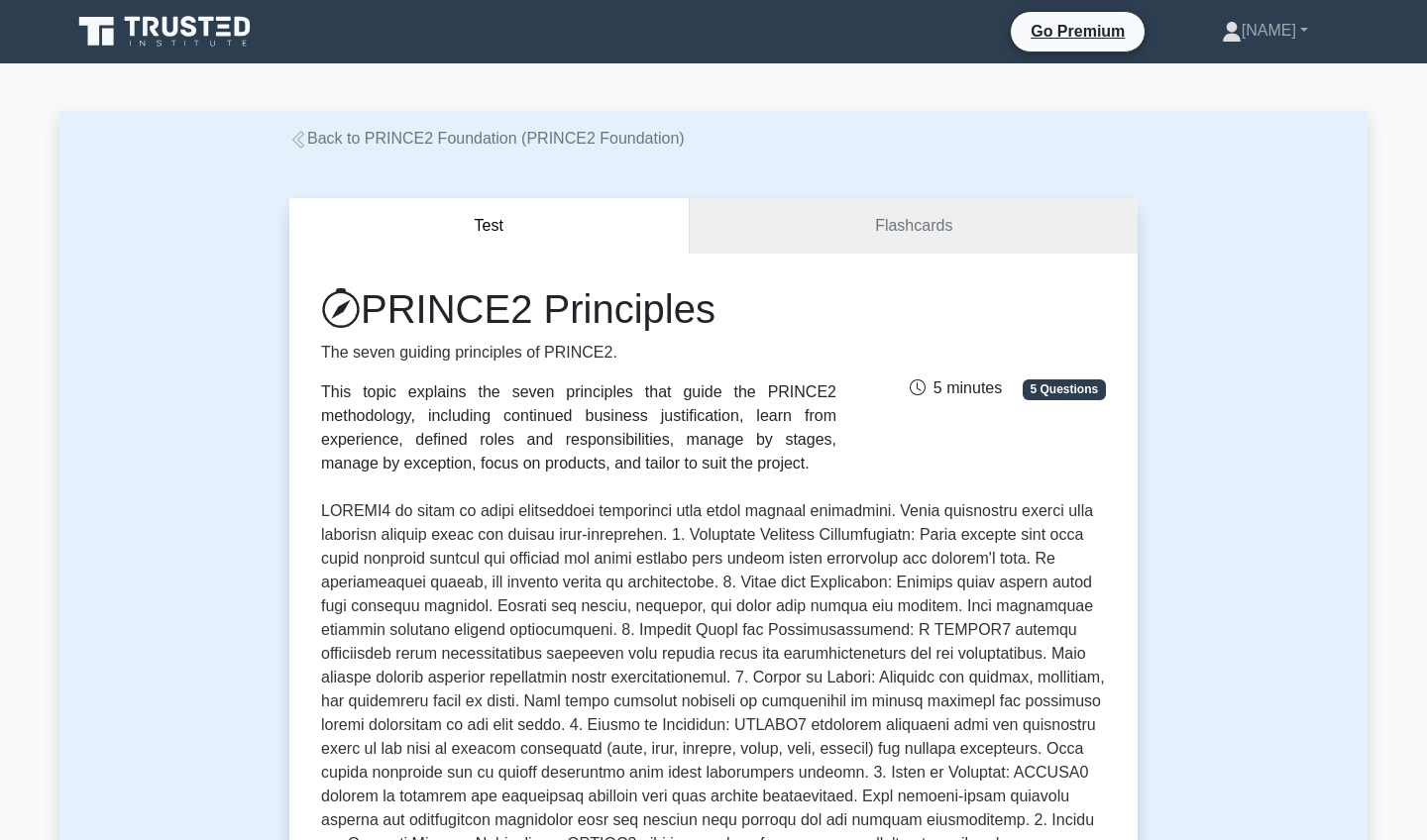 scroll, scrollTop: 0, scrollLeft: 0, axis: both 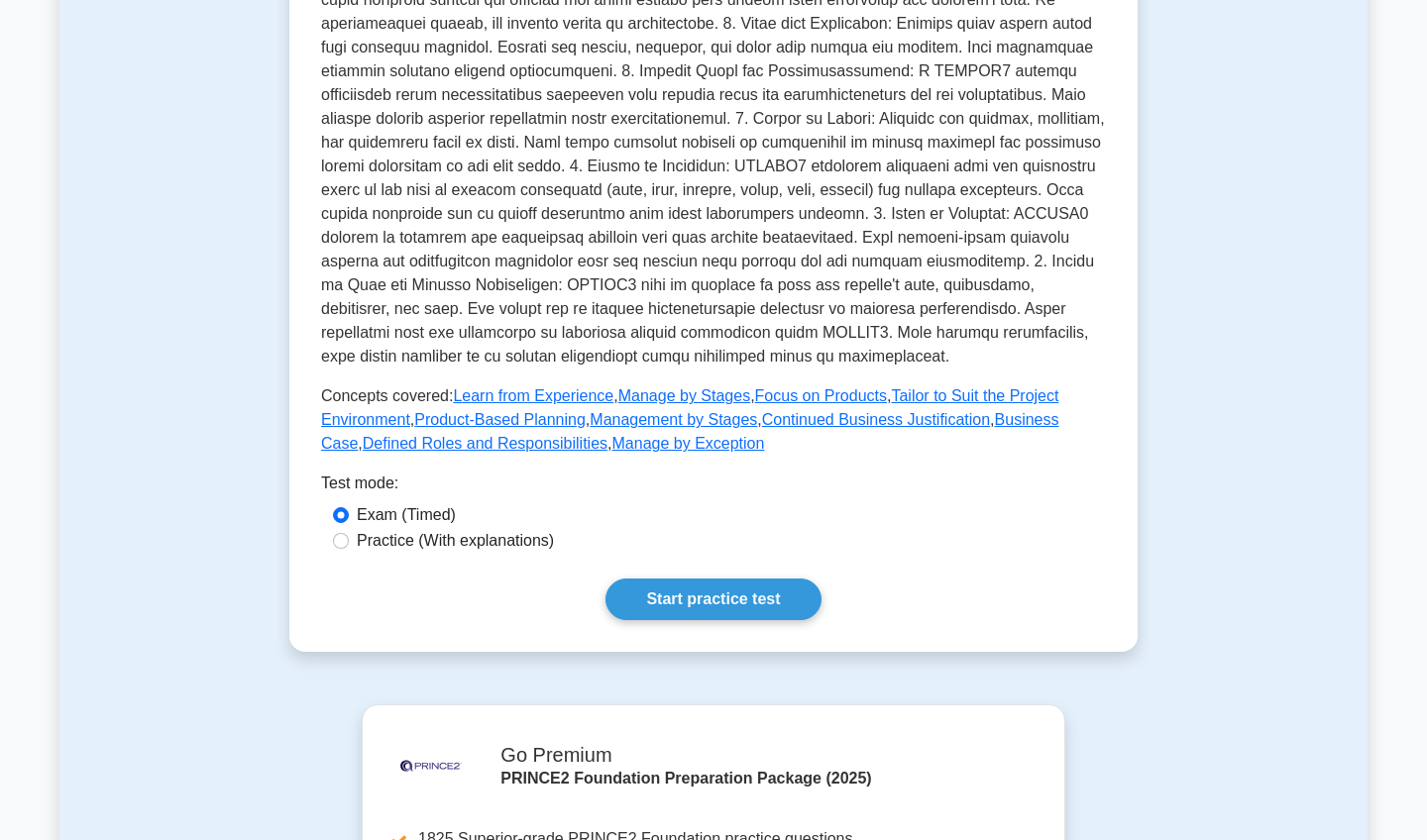 click on "PRINCE2 Principles
The seven guiding principles of PRINCE2.
This topic explains the seven principles that guide the PRINCE2 methodology, including continued business justification, learn from experience, defined roles and responsibilities, manage by stages, manage by exception, focus on products, and tailor to suit the project.
5 minutes
5 Questions
Concepts covered:  ,  ,  ,  ,  ," at bounding box center [714, 173] 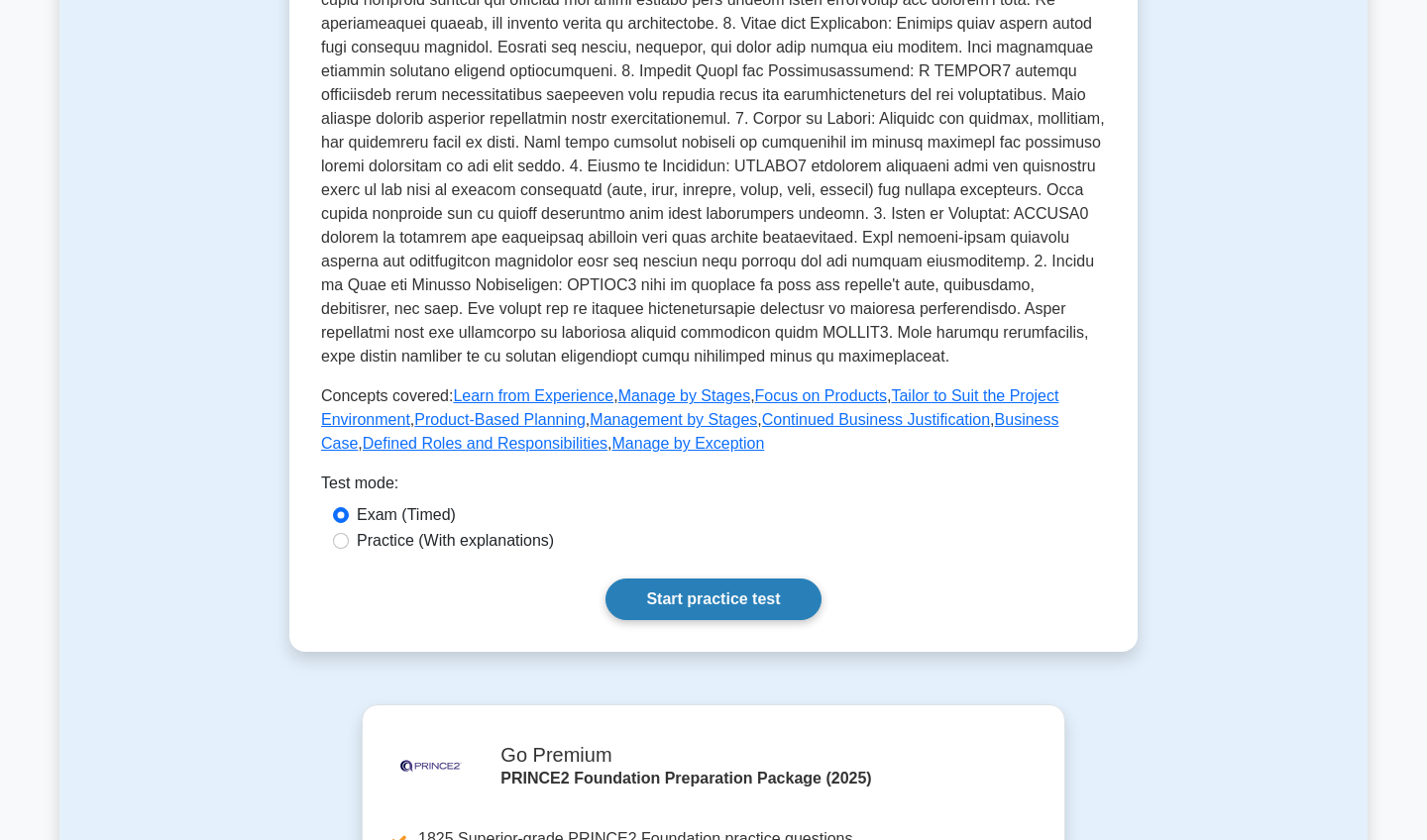 click on "Start practice test" at bounding box center (713, 599) 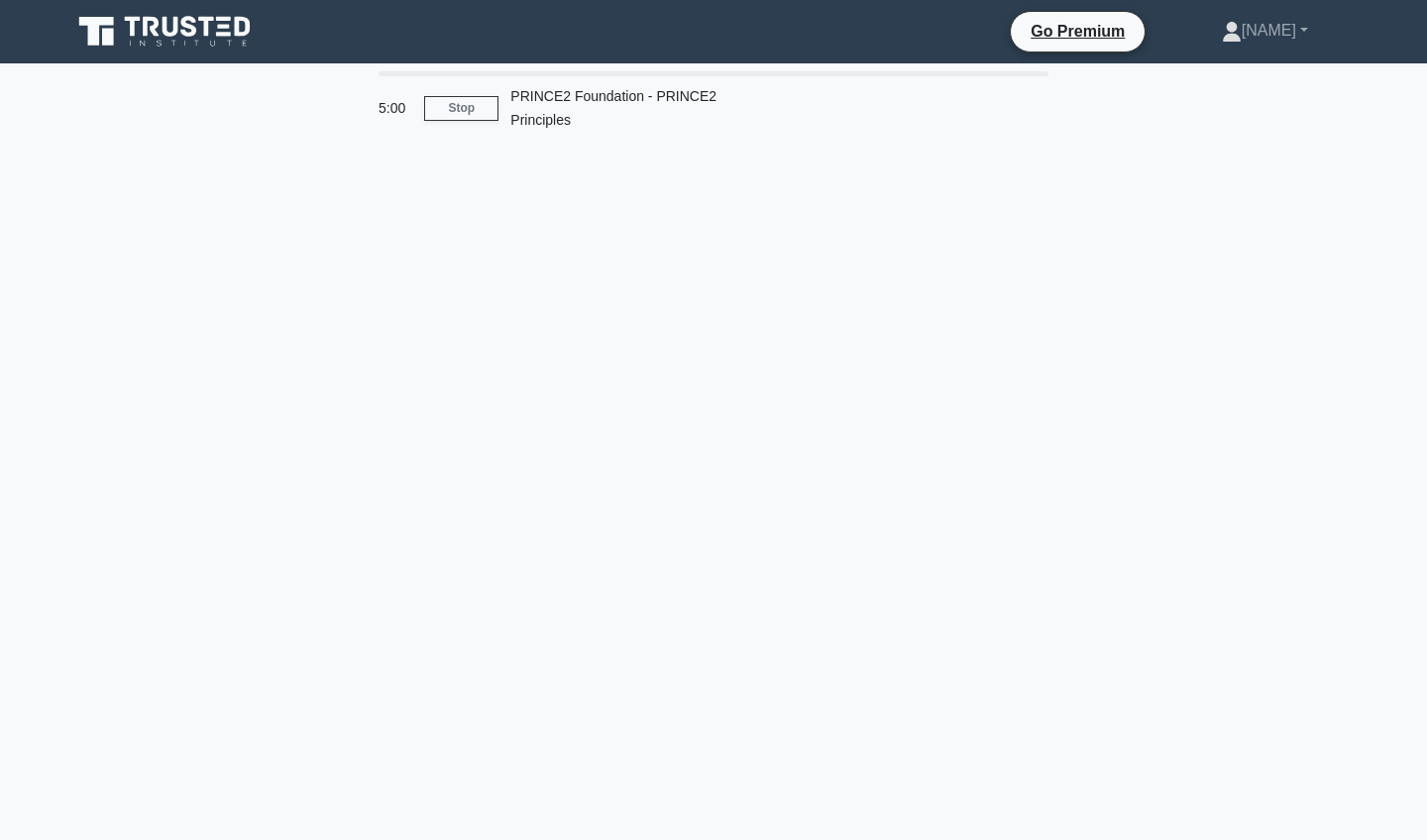 scroll, scrollTop: 0, scrollLeft: 0, axis: both 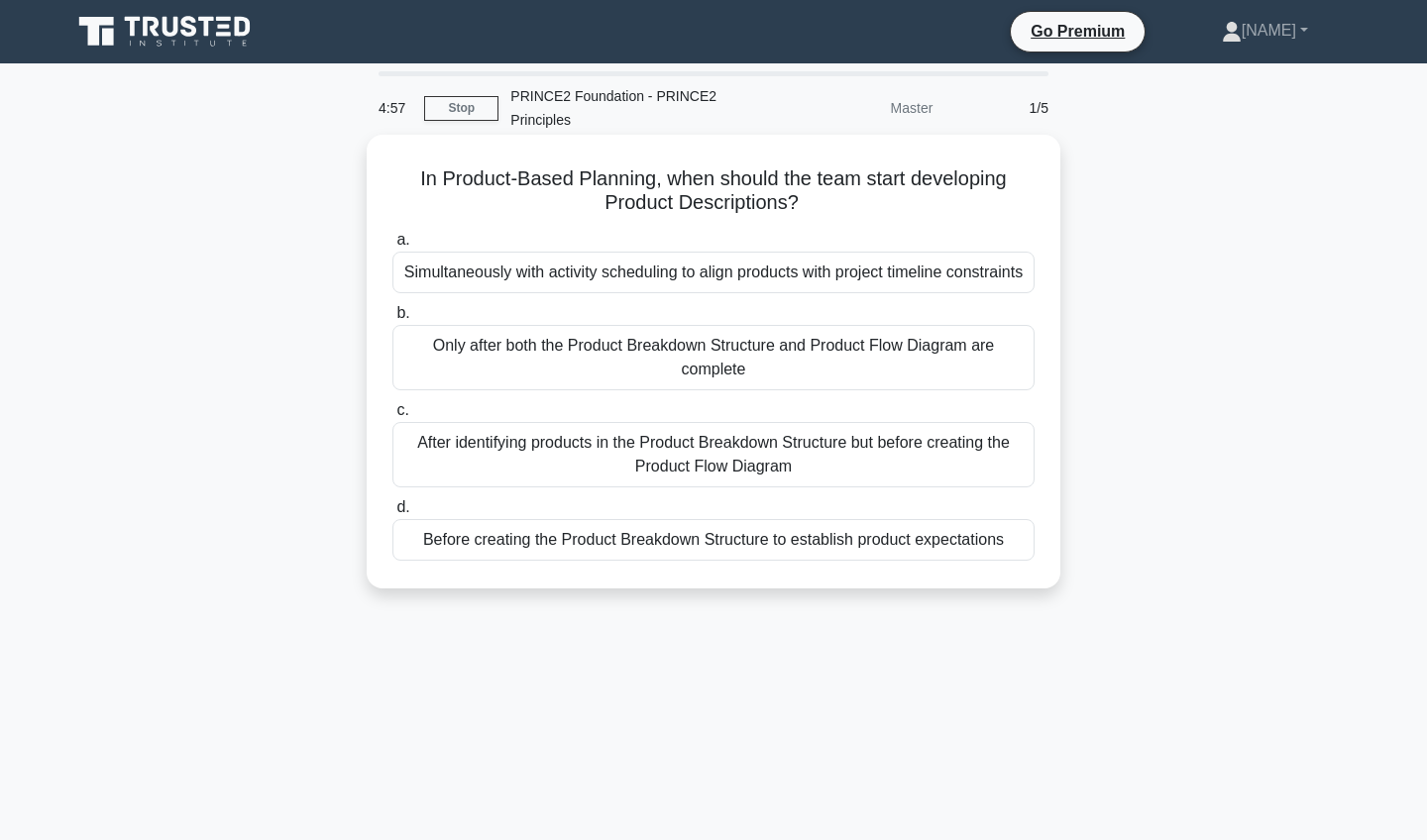 click on "In Product-Based Planning, when should the team start developing Product Descriptions?" at bounding box center (714, 191) 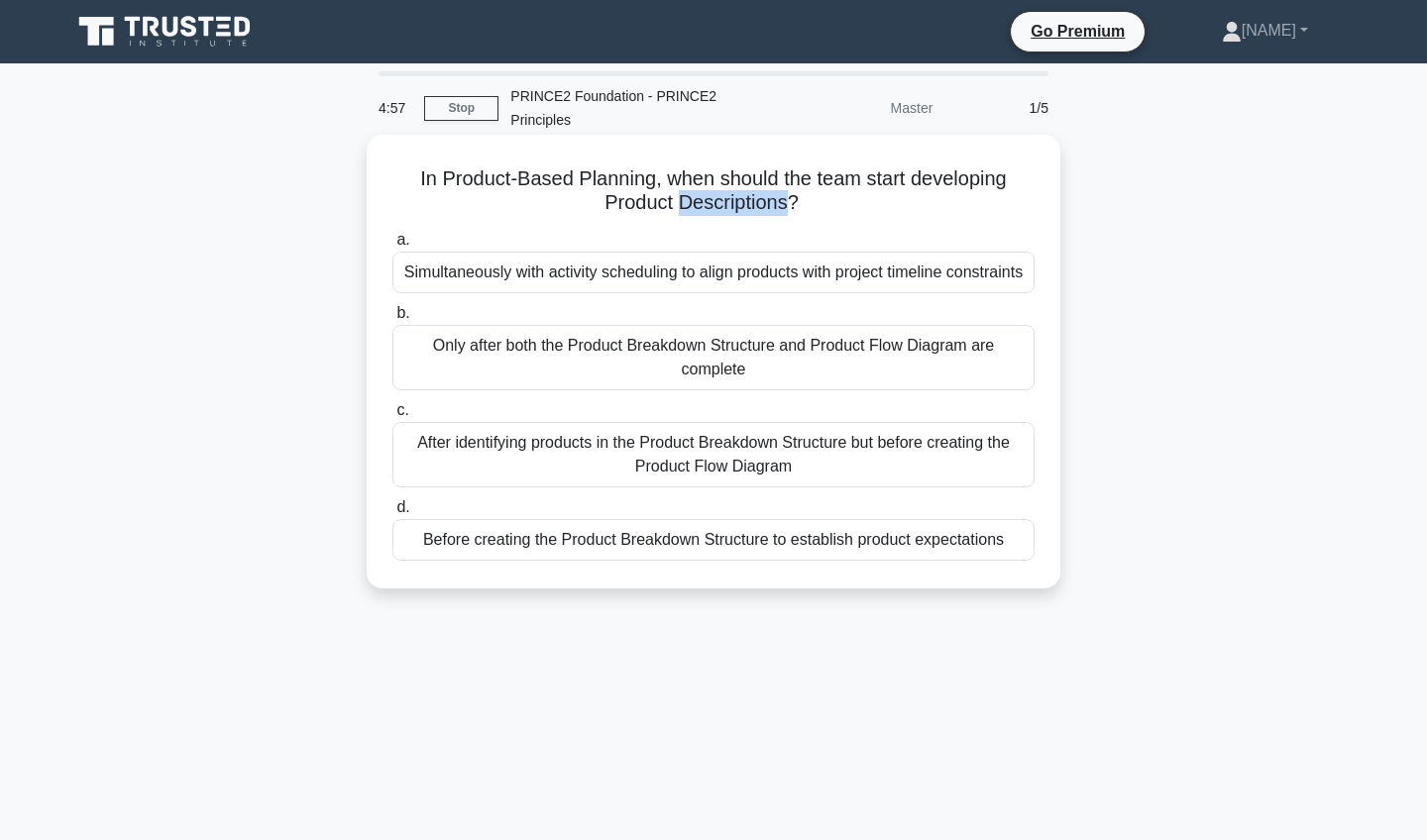 click on "In Product-Based Planning, when should the team start developing Product Descriptions?
.spinner_0XTQ{transform-origin:center;animation:spinner_y6GP .75s linear infinite}@keyframes spinner_y6GP{100%{transform:rotate(360deg)}}" at bounding box center (714, 191) 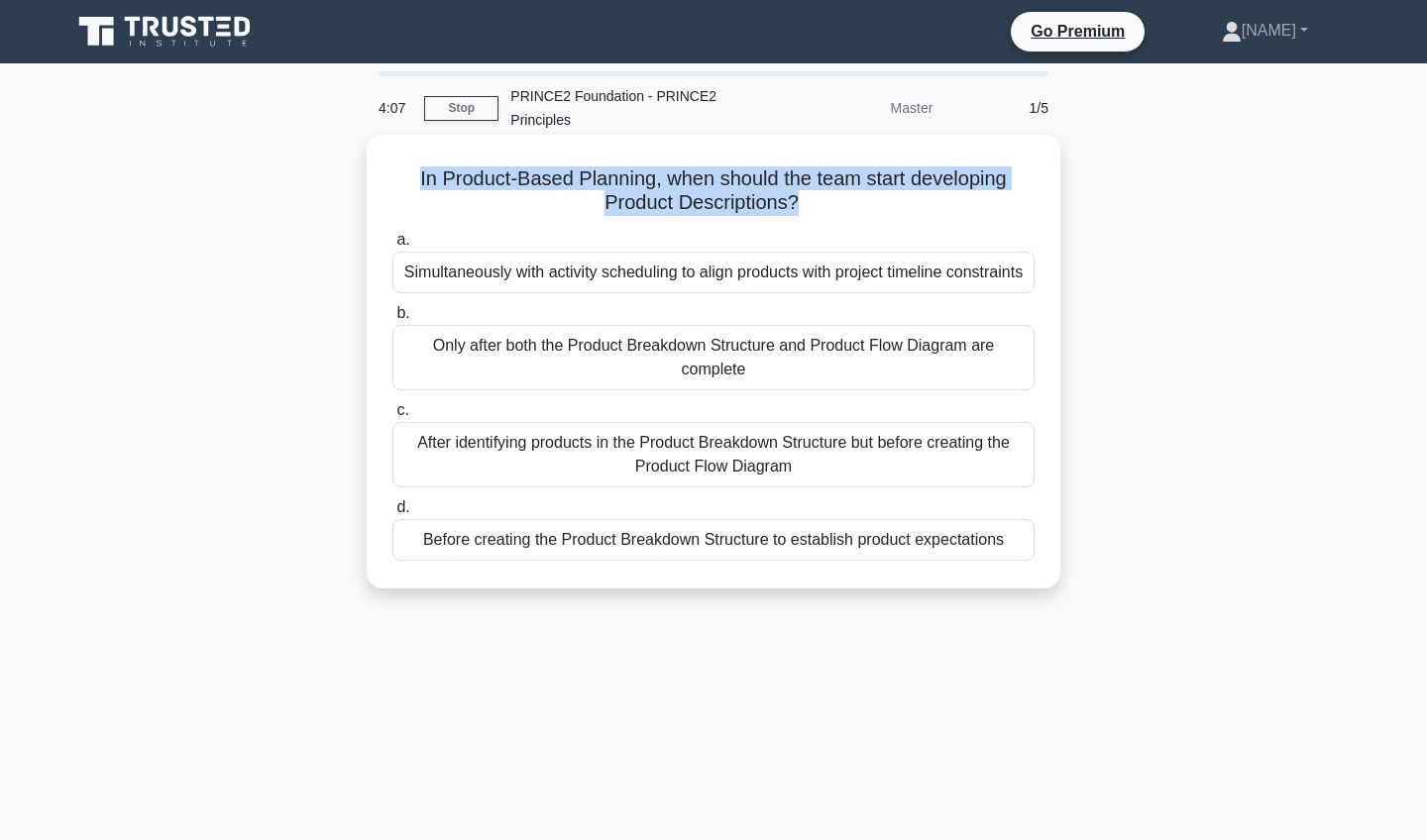 click on "Before creating the Product Breakdown Structure to establish product expectations" at bounding box center [714, 540] 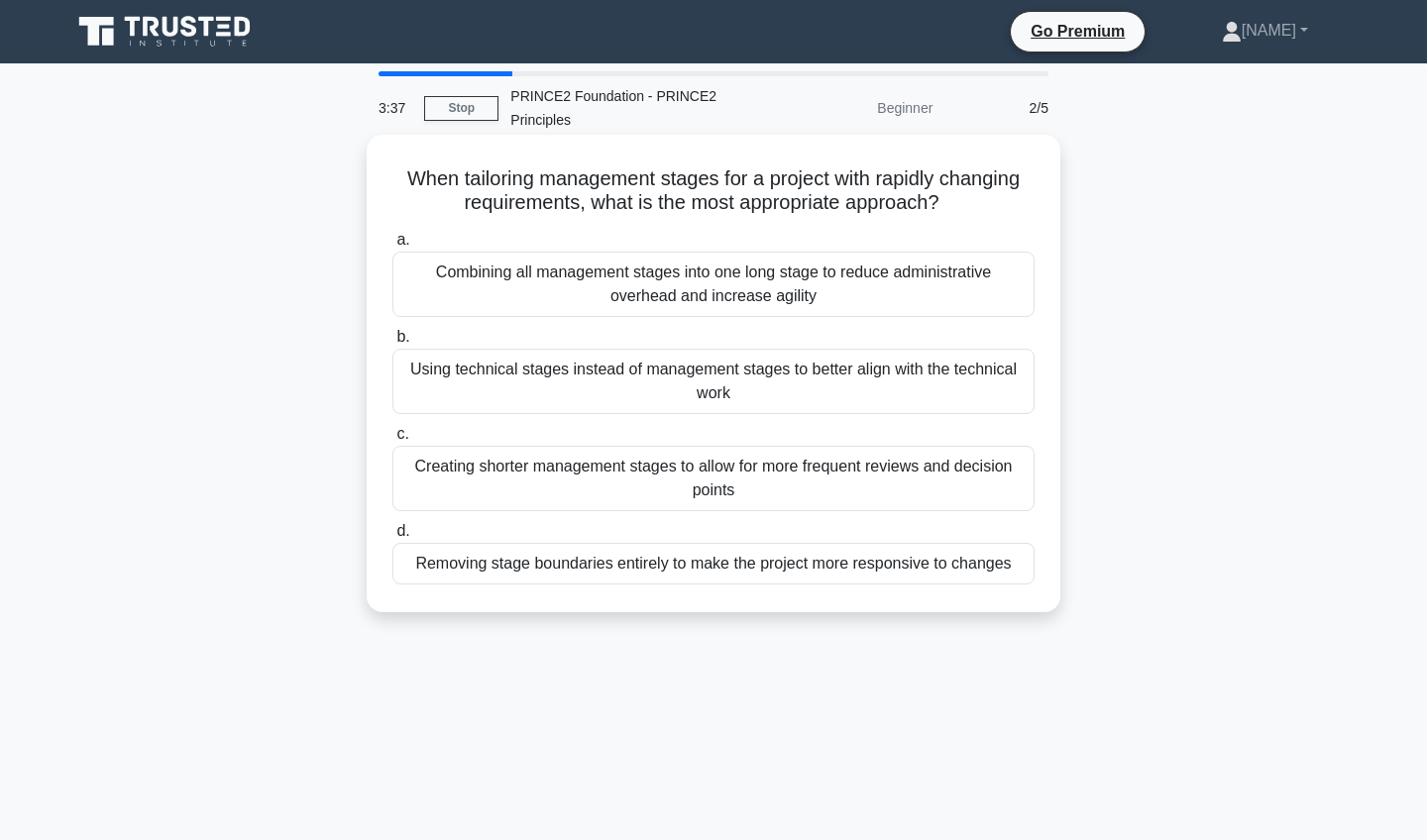 click on "Creating shorter management stages to allow for more frequent reviews and decision points" at bounding box center [714, 478] 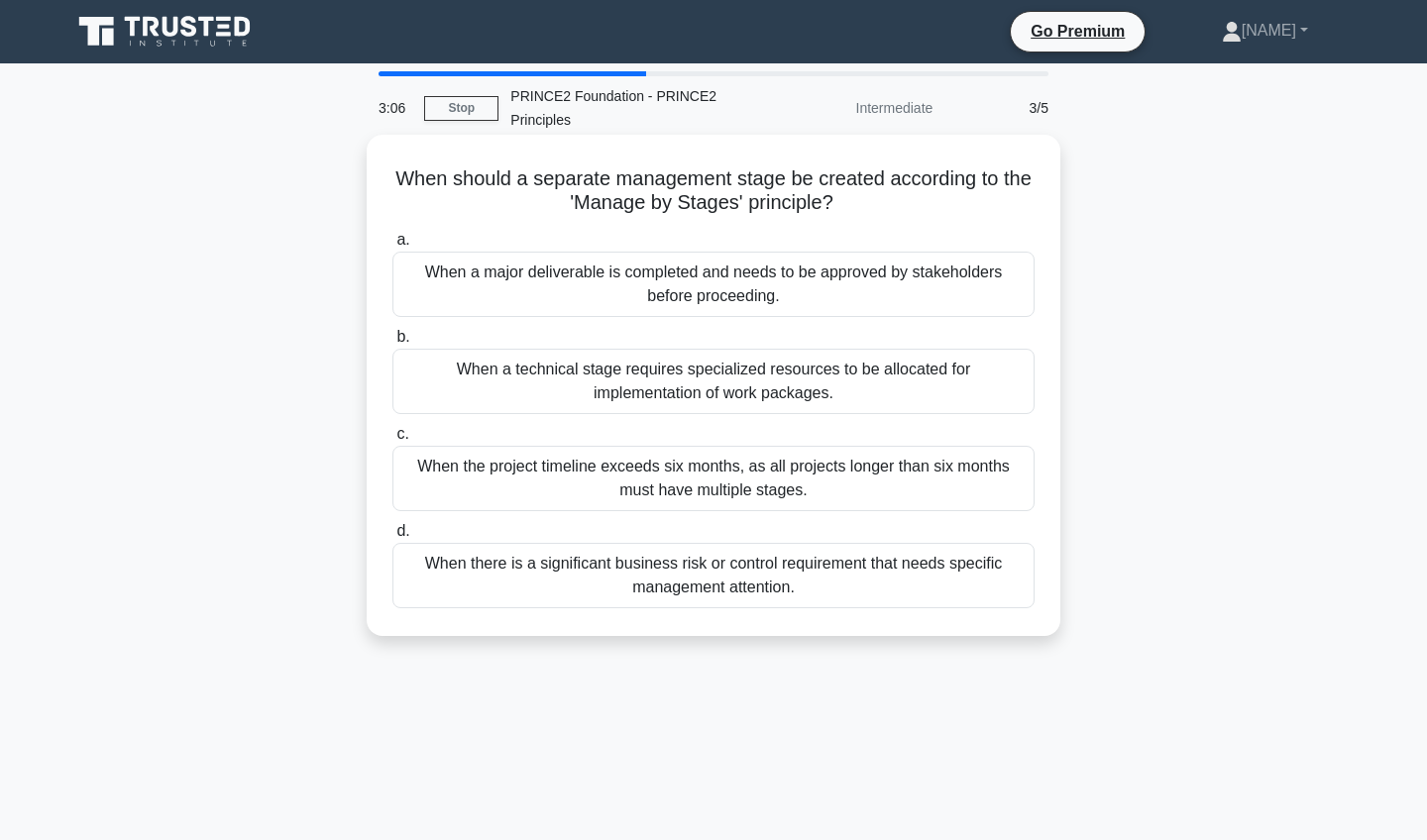 click on "When there is a significant business risk or control requirement that needs specific management attention." at bounding box center (714, 576) 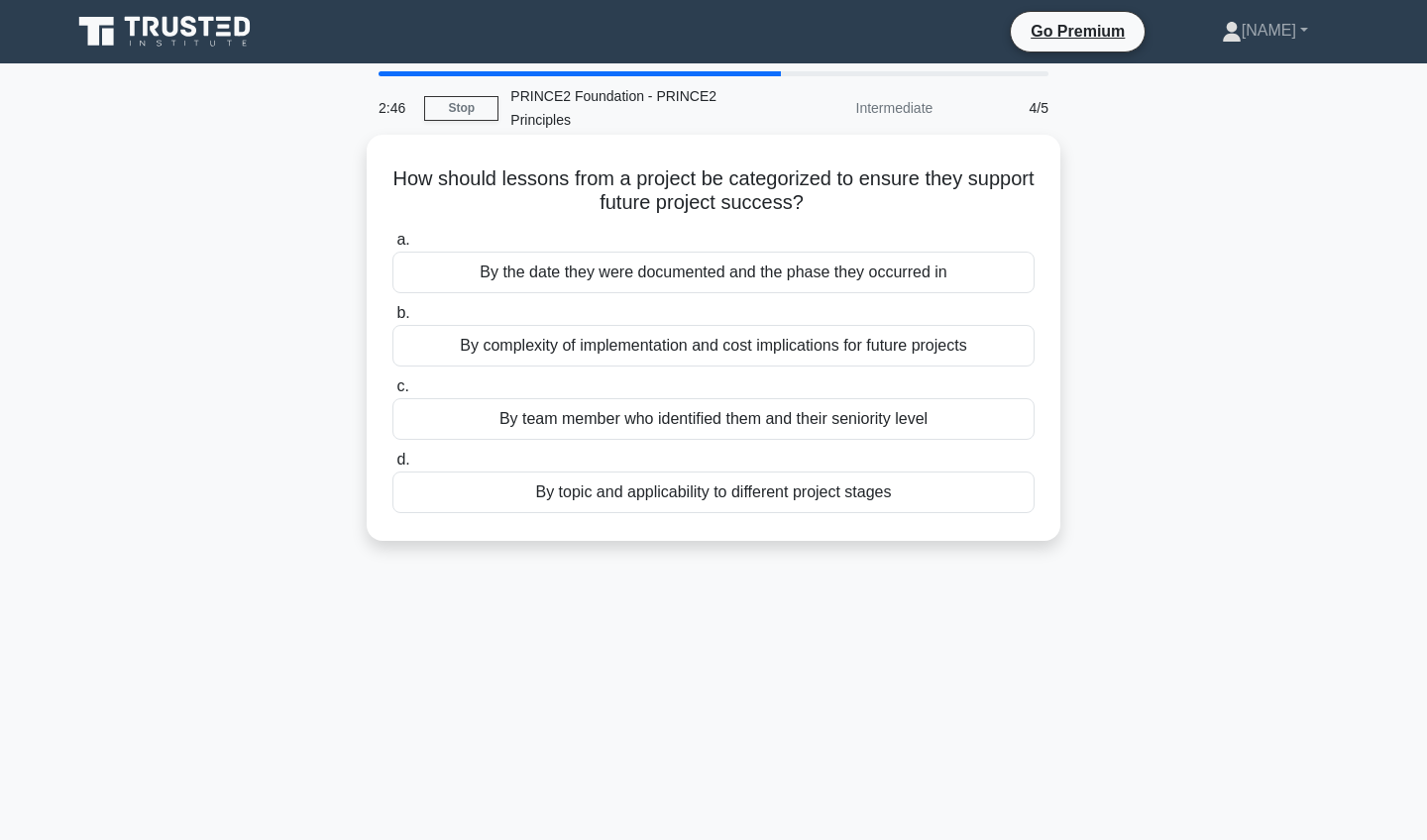 click on "By topic and applicability to different project stages" at bounding box center [714, 492] 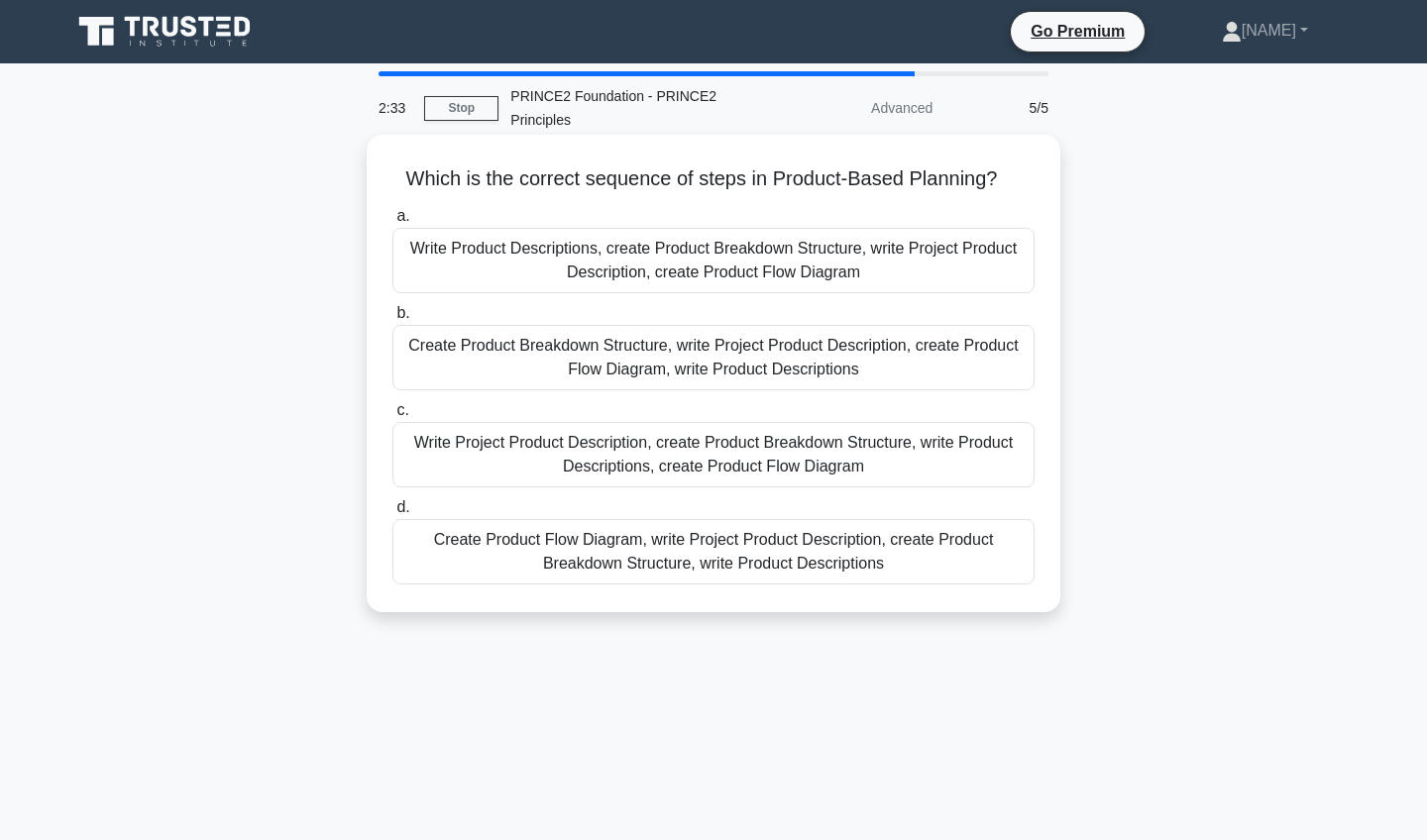 click on "Write Project Product Description, create Product Breakdown Structure, write Product Descriptions, create Product Flow Diagram" at bounding box center (714, 455) 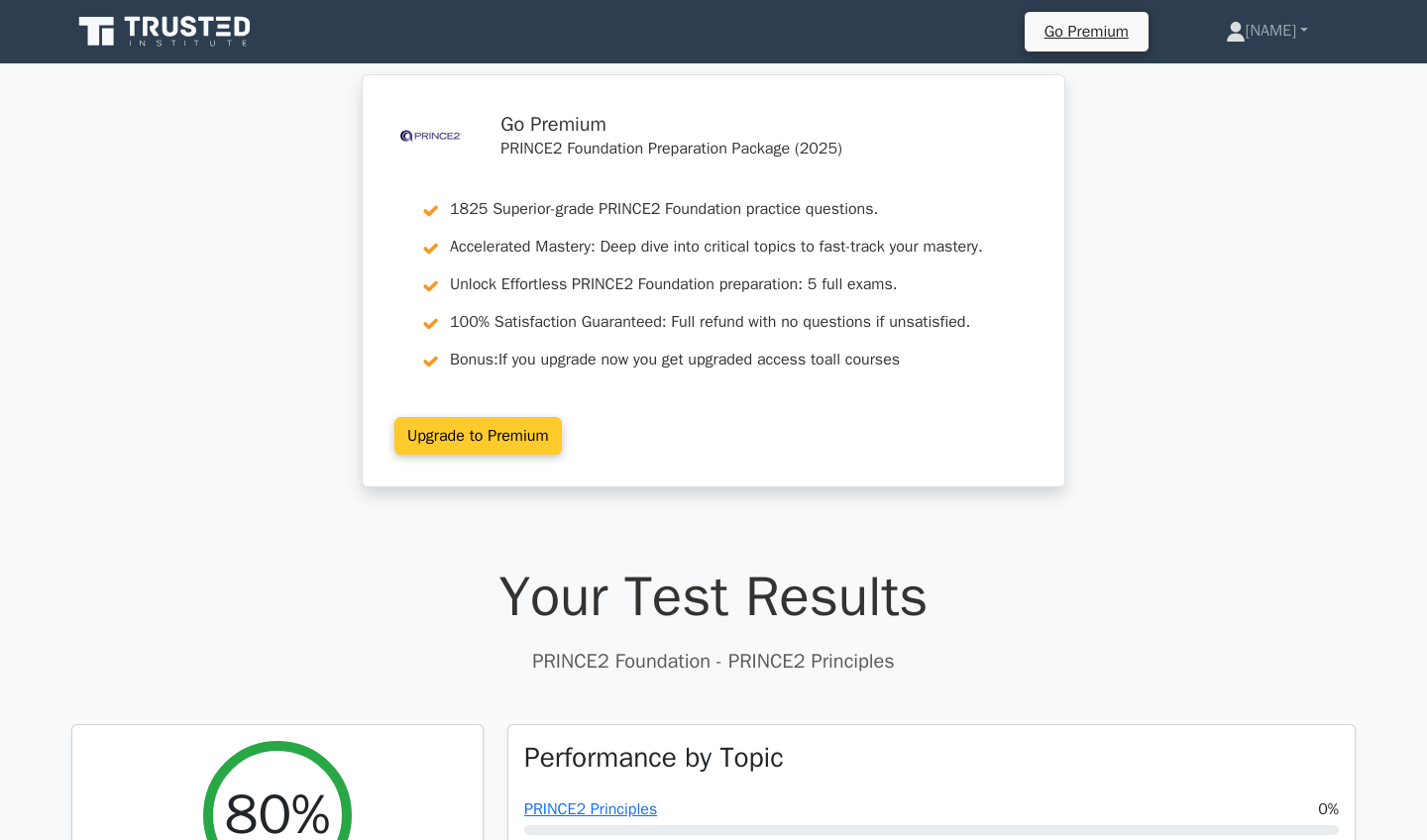 scroll, scrollTop: 0, scrollLeft: 0, axis: both 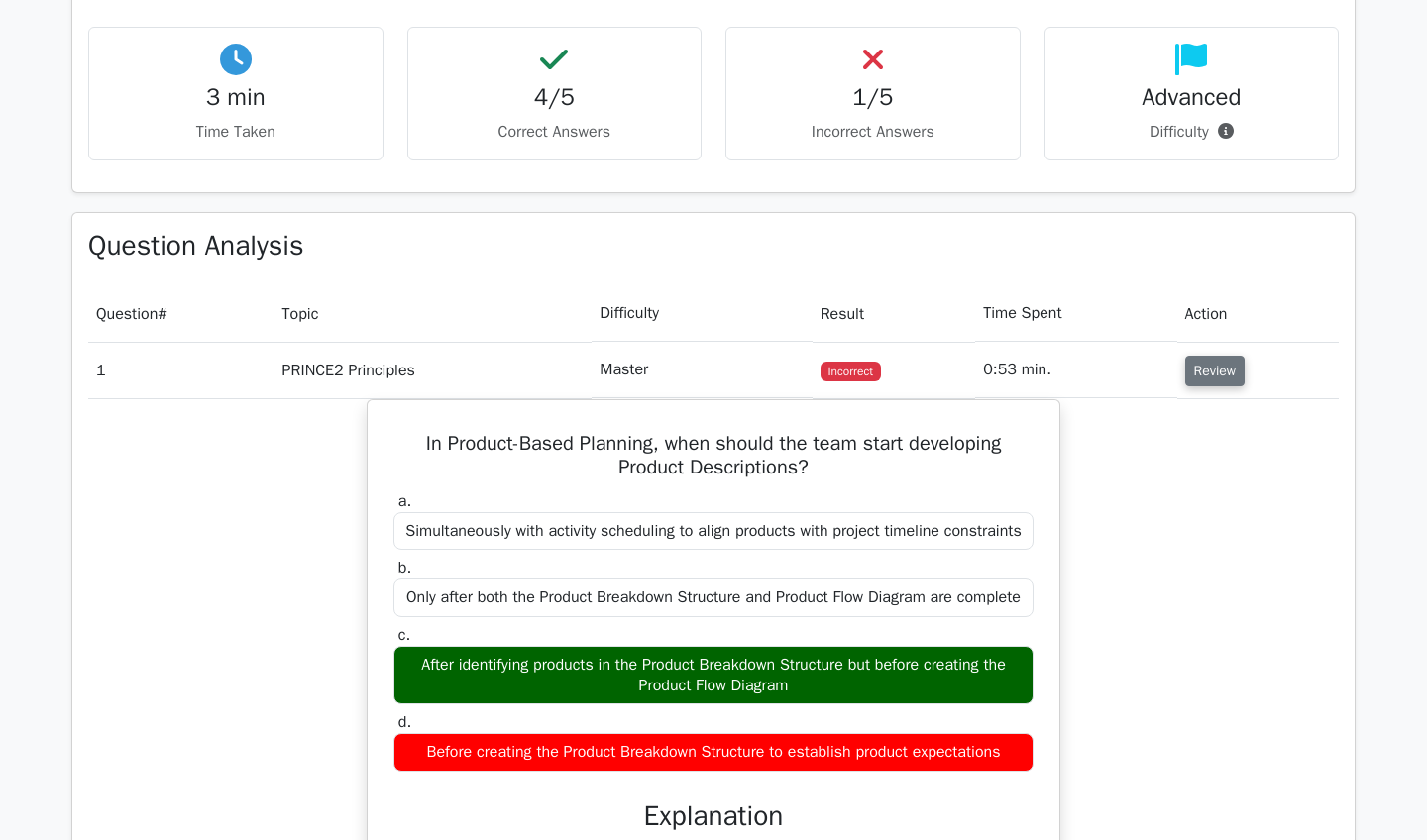 click on "Review" at bounding box center [1215, 370] 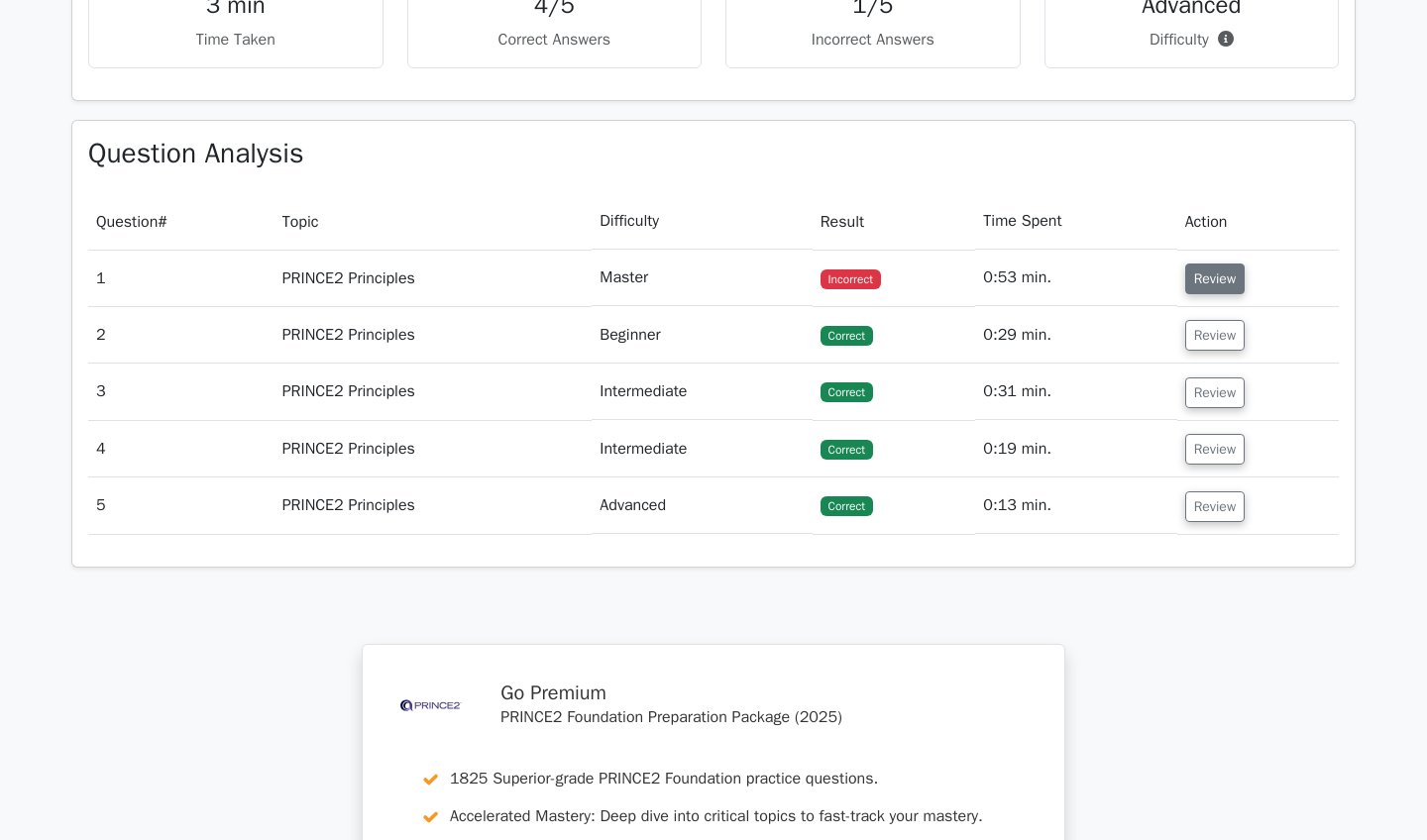 scroll, scrollTop: 1365, scrollLeft: 0, axis: vertical 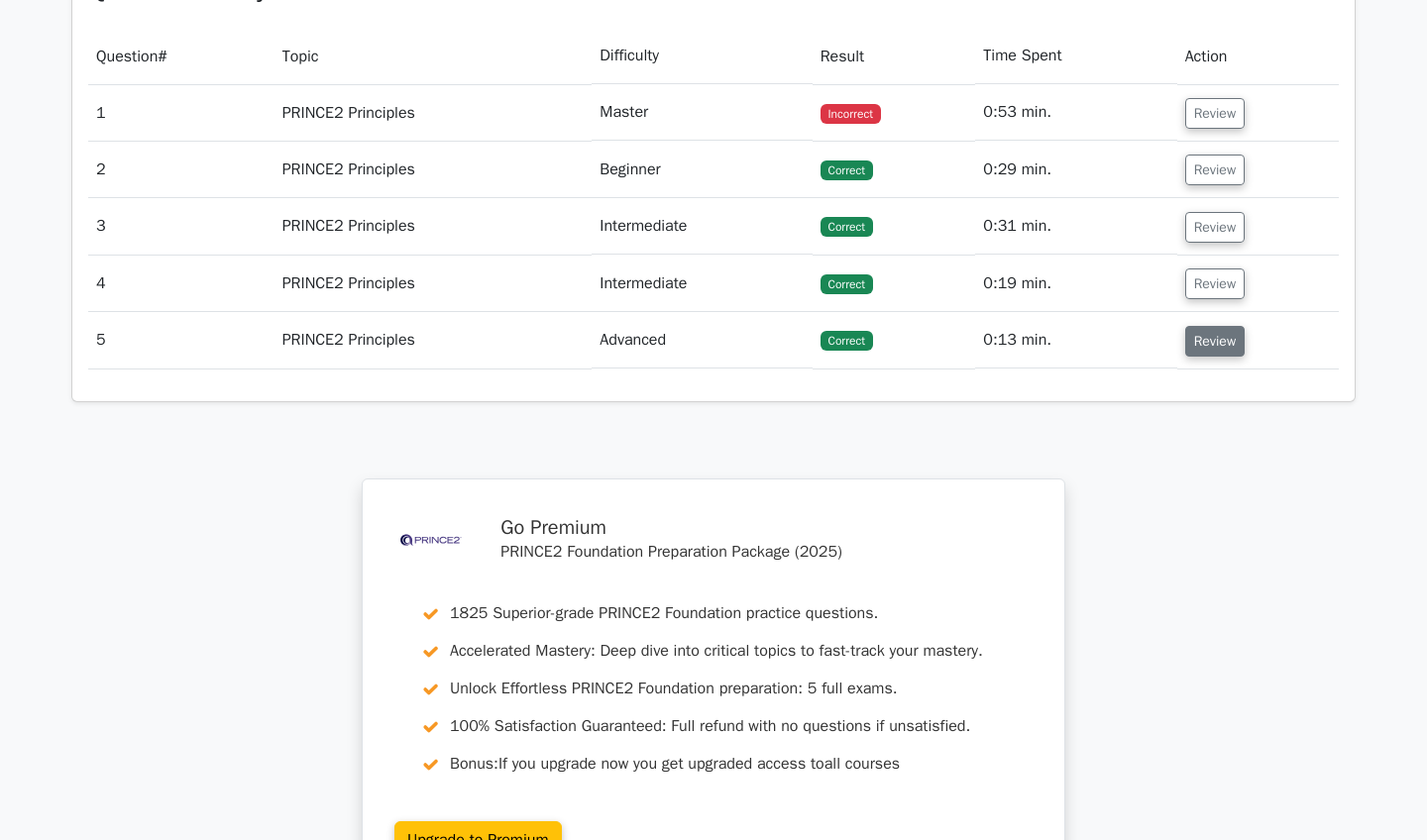 click on "Review" at bounding box center (1215, 341) 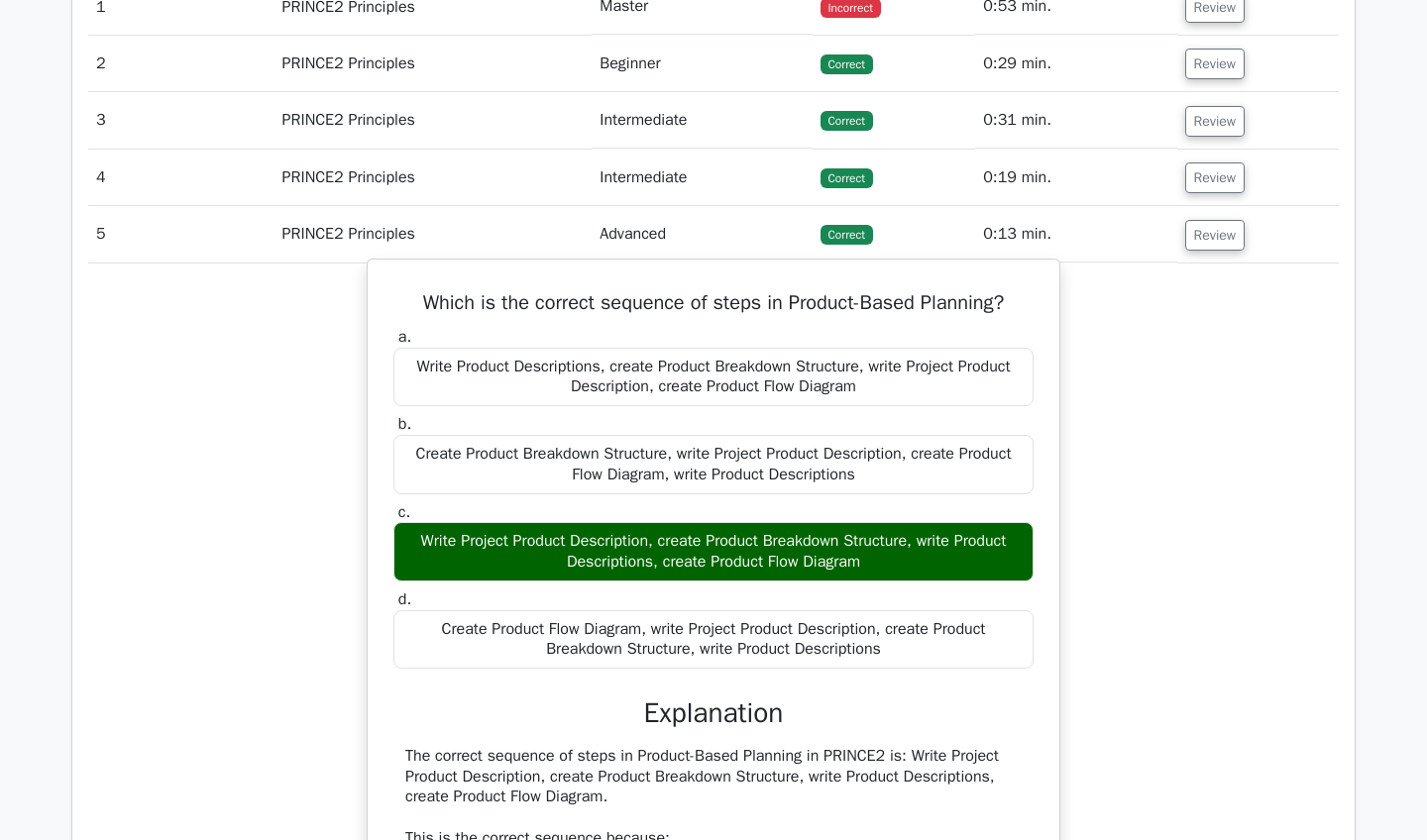 scroll, scrollTop: 1475, scrollLeft: 0, axis: vertical 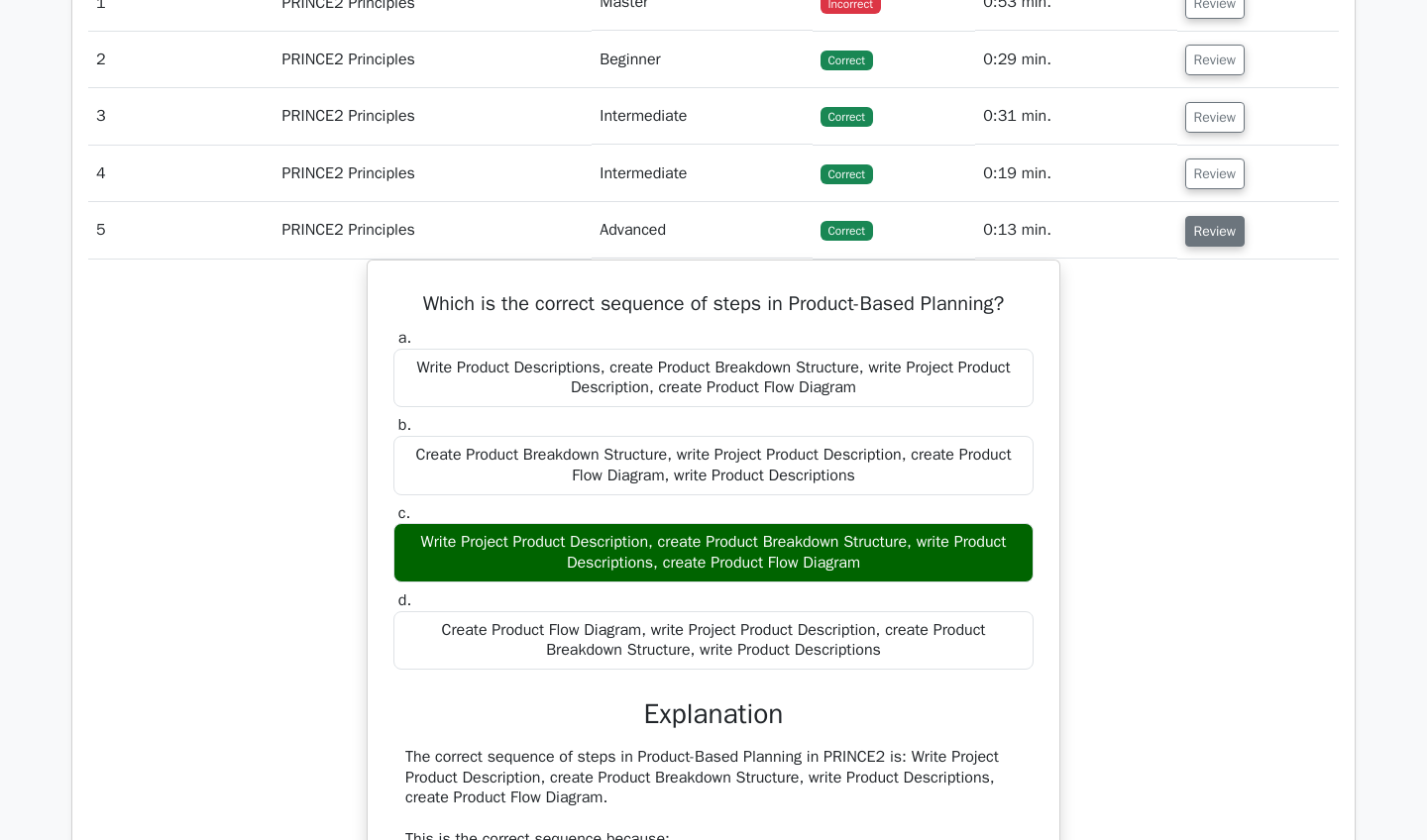 click on "Review" at bounding box center [1215, 231] 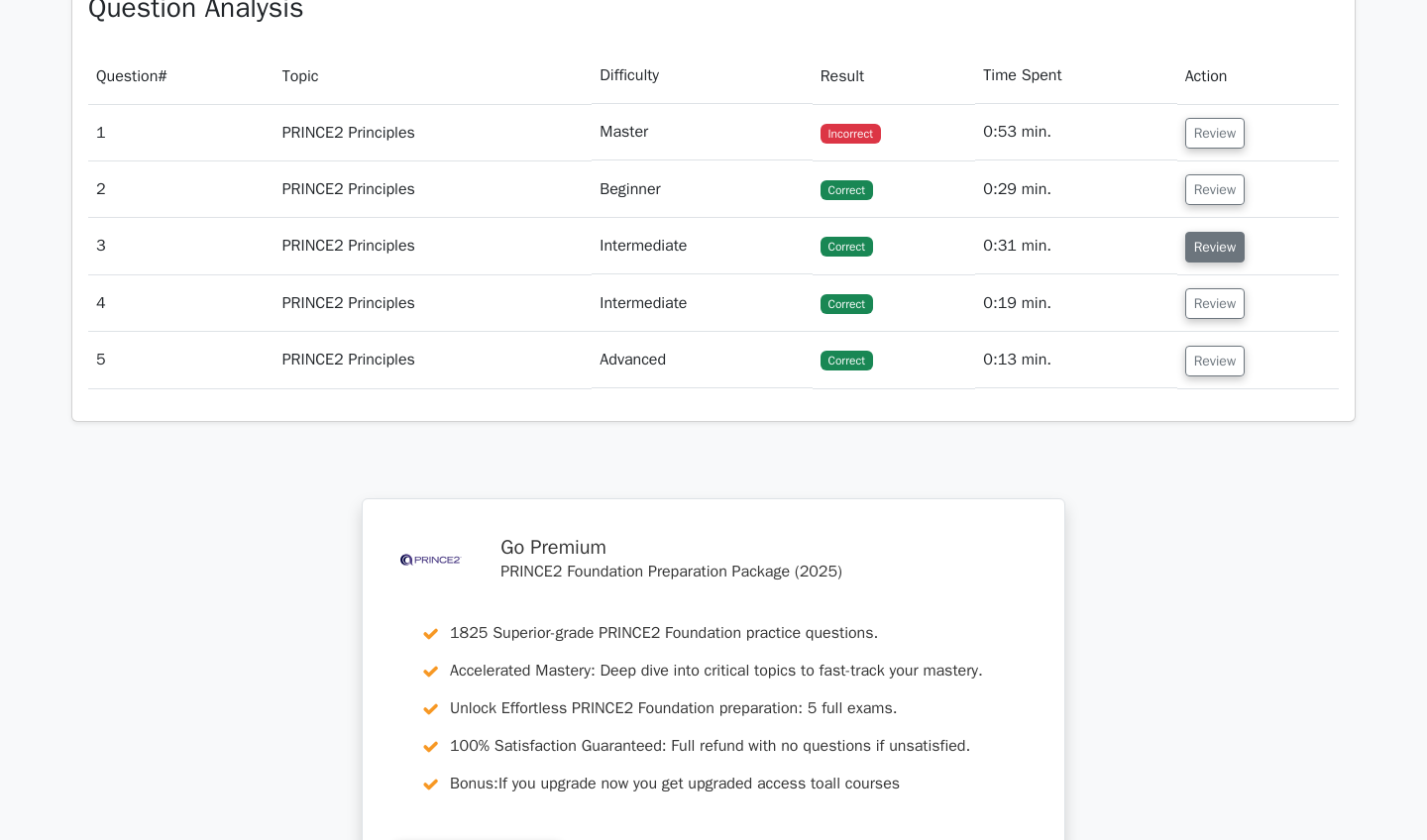 scroll, scrollTop: 1343, scrollLeft: 0, axis: vertical 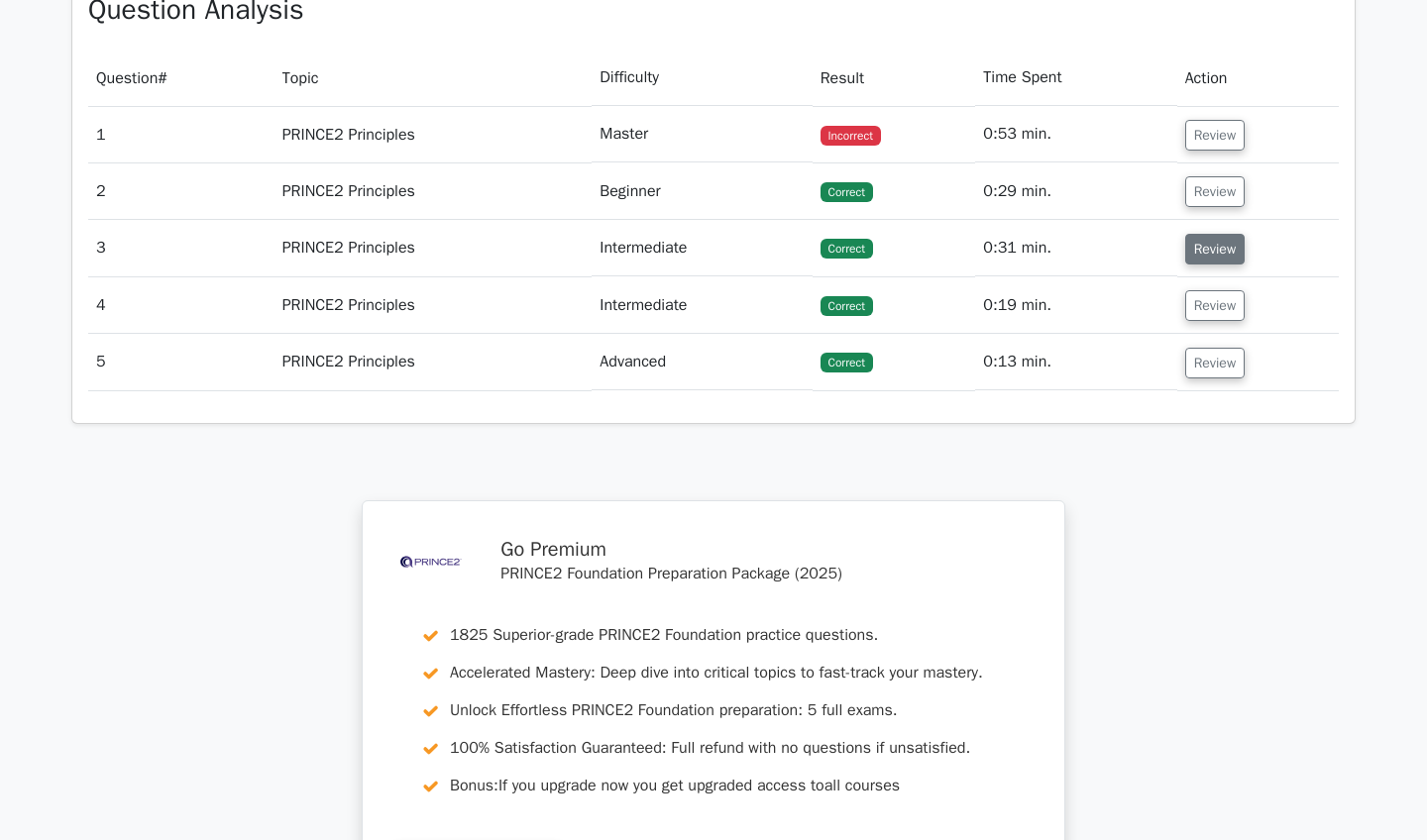 click on "Review" at bounding box center (1215, 249) 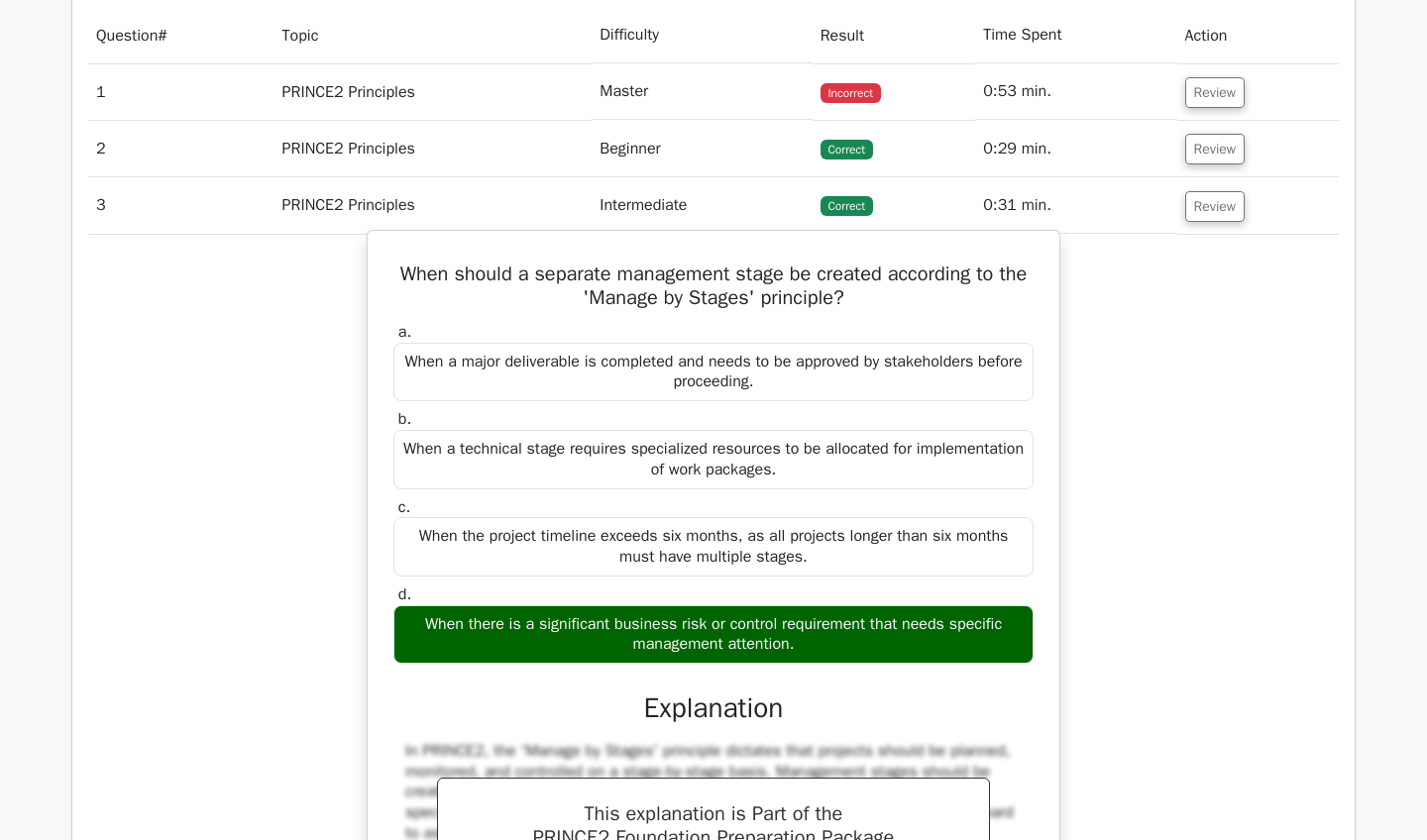 scroll, scrollTop: 1390, scrollLeft: 0, axis: vertical 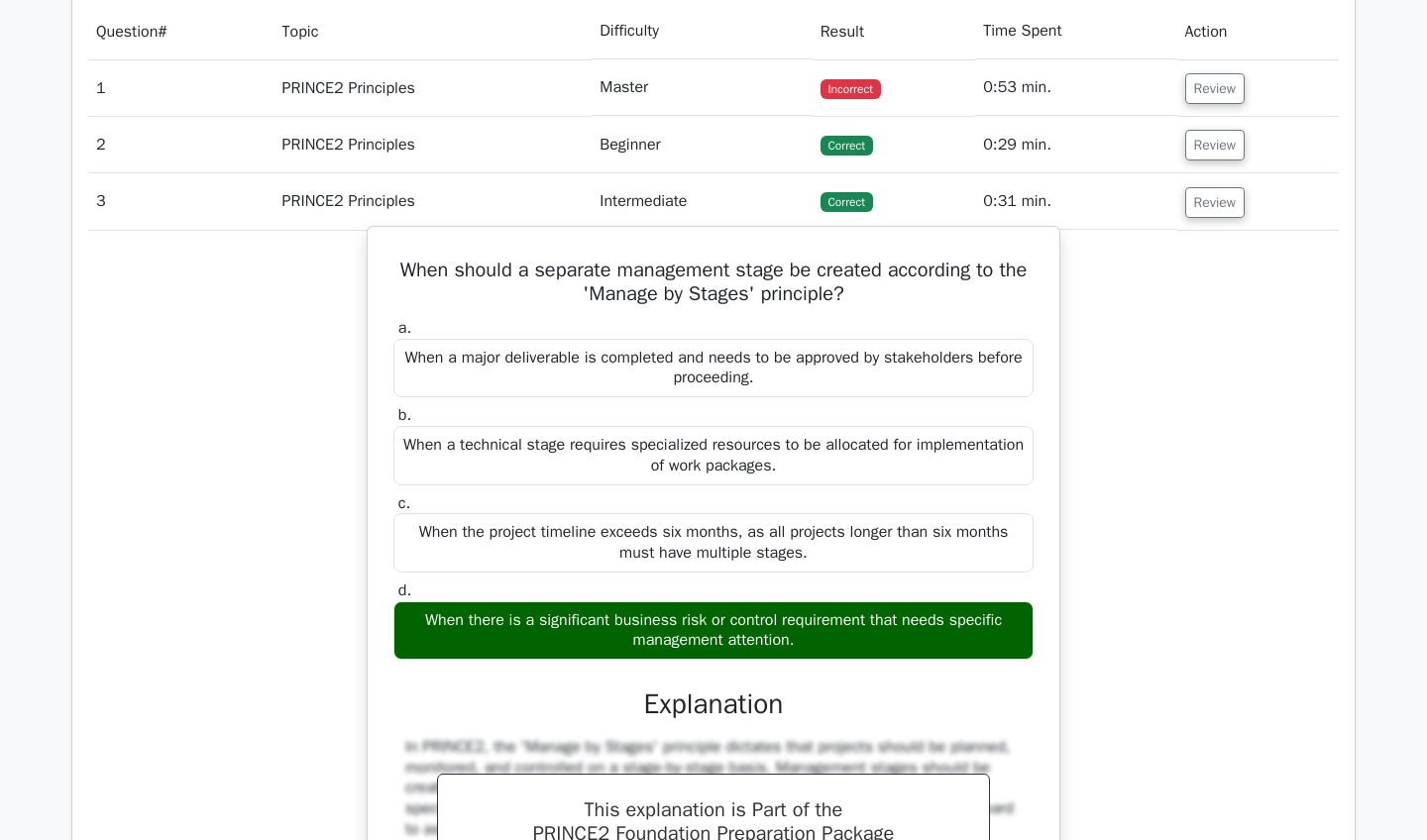 click on "When should a separate management stage be created according to the 'Manage by Stages' principle?
a.
When a major deliverable is completed and needs to be approved by stakeholders before proceeding.
b.
c." at bounding box center [714, 718] 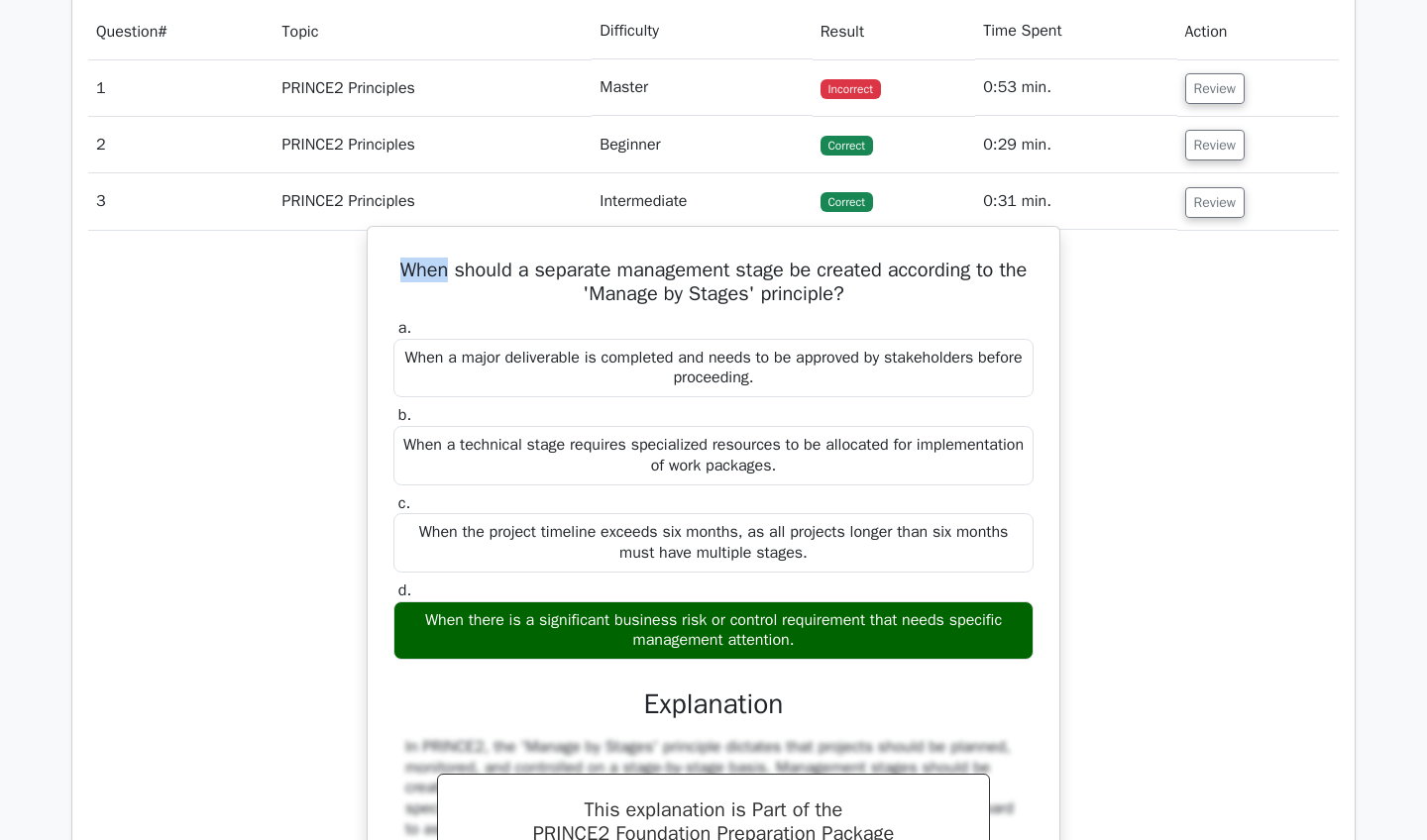 click on "When should a separate management stage be created according to the 'Manage by Stages' principle?
a.
When a major deliverable is completed and needs to be approved by stakeholders before proceeding.
b.
c." at bounding box center (714, 718) 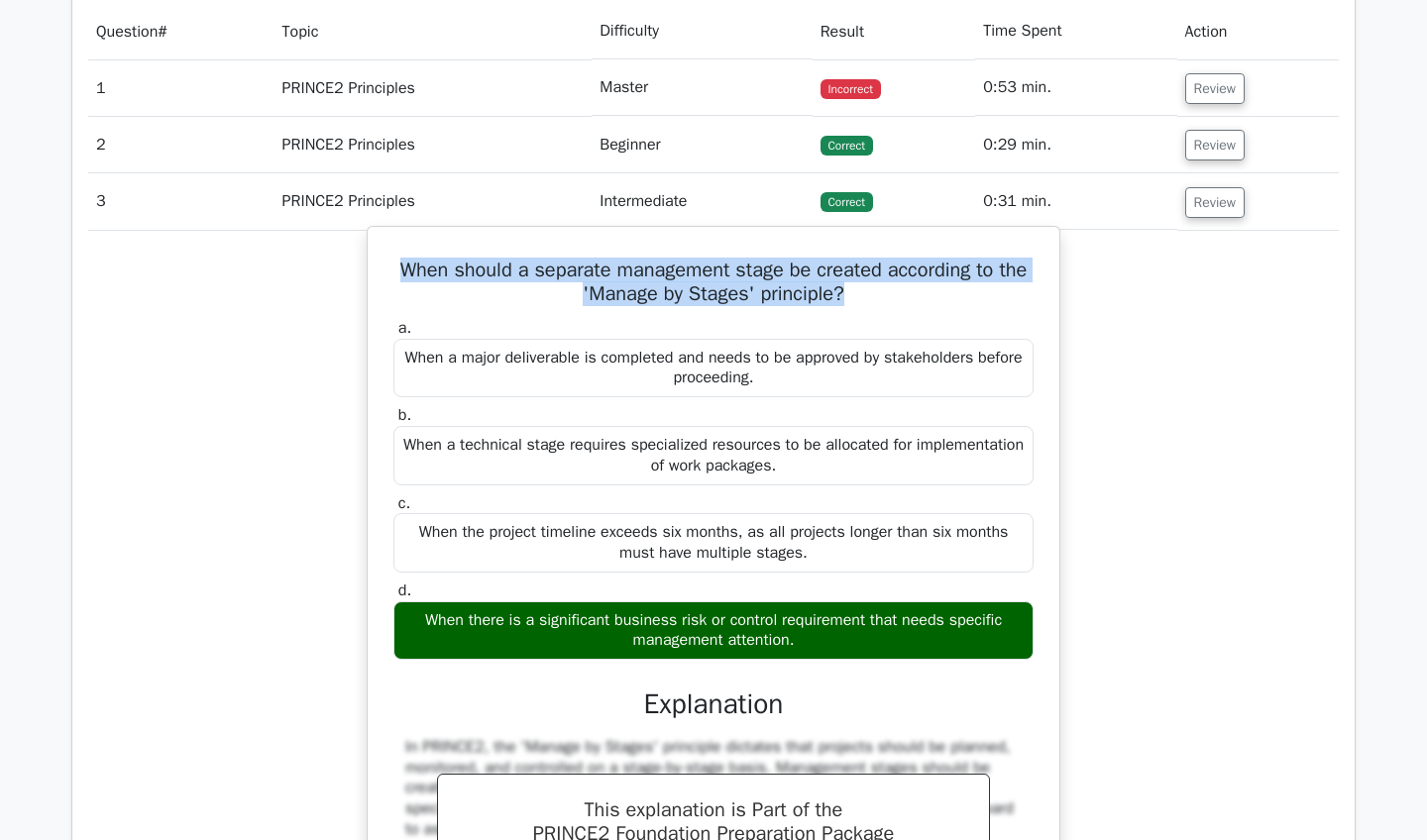 click on "When should a separate management stage be created according to the 'Manage by Stages' principle?
a.
When a major deliverable is completed and needs to be approved by stakeholders before proceeding.
b.
c." at bounding box center [714, 718] 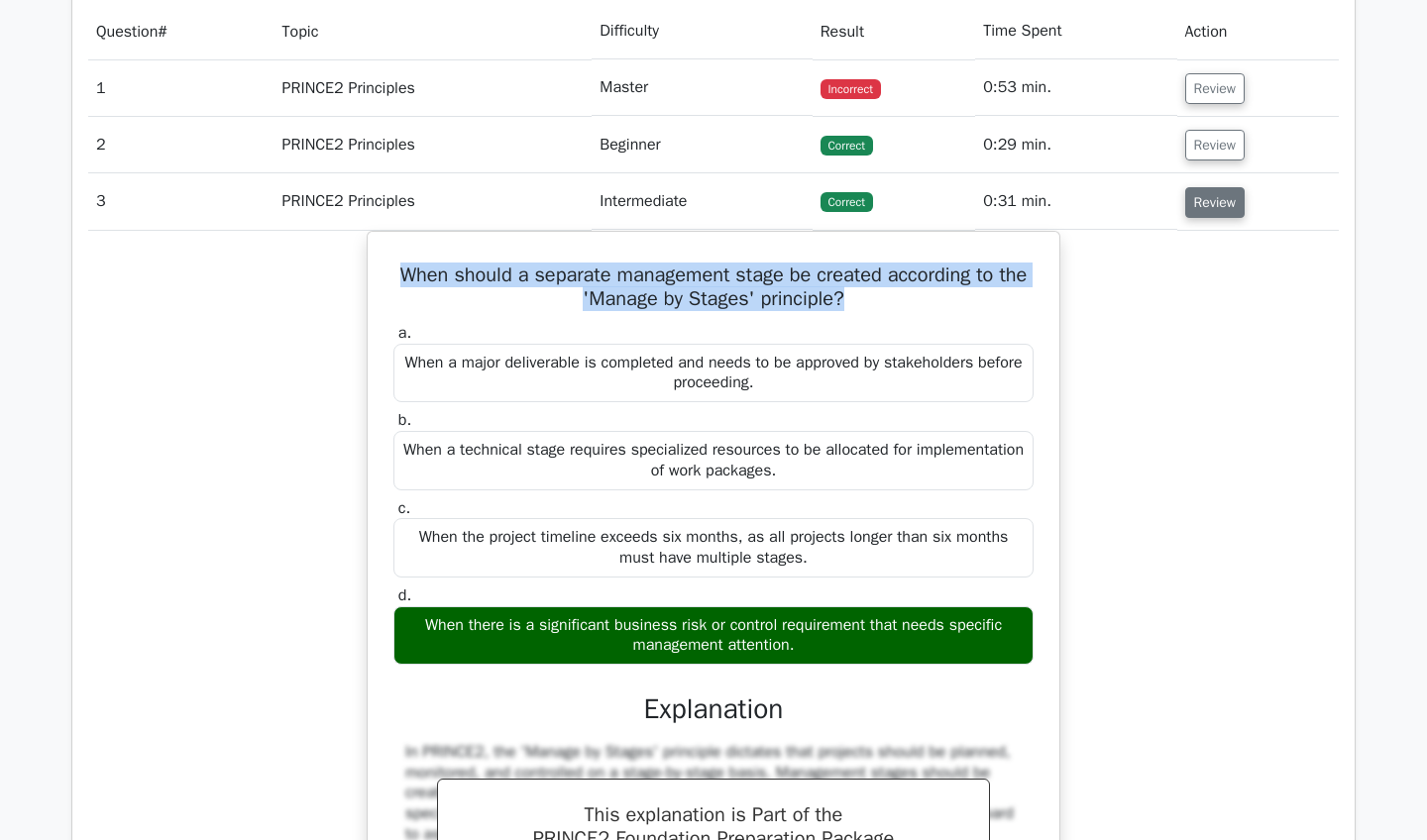 click on "Review" at bounding box center (1215, 202) 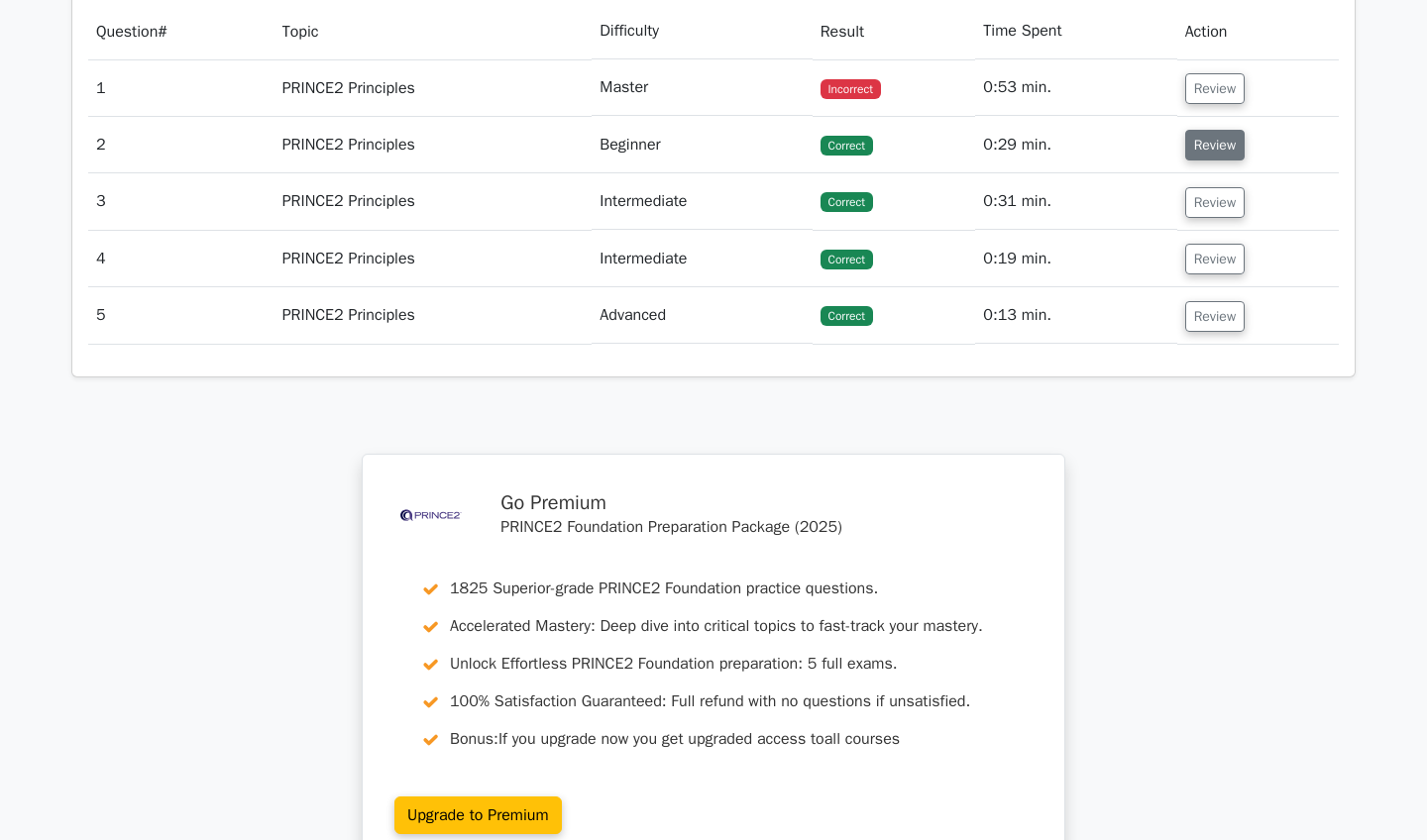 click on "Review" at bounding box center (1215, 145) 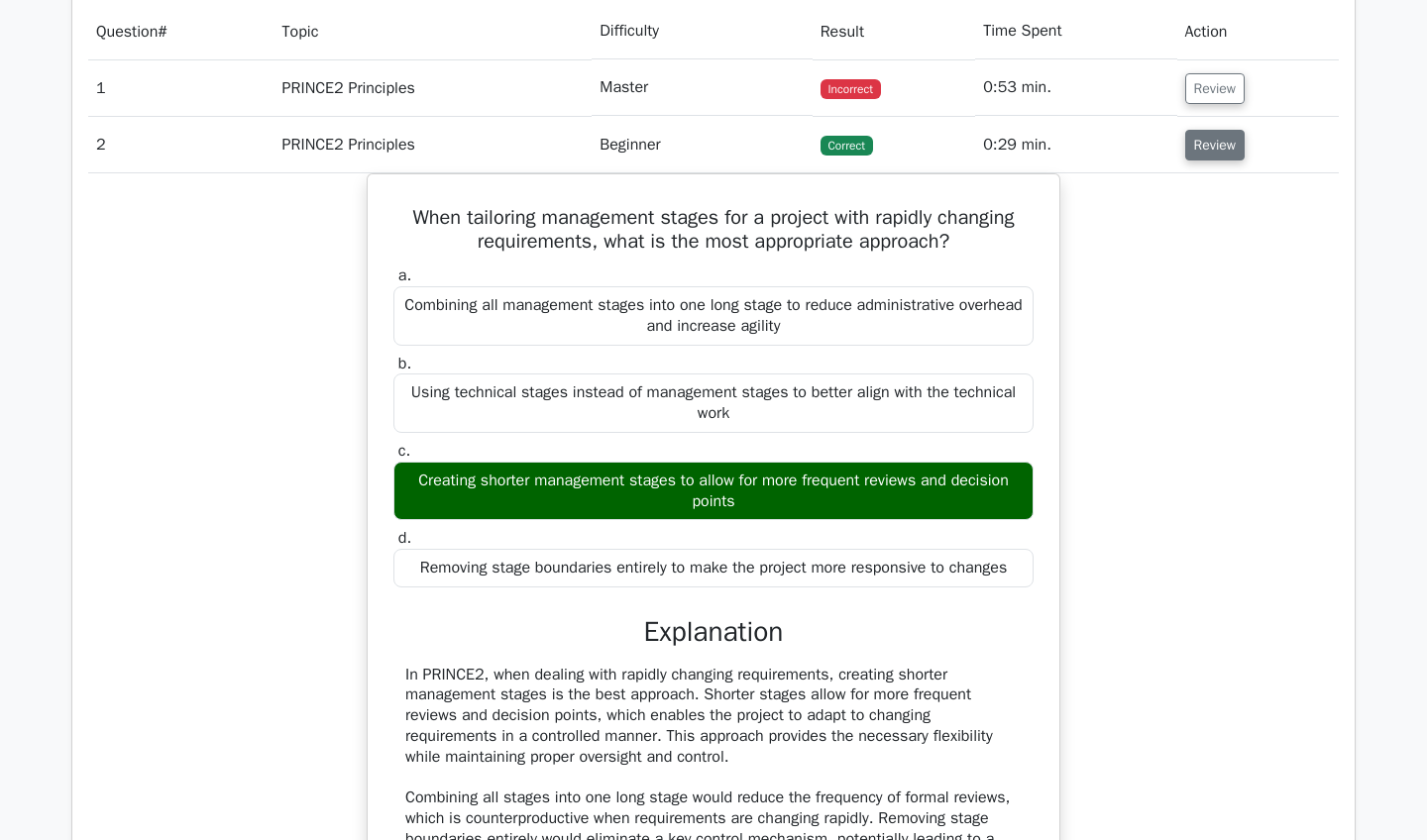 click on "Review" at bounding box center [1215, 145] 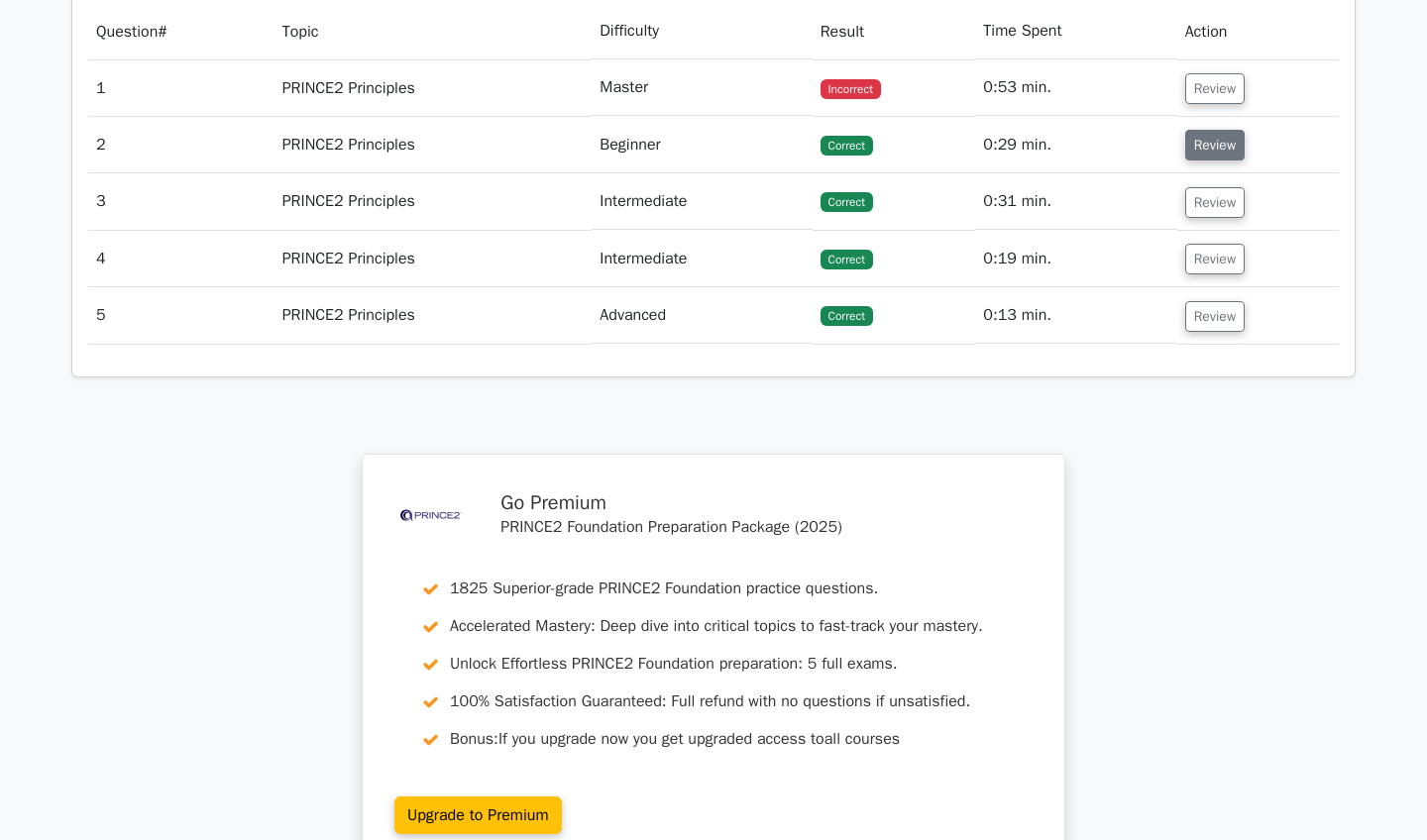 click on "Review" at bounding box center (1215, 145) 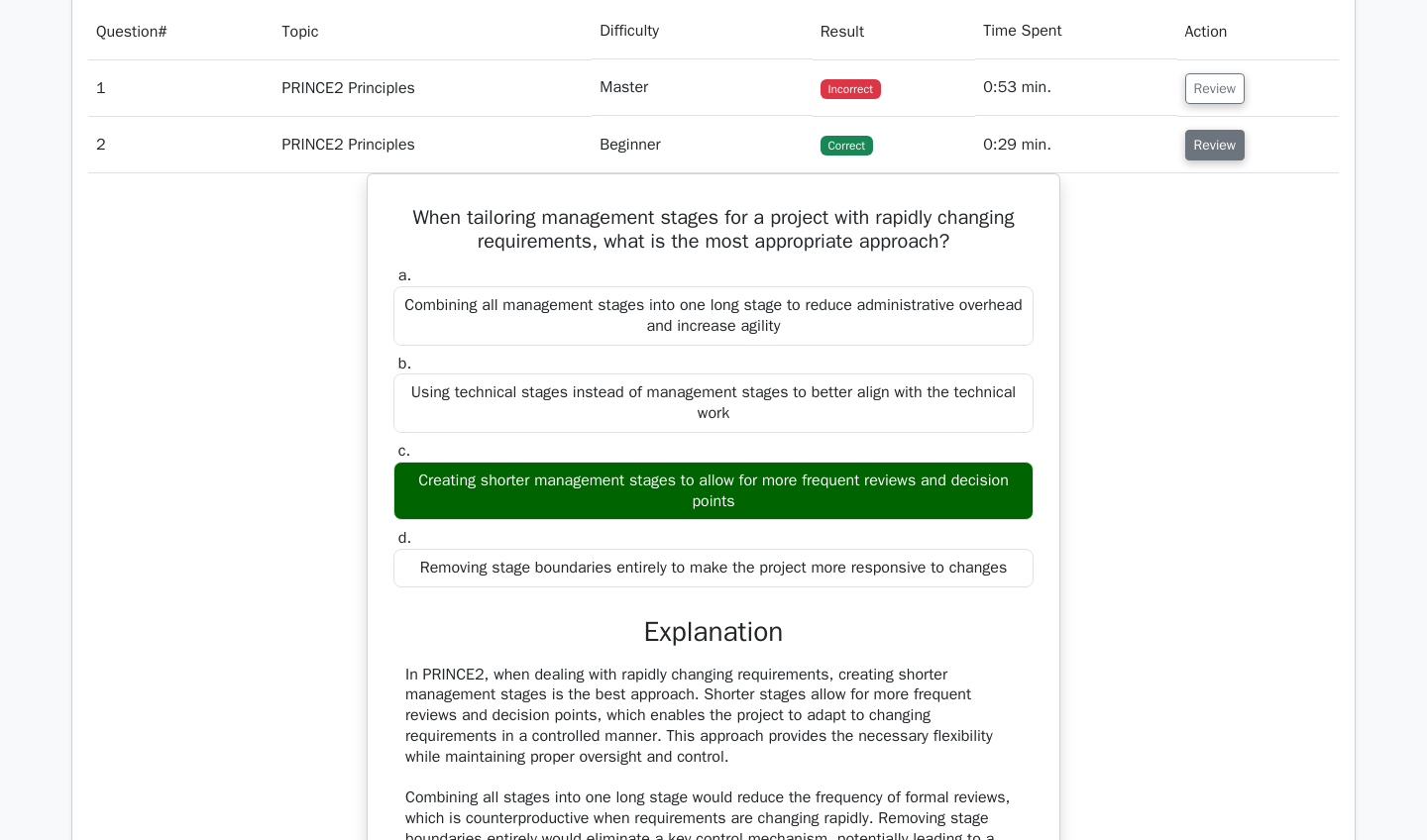 click on "Review" at bounding box center [1215, 145] 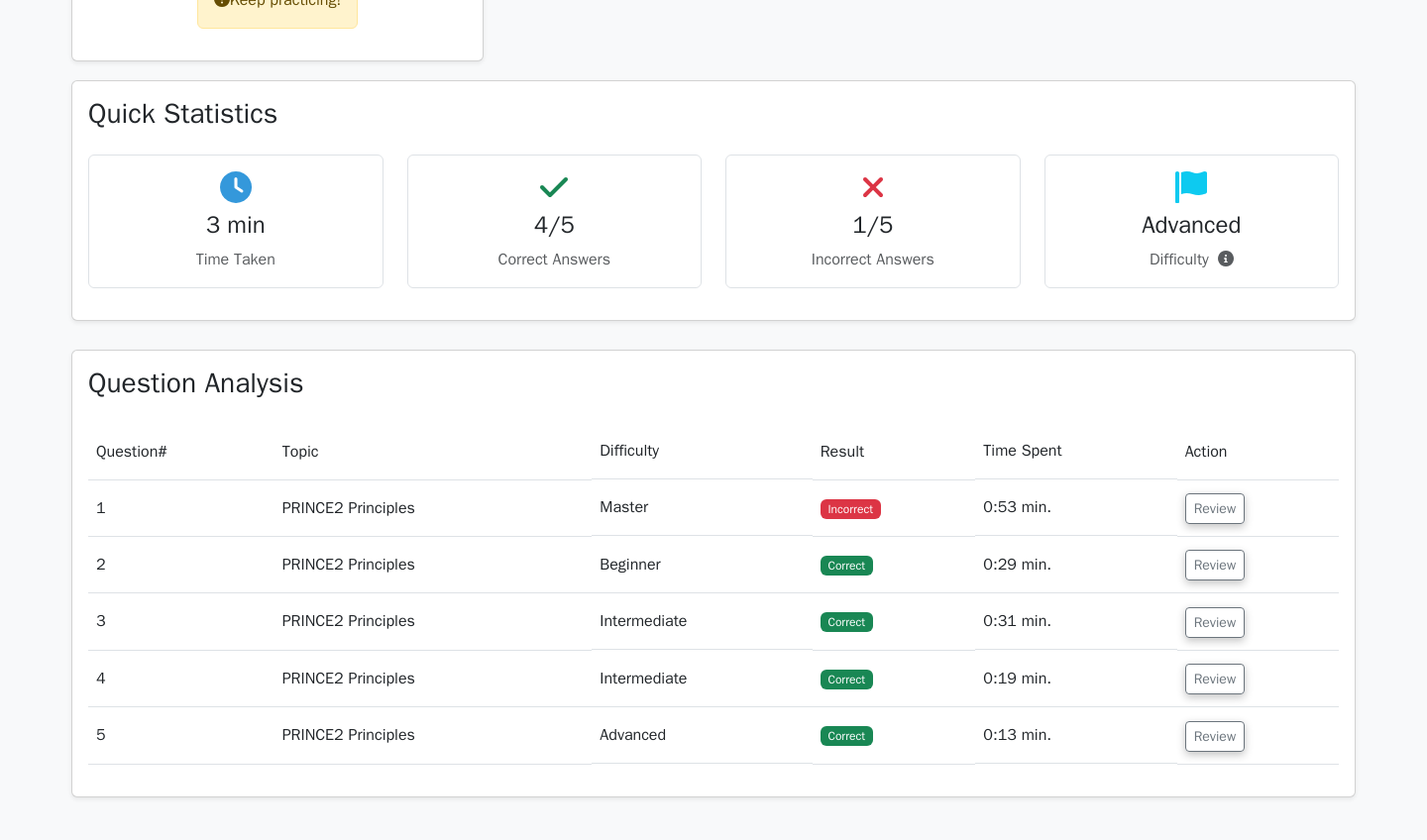 scroll, scrollTop: 1008, scrollLeft: 0, axis: vertical 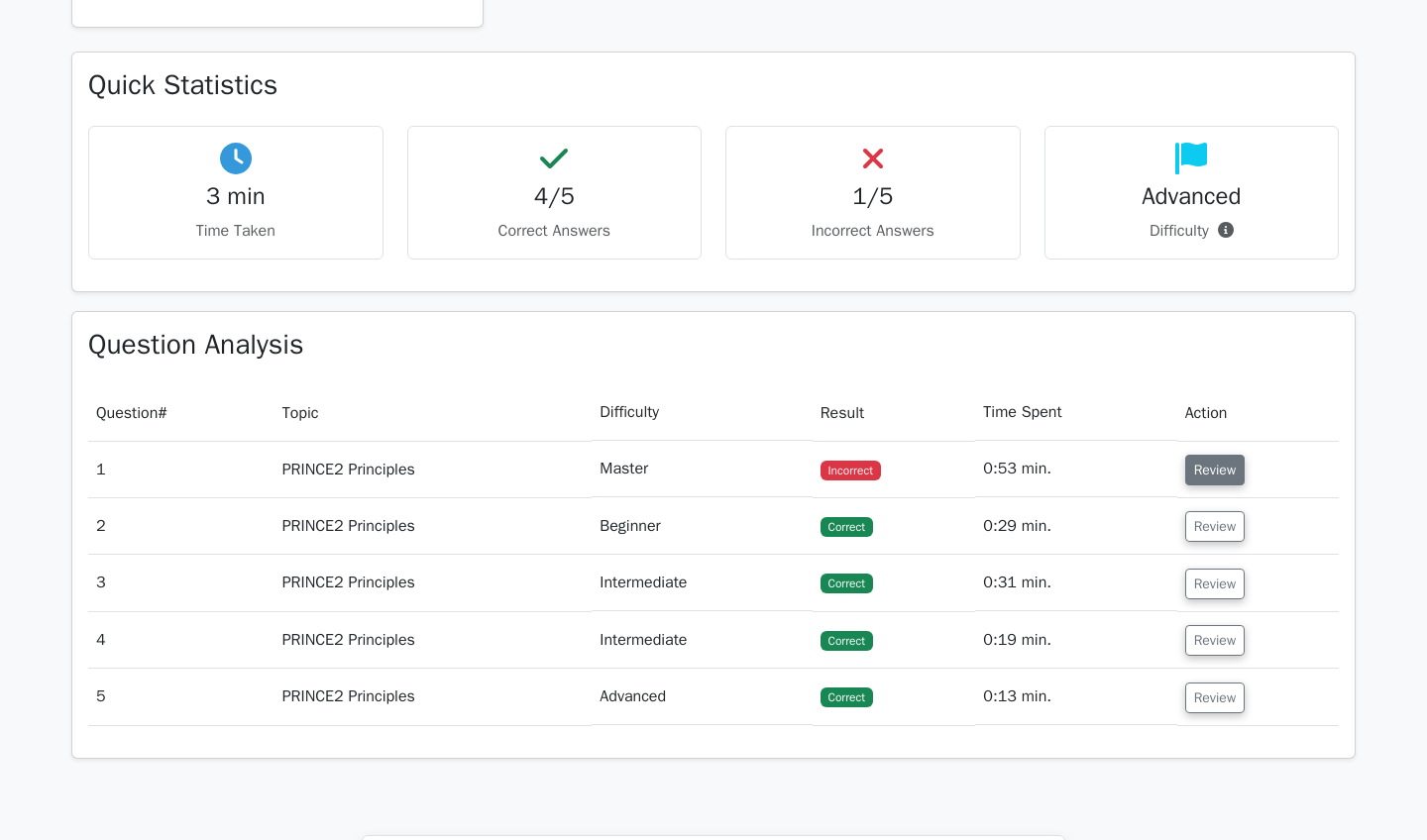 click on "Review" at bounding box center [1215, 470] 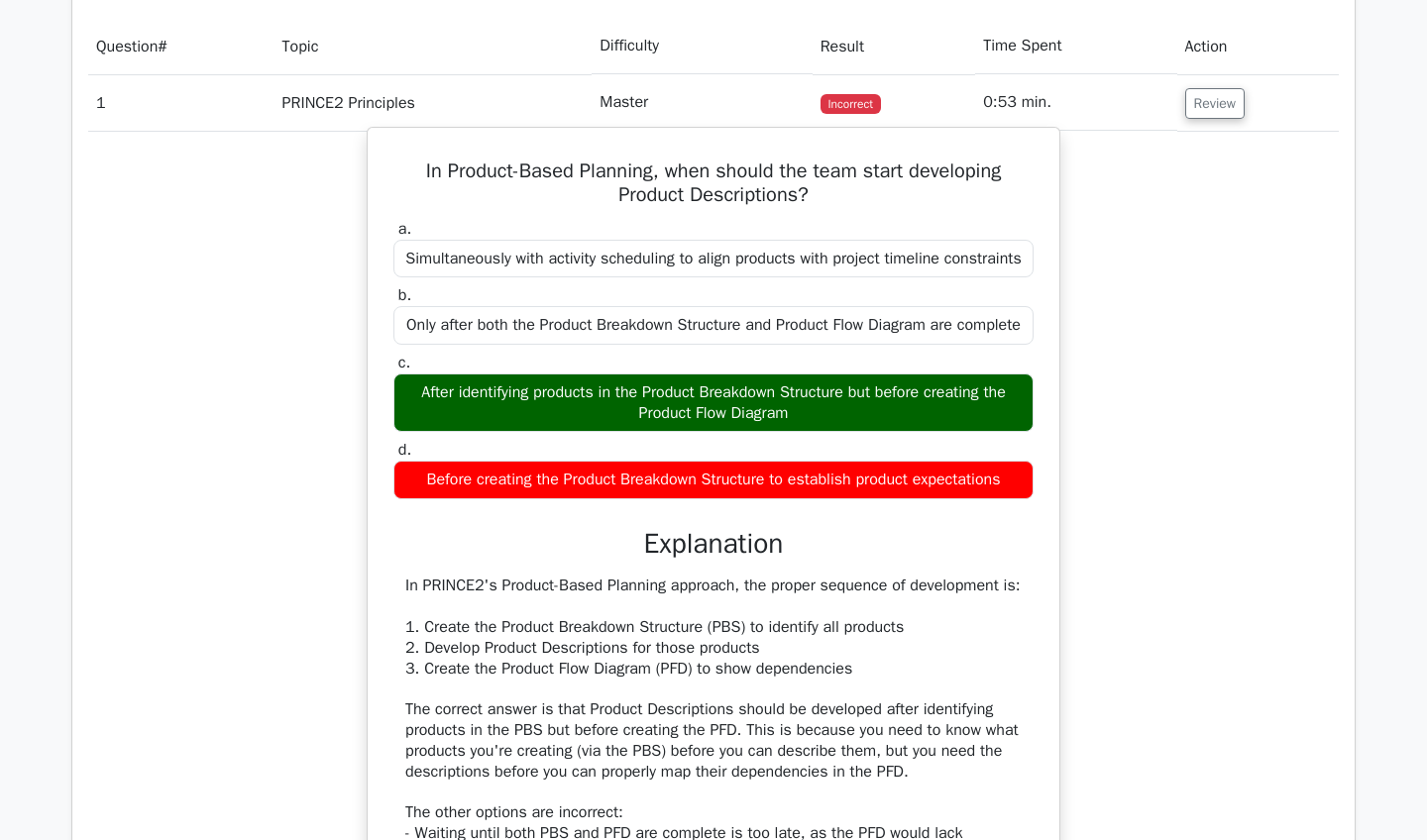 scroll, scrollTop: 1401, scrollLeft: 0, axis: vertical 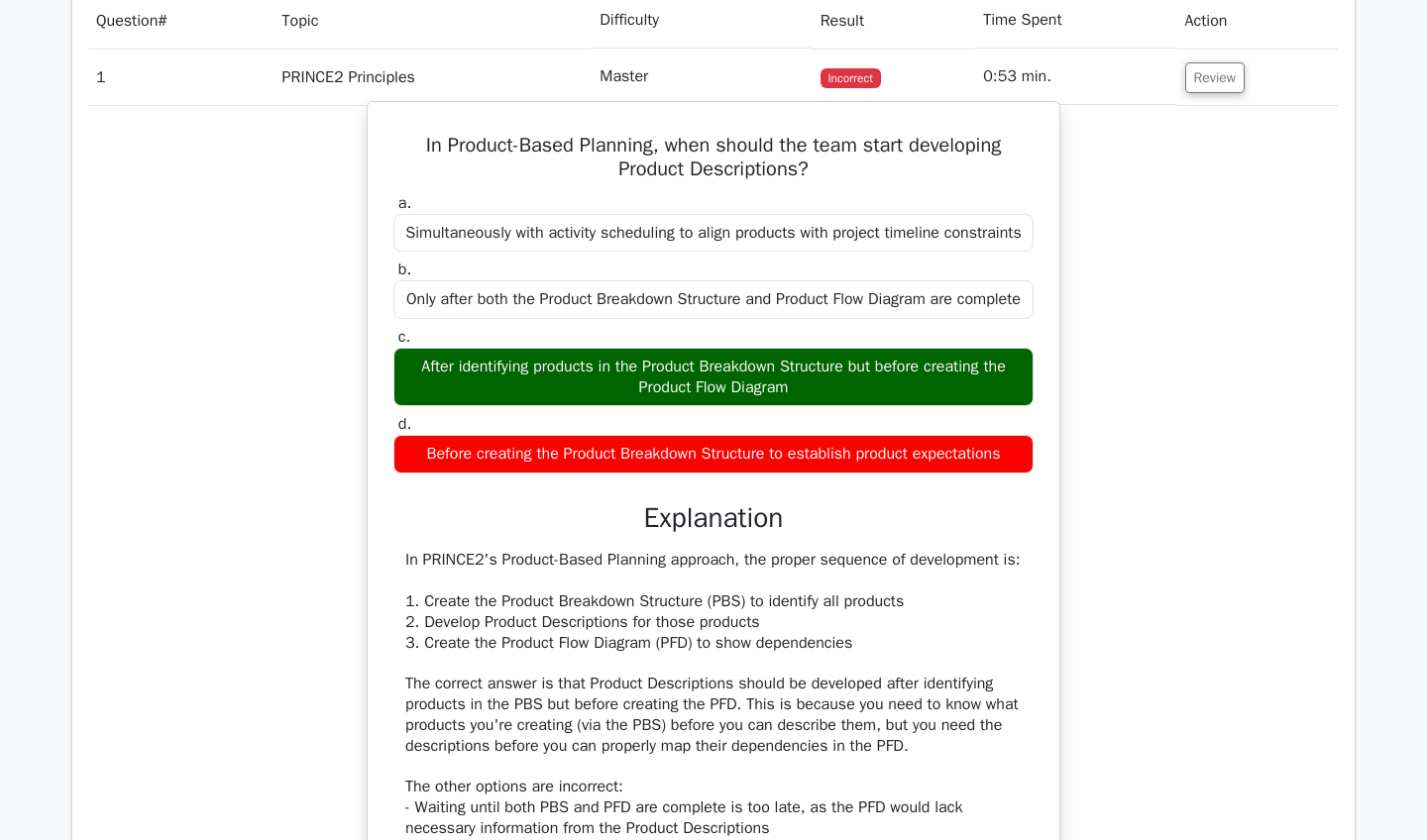 click on "In Product-Based Planning, when should the team start developing Product Descriptions?" at bounding box center (714, 158) 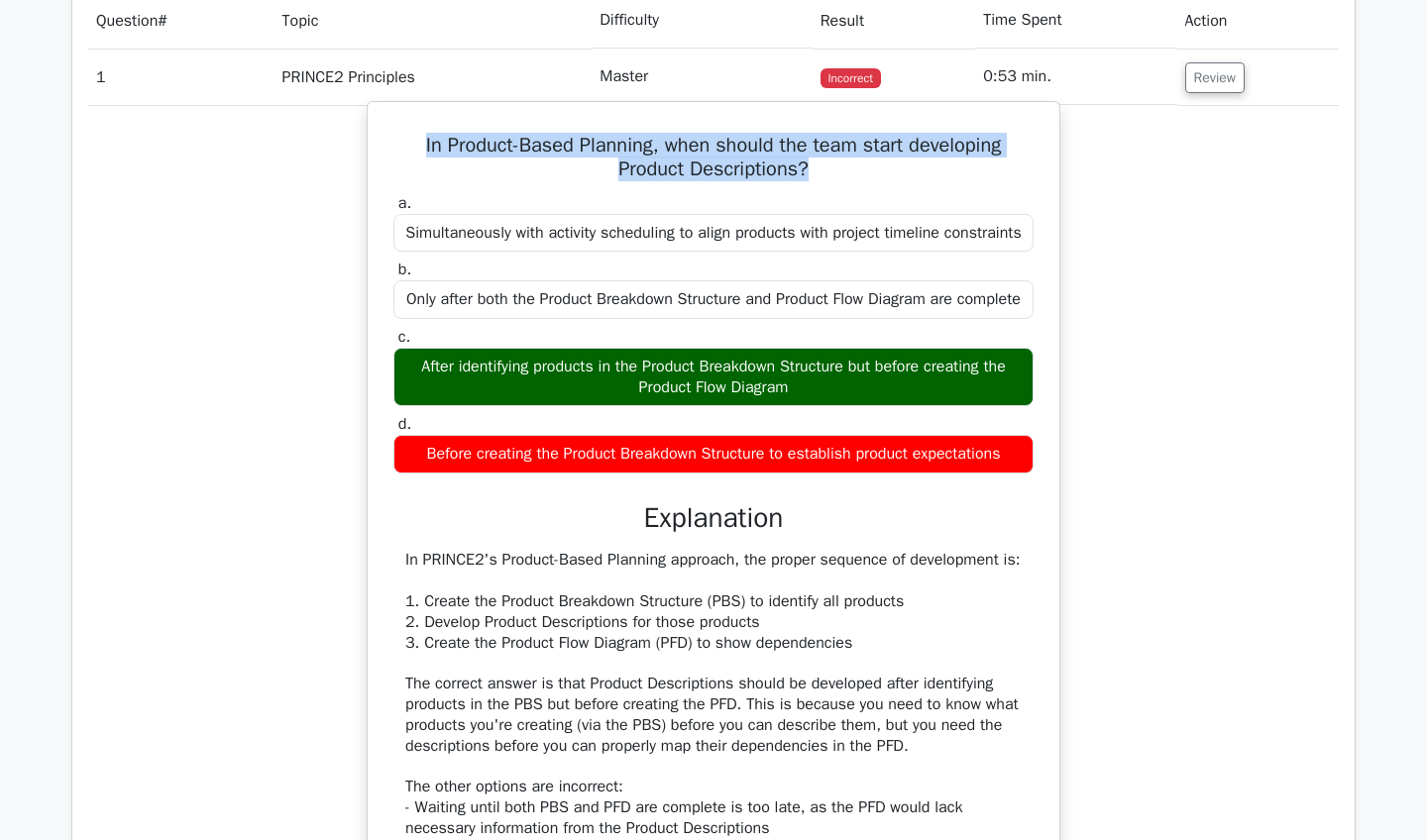 click on "In Product-Based Planning, when should the team start developing Product Descriptions?" at bounding box center (714, 158) 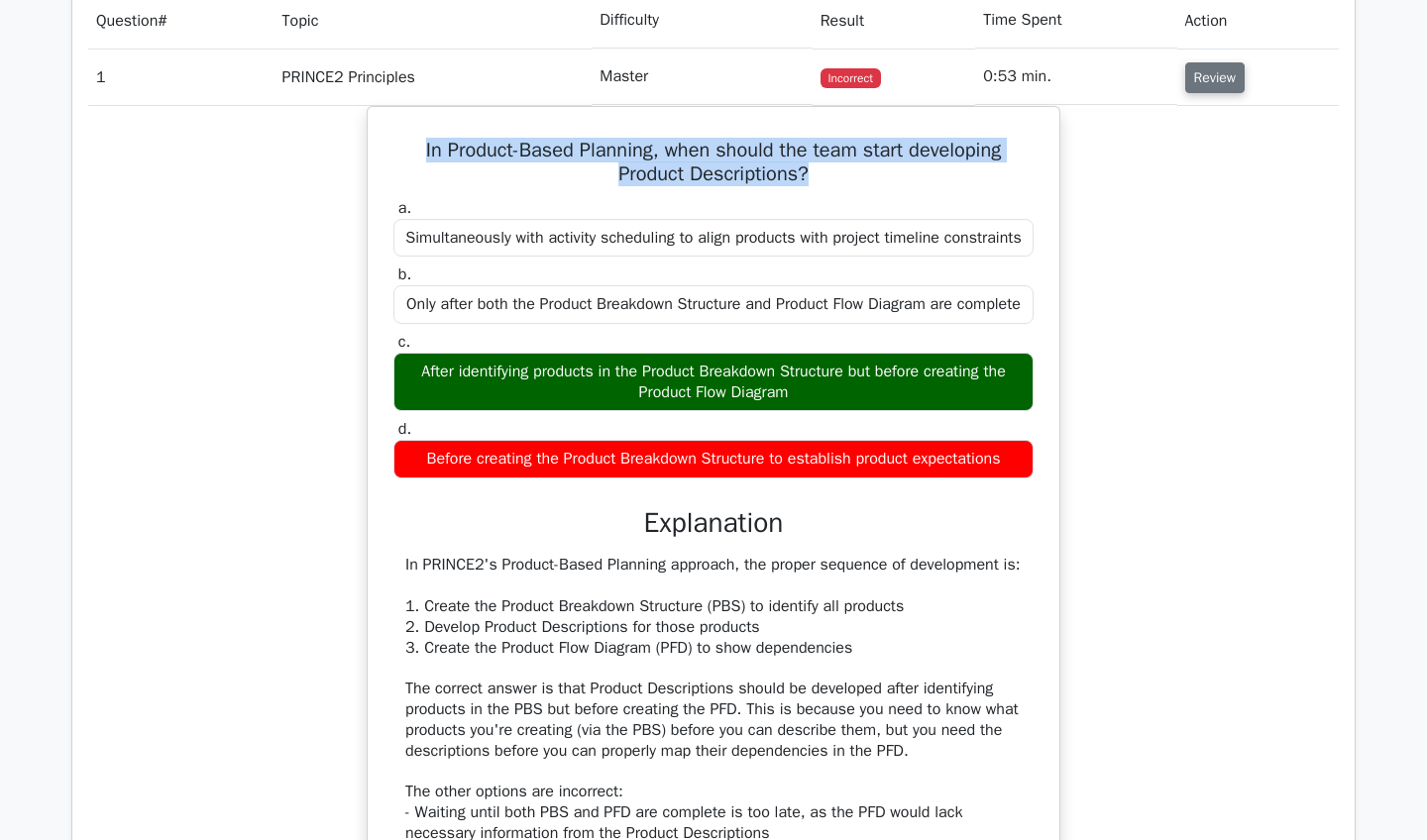 click on "Review" at bounding box center [1215, 77] 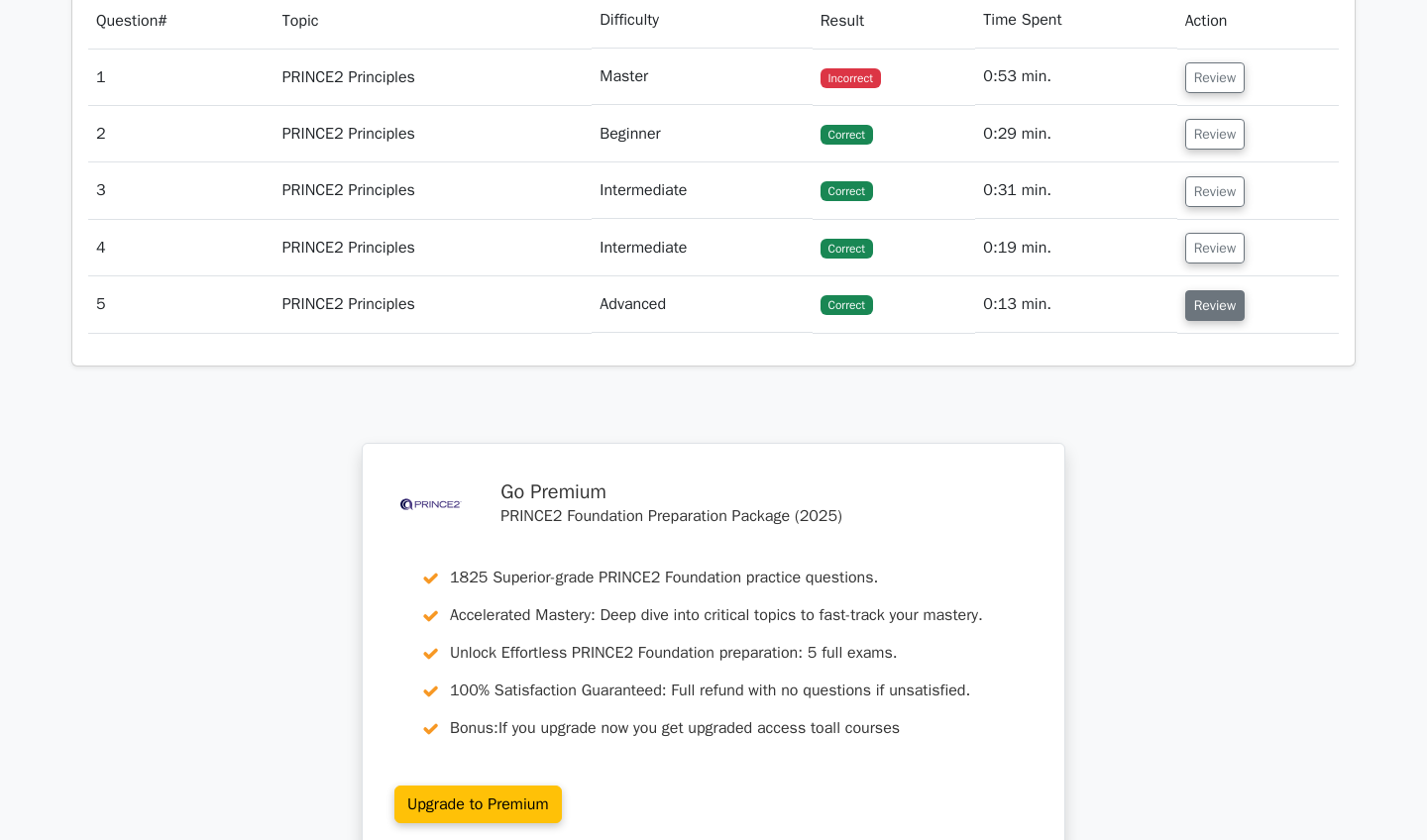 click on "Review" at bounding box center [1215, 305] 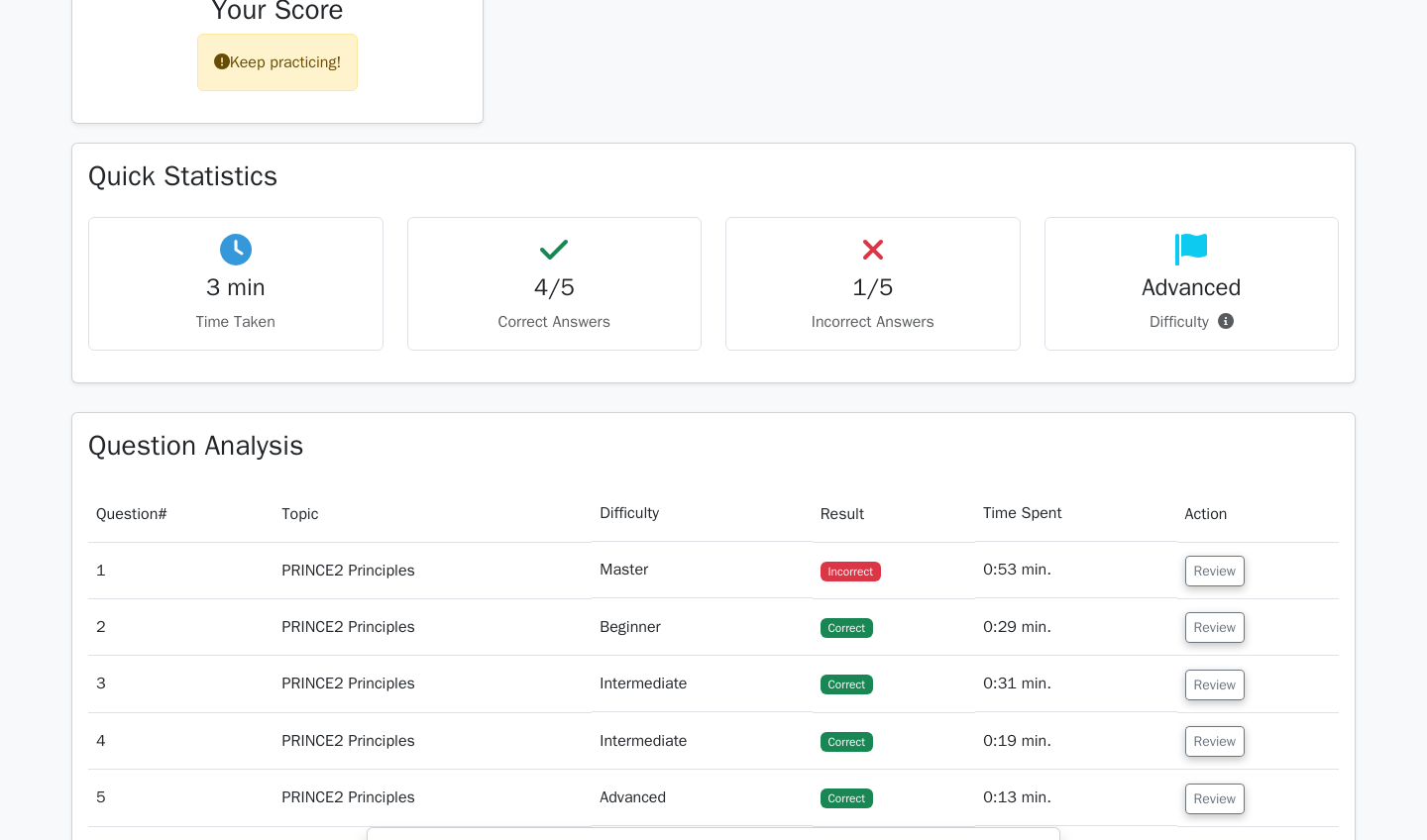 scroll, scrollTop: 893, scrollLeft: 0, axis: vertical 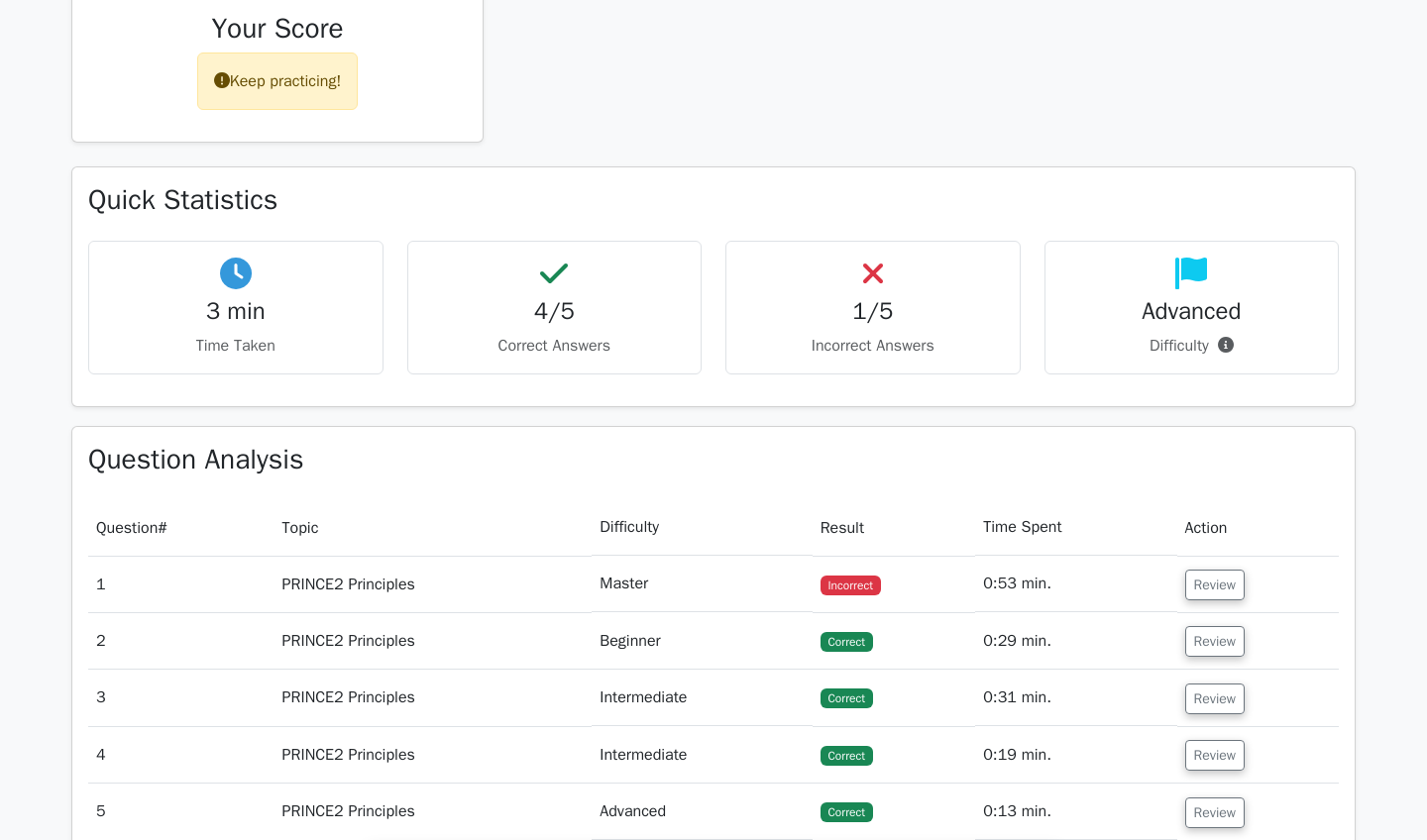 click on "Review" at bounding box center (1258, 583) 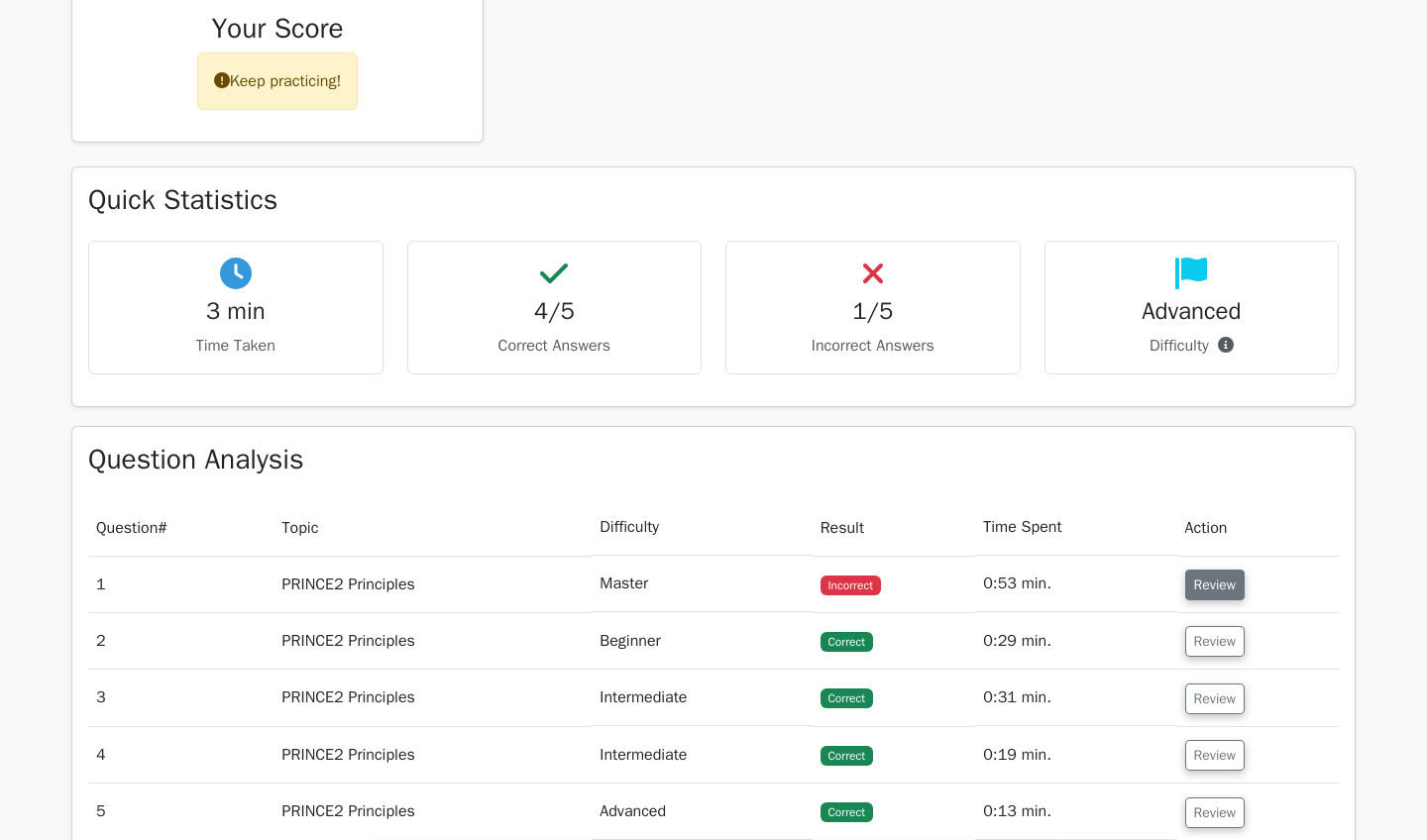 click on "Review" at bounding box center (1215, 584) 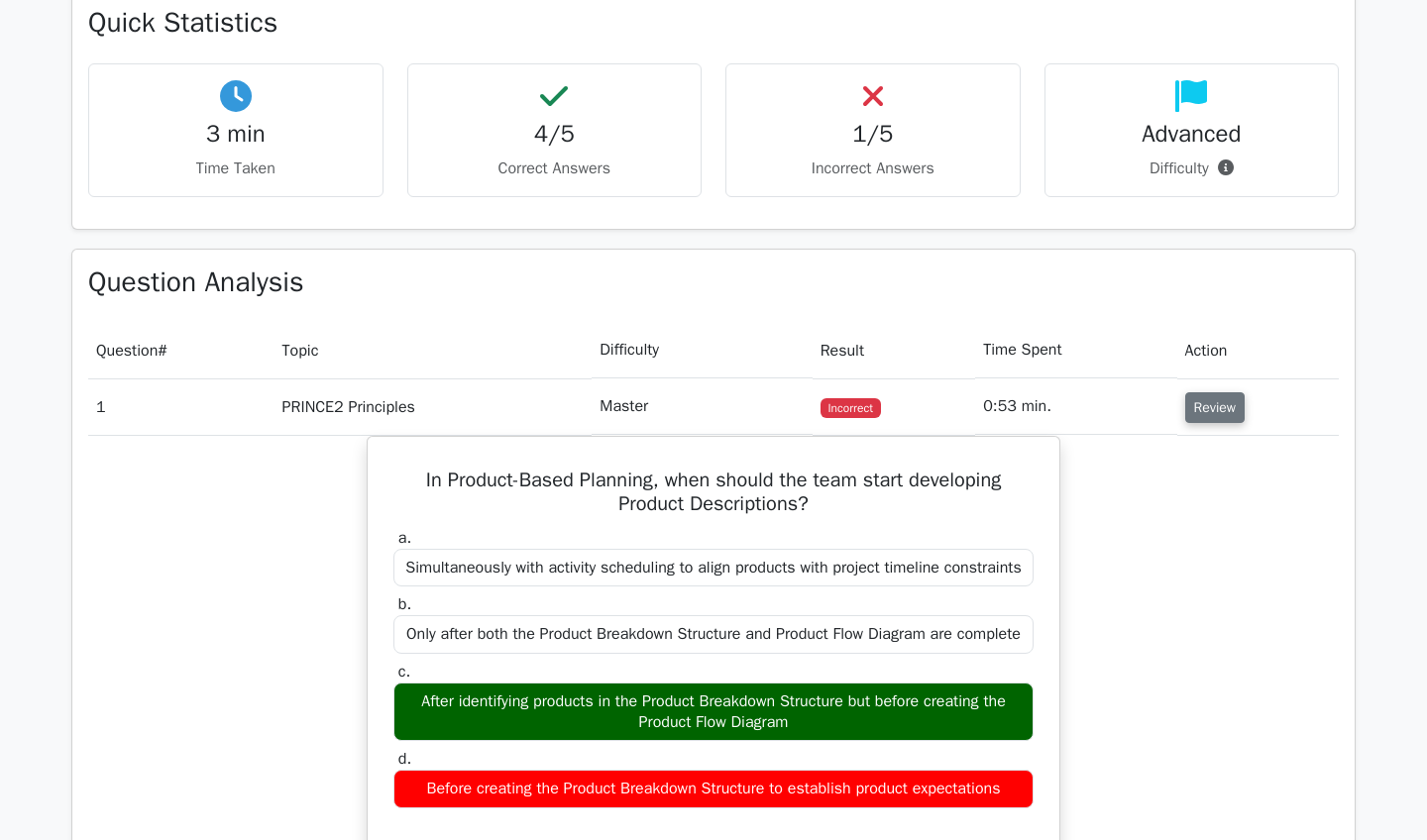 scroll, scrollTop: 1189, scrollLeft: 0, axis: vertical 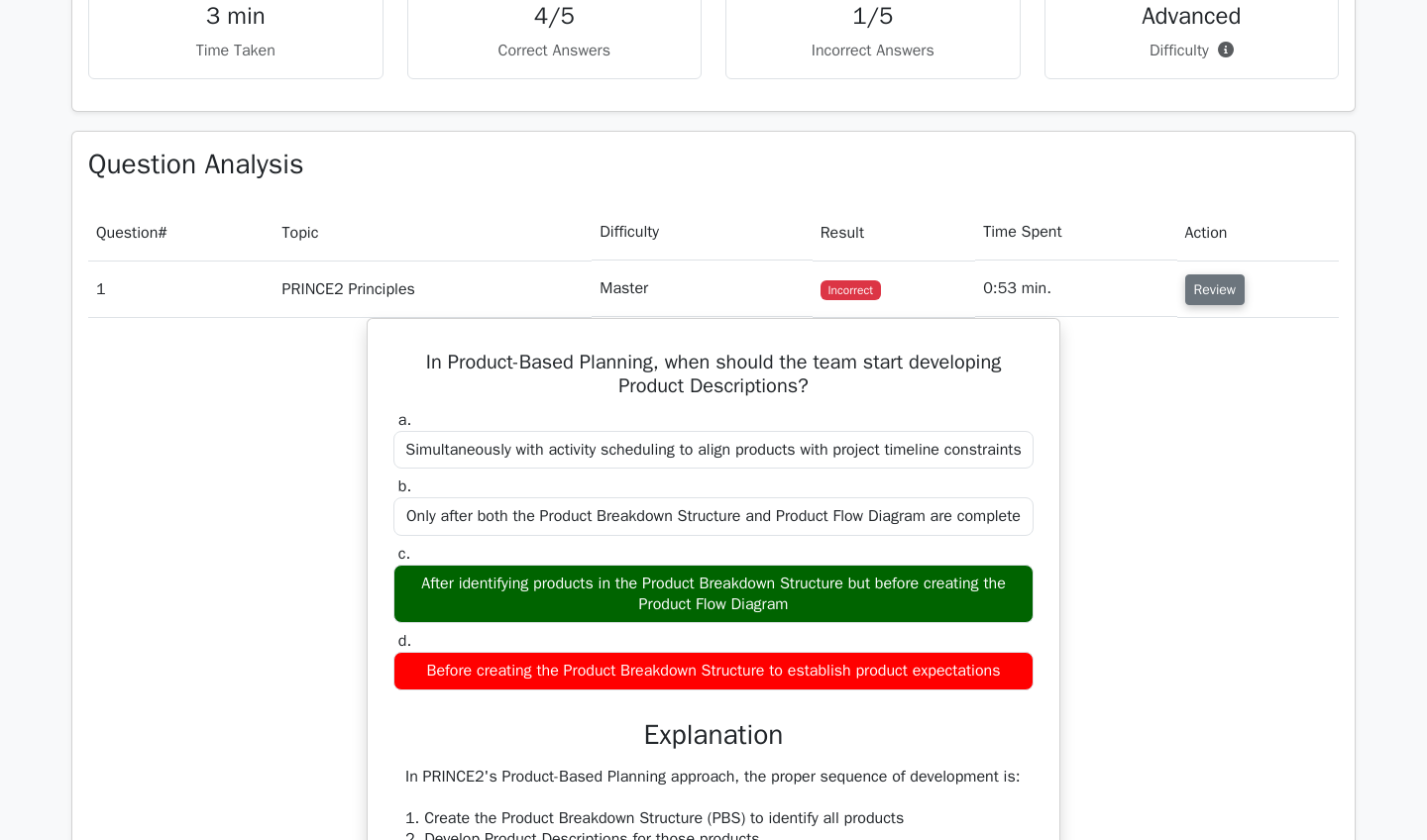 click on "Review" at bounding box center (1215, 289) 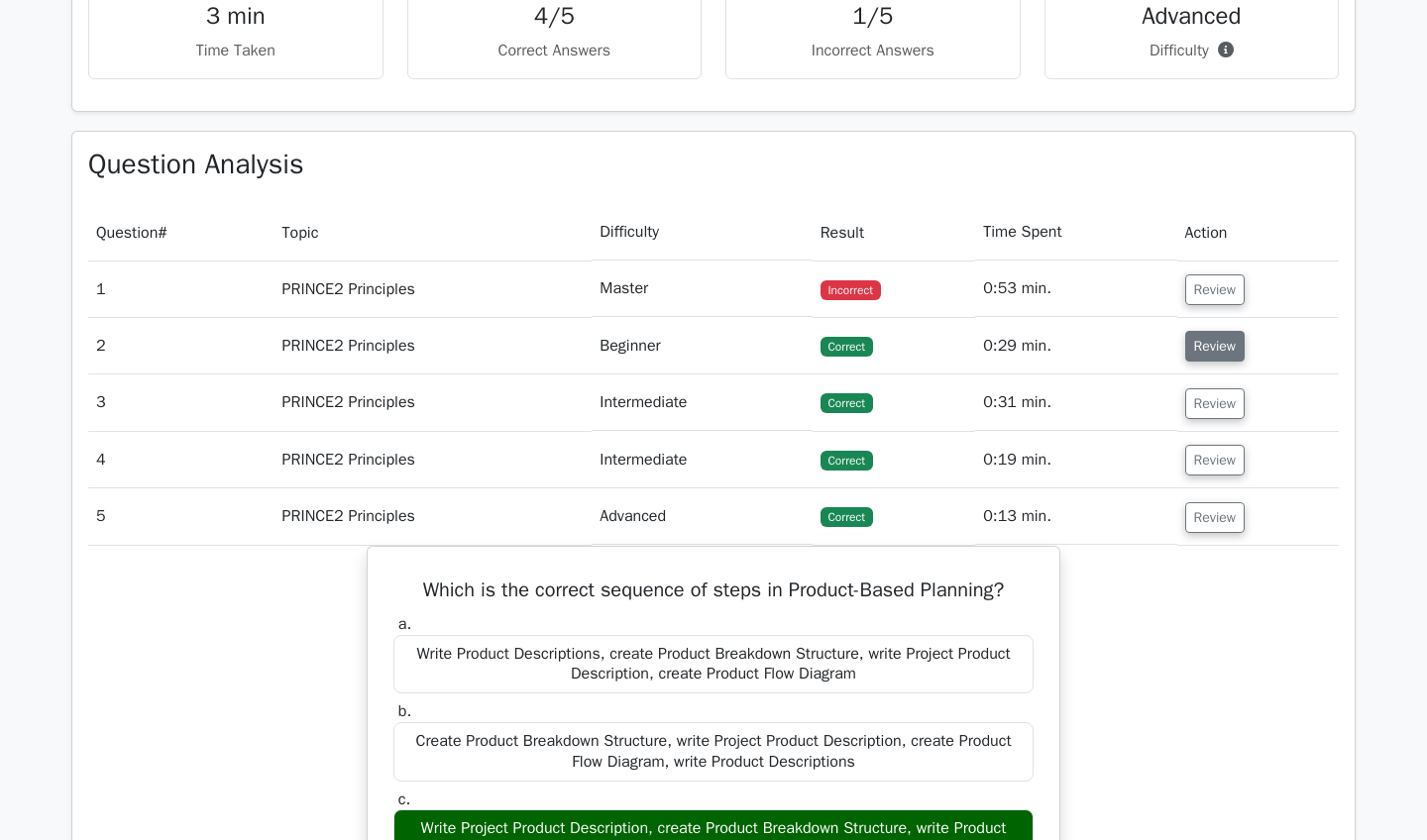 click on "Review" at bounding box center (1215, 346) 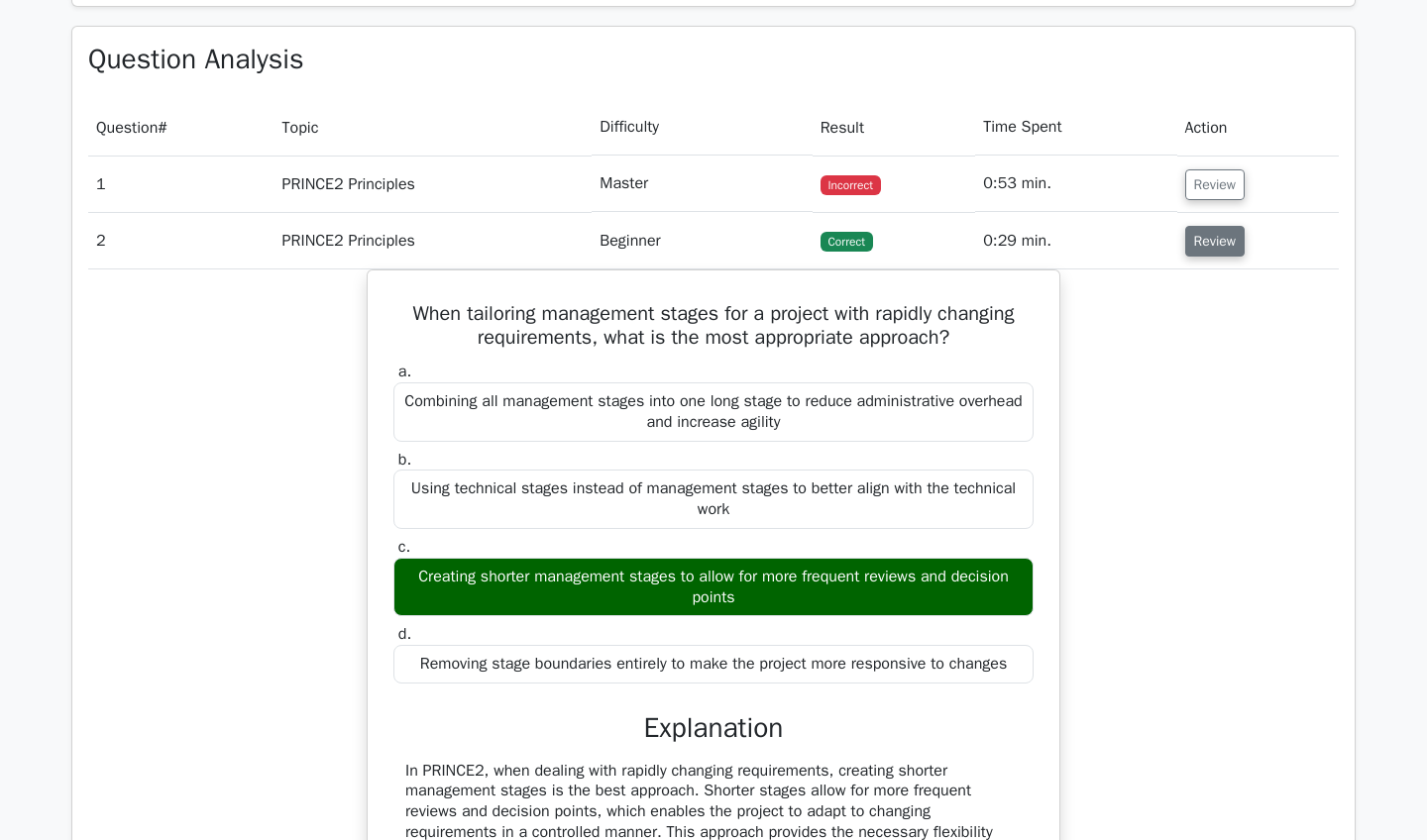 scroll, scrollTop: 1299, scrollLeft: 0, axis: vertical 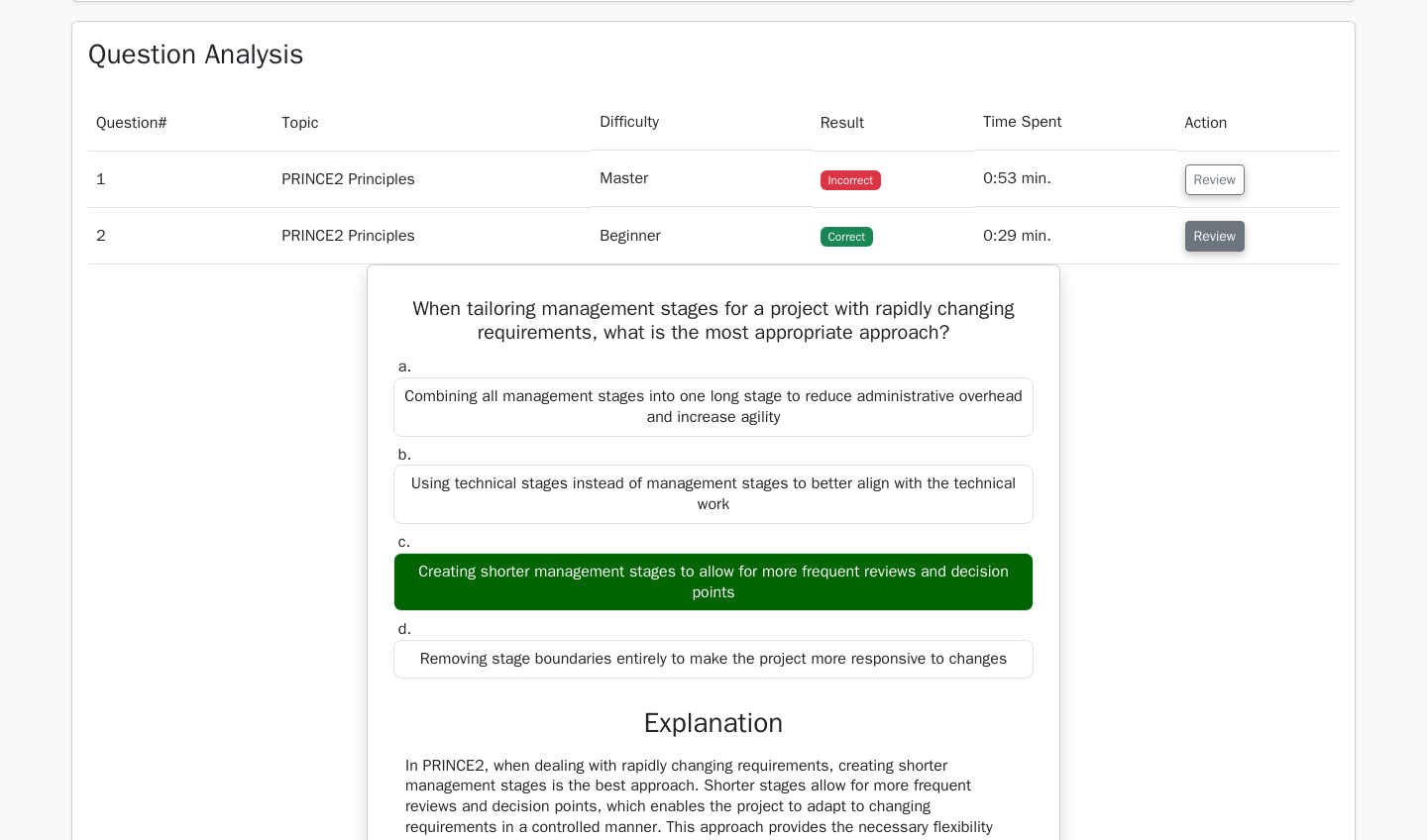 click on "Review" at bounding box center (1215, 236) 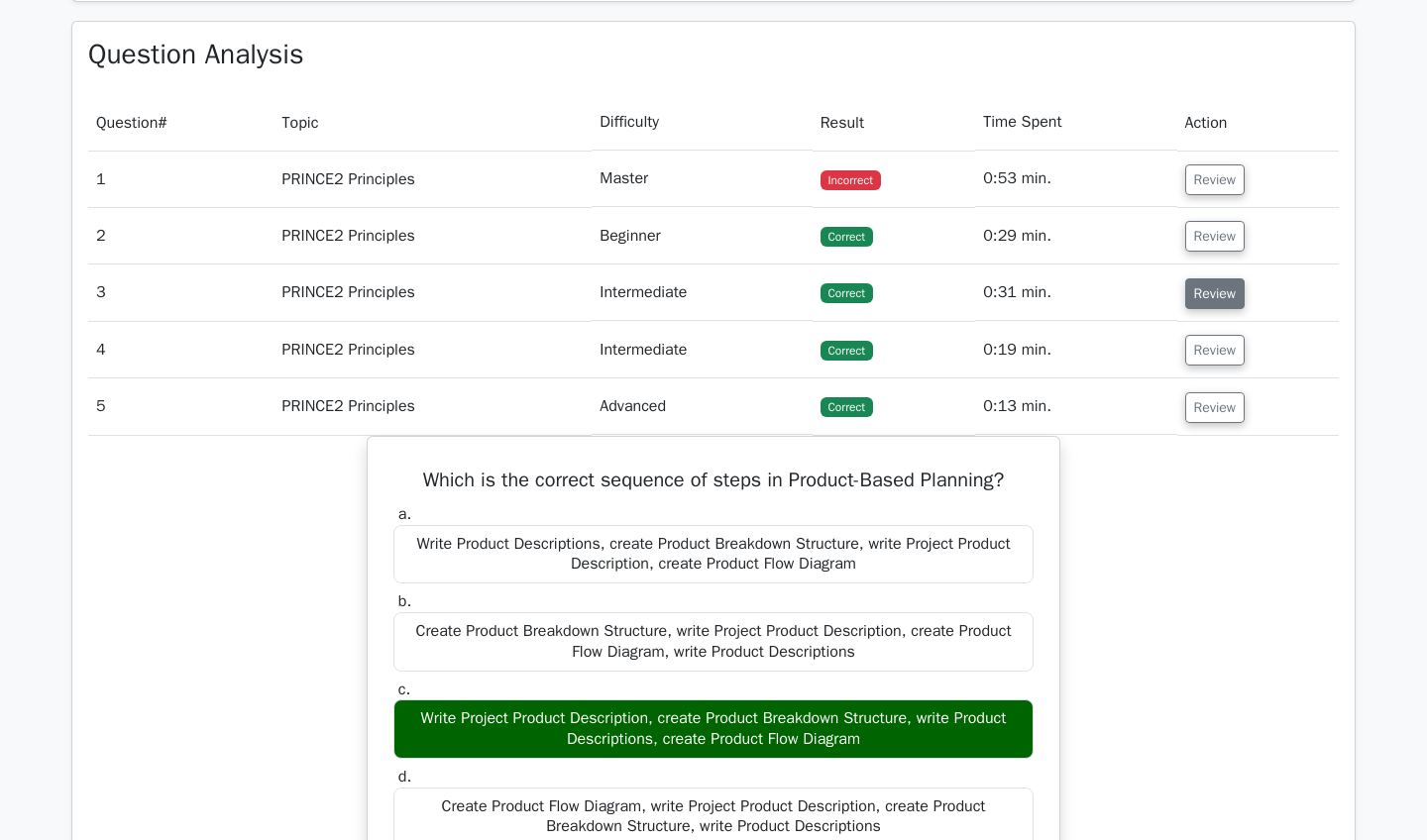 click on "Review" at bounding box center [1215, 293] 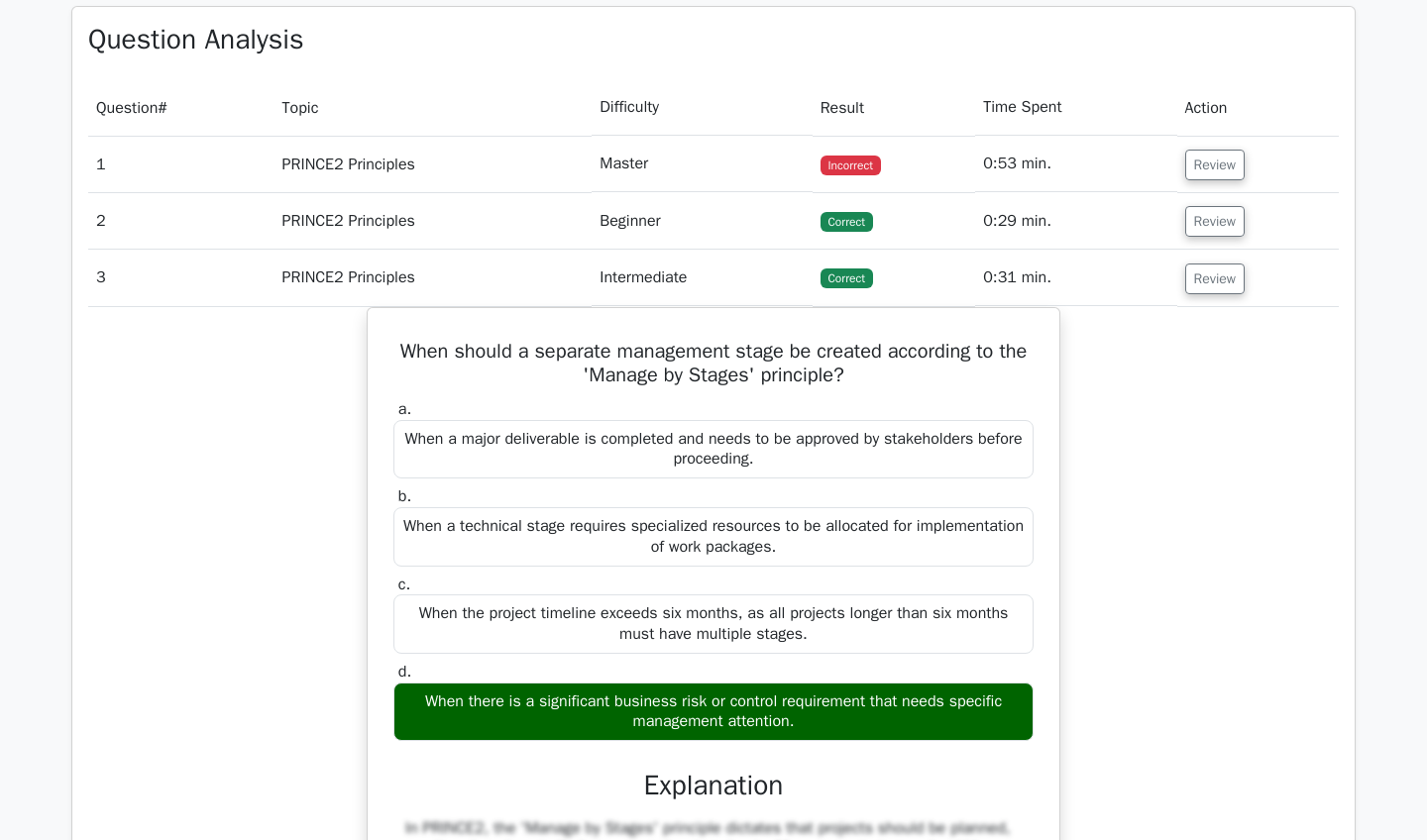 scroll, scrollTop: 1304, scrollLeft: 0, axis: vertical 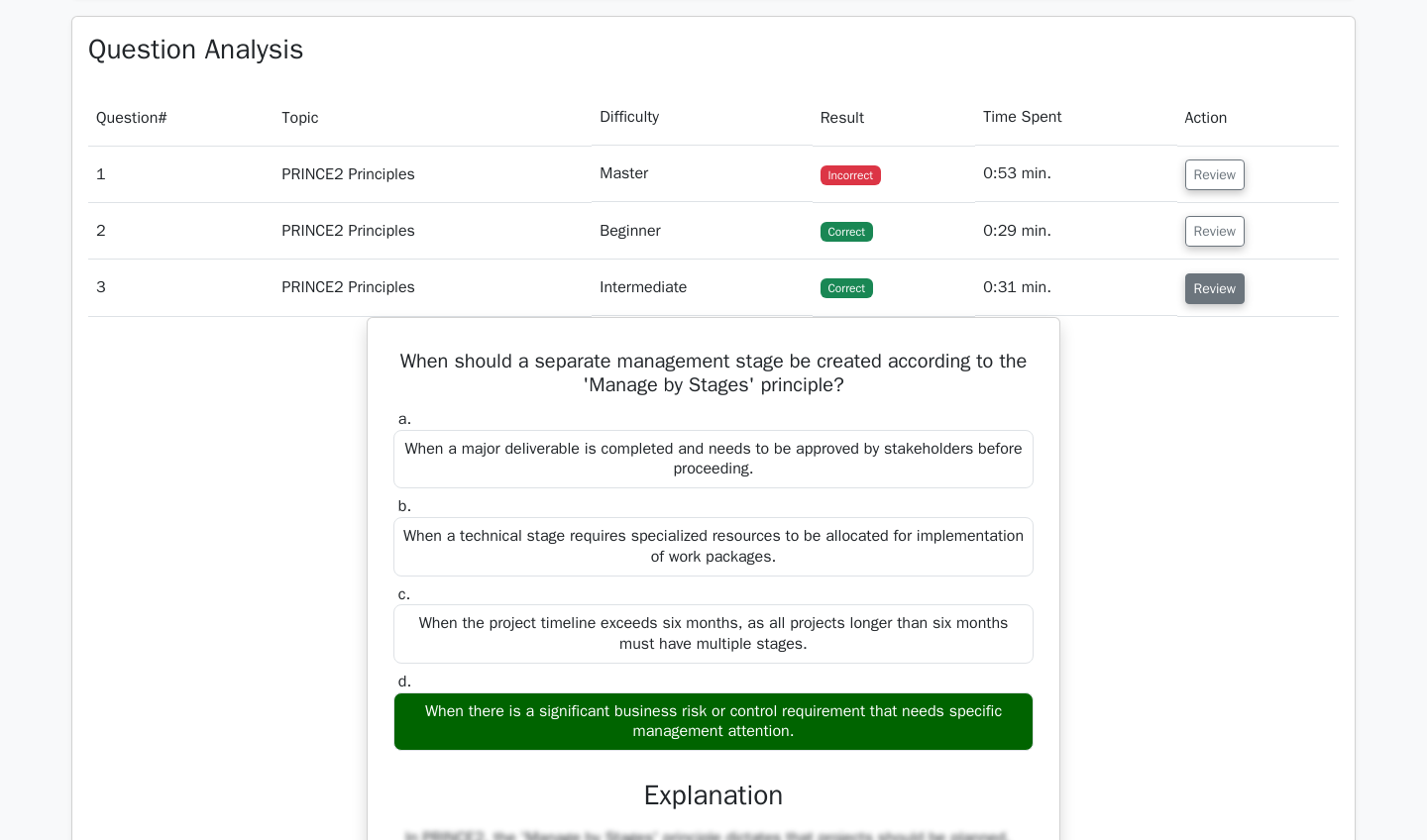 click on "Review" at bounding box center (1215, 288) 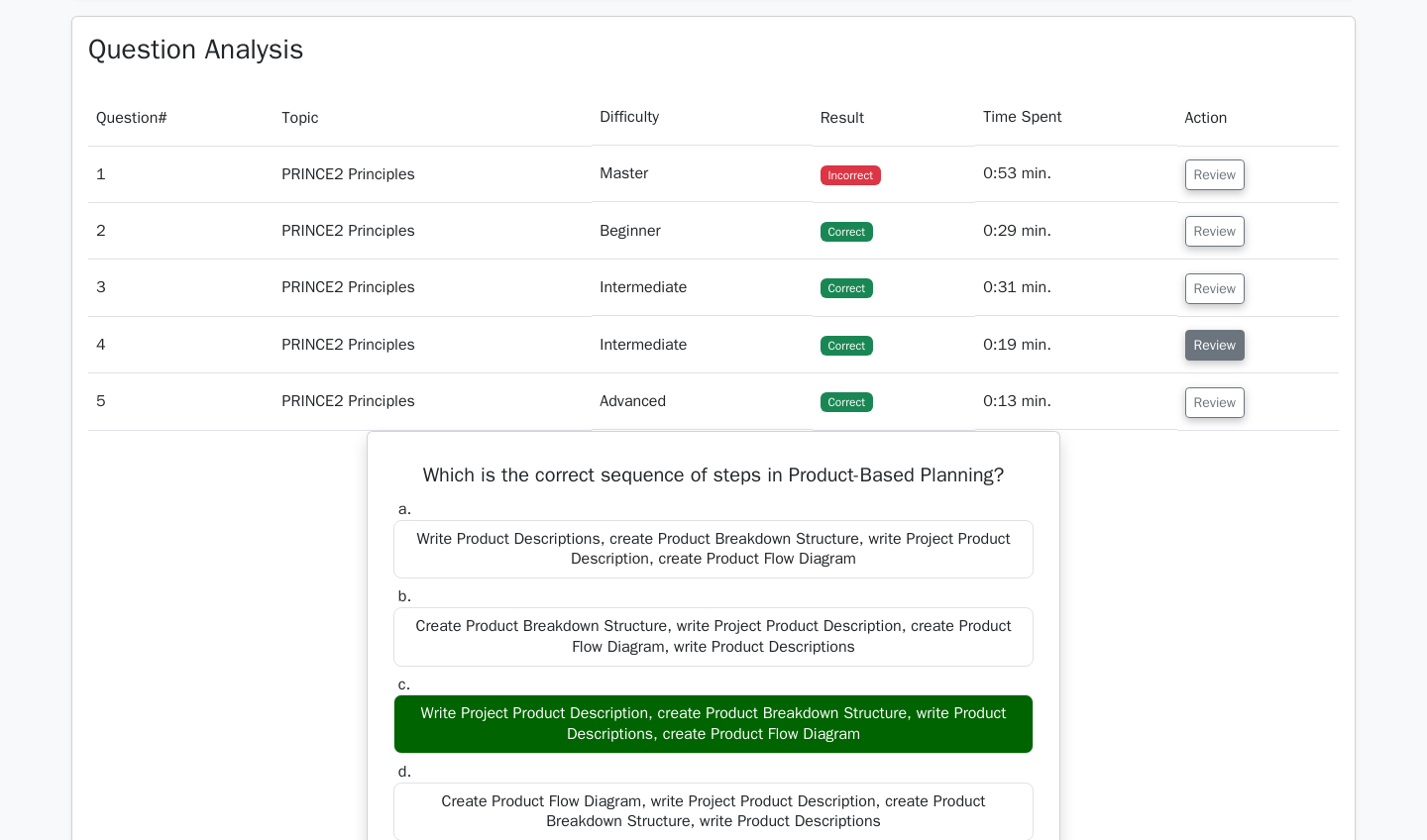 click on "Review" at bounding box center [1215, 345] 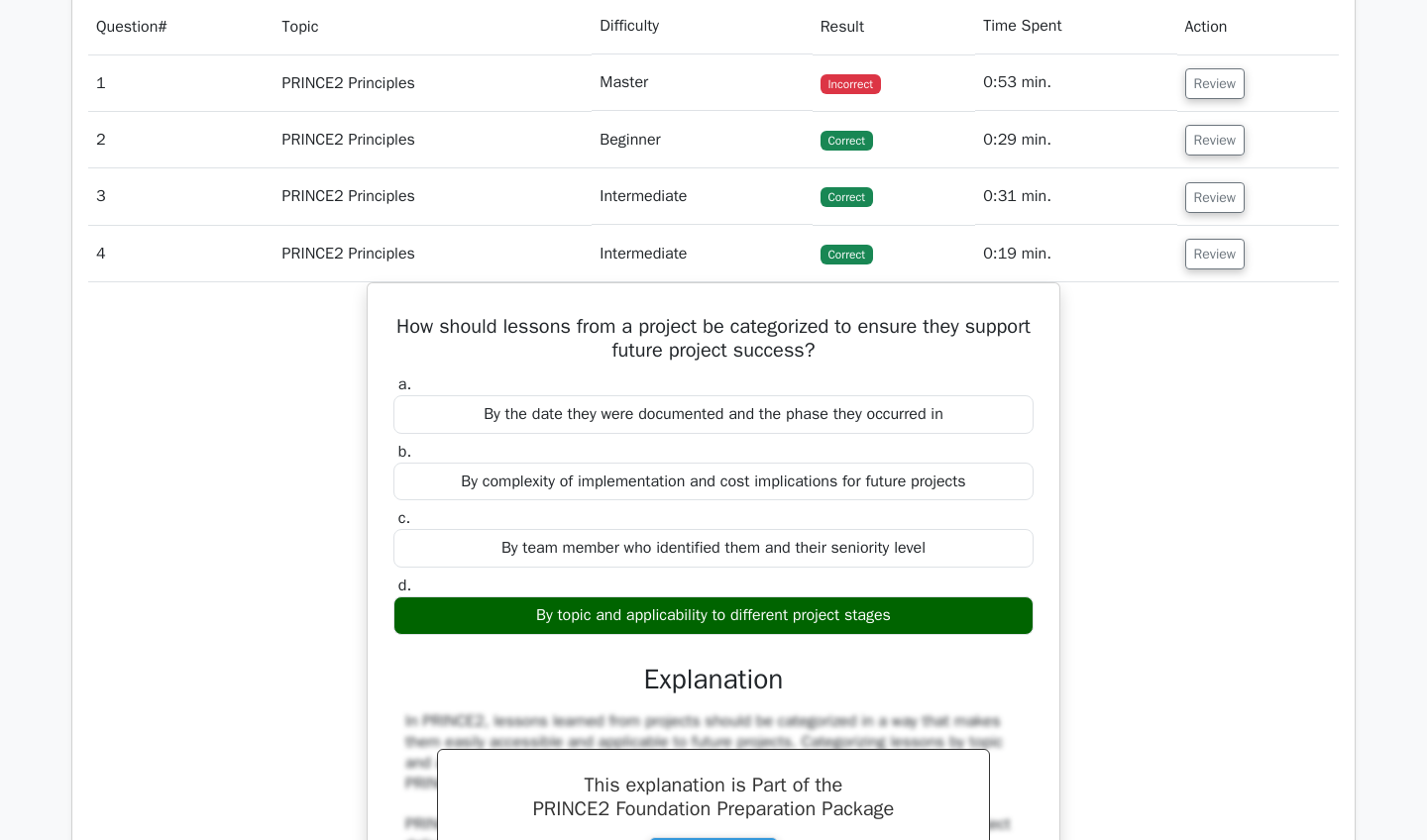 scroll, scrollTop: 1397, scrollLeft: 0, axis: vertical 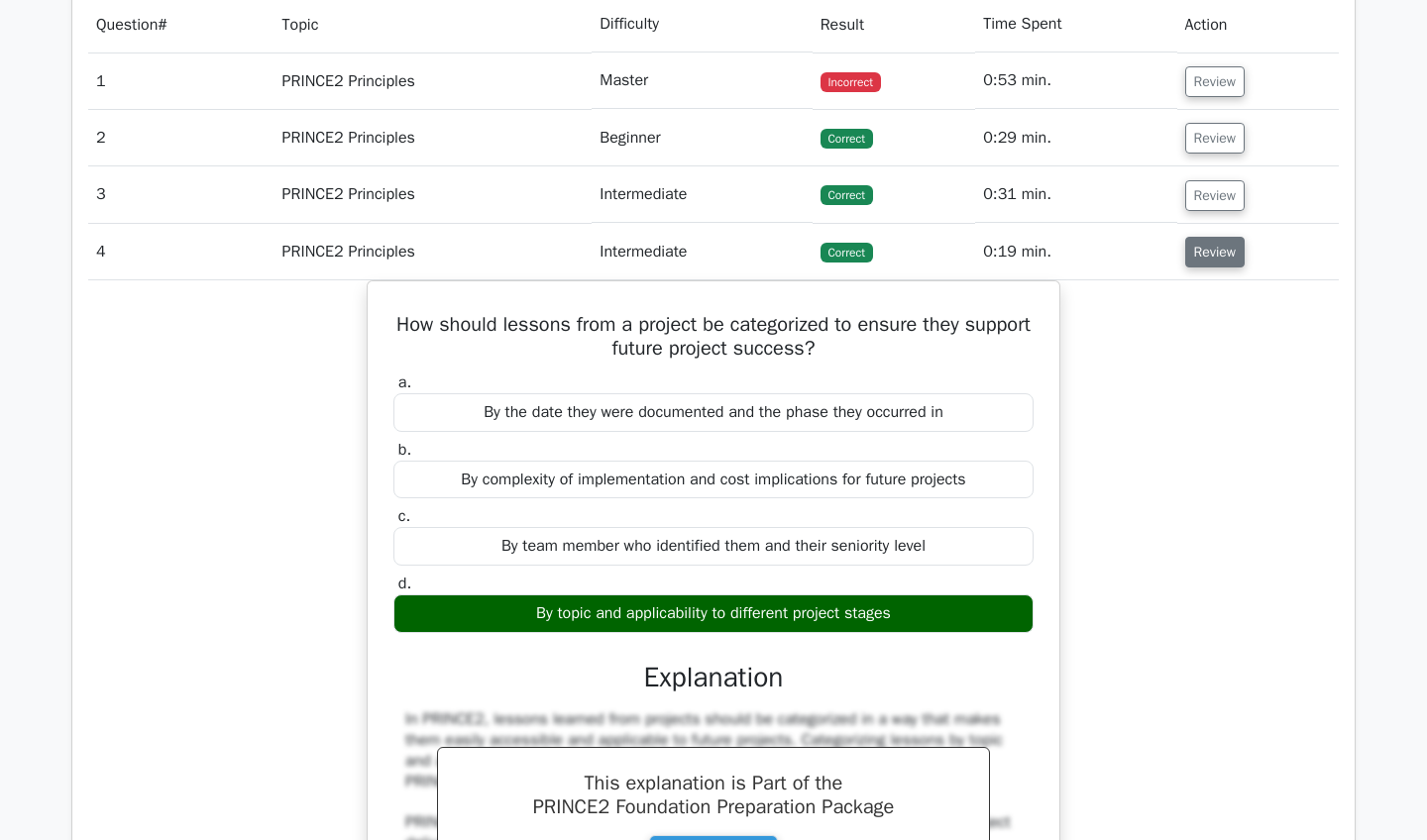click on "Review" at bounding box center [1215, 252] 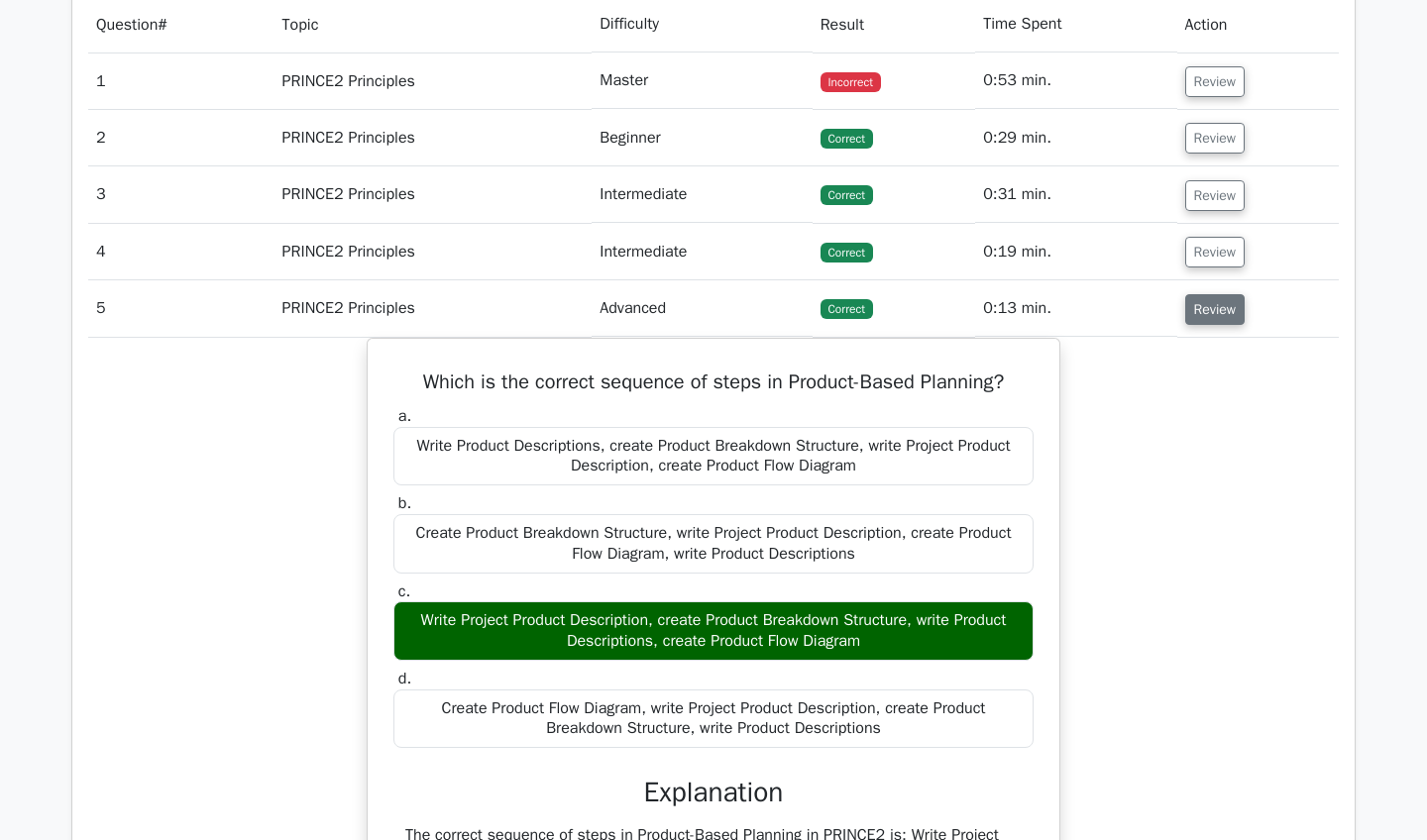 click on "Review" at bounding box center (1215, 309) 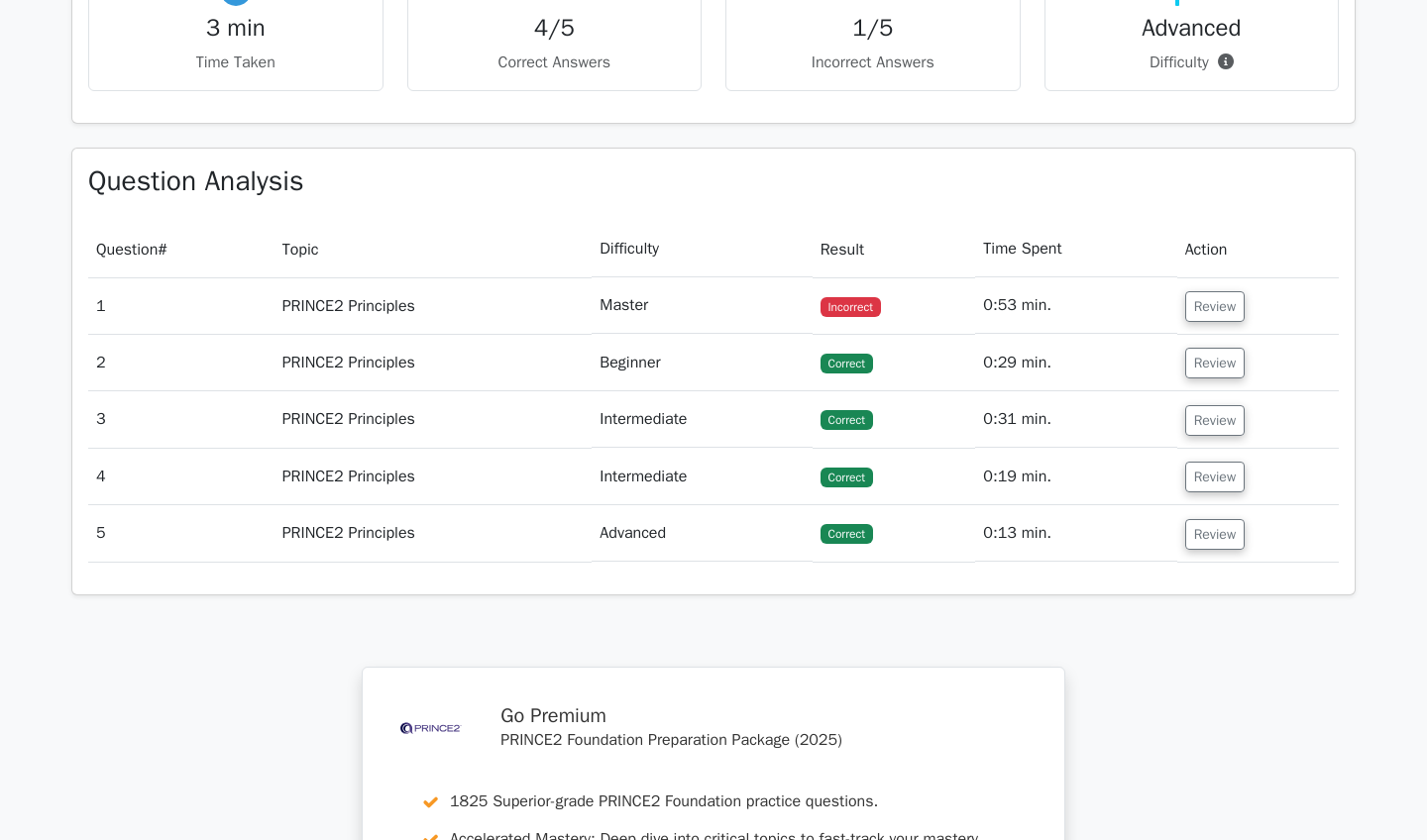 scroll, scrollTop: 1179, scrollLeft: 0, axis: vertical 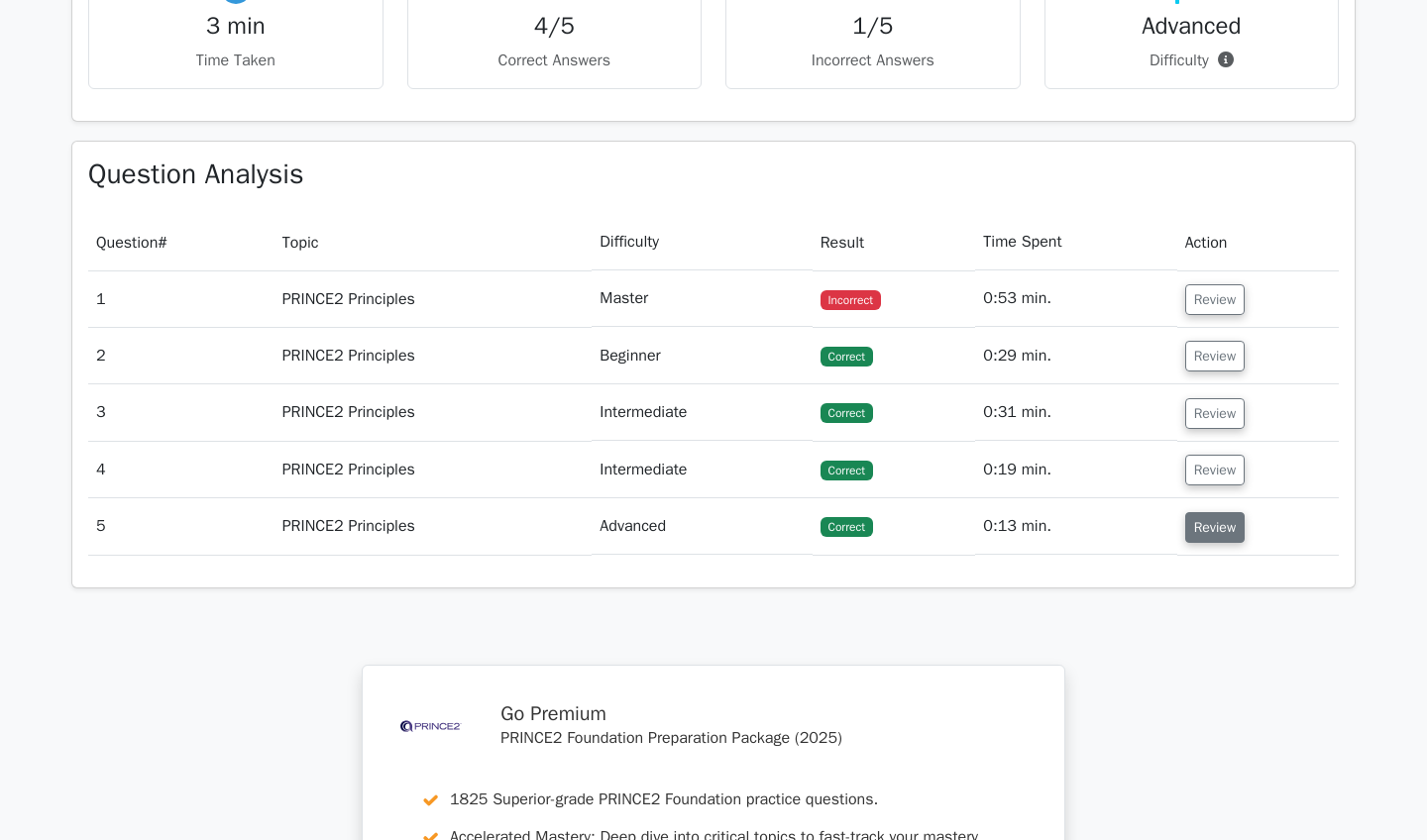 click on "Review" at bounding box center (1215, 527) 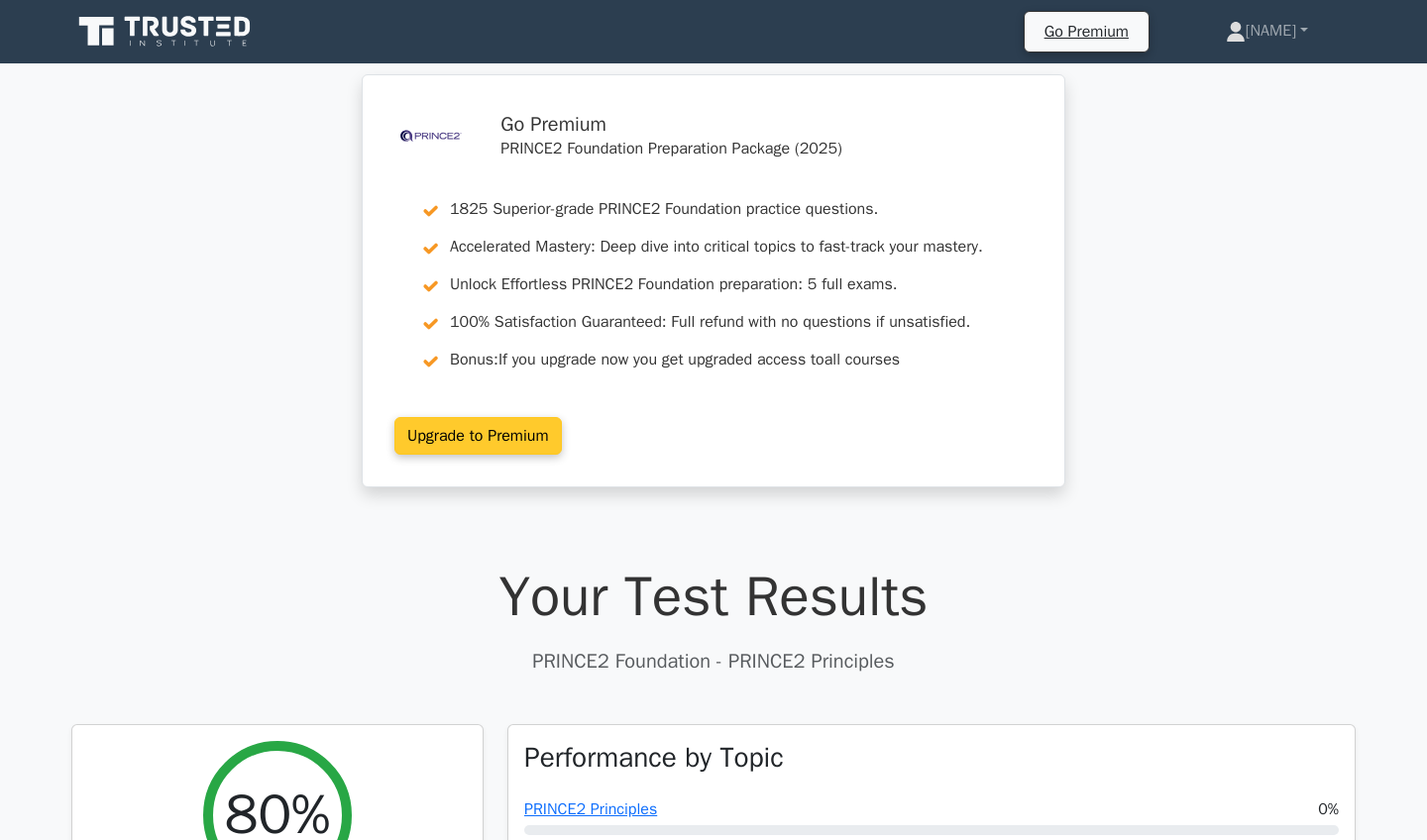 scroll, scrollTop: 0, scrollLeft: 0, axis: both 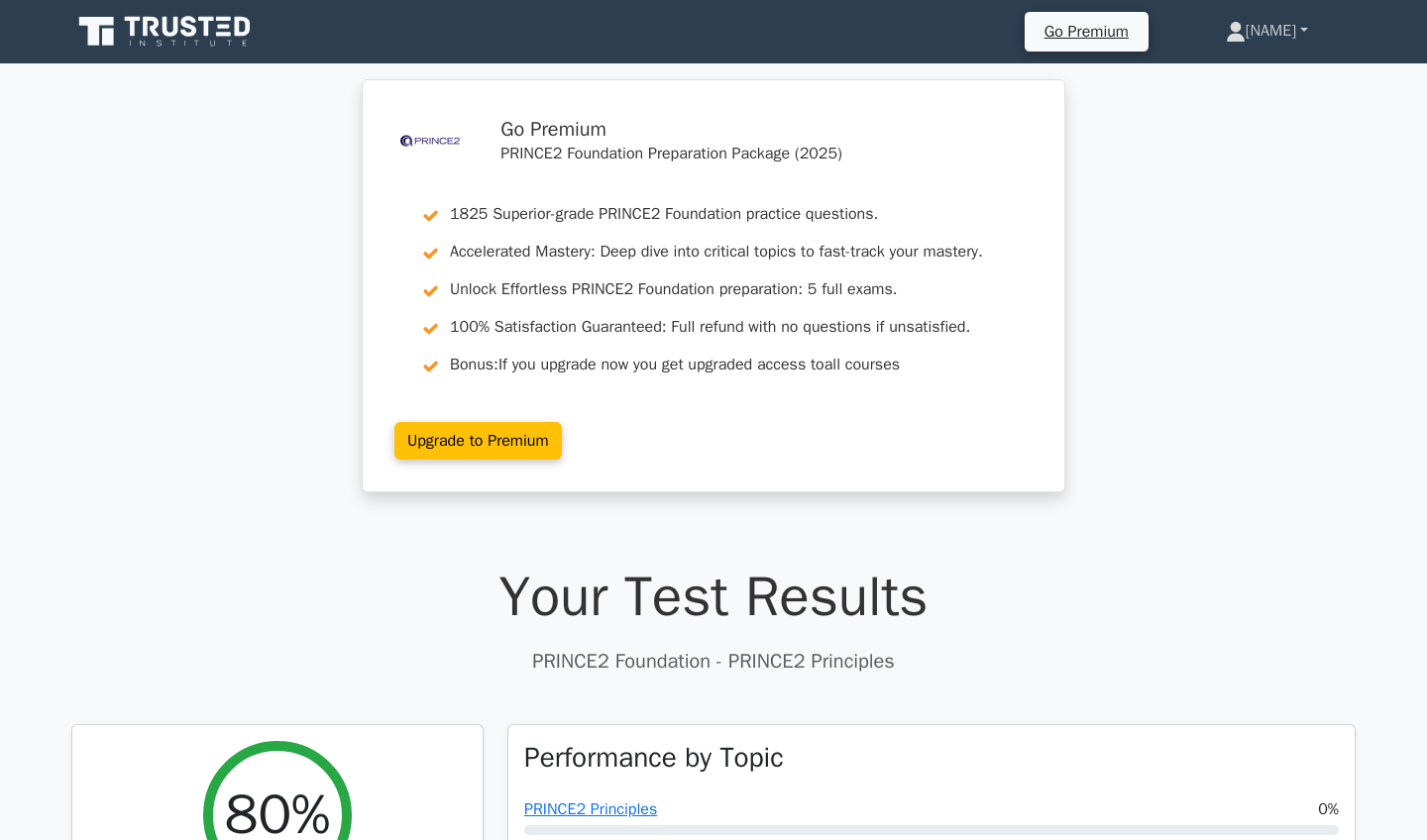 click on "[FIRST]" at bounding box center [1266, 31] 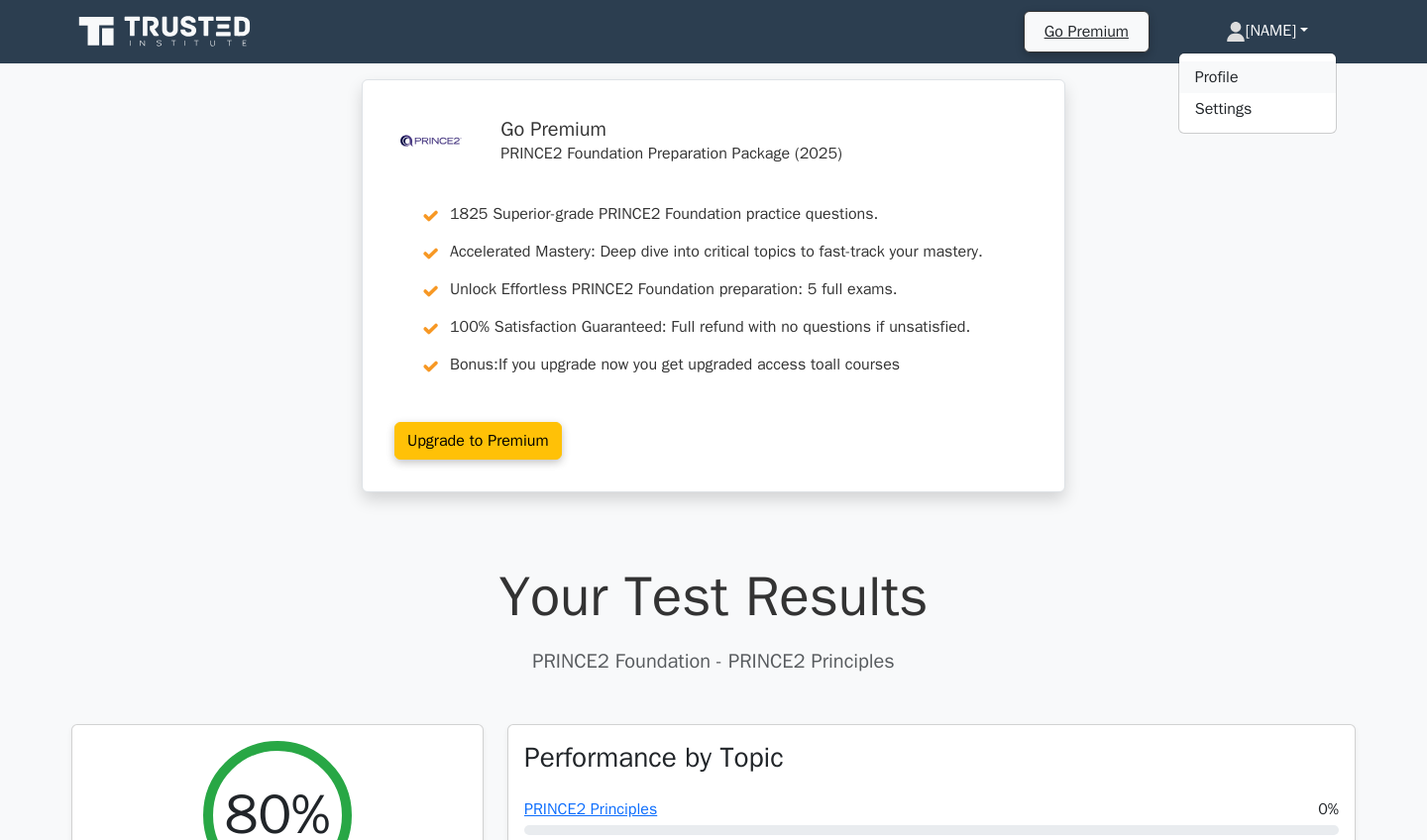 click on "Profile" at bounding box center [1258, 77] 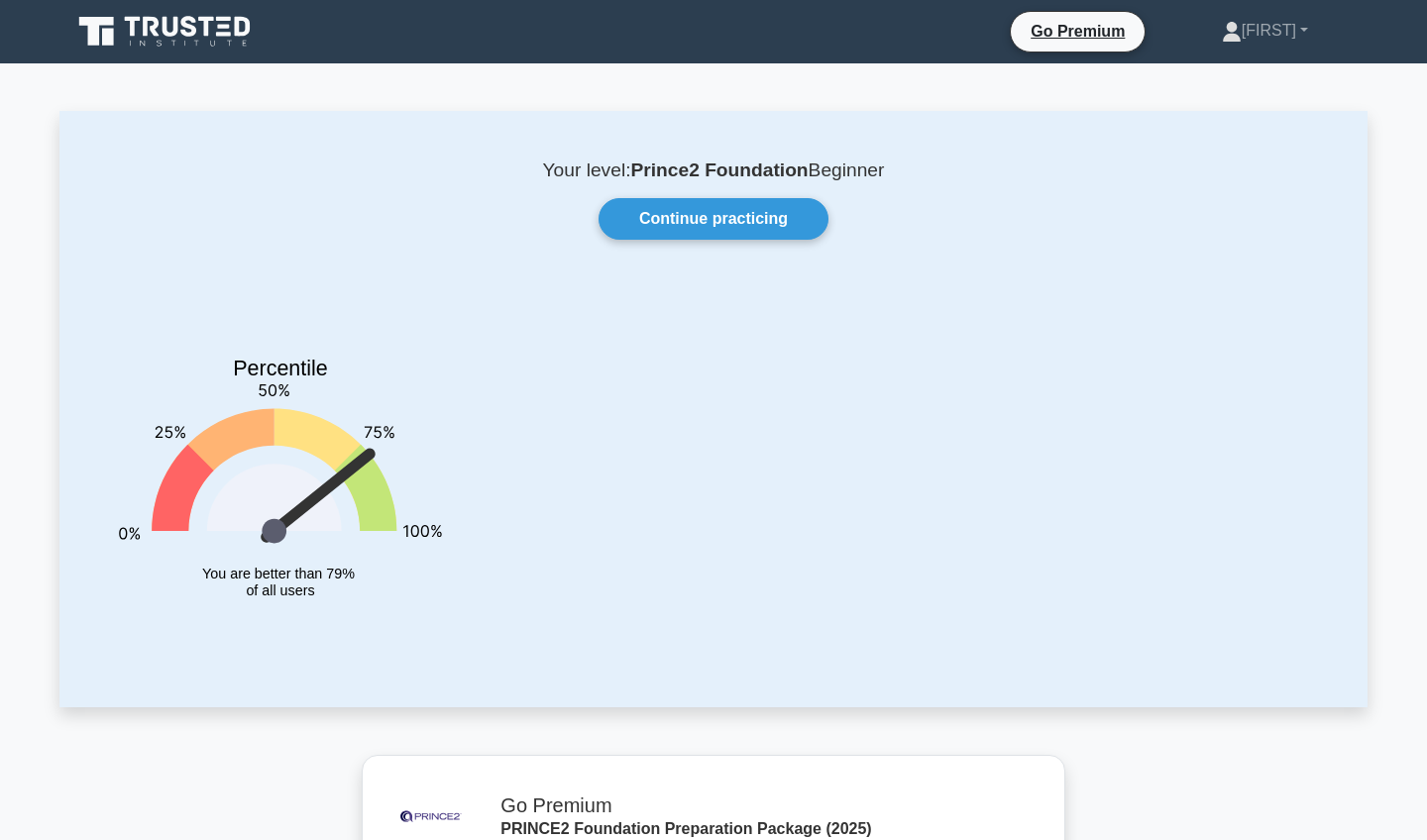 scroll, scrollTop: 0, scrollLeft: 0, axis: both 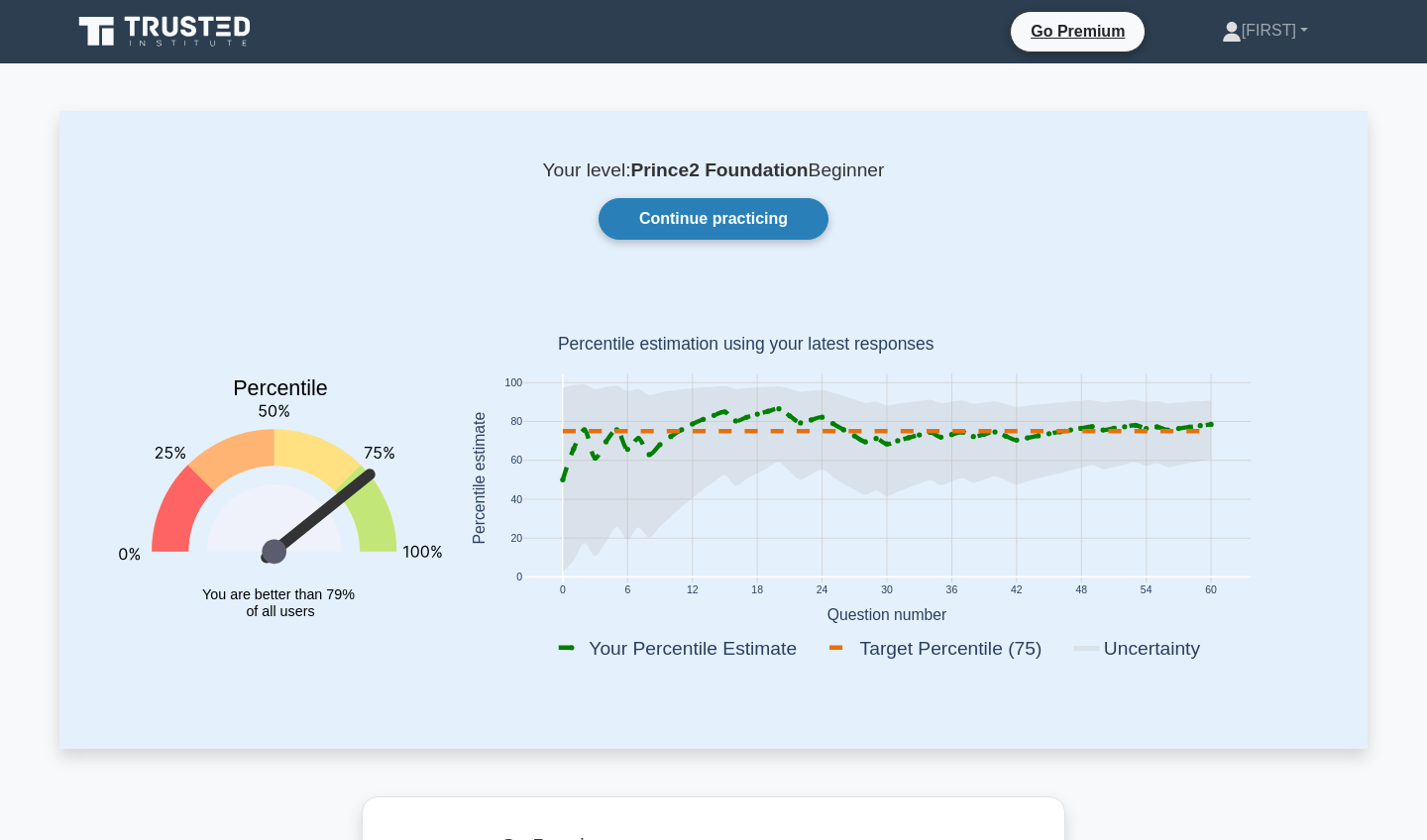 click on "Continue practicing" at bounding box center (714, 219) 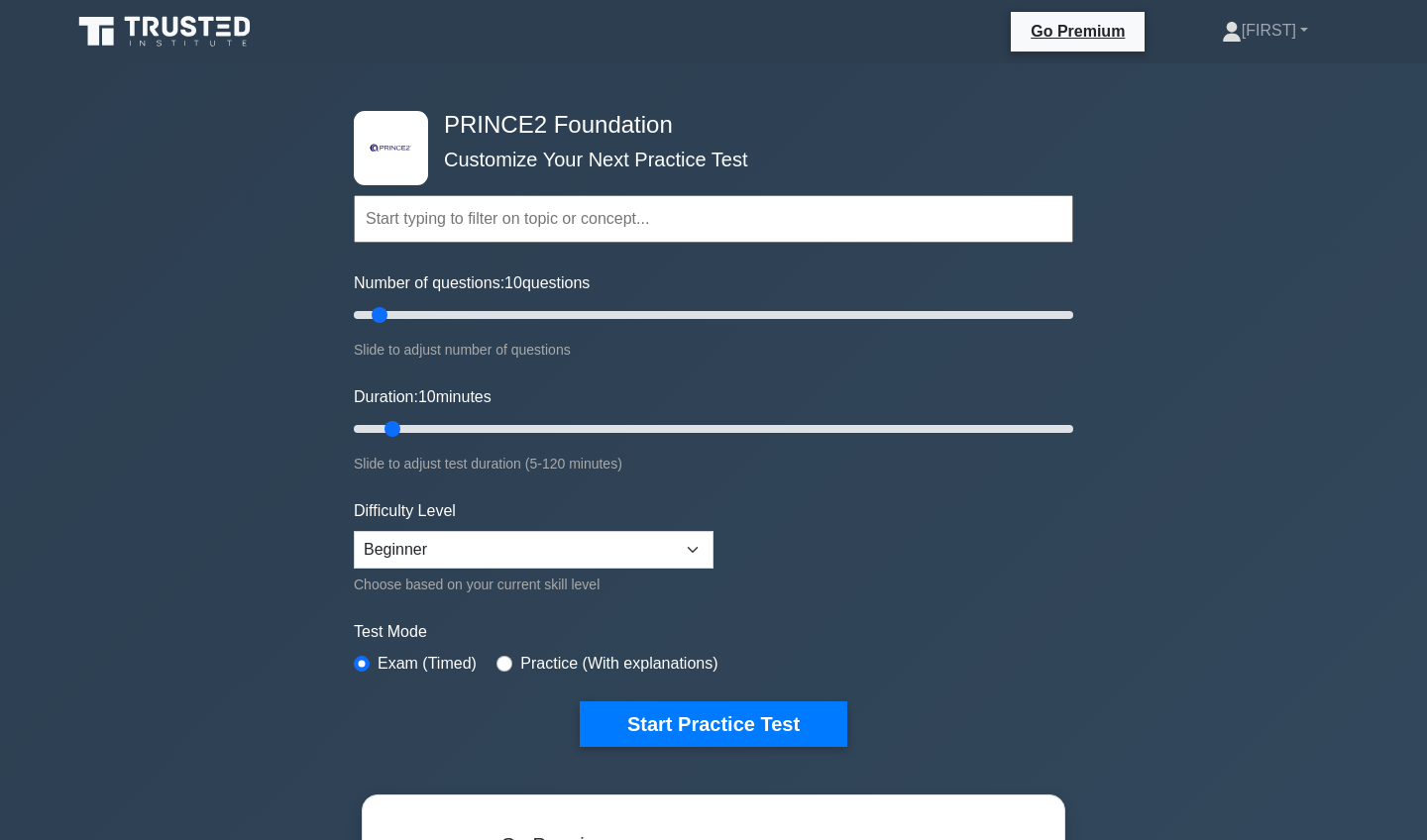 scroll, scrollTop: 0, scrollLeft: 0, axis: both 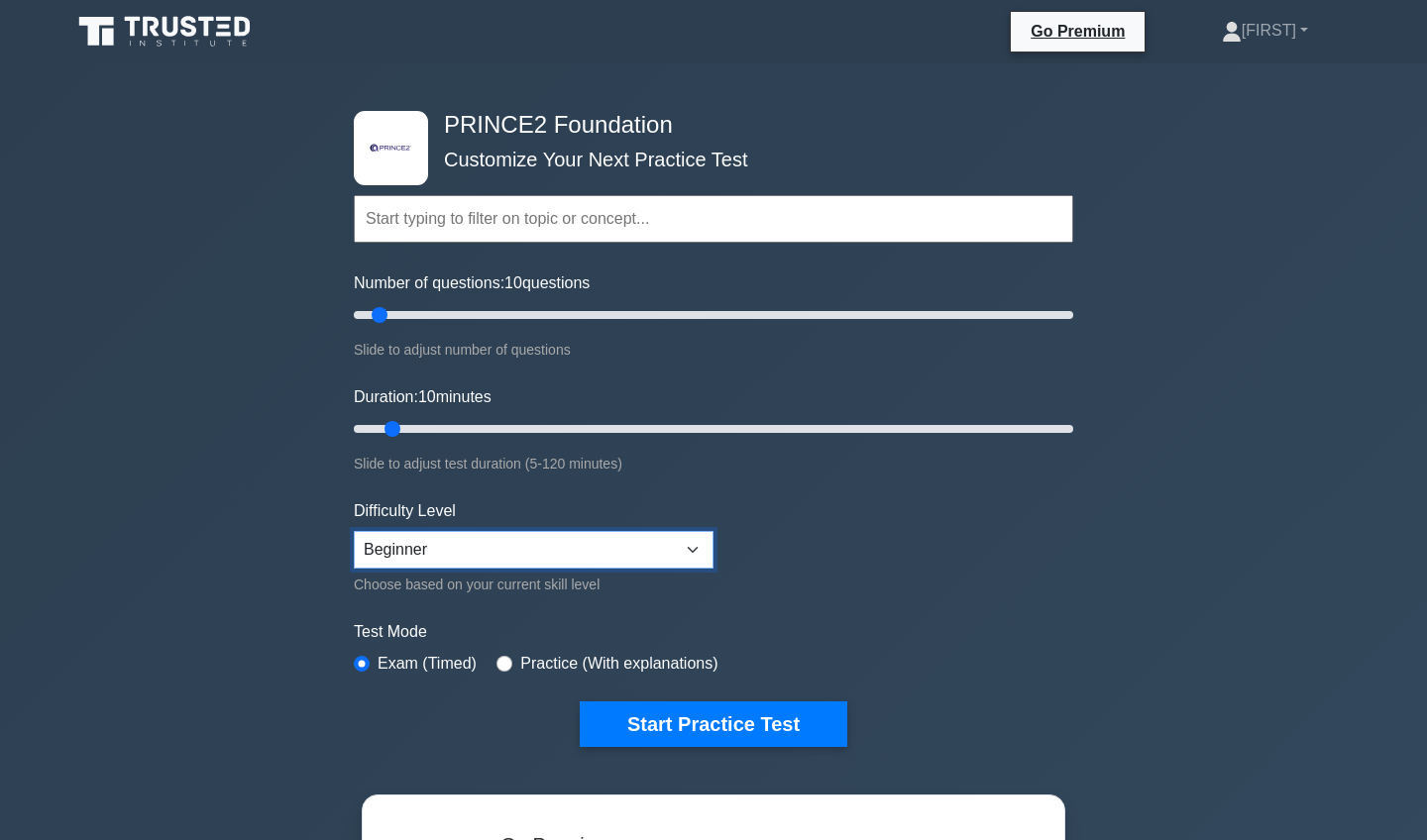 select on "intermediate" 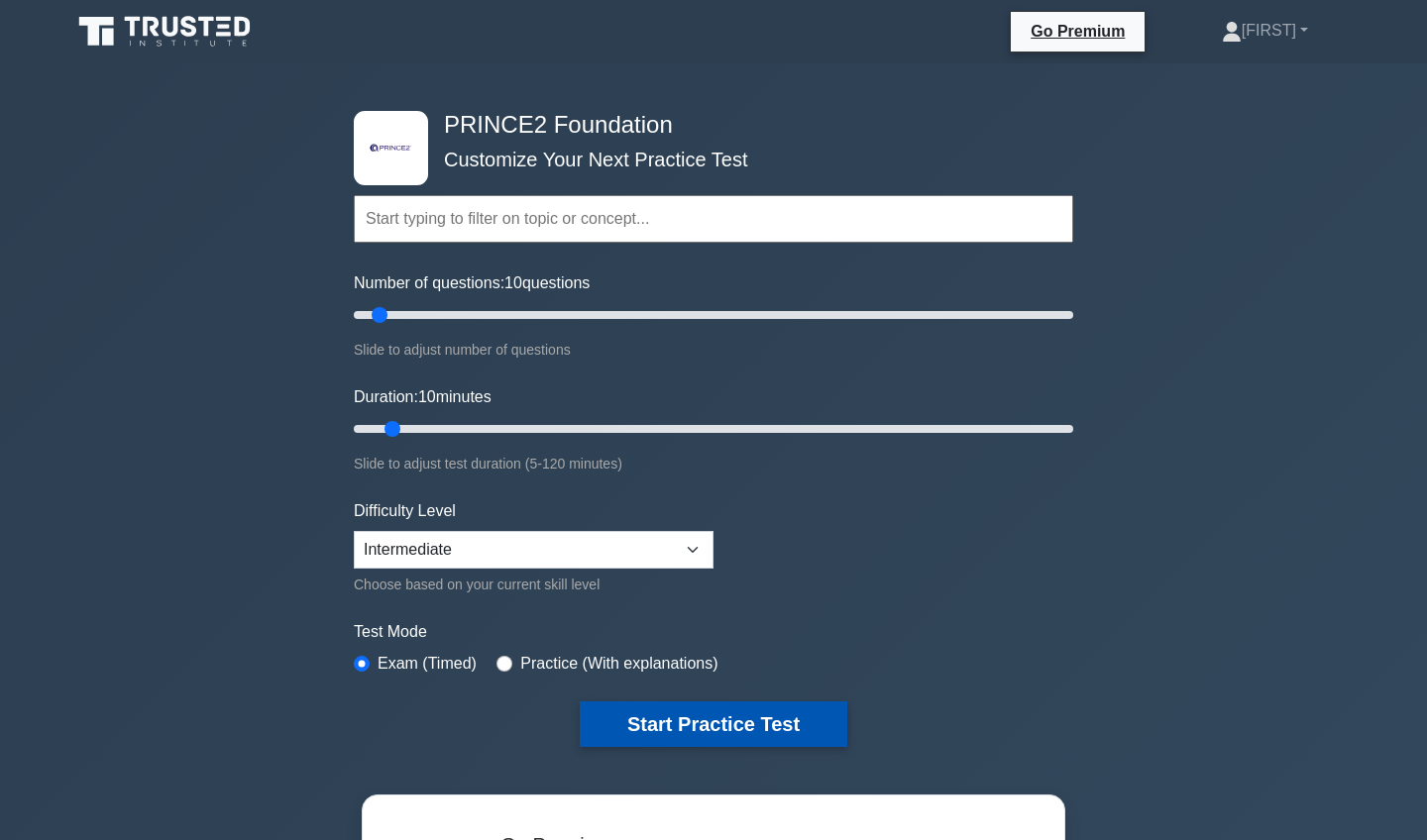 click on "Start Practice Test" at bounding box center [714, 724] 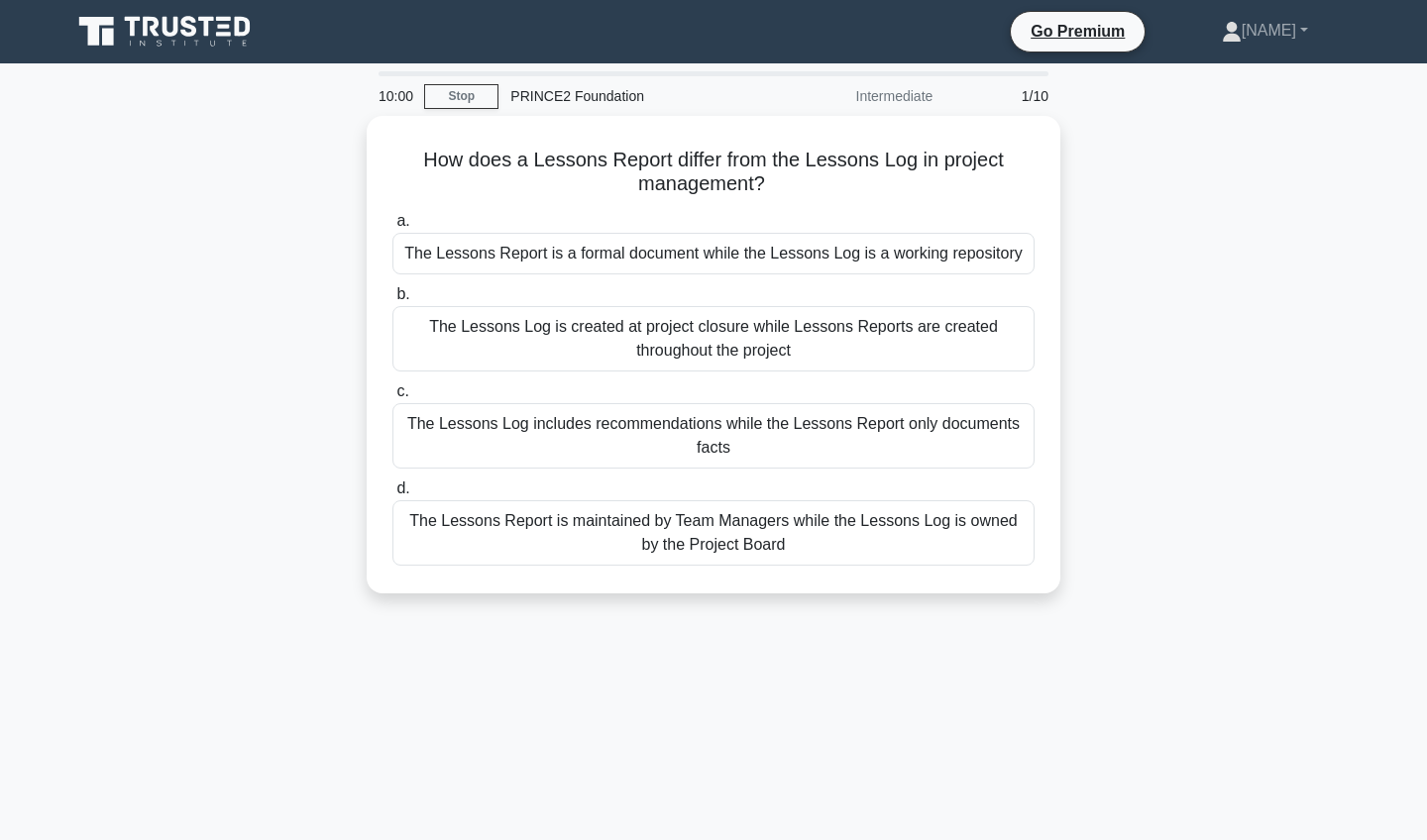 scroll, scrollTop: 0, scrollLeft: 0, axis: both 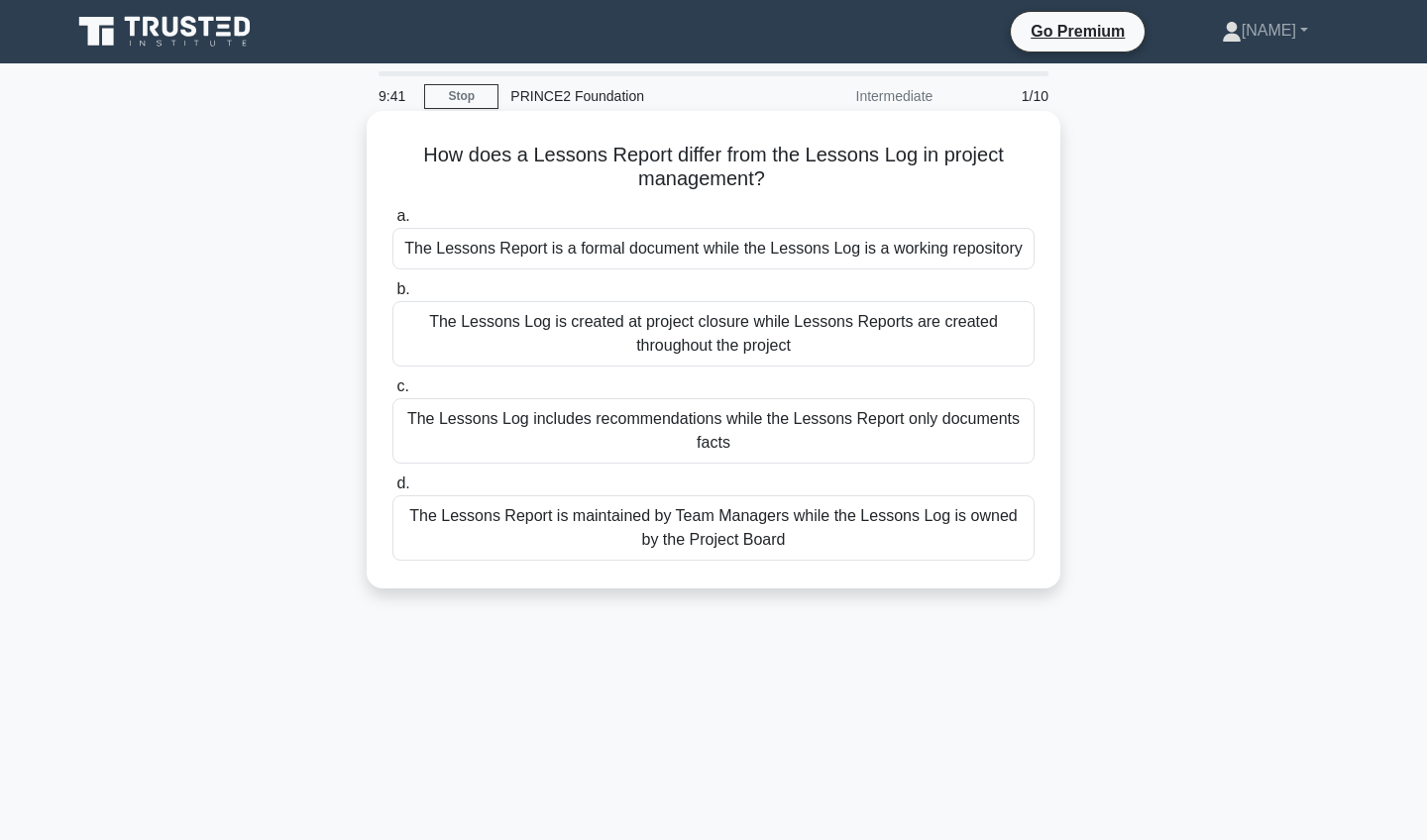 click on "The Lessons Report is a formal document while the Lessons Log is a working repository" at bounding box center (714, 249) 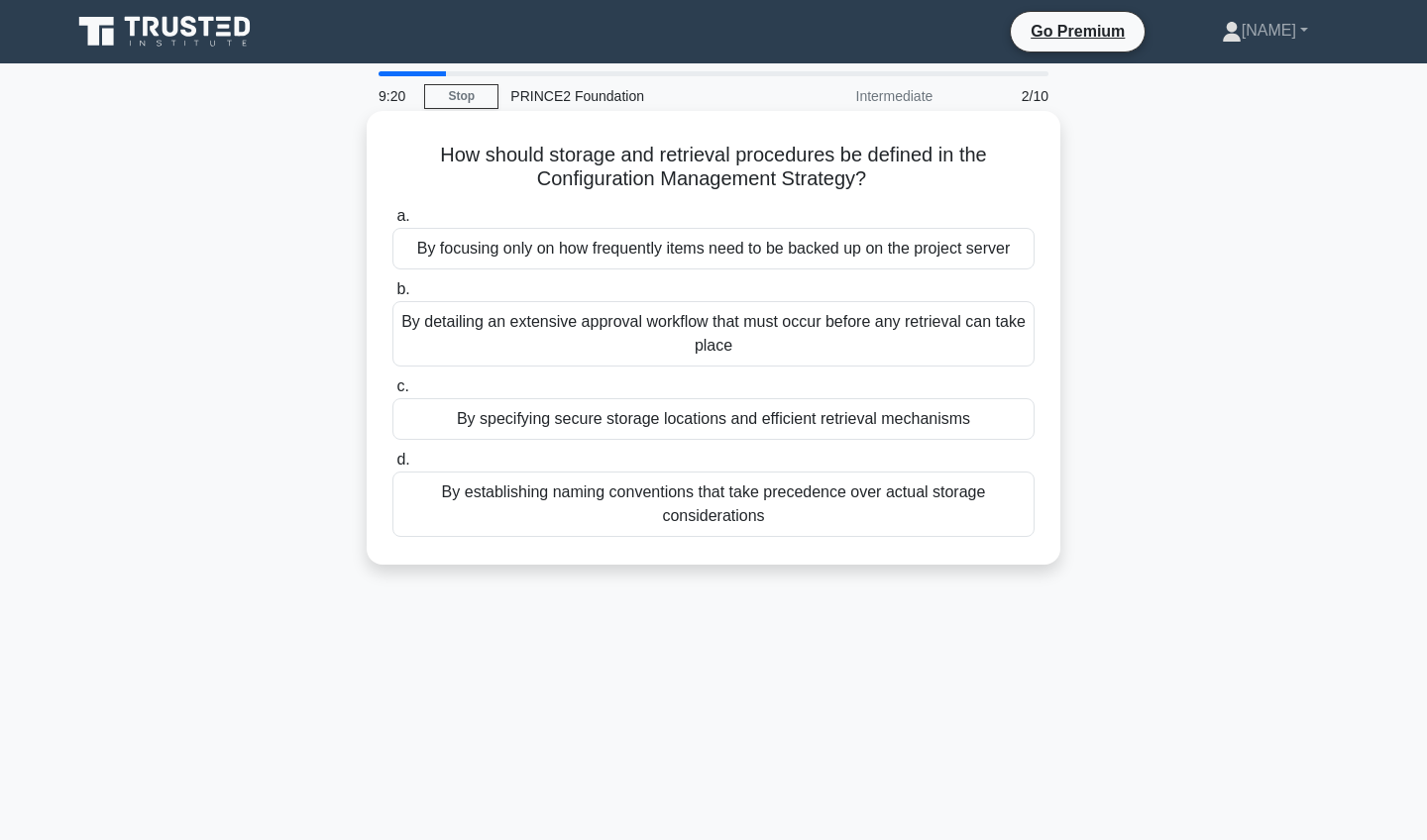 click on "By specifying secure storage locations and efficient retrieval mechanisms" at bounding box center (714, 419) 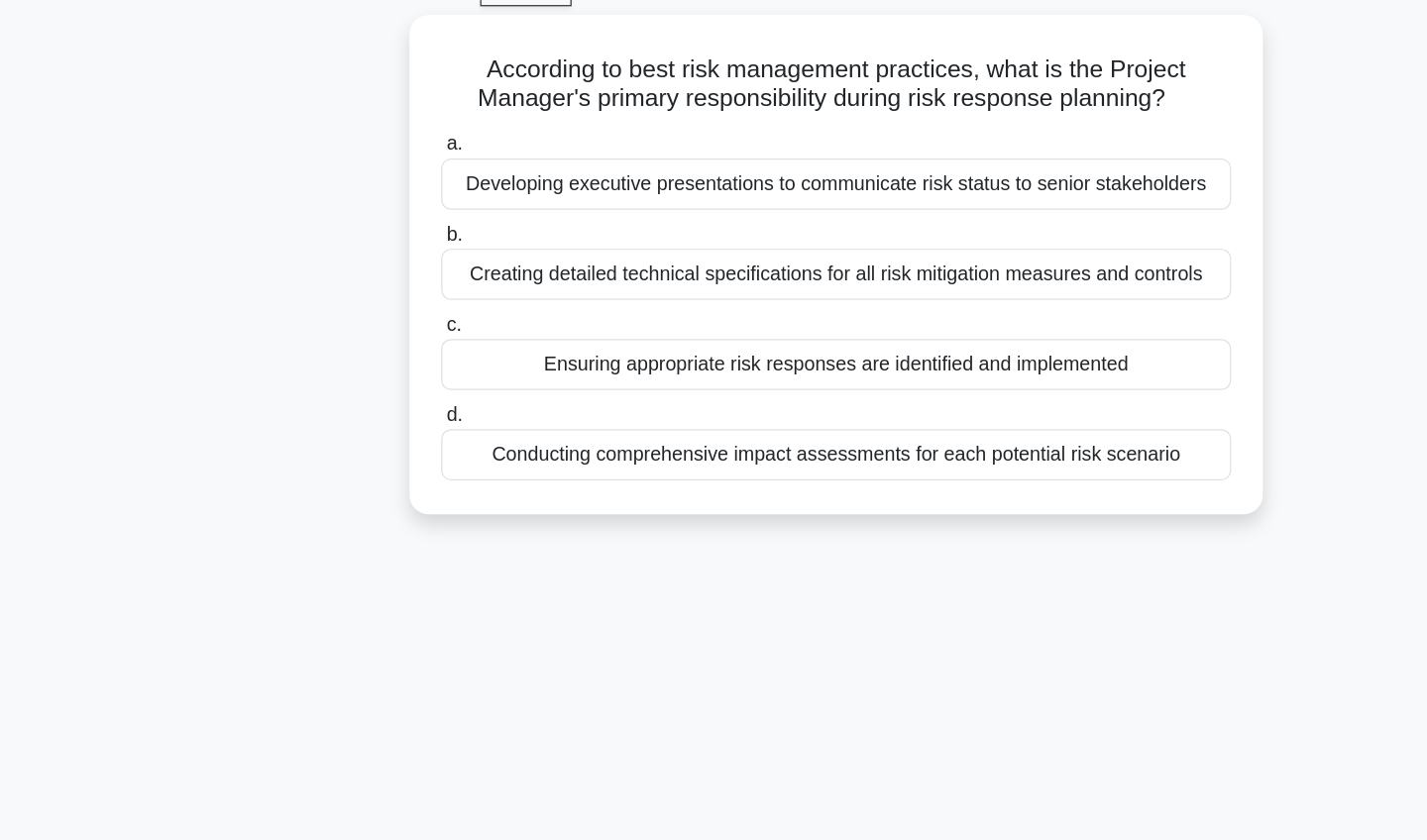 scroll, scrollTop: 10, scrollLeft: 0, axis: vertical 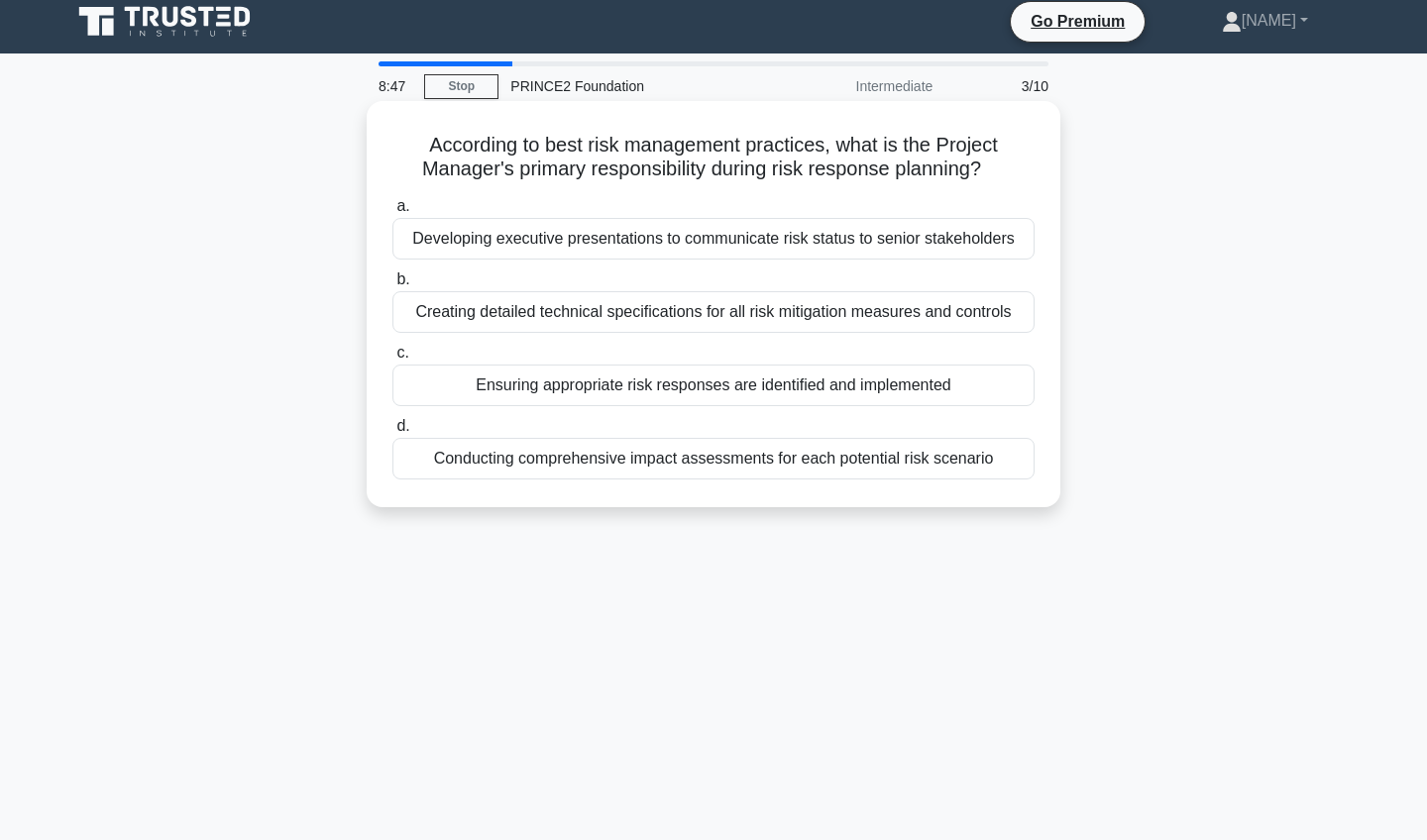 click on "Ensuring appropriate risk responses are identified and implemented" at bounding box center (714, 385) 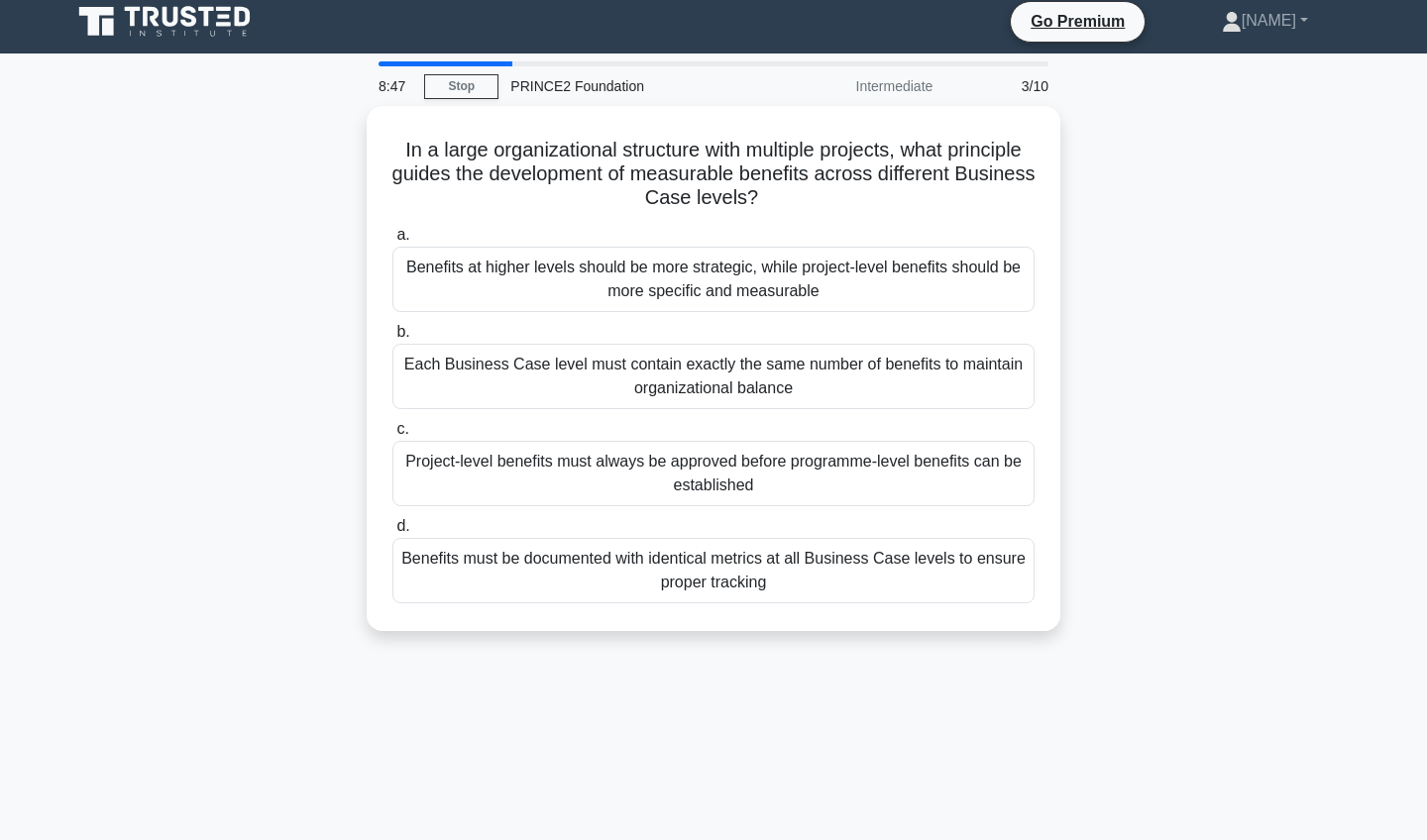 scroll, scrollTop: 0, scrollLeft: 0, axis: both 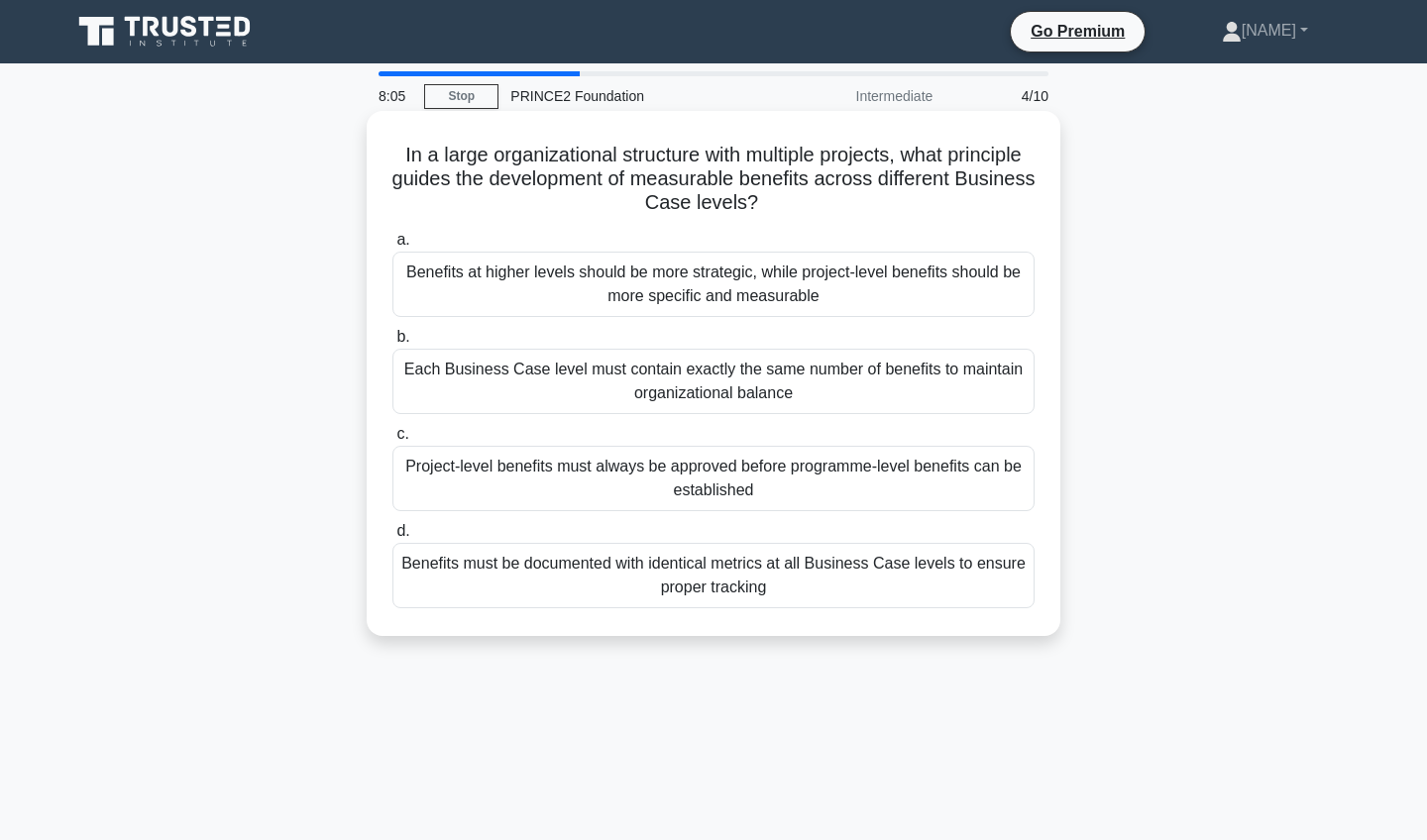 click on "Benefits must be documented with identical metrics at all Business Case levels to ensure proper tracking" at bounding box center (714, 576) 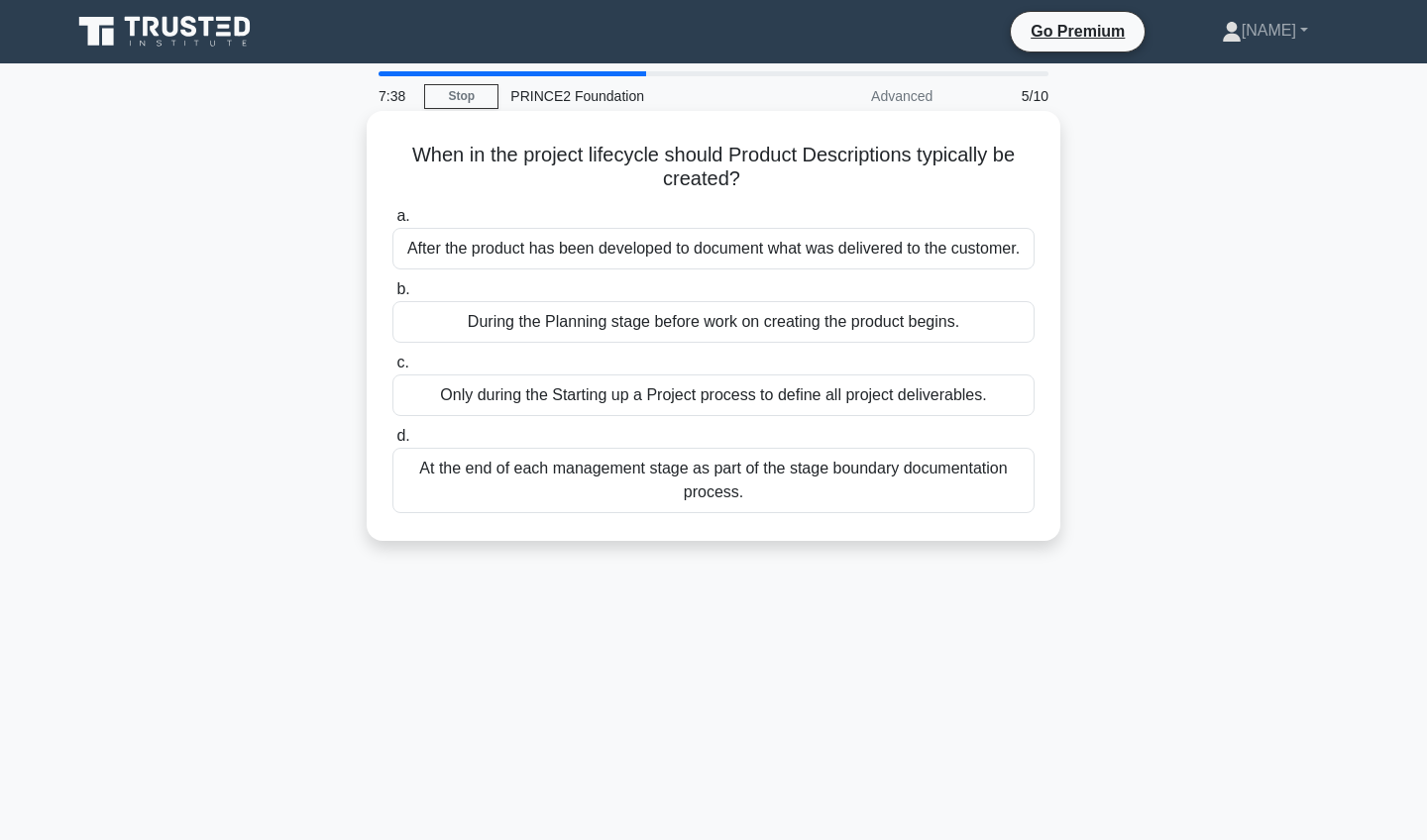 click on "During the Planning stage before work on creating the product begins." at bounding box center (714, 322) 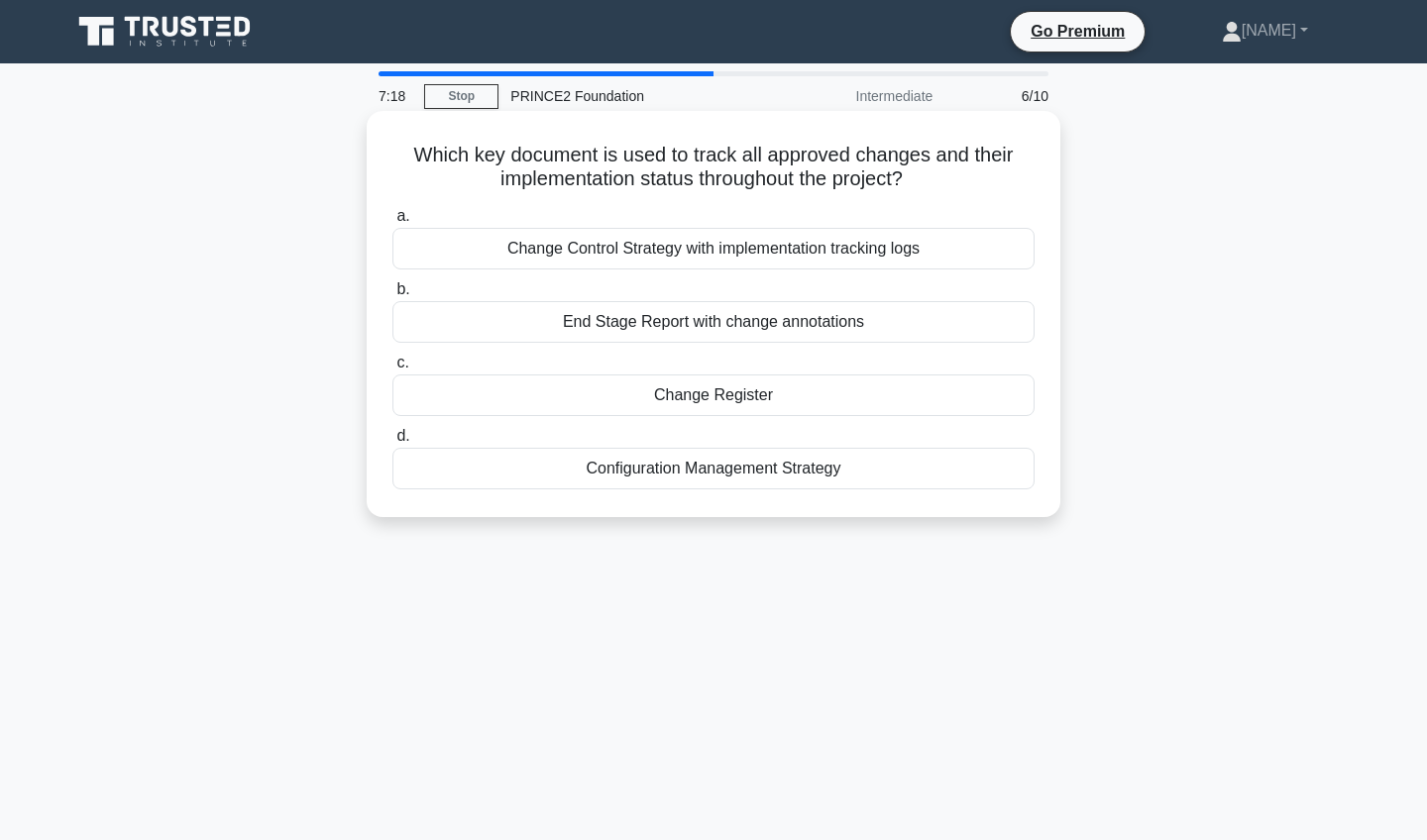 click on "Change Register" at bounding box center (714, 395) 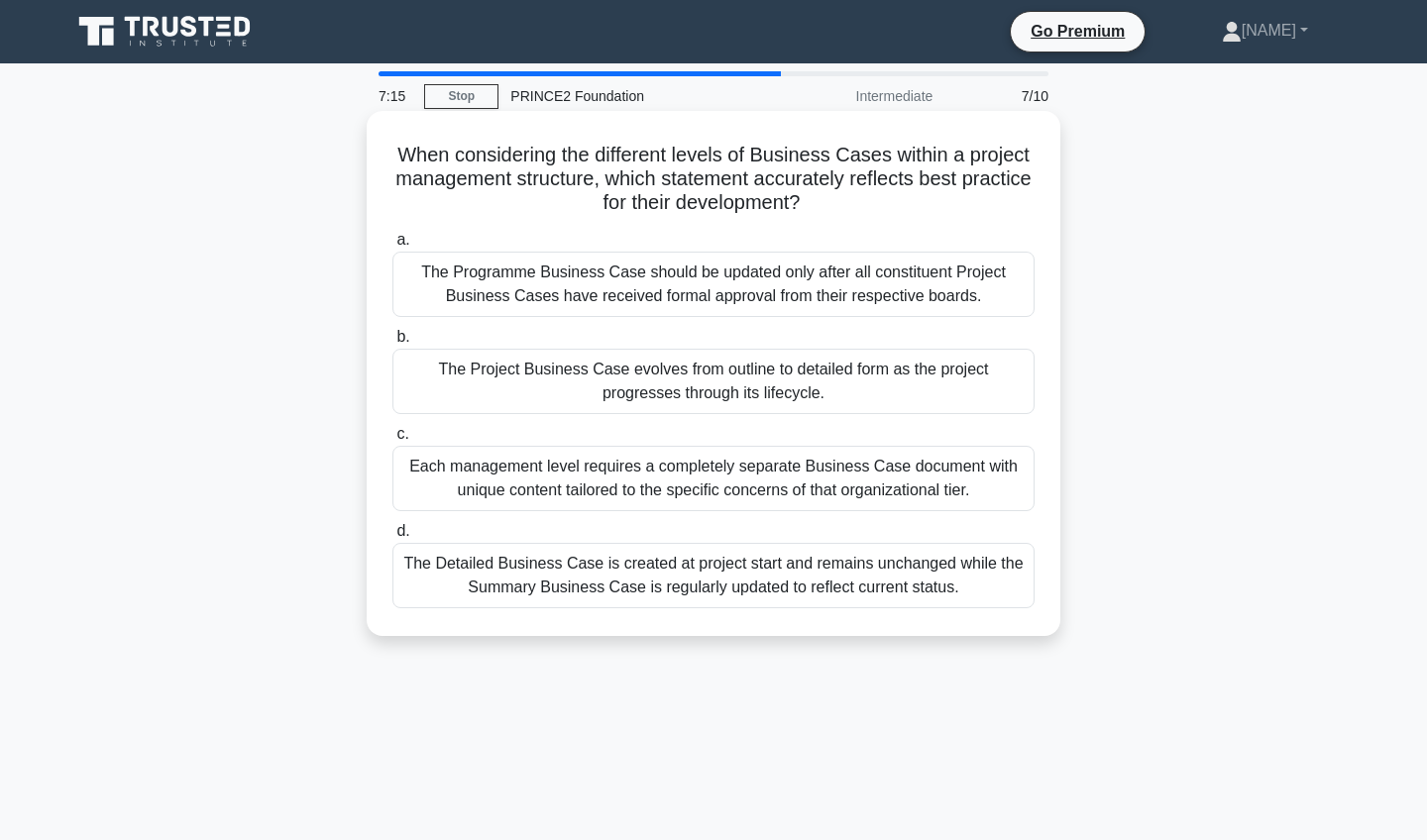 click on "When considering the different levels of Business Cases within a project management structure, which statement accurately reflects best practice for their development?
.spinner_0XTQ{transform-origin:center;animation:spinner_y6GP .75s linear infinite}@keyframes spinner_y6GP{100%{transform:rotate(360deg)}}" at bounding box center (714, 179) 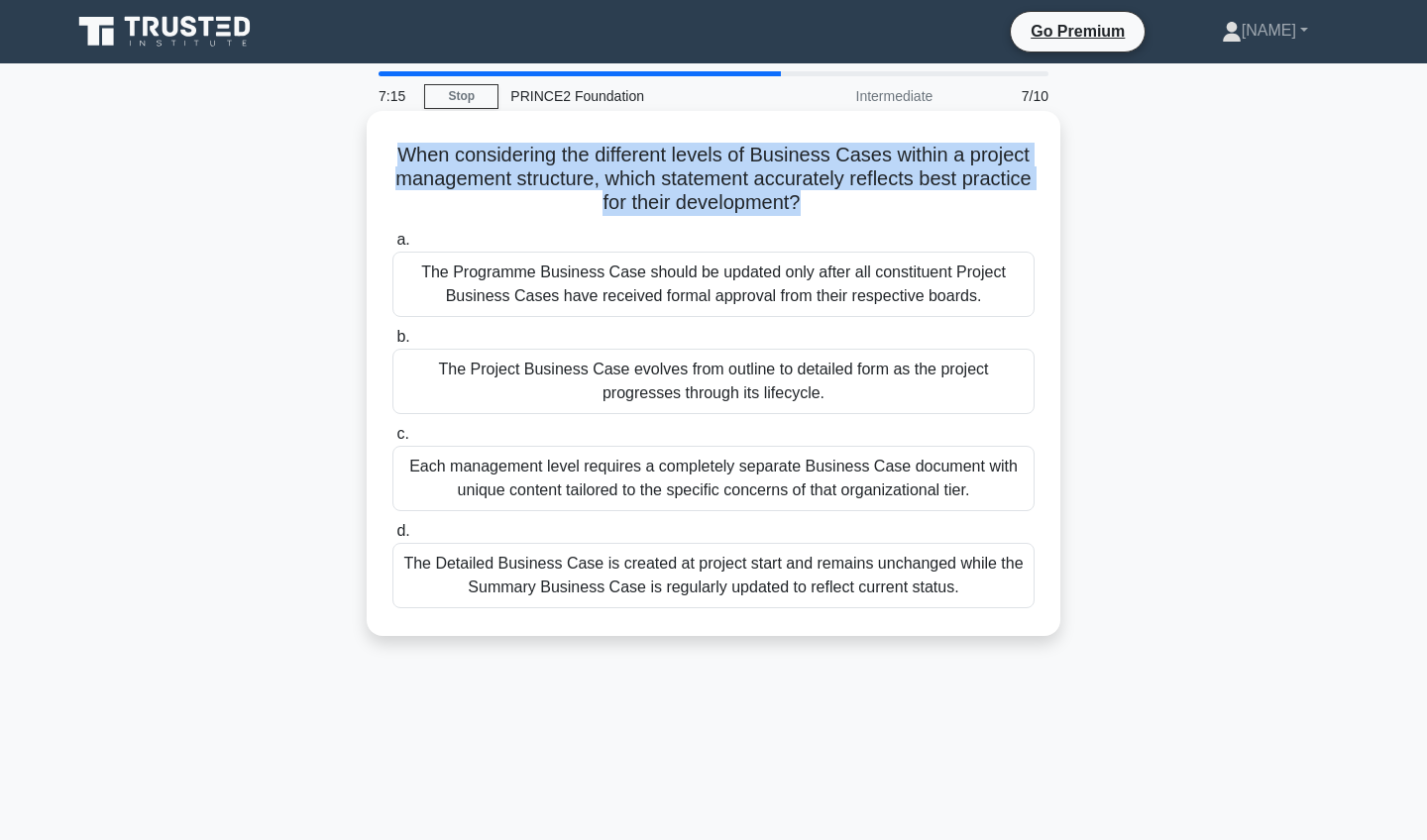 click on "When considering the different levels of Business Cases within a project management structure, which statement accurately reflects best practice for their development?
.spinner_0XTQ{transform-origin:center;animation:spinner_y6GP .75s linear infinite}@keyframes spinner_y6GP{100%{transform:rotate(360deg)}}" at bounding box center [714, 179] 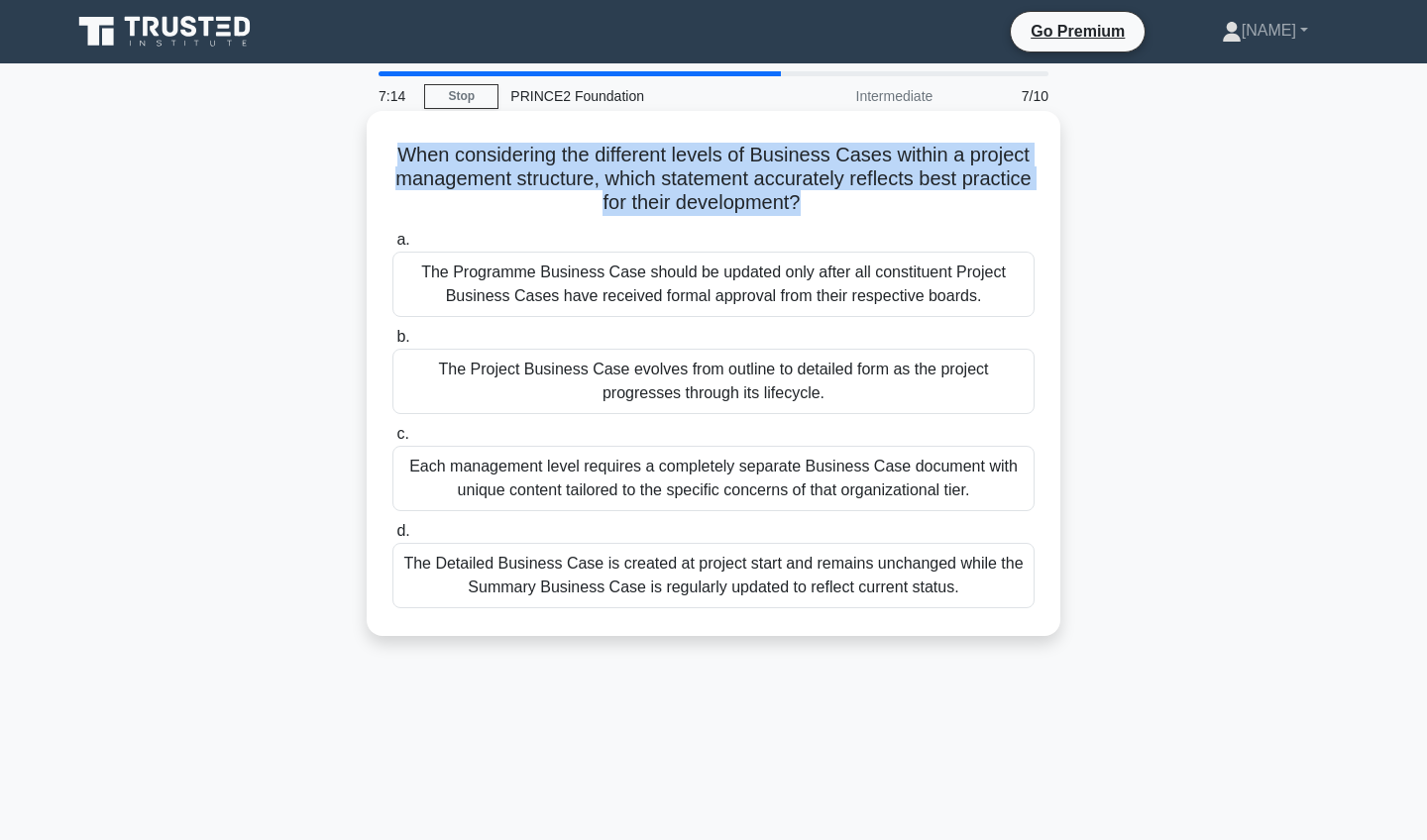 click on "When considering the different levels of Business Cases within a project management structure, which statement accurately reflects best practice for their development?
.spinner_0XTQ{transform-origin:center;animation:spinner_y6GP .75s linear infinite}@keyframes spinner_y6GP{100%{transform:rotate(360deg)}}" at bounding box center (714, 179) 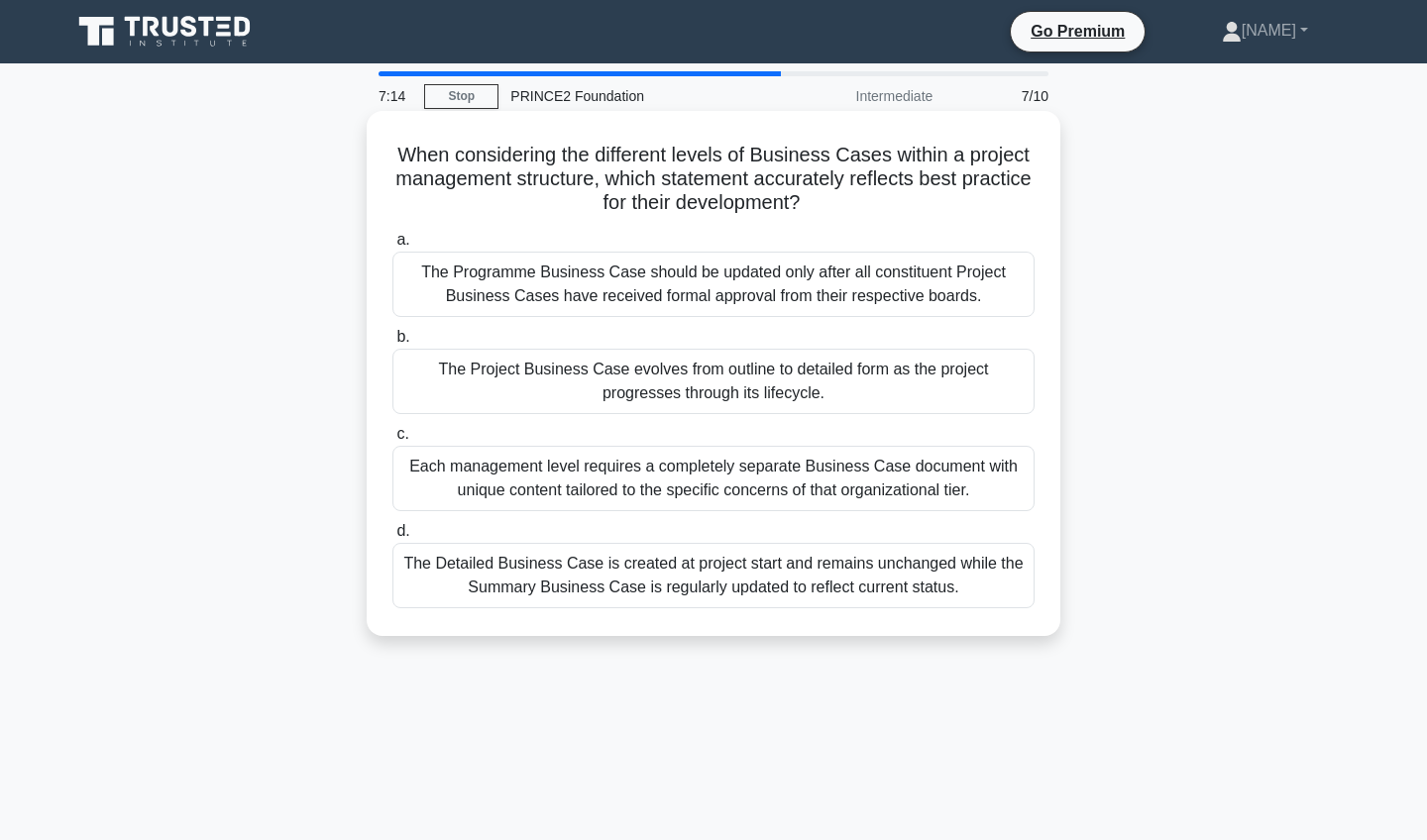 click on "When considering the different levels of Business Cases within a project management structure, which statement accurately reflects best practice for their development?
.spinner_0XTQ{transform-origin:center;animation:spinner_y6GP .75s linear infinite}@keyframes spinner_y6GP{100%{transform:rotate(360deg)}}" at bounding box center (714, 179) 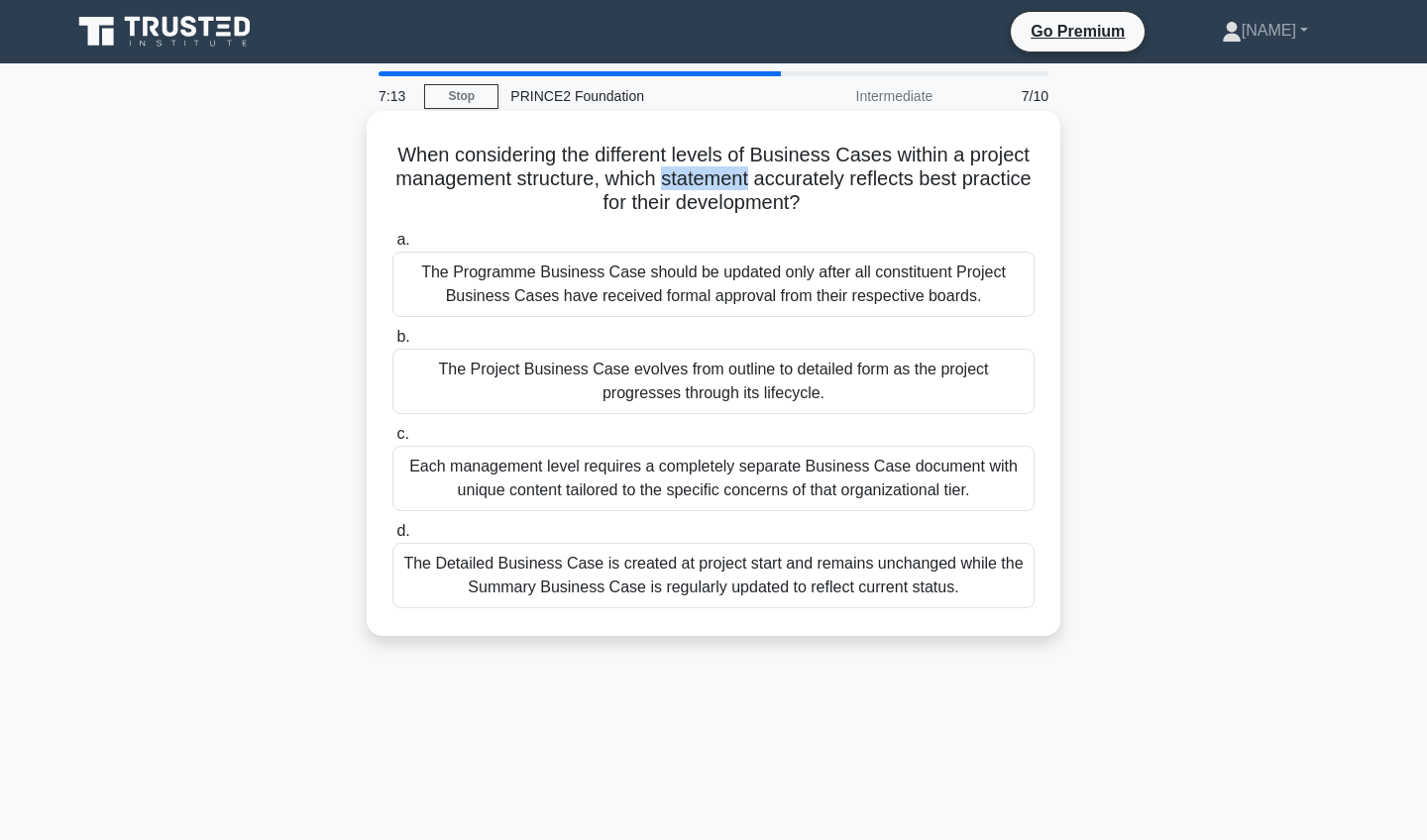 click on "When considering the different levels of Business Cases within a project management structure, which statement accurately reflects best practice for their development?
.spinner_0XTQ{transform-origin:center;animation:spinner_y6GP .75s linear infinite}@keyframes spinner_y6GP{100%{transform:rotate(360deg)}}" at bounding box center [714, 179] 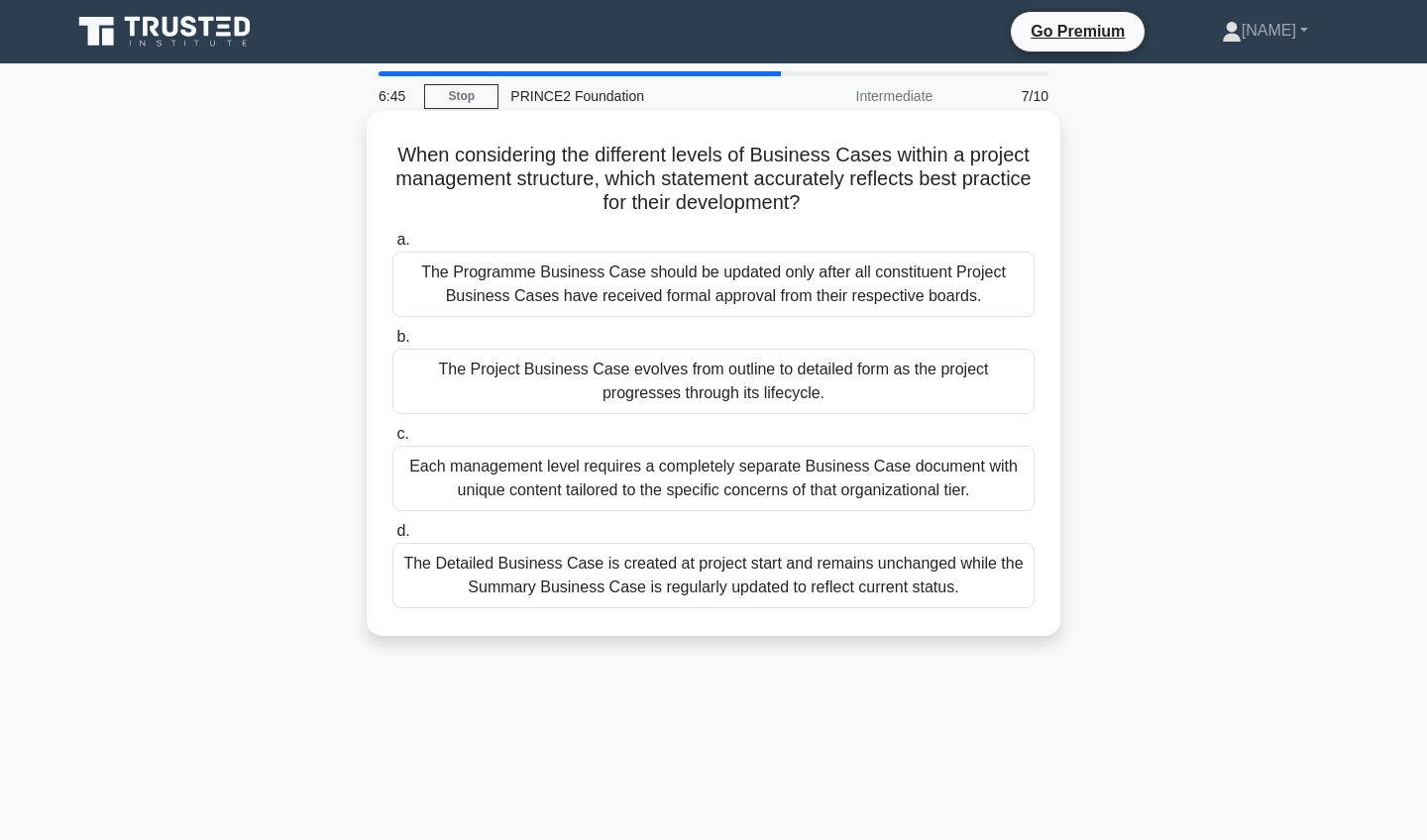 click on "The Project Business Case evolves from outline to detailed form as the project progresses through its lifecycle." at bounding box center (714, 381) 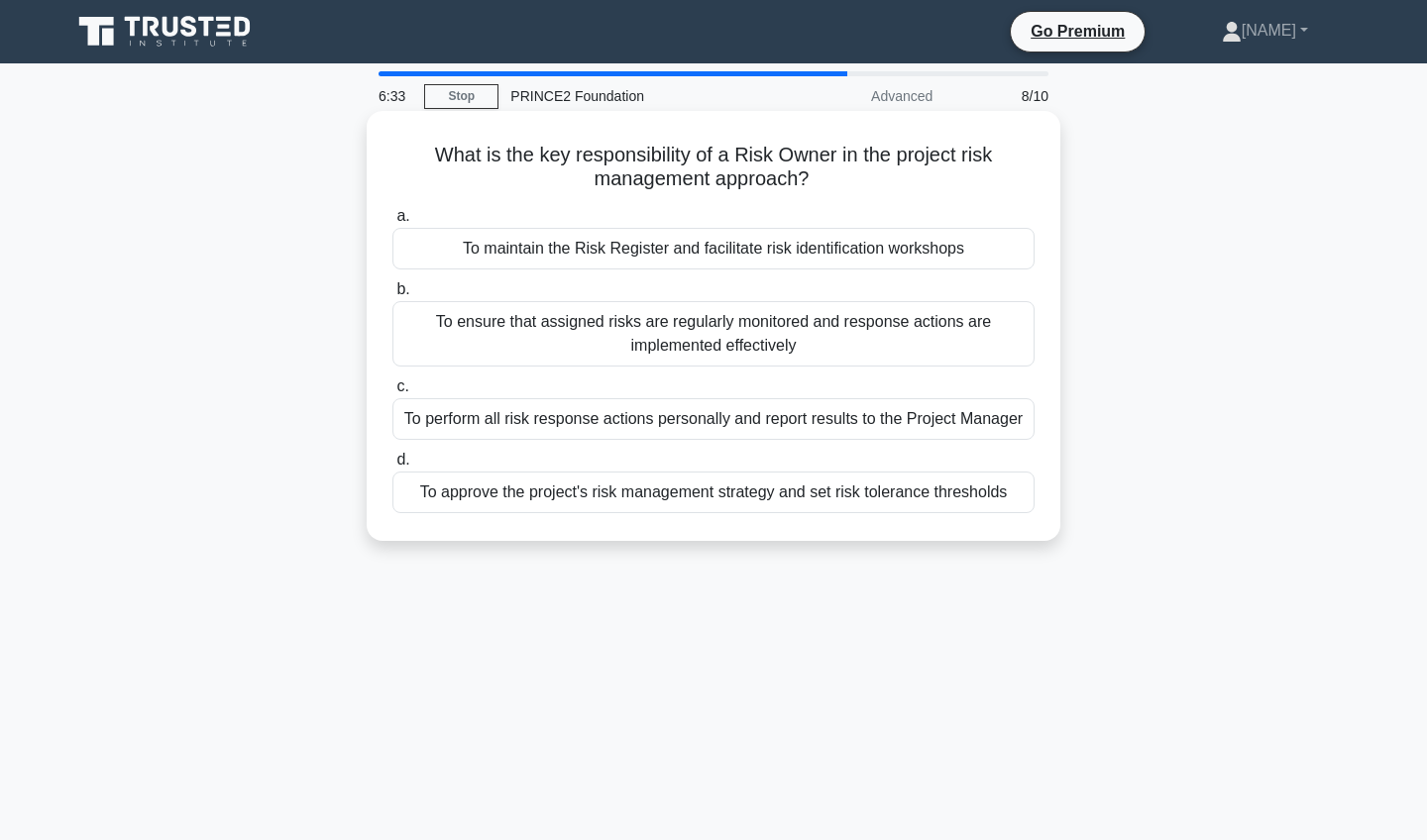 click on "To perform all risk response actions personally and report results to the Project Manager" at bounding box center [714, 419] 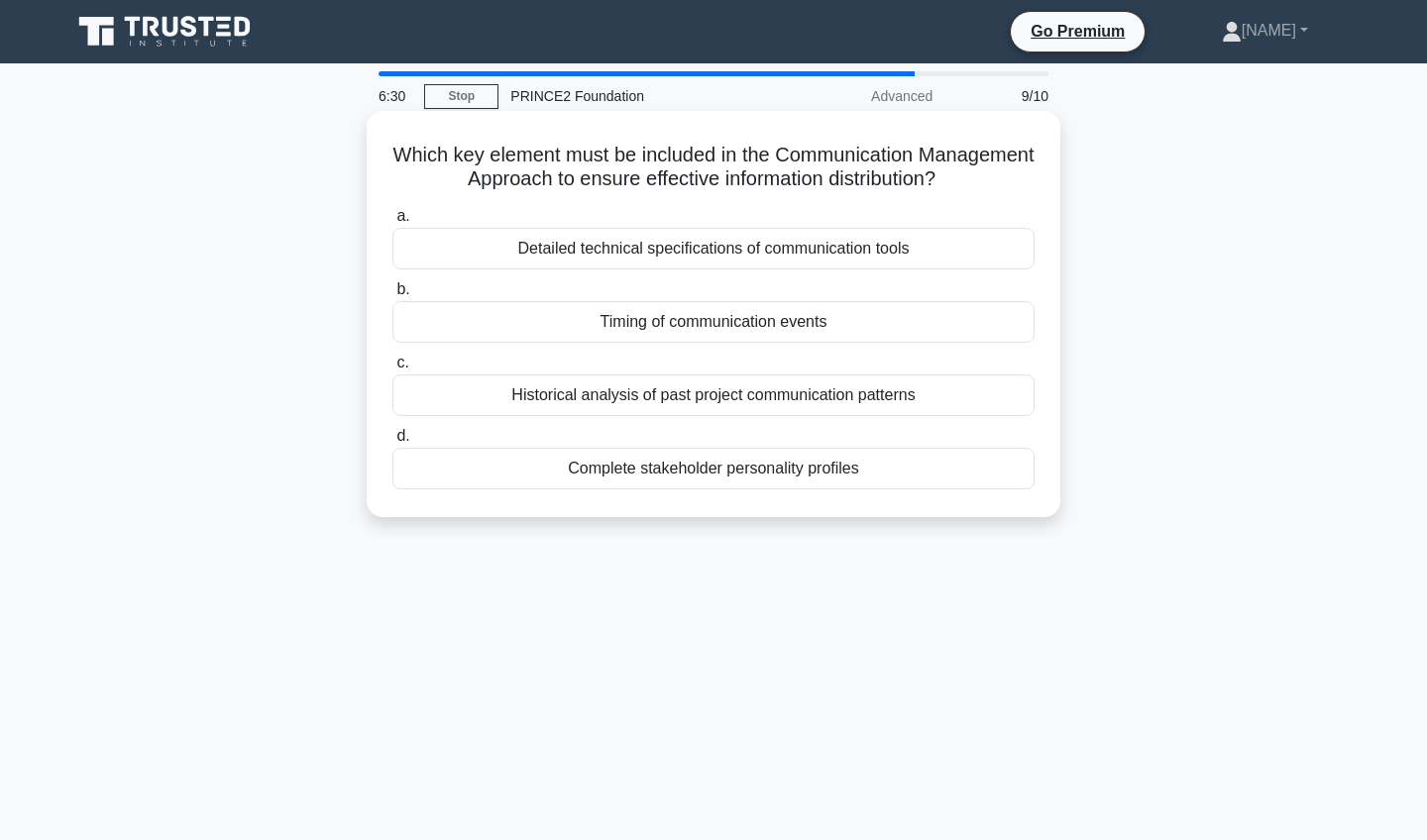 click on "Which key element must be included in the Communication Management Approach to ensure effective information distribution?
.spinner_0XTQ{transform-origin:center;animation:spinner_y6GP .75s linear infinite}@keyframes spinner_y6GP{100%{transform:rotate(360deg)}}" at bounding box center [714, 167] 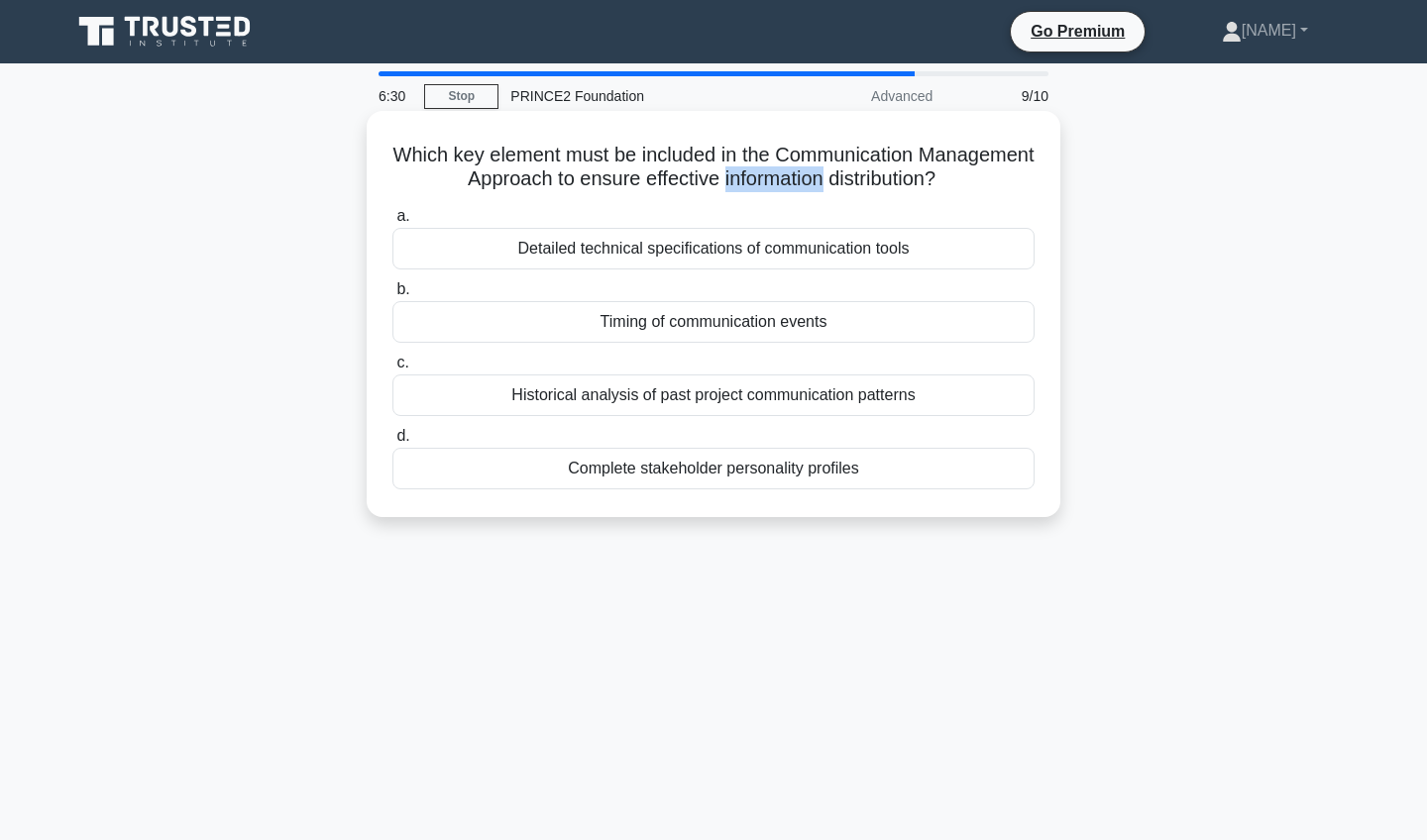 click on "Which key element must be included in the Communication Management Approach to ensure effective information distribution?
.spinner_0XTQ{transform-origin:center;animation:spinner_y6GP .75s linear infinite}@keyframes spinner_y6GP{100%{transform:rotate(360deg)}}" at bounding box center [714, 167] 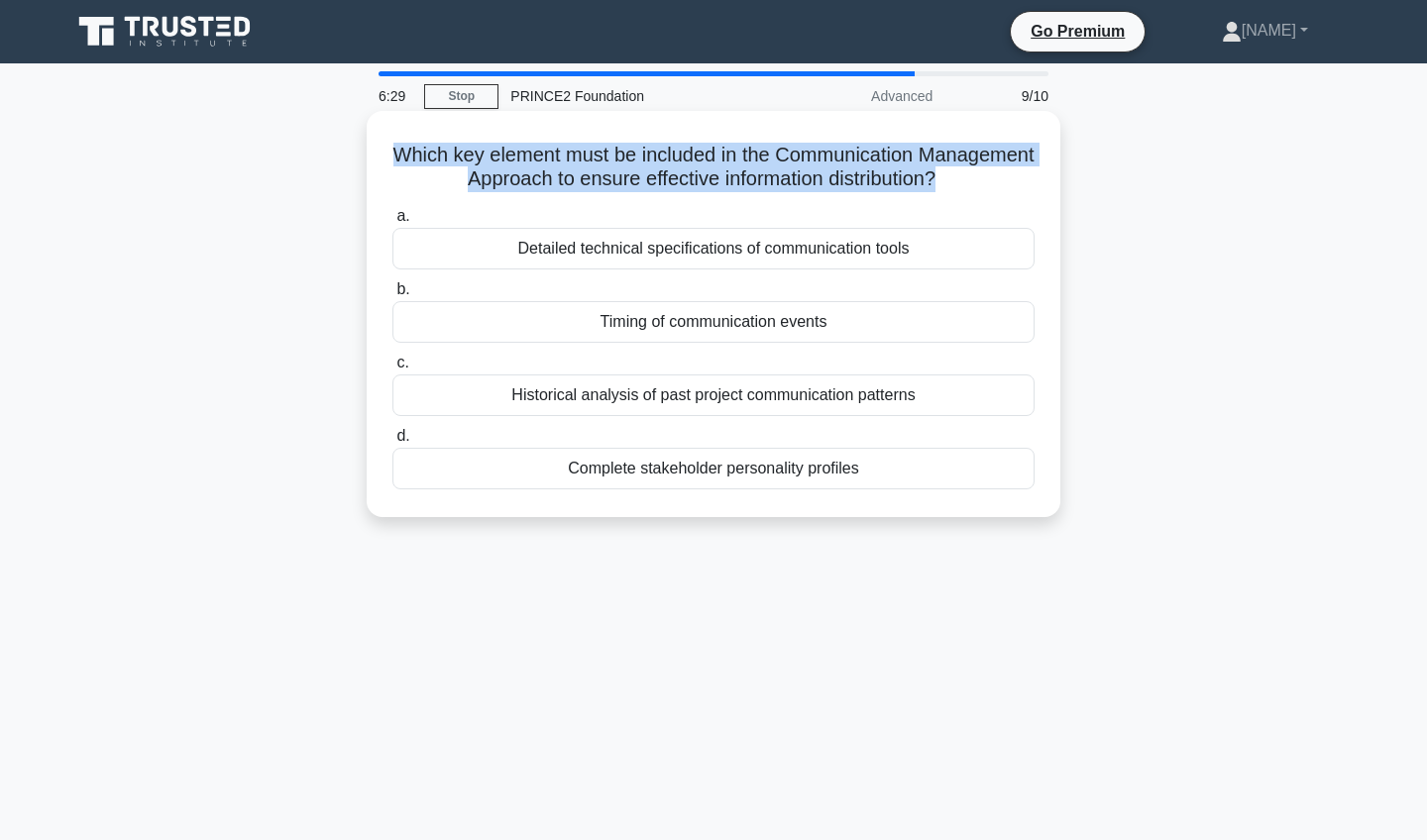 click on "Which key element must be included in the Communication Management Approach to ensure effective information distribution?
.spinner_0XTQ{transform-origin:center;animation:spinner_y6GP .75s linear infinite}@keyframes spinner_y6GP{100%{transform:rotate(360deg)}}" at bounding box center (714, 167) 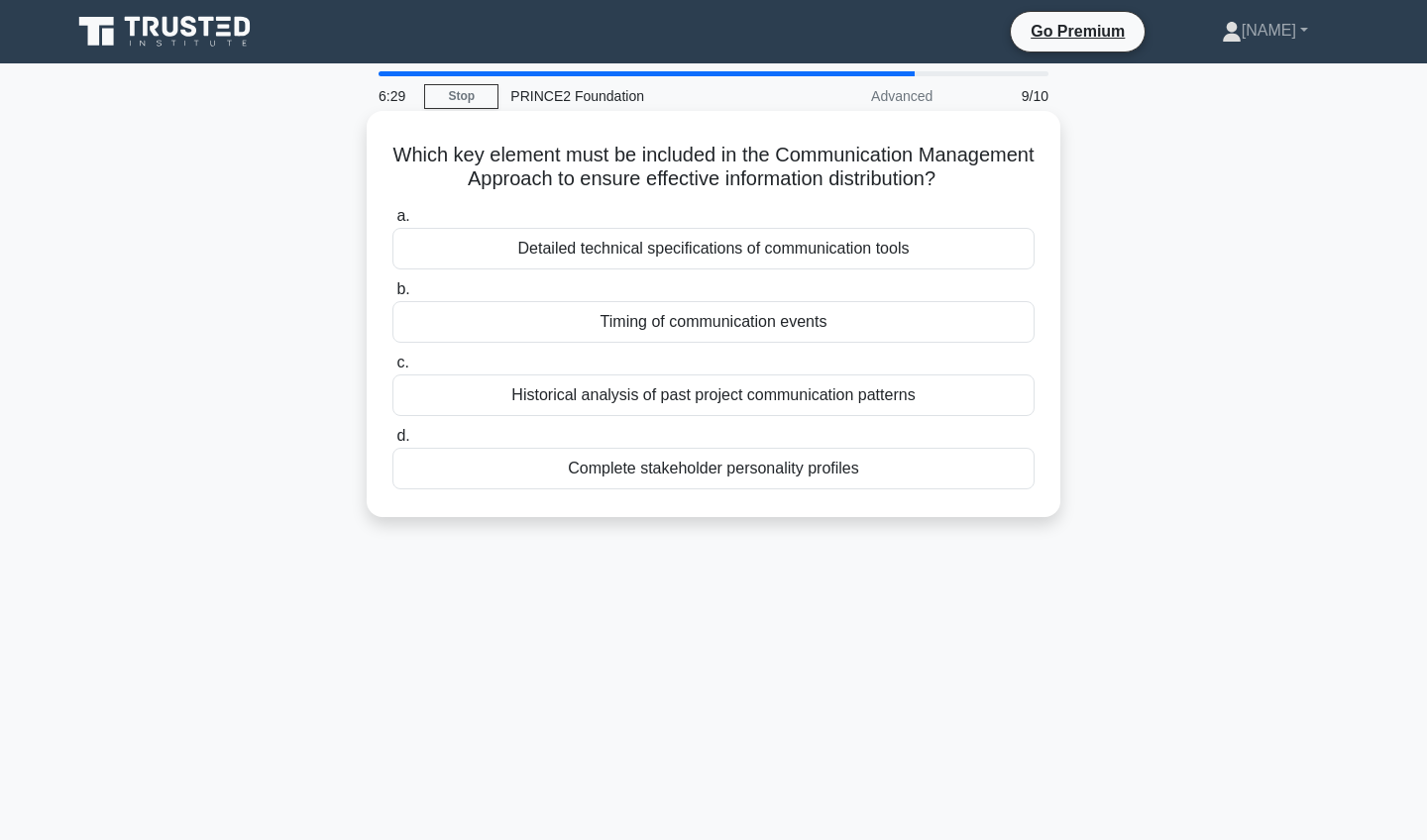 click on "Which key element must be included in the Communication Management Approach to ensure effective information distribution?
.spinner_0XTQ{transform-origin:center;animation:spinner_y6GP .75s linear infinite}@keyframes spinner_y6GP{100%{transform:rotate(360deg)}}" at bounding box center (714, 167) 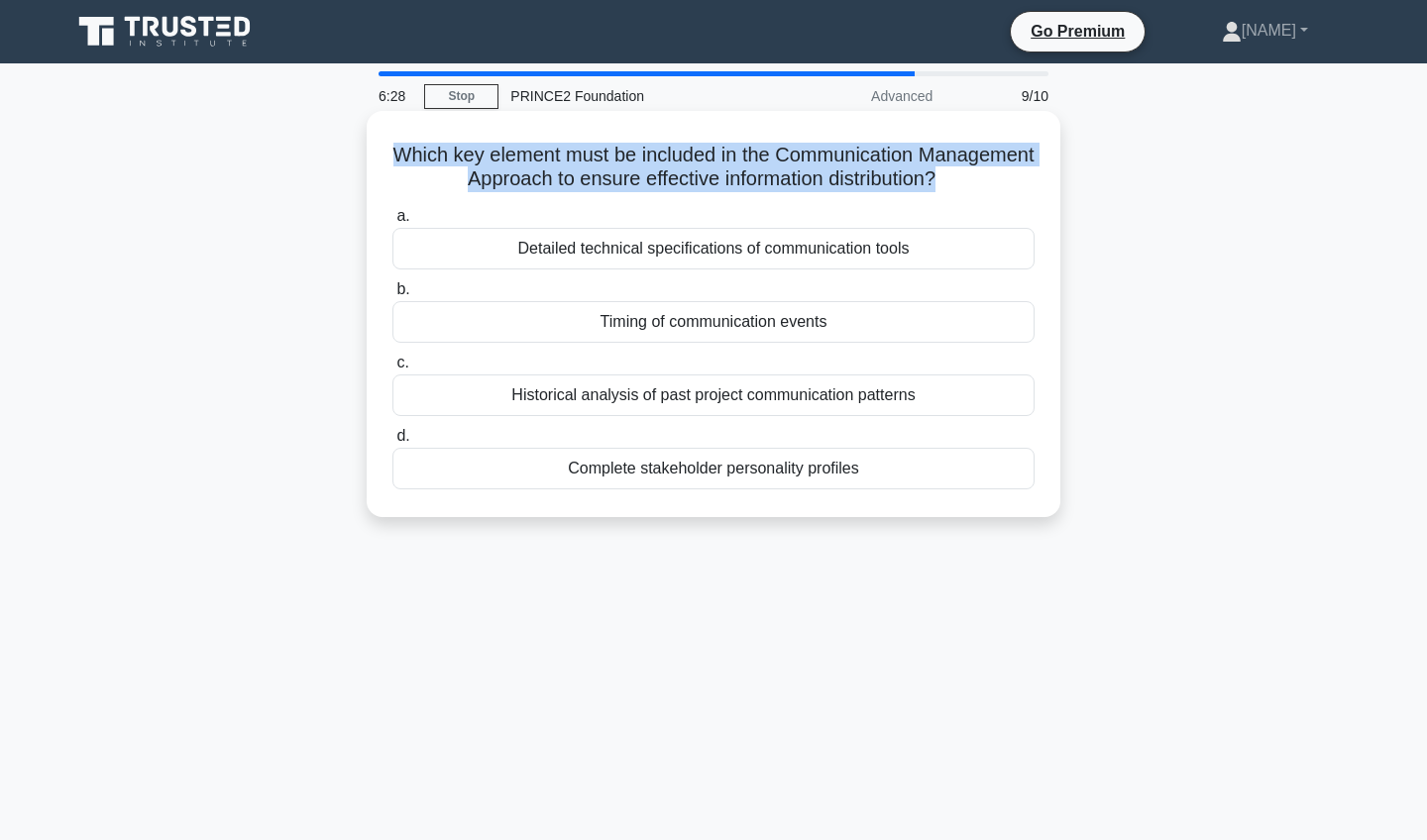 click on "Which key element must be included in the Communication Management Approach to ensure effective information distribution?
.spinner_0XTQ{transform-origin:center;animation:spinner_y6GP .75s linear infinite}@keyframes spinner_y6GP{100%{transform:rotate(360deg)}}" at bounding box center [714, 167] 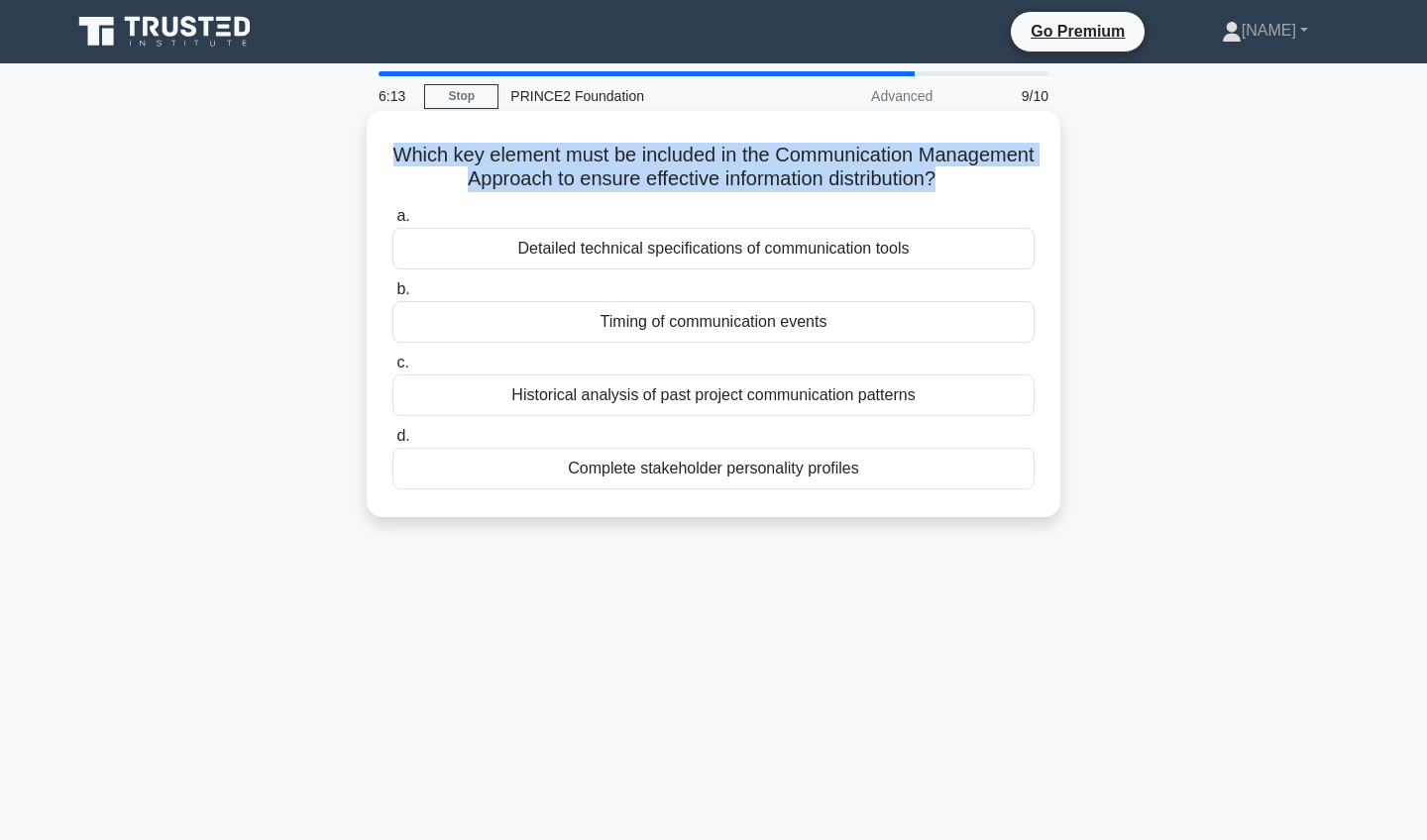 click on "Detailed technical specifications of communication tools" at bounding box center (714, 249) 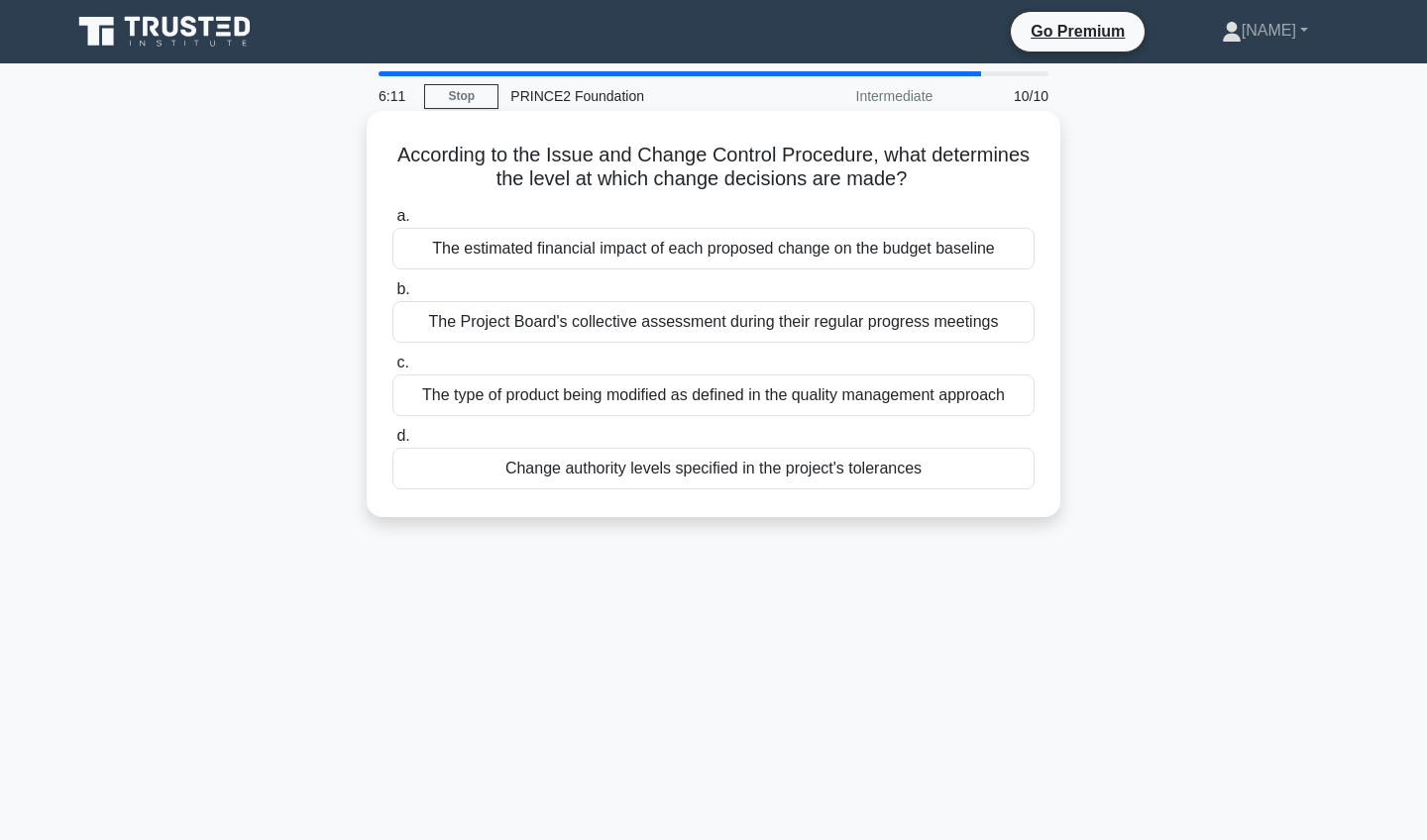 click on "According to the Issue and Change Control Procedure, what determines the level at which change decisions are made?
.spinner_0XTQ{transform-origin:center;animation:spinner_y6GP .75s linear infinite}@keyframes spinner_y6GP{100%{transform:rotate(360deg)}}" at bounding box center [714, 167] 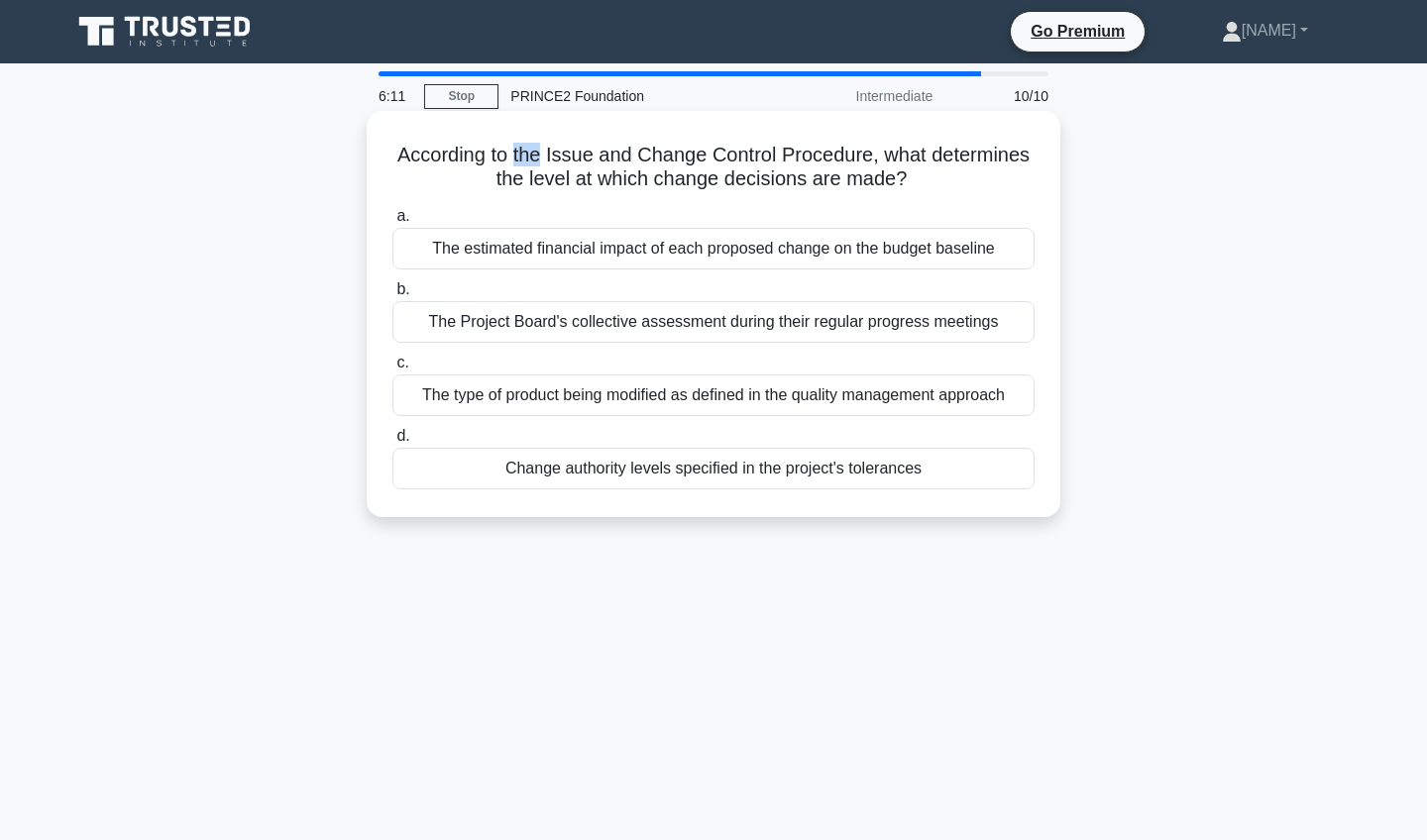 click on "According to the Issue and Change Control Procedure, what determines the level at which change decisions are made?
.spinner_0XTQ{transform-origin:center;animation:spinner_y6GP .75s linear infinite}@keyframes spinner_y6GP{100%{transform:rotate(360deg)}}" at bounding box center [714, 167] 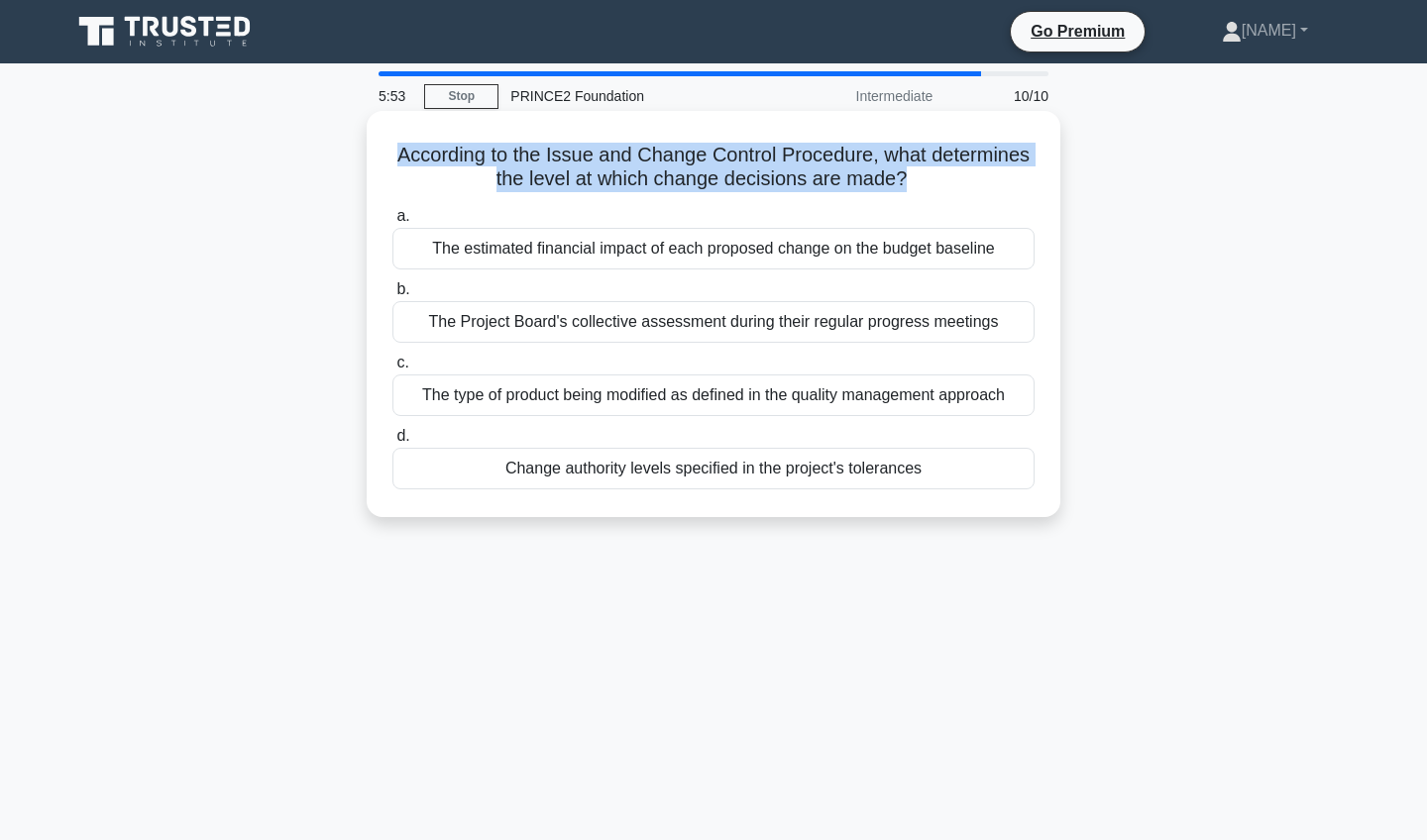 click on "Change authority levels specified in the project's tolerances" at bounding box center (714, 469) 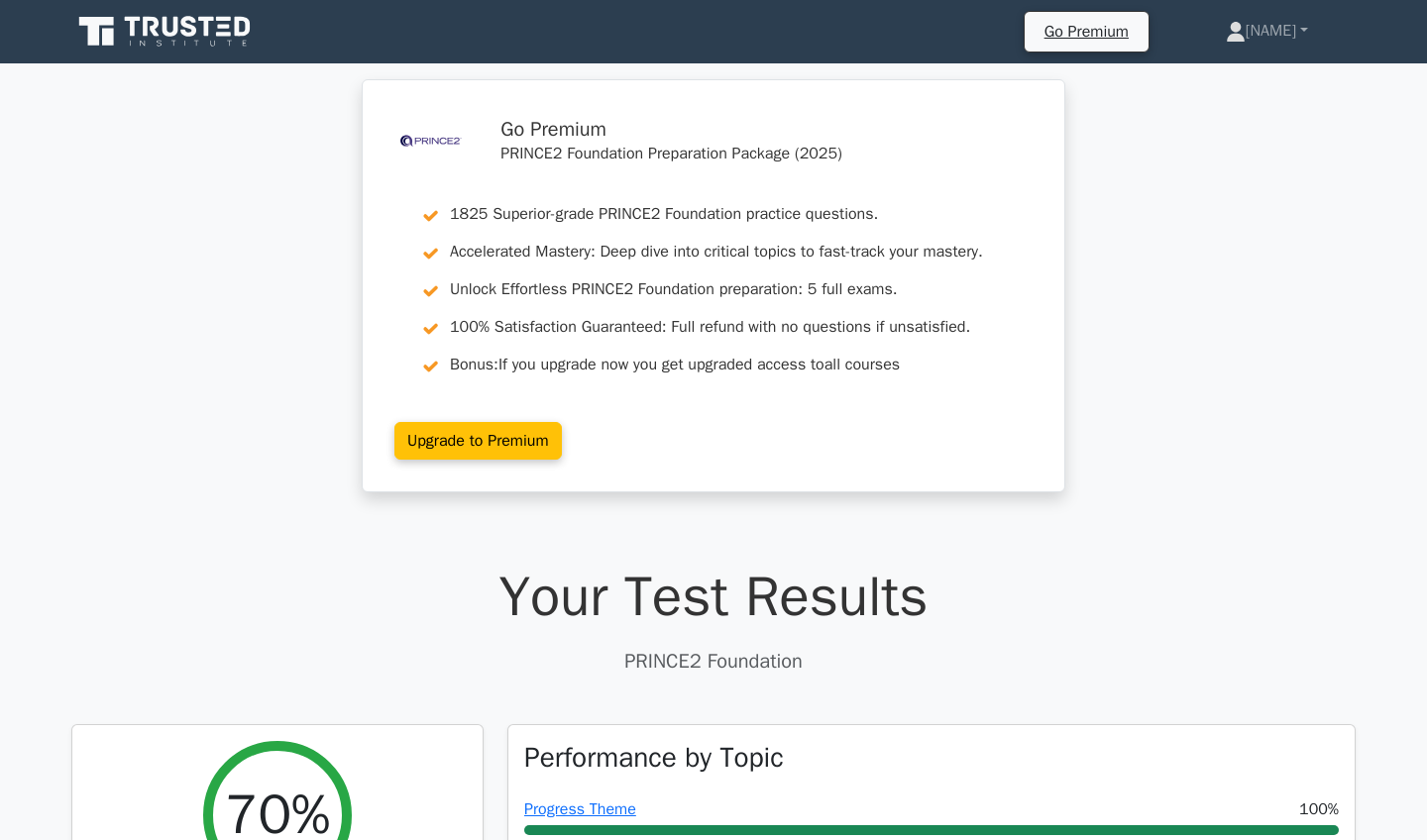 scroll, scrollTop: 0, scrollLeft: 0, axis: both 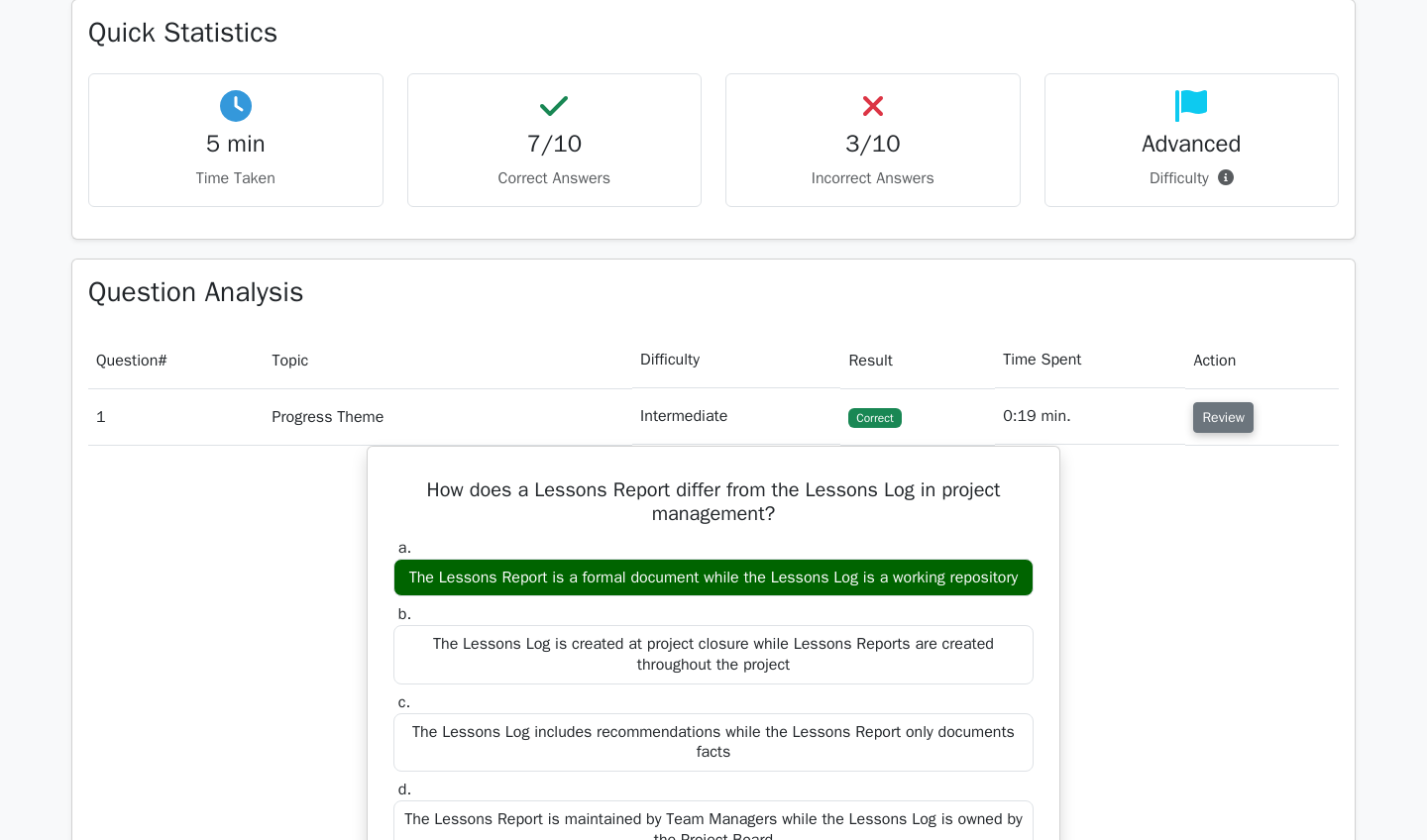 click on "Review" at bounding box center [1223, 417] 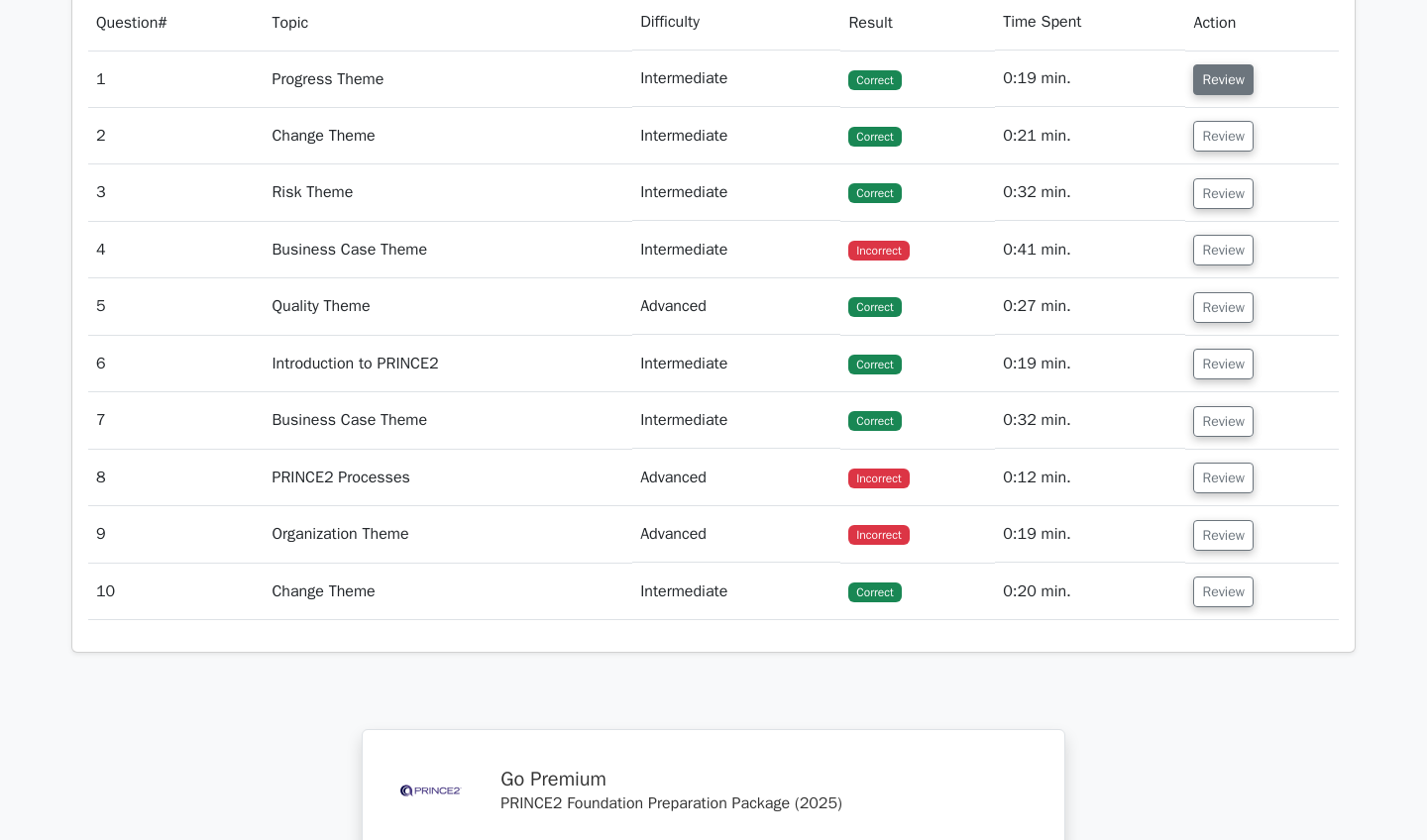 scroll, scrollTop: 1683, scrollLeft: 0, axis: vertical 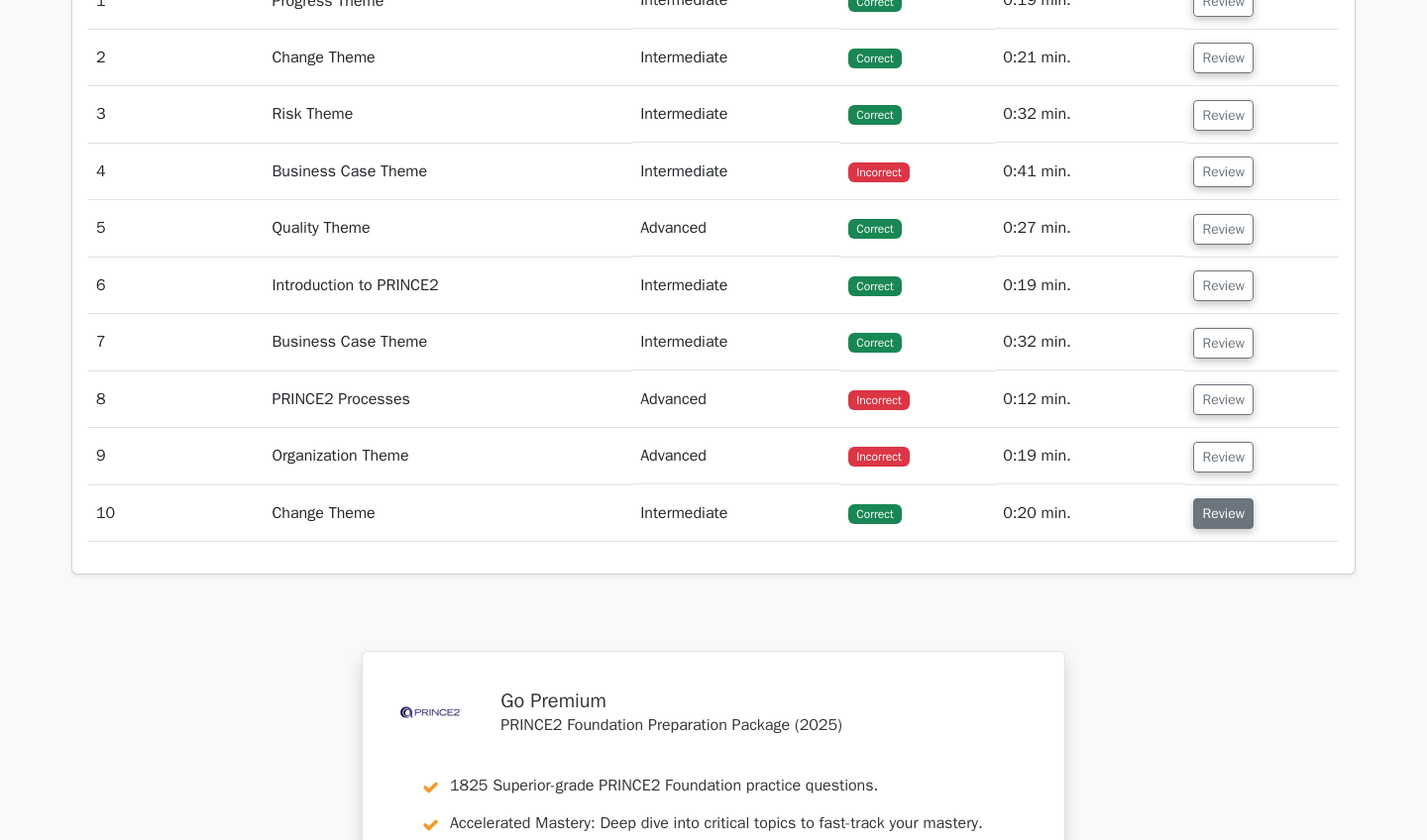 click on "Review" at bounding box center [1223, 513] 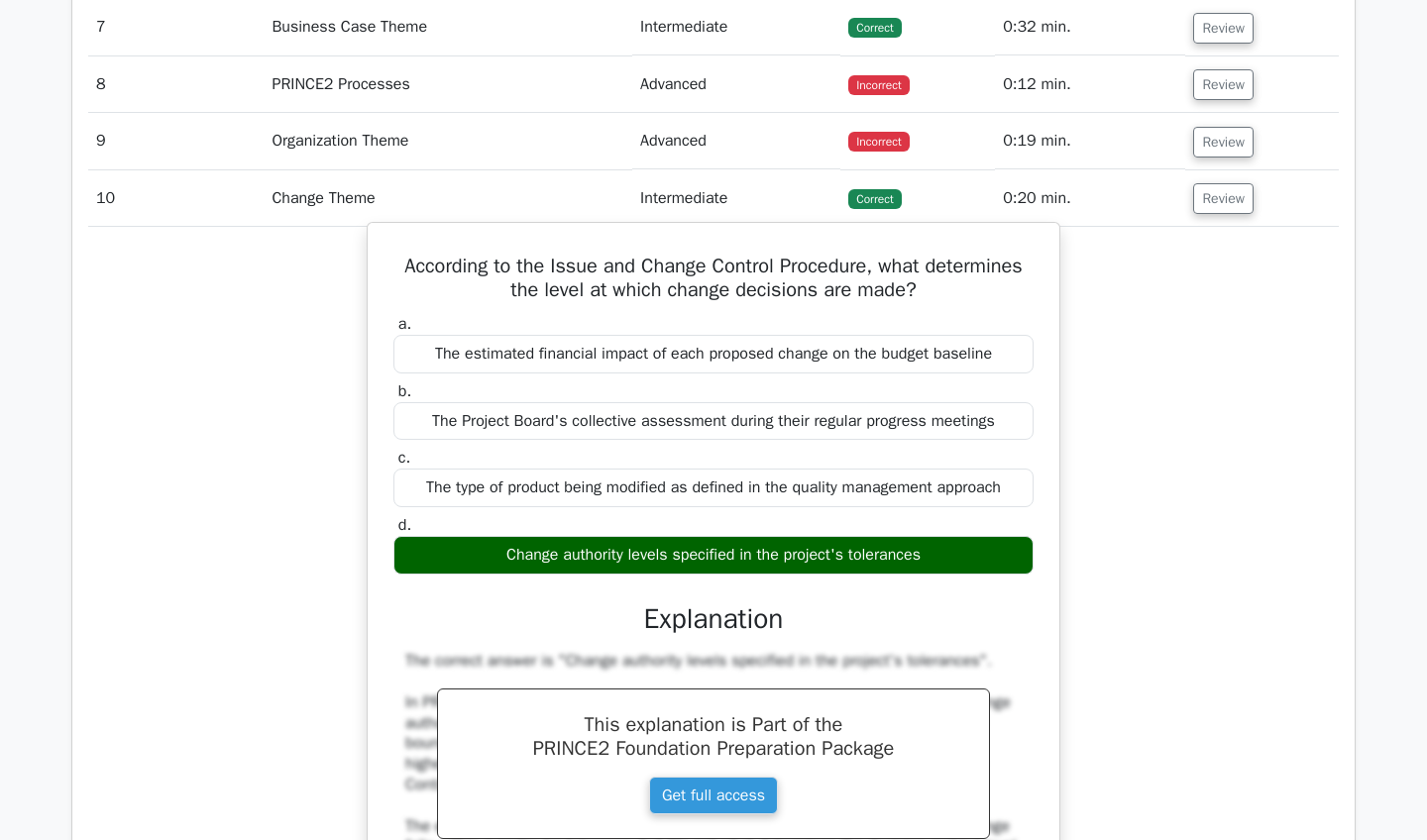 scroll, scrollTop: 2000, scrollLeft: 0, axis: vertical 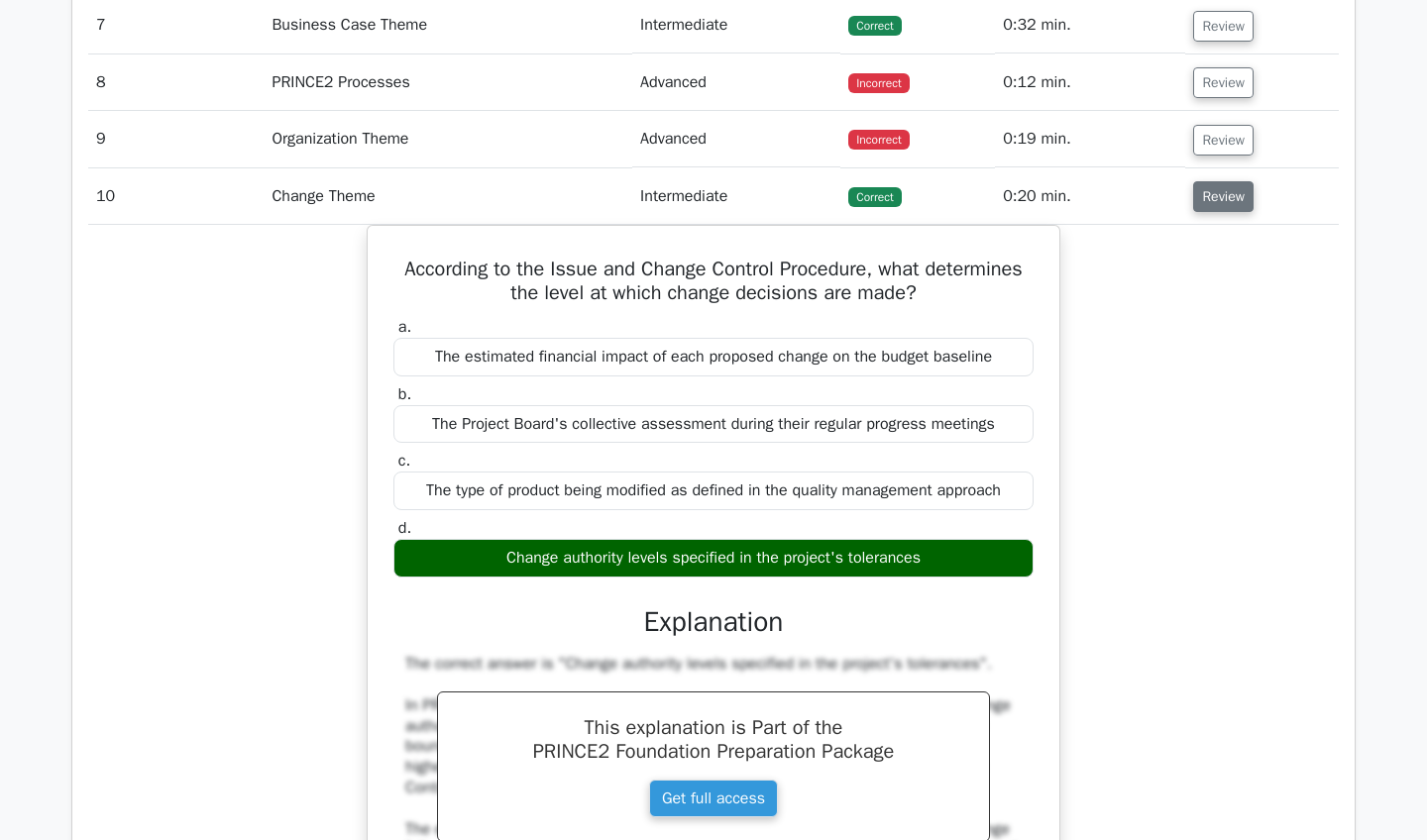 click on "Review" at bounding box center [1223, 196] 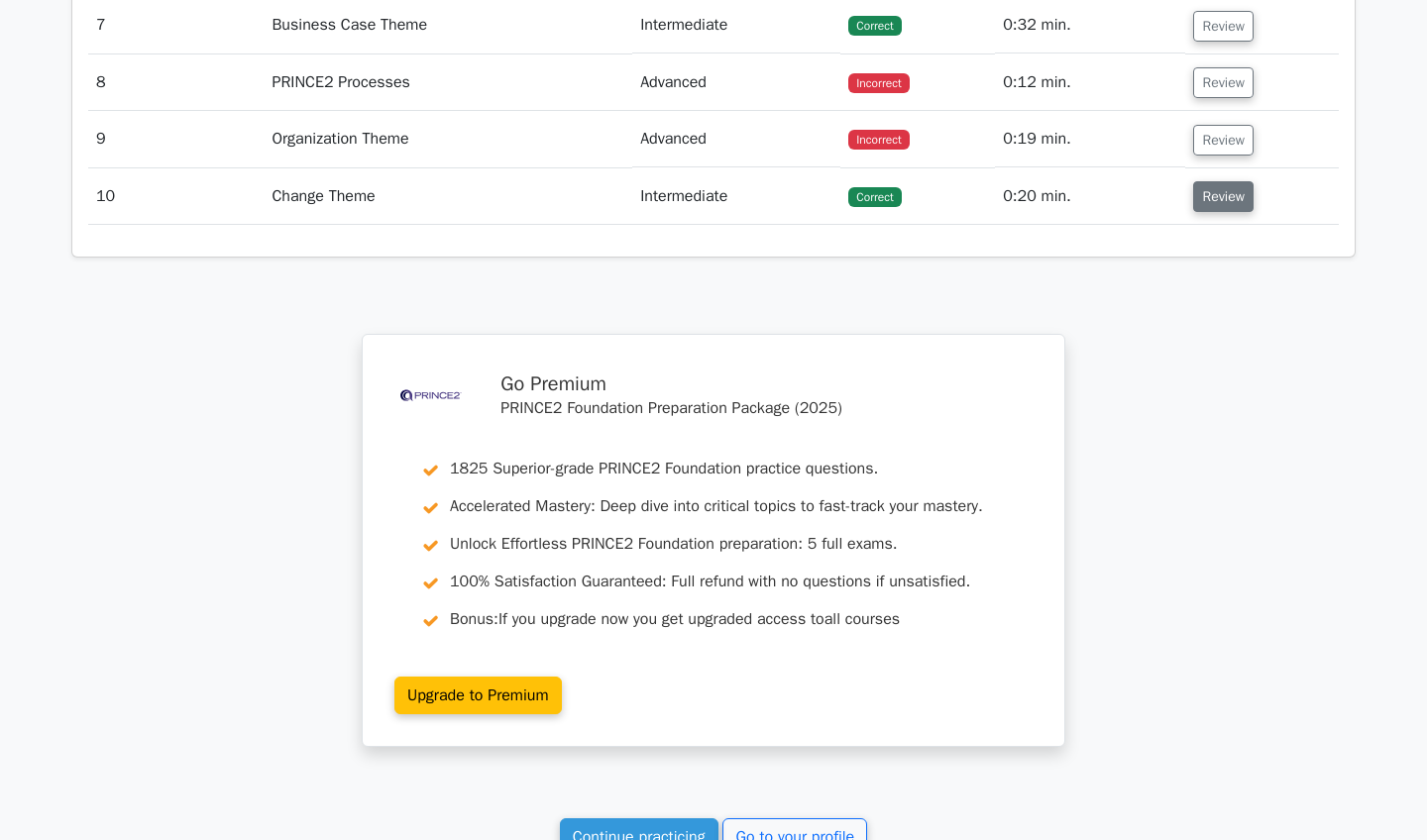 click on "Review" at bounding box center (1223, 196) 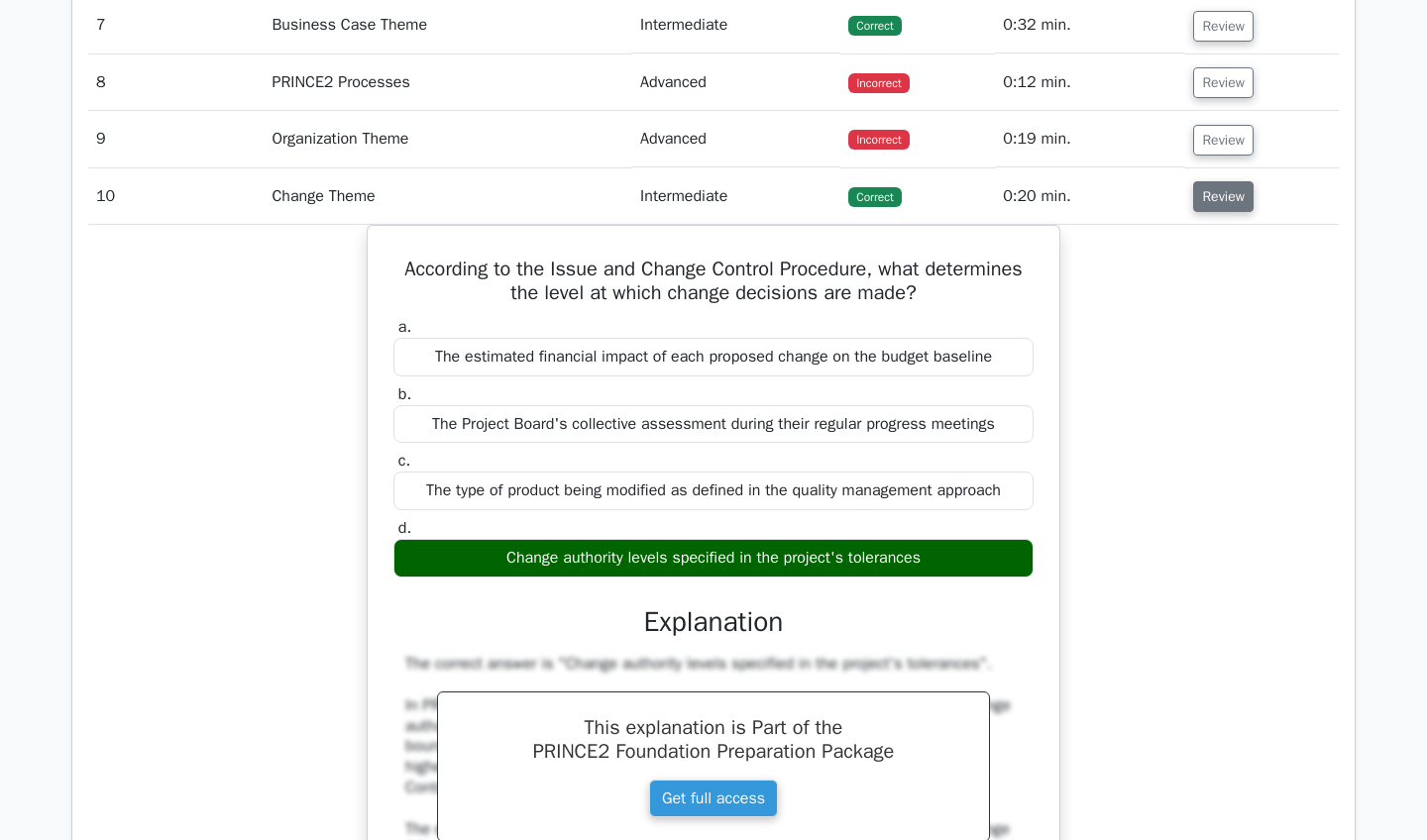 click on "Review" at bounding box center [1223, 196] 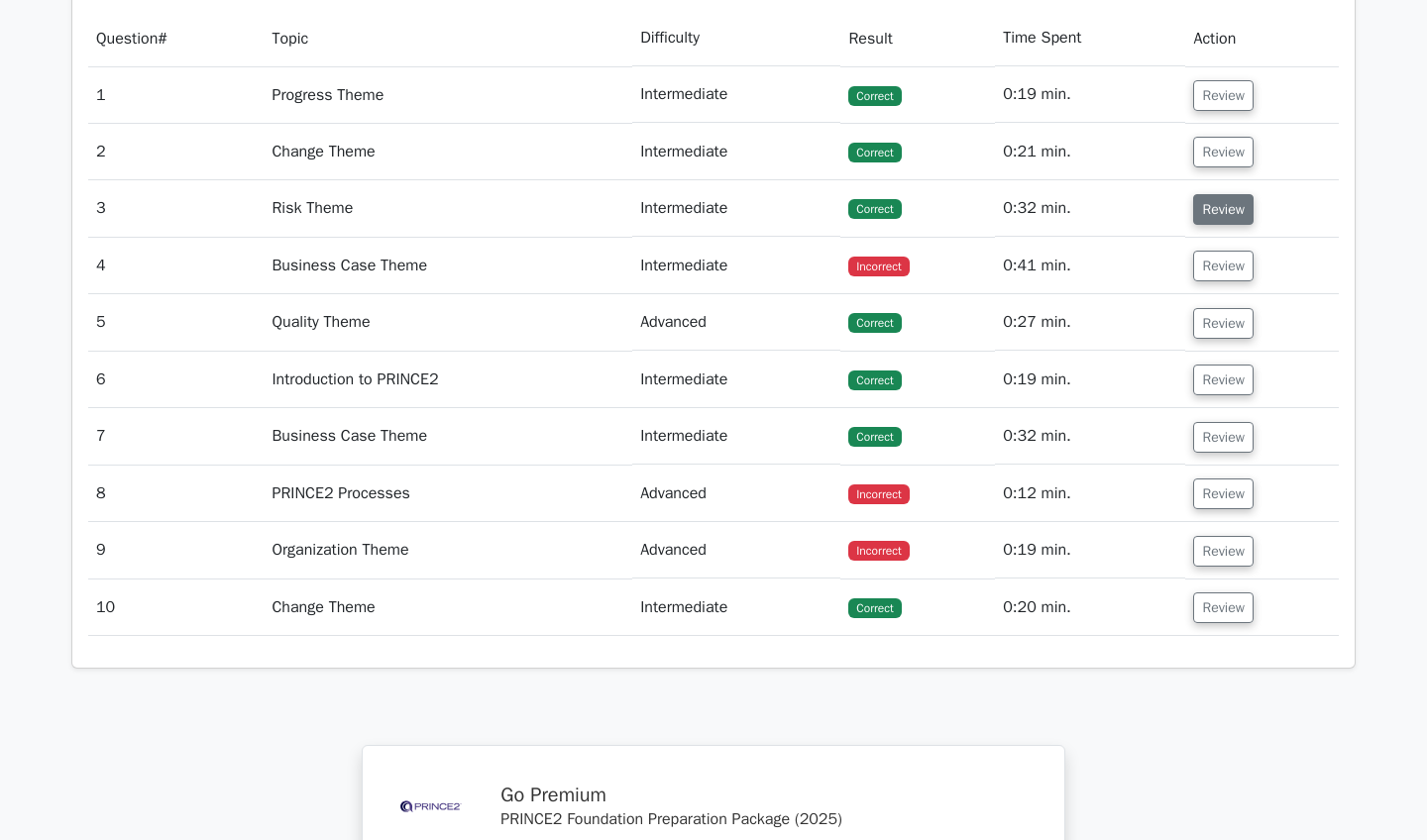 scroll, scrollTop: 1586, scrollLeft: 0, axis: vertical 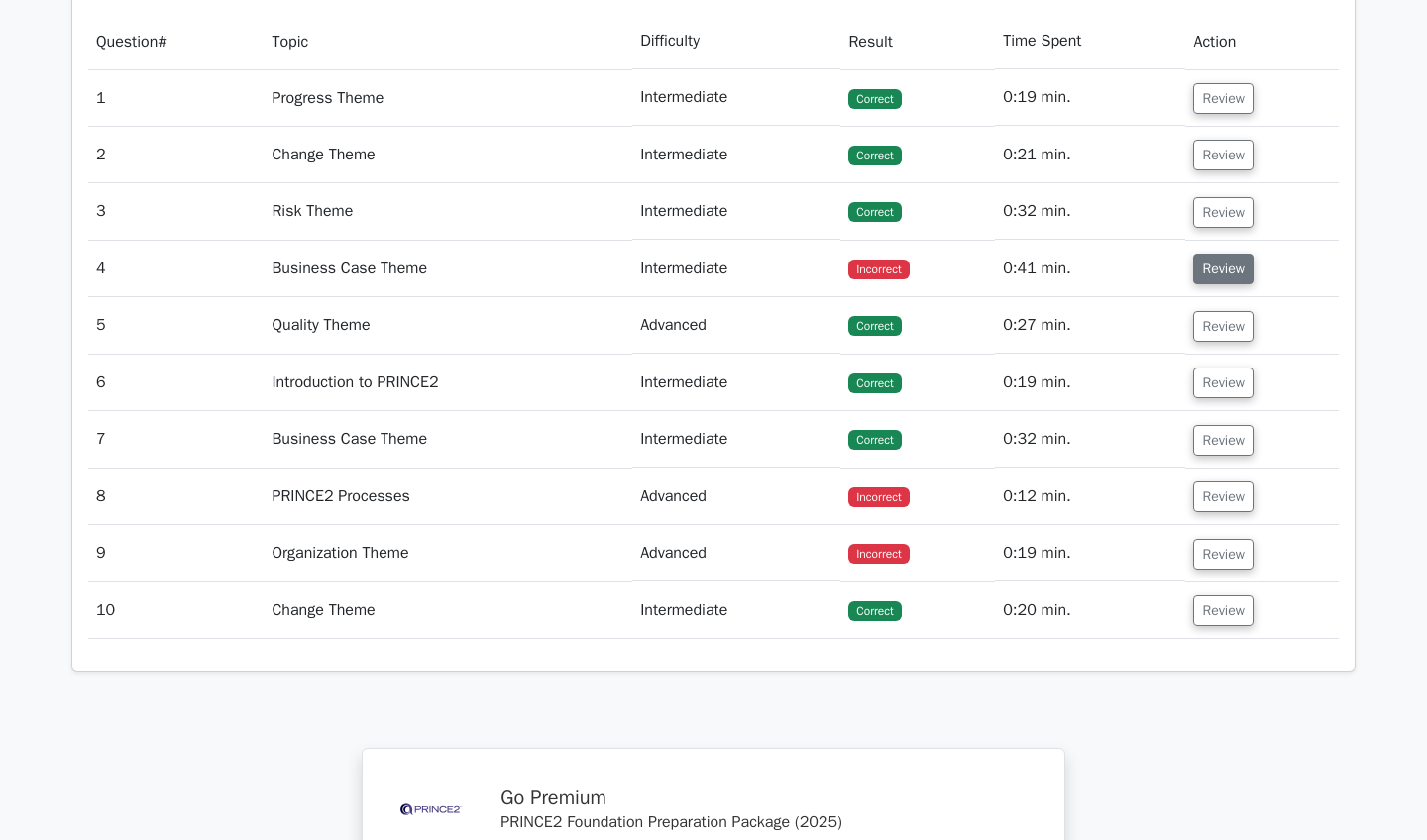 click on "Review" at bounding box center [1223, 268] 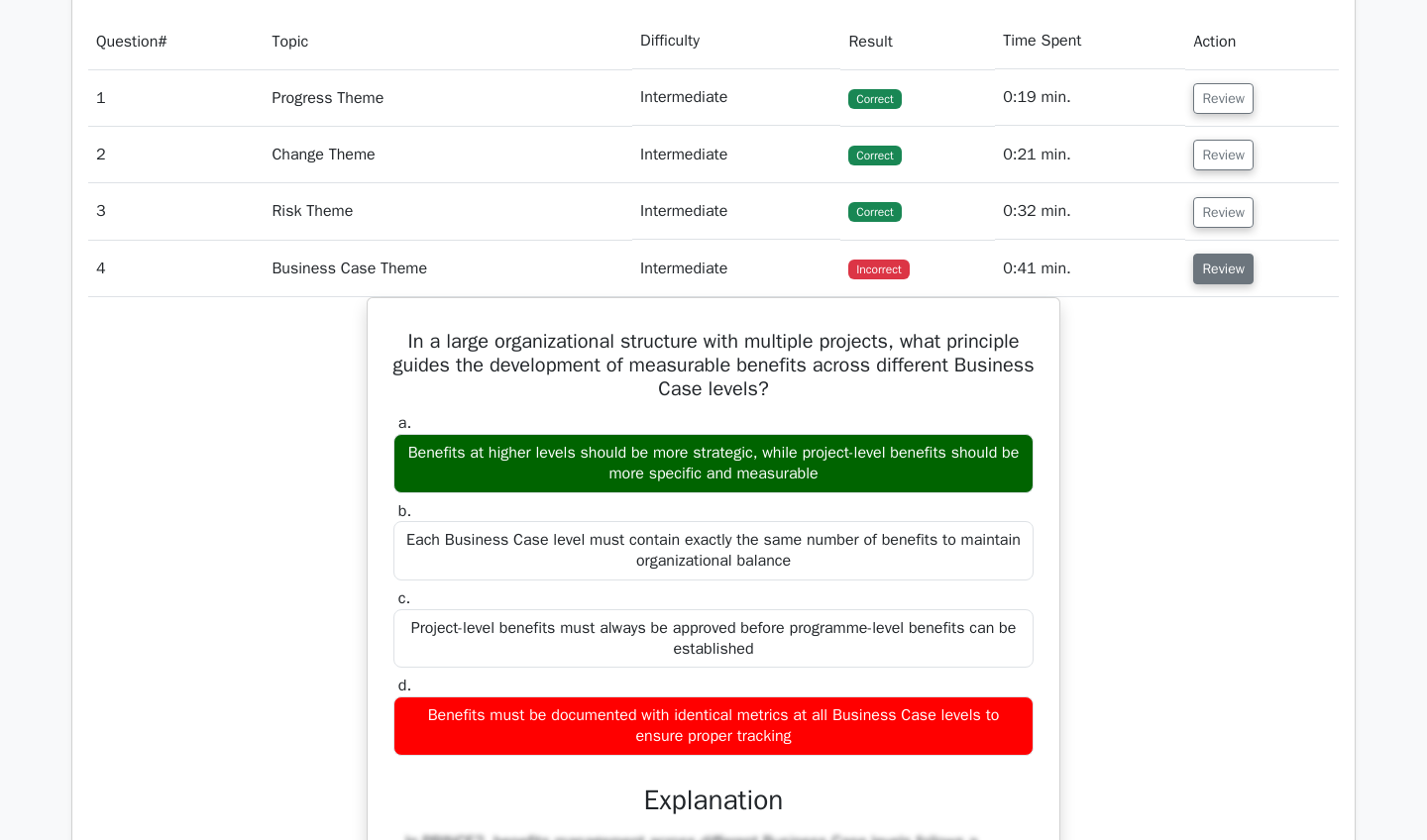 click on "Review" at bounding box center [1223, 268] 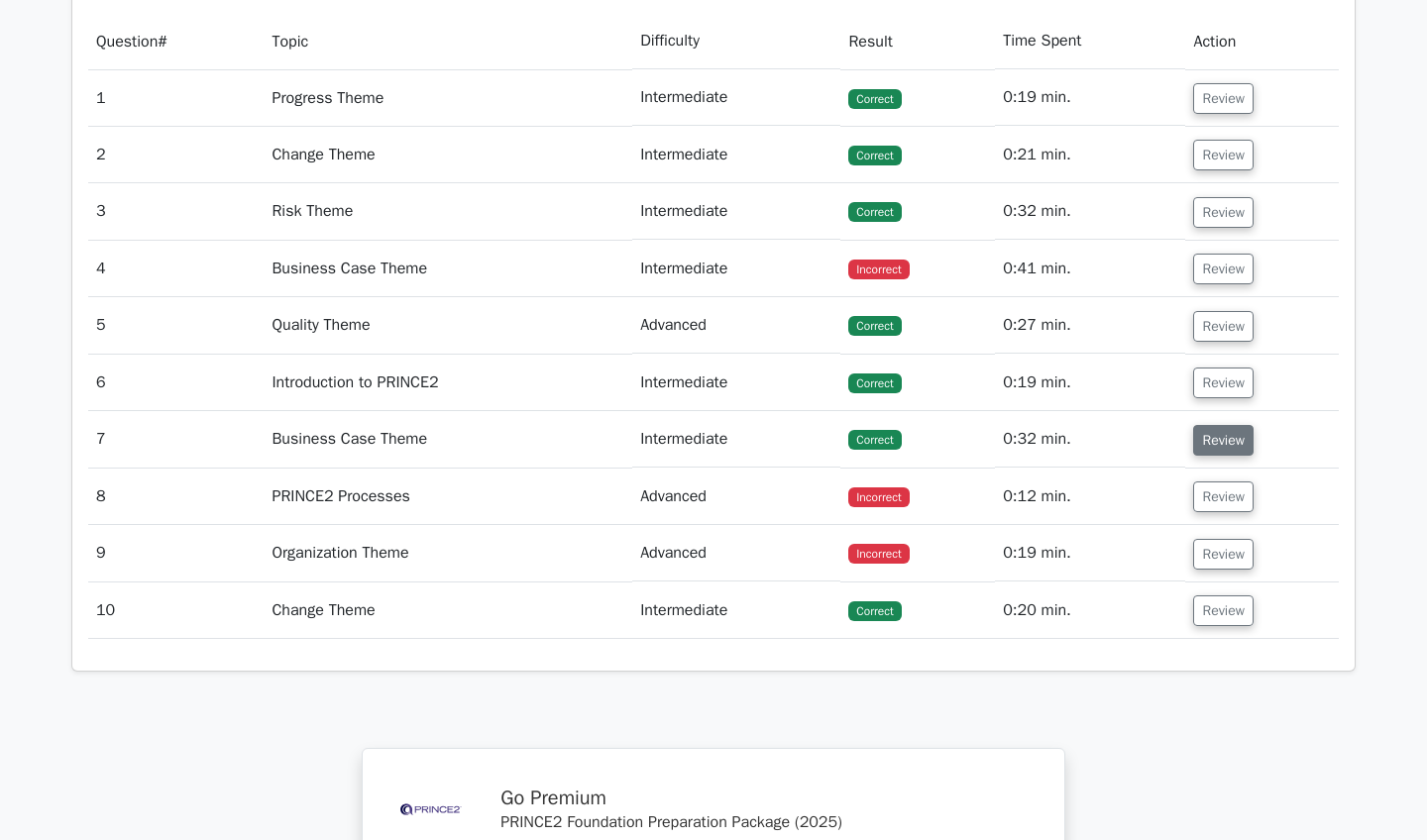 click on "Review" at bounding box center [1223, 440] 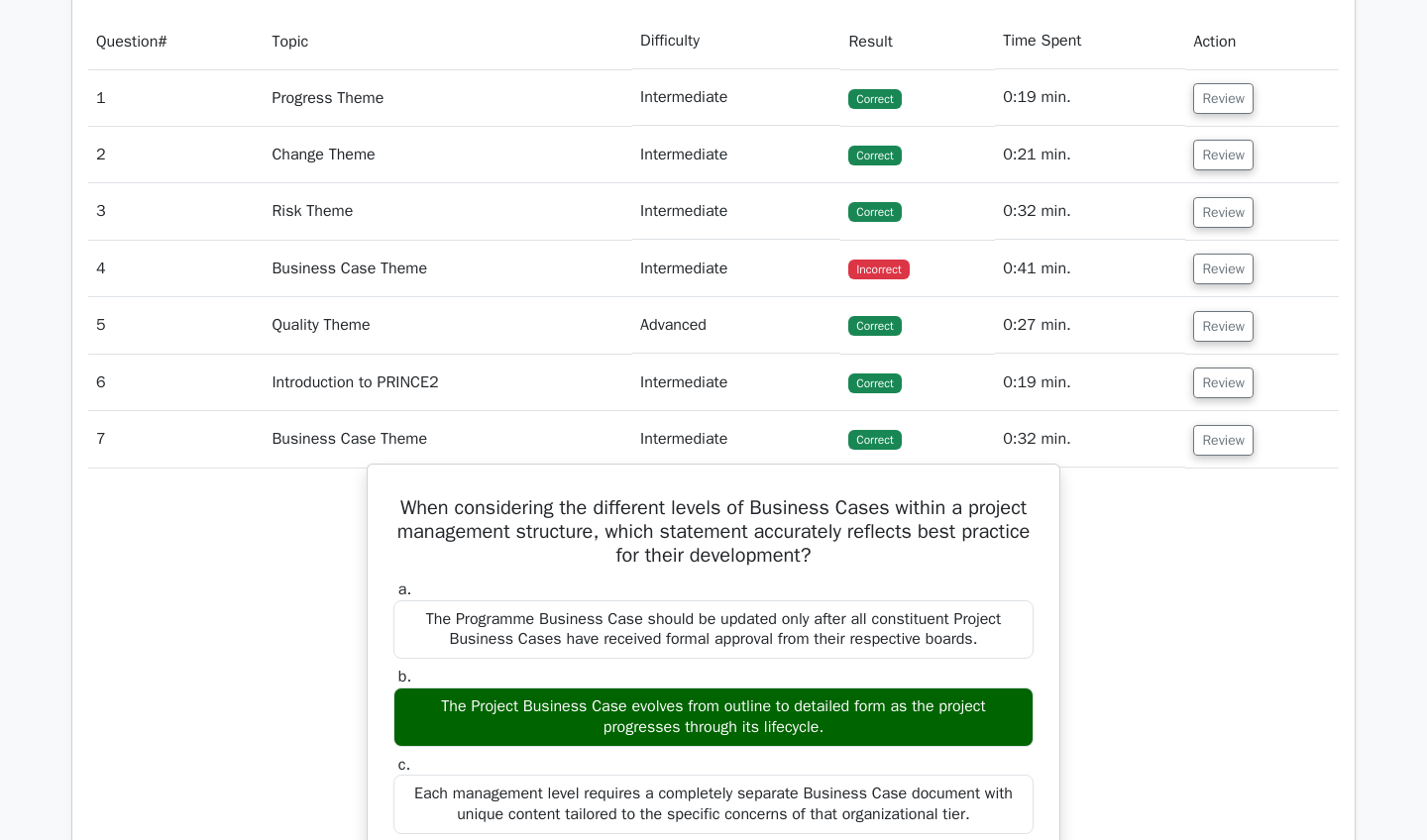click on "When considering the different levels of Business Cases within a project management structure, which statement accurately reflects best practice for their development?" at bounding box center (714, 532) 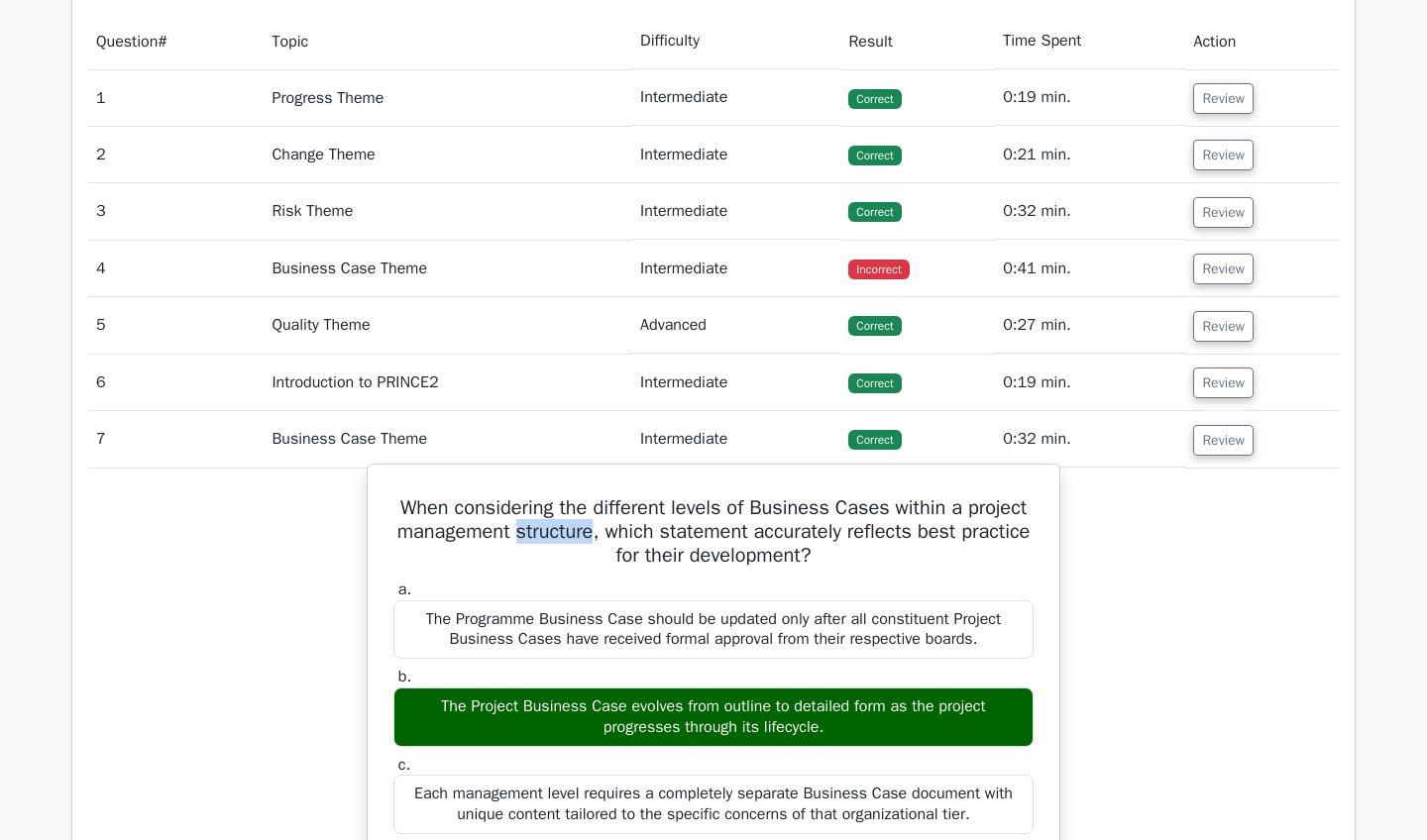 click on "When considering the different levels of Business Cases within a project management structure, which statement accurately reflects best practice for their development?" at bounding box center [714, 532] 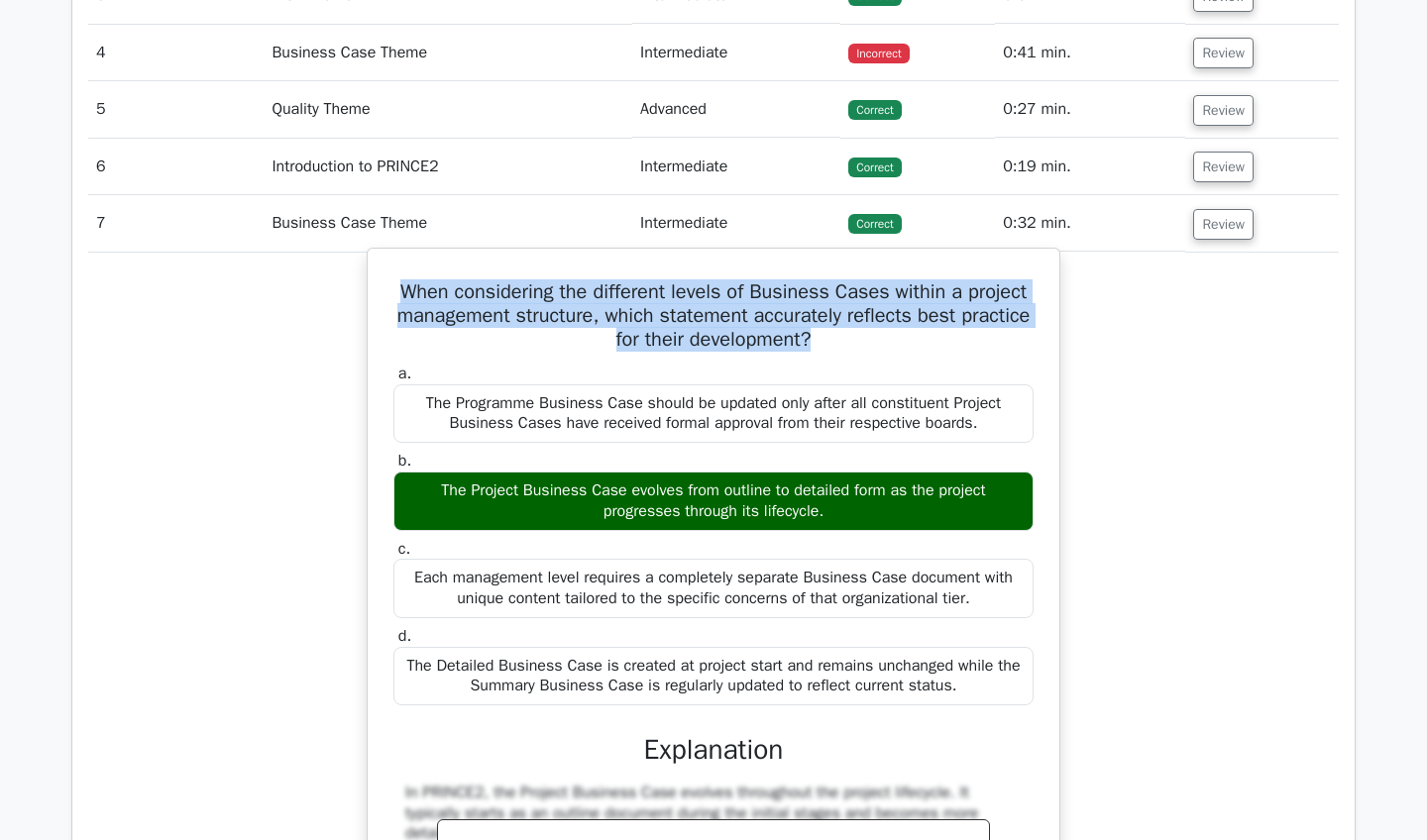 scroll, scrollTop: 1806, scrollLeft: 0, axis: vertical 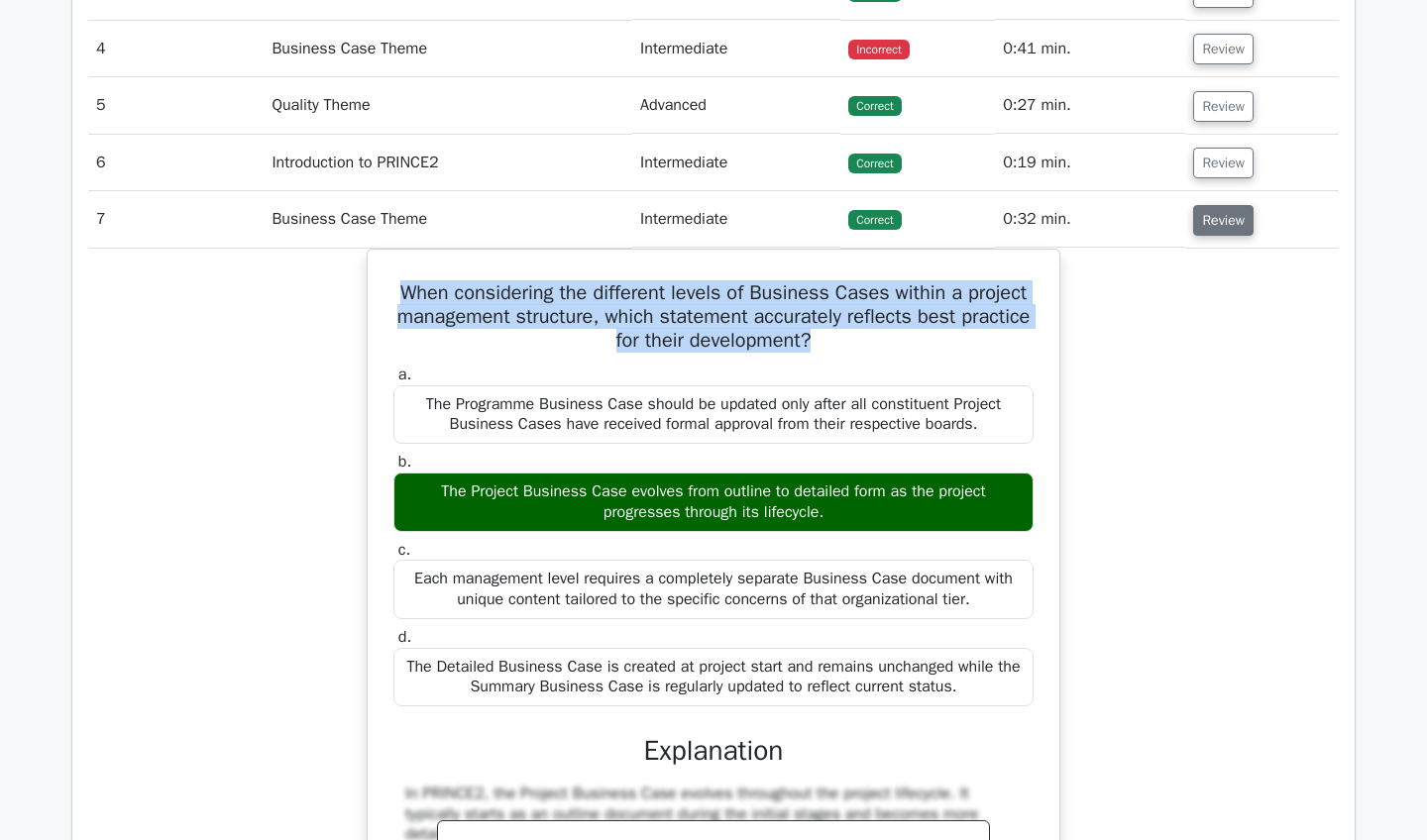 click on "Review" at bounding box center [1223, 220] 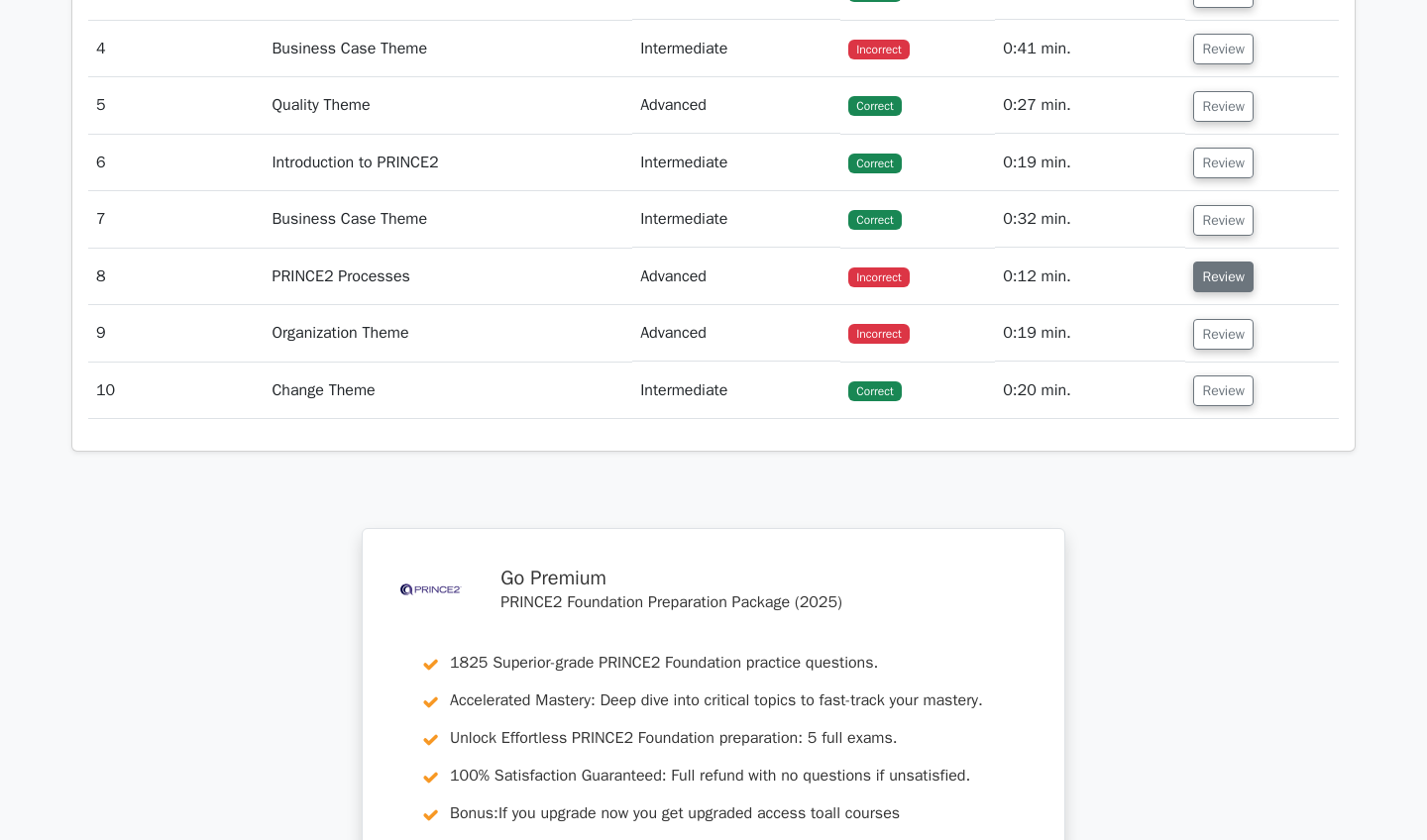 click on "Review" at bounding box center (1223, 276) 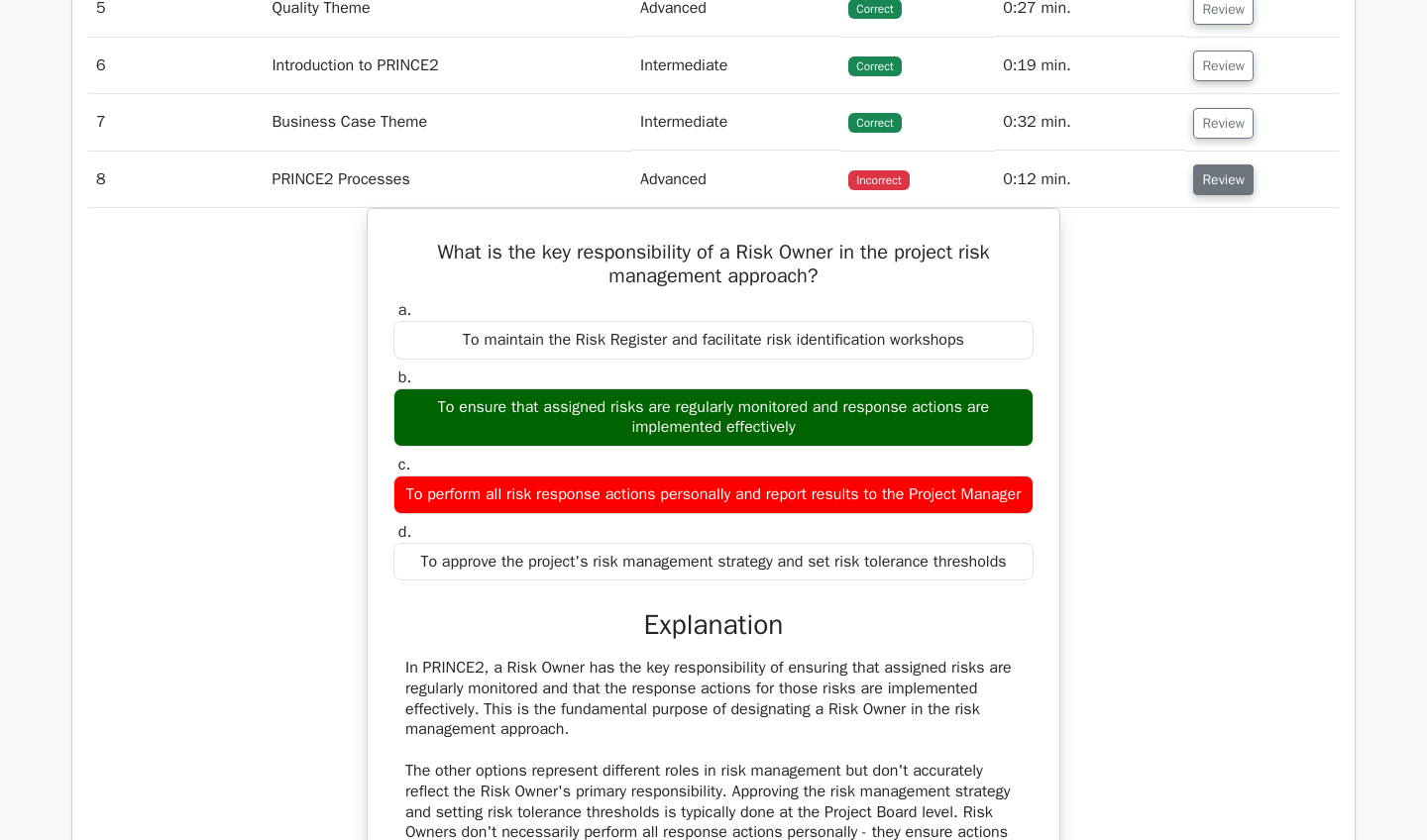 scroll, scrollTop: 1939, scrollLeft: 0, axis: vertical 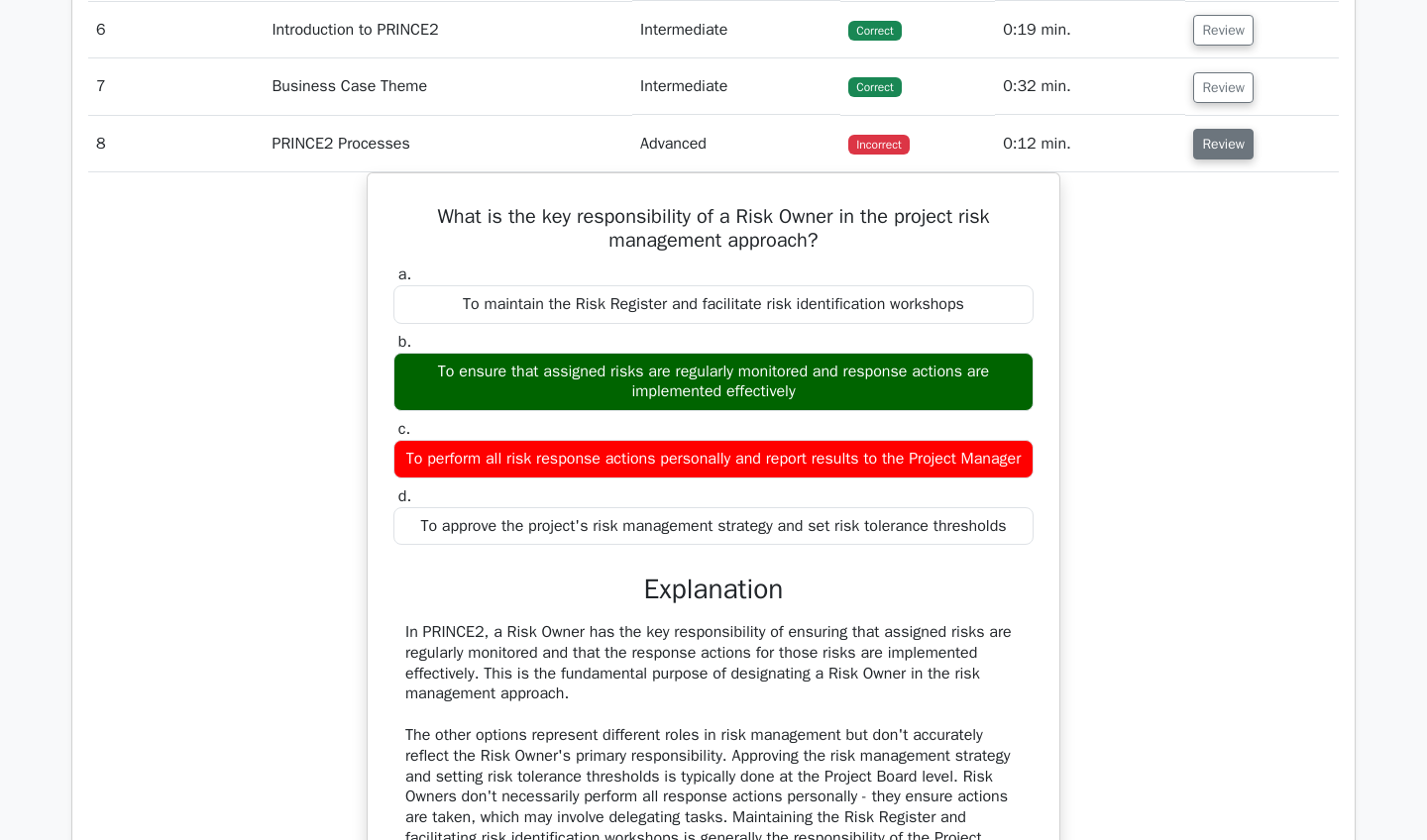 click on "Review" at bounding box center [1223, 144] 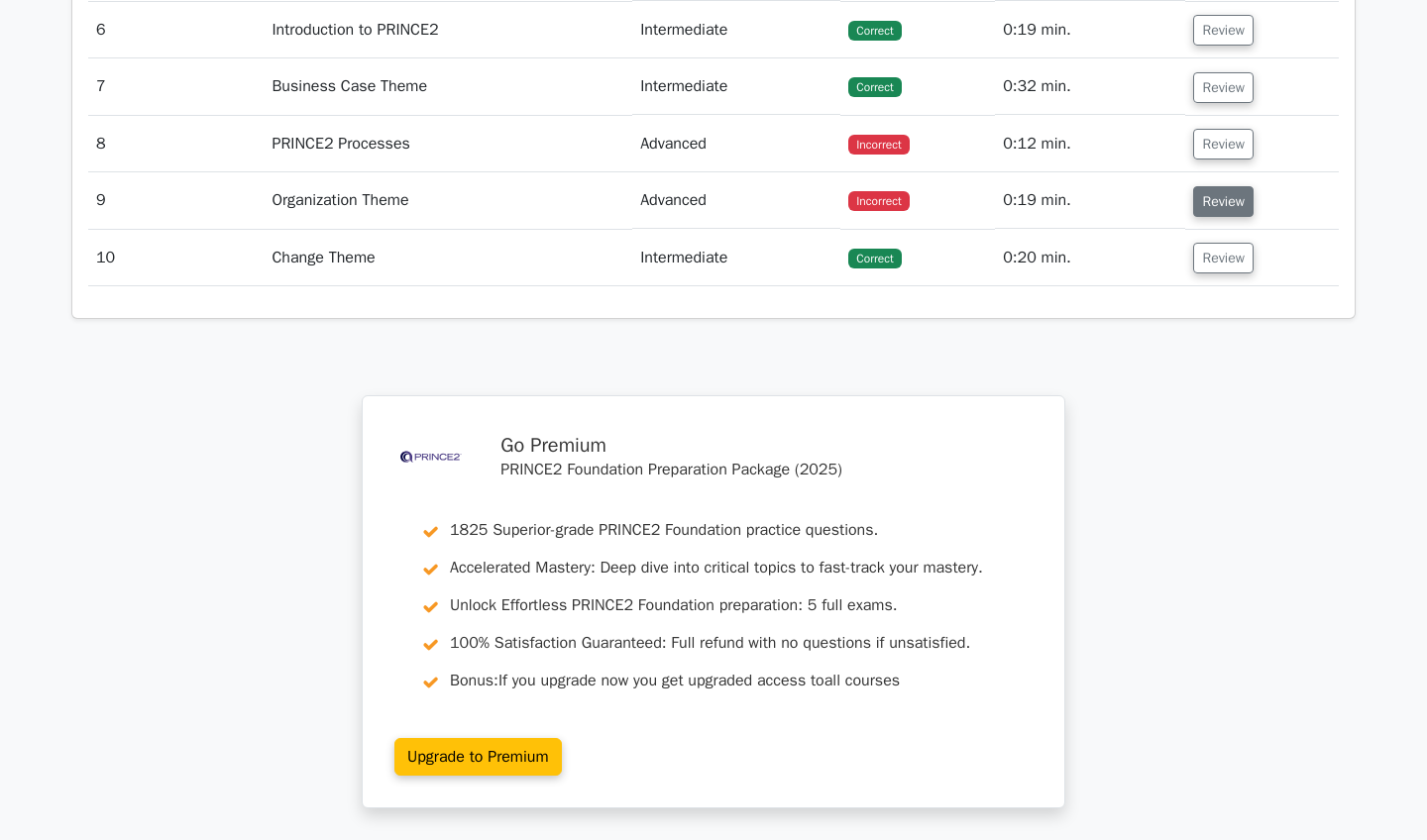 click on "Review" at bounding box center [1223, 201] 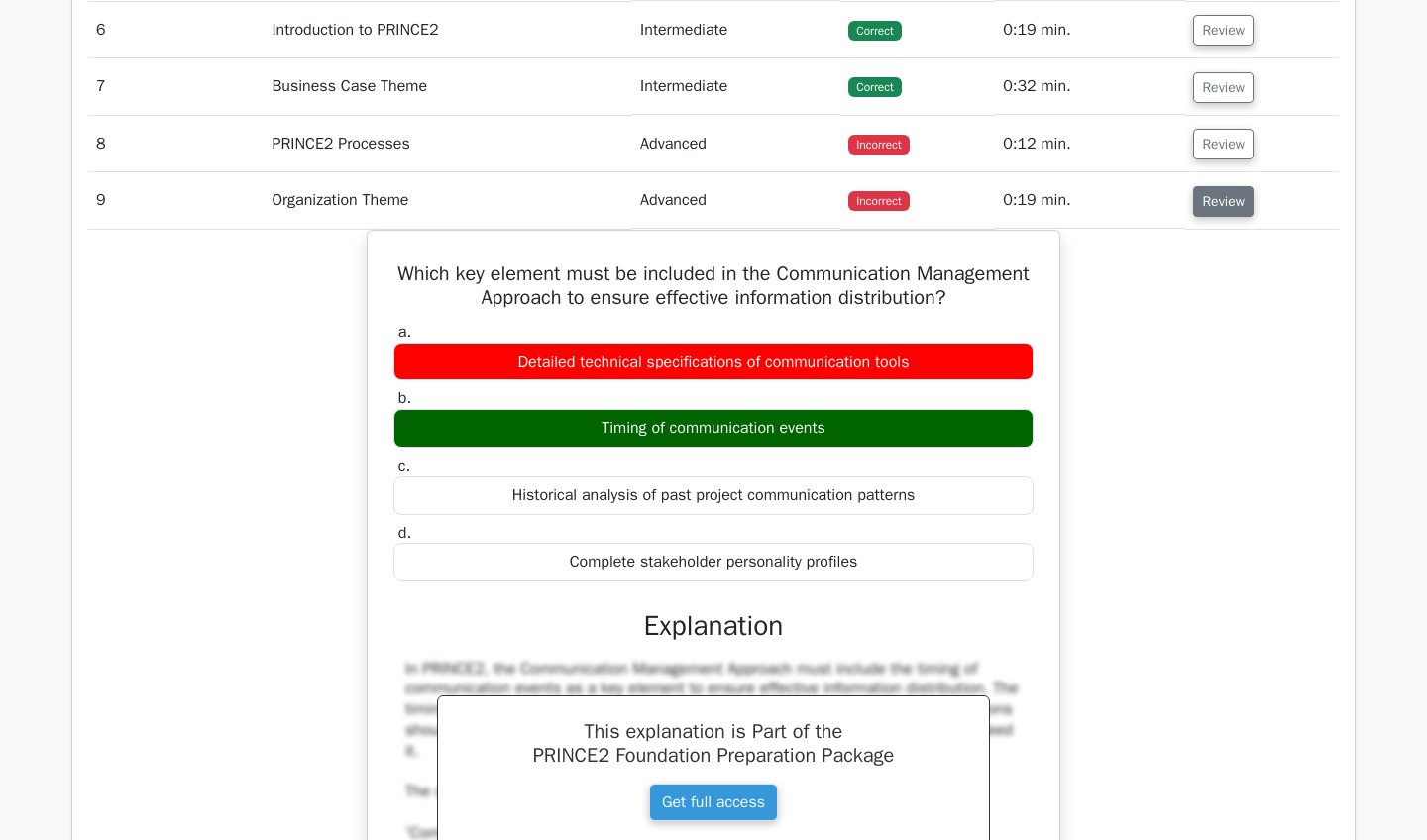 click on "Review" at bounding box center [1223, 201] 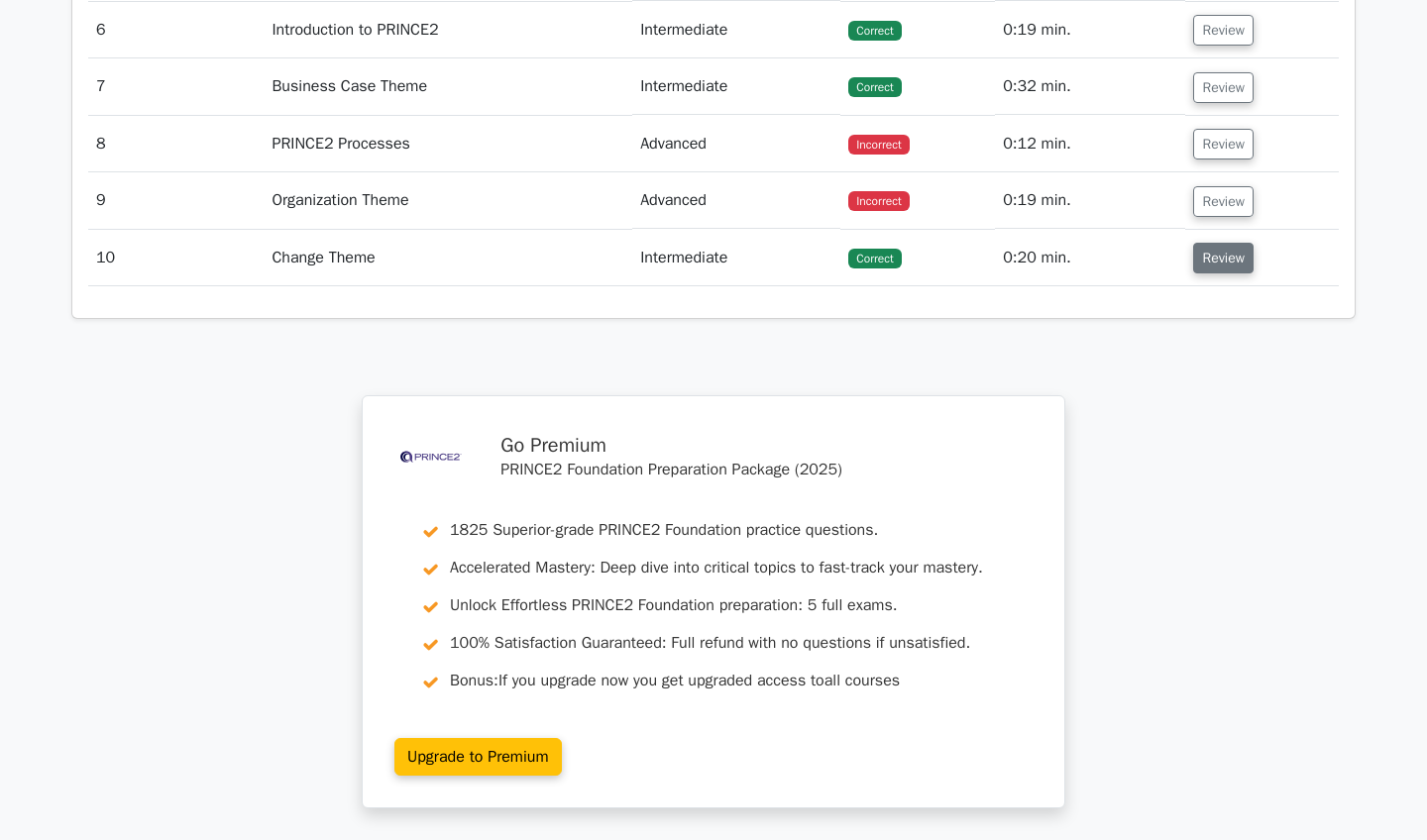 click on "Review" at bounding box center [1223, 258] 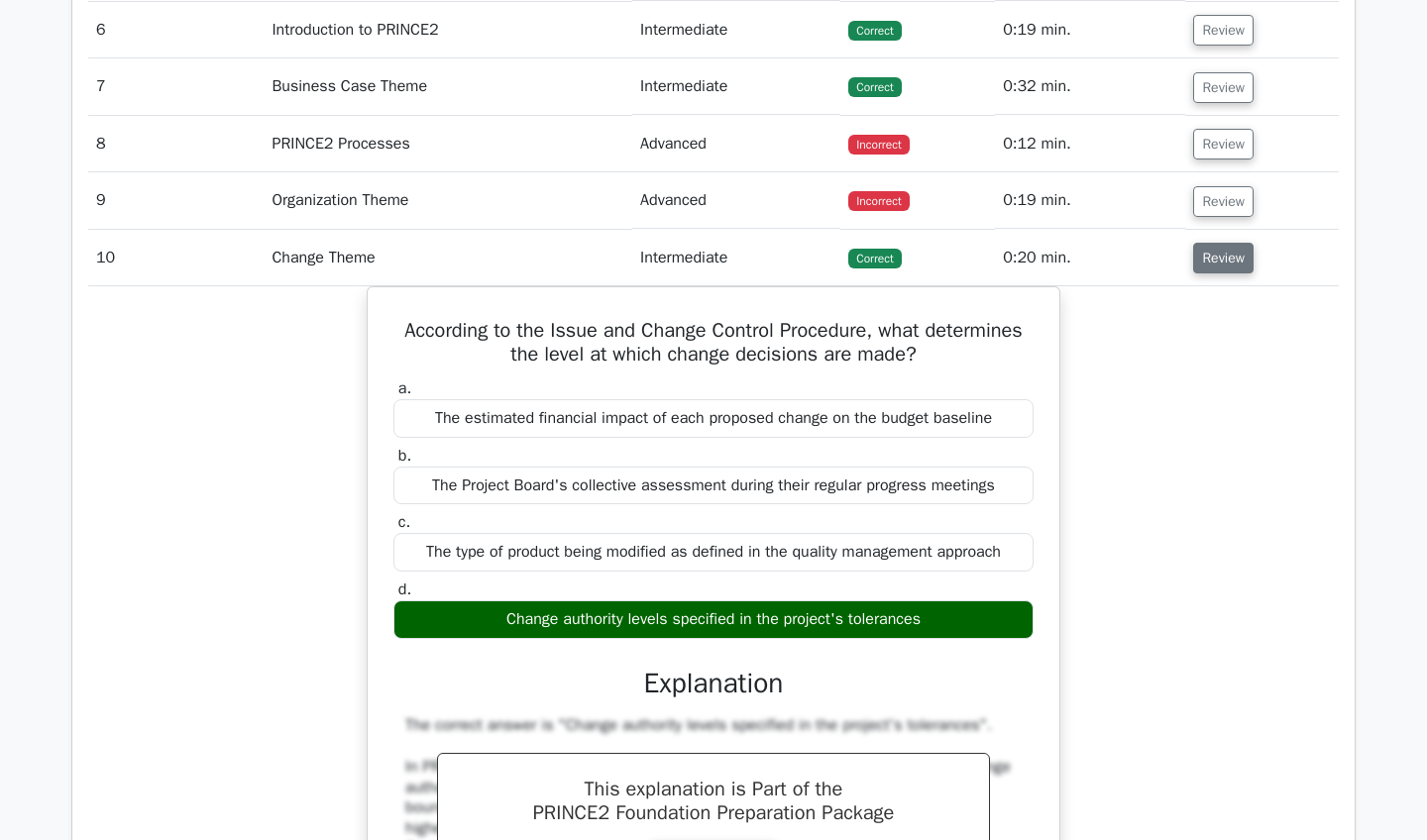 click on "Review" at bounding box center (1223, 258) 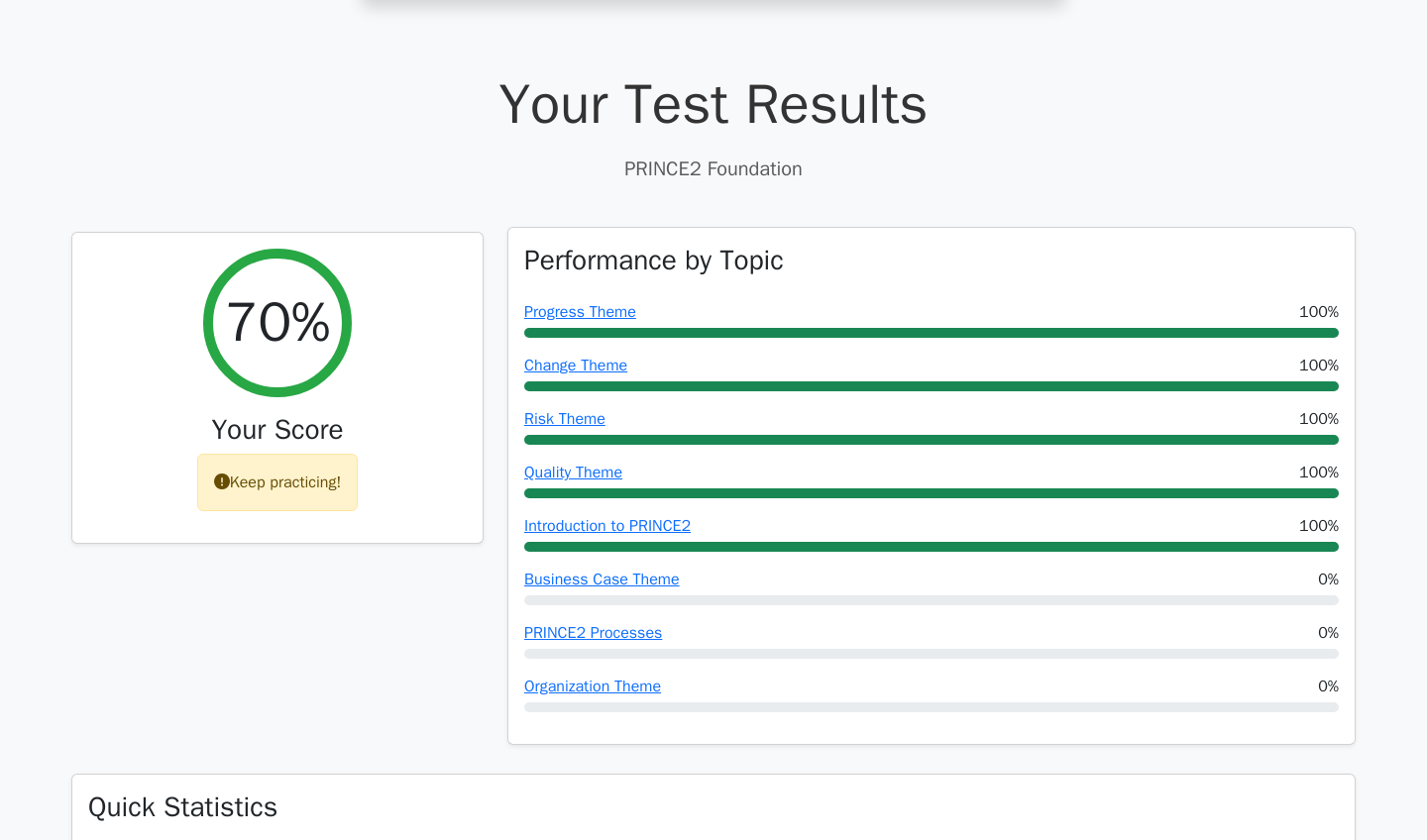 scroll, scrollTop: 532, scrollLeft: 0, axis: vertical 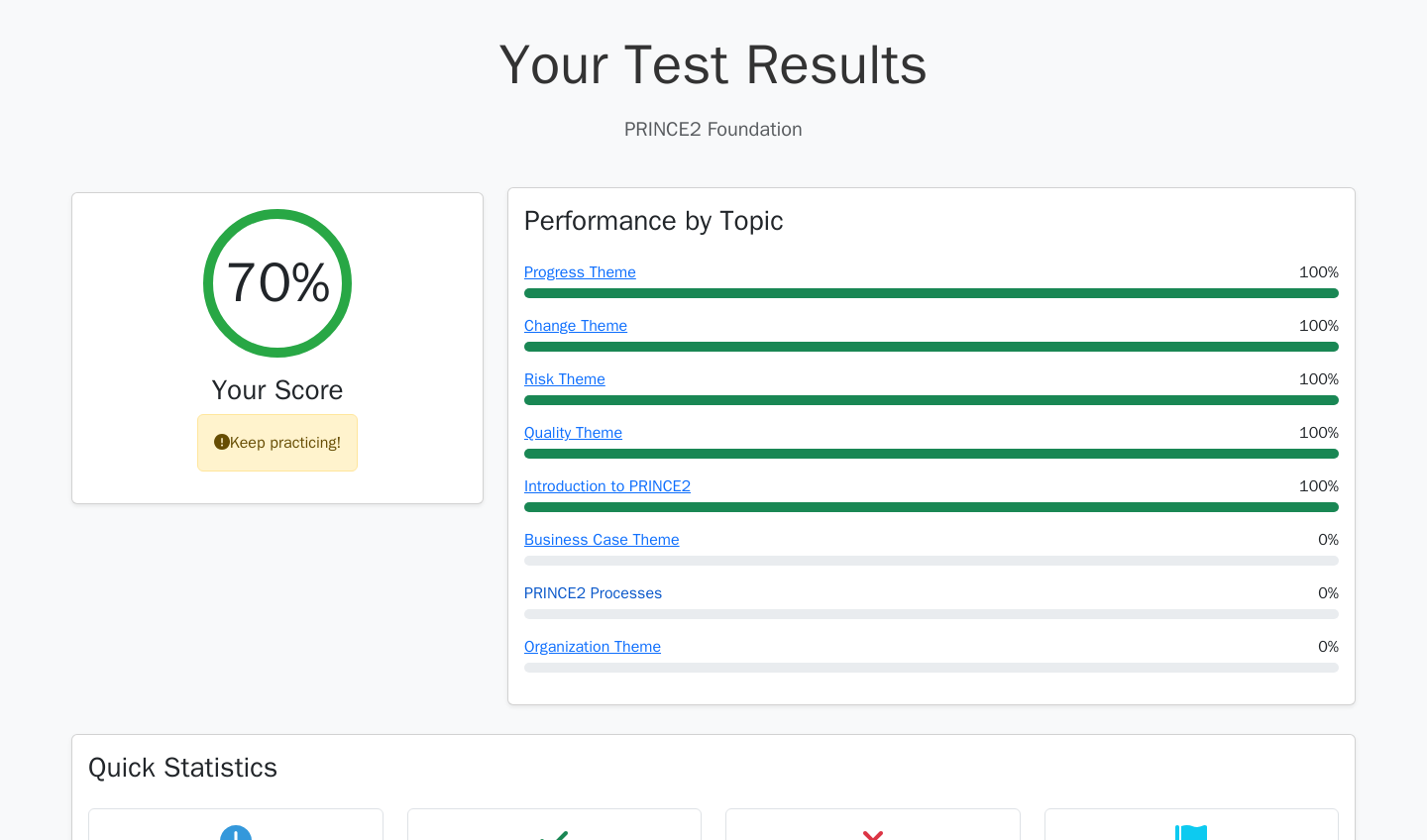 click on "PRINCE2 Processes" at bounding box center [593, 593] 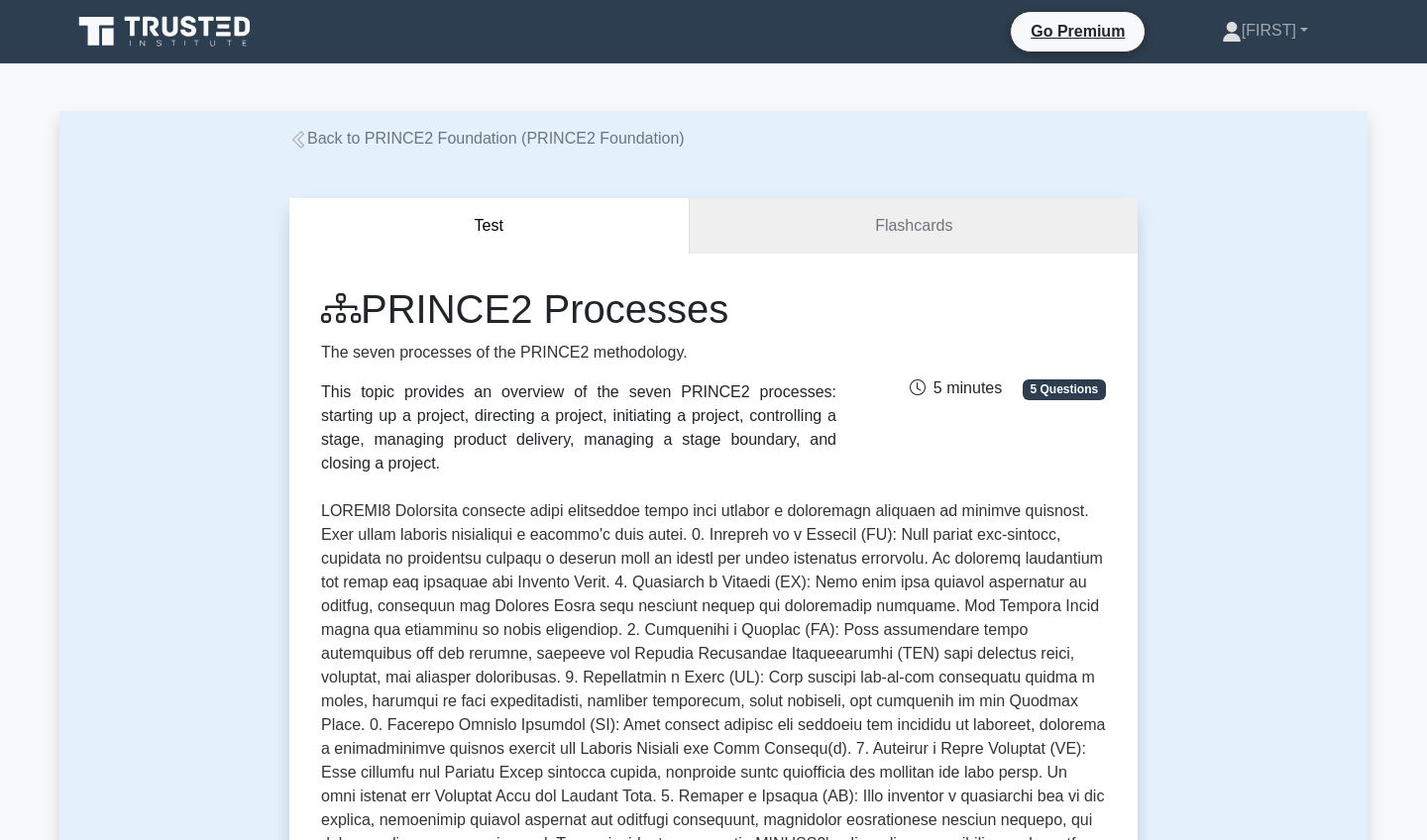 scroll, scrollTop: 0, scrollLeft: 0, axis: both 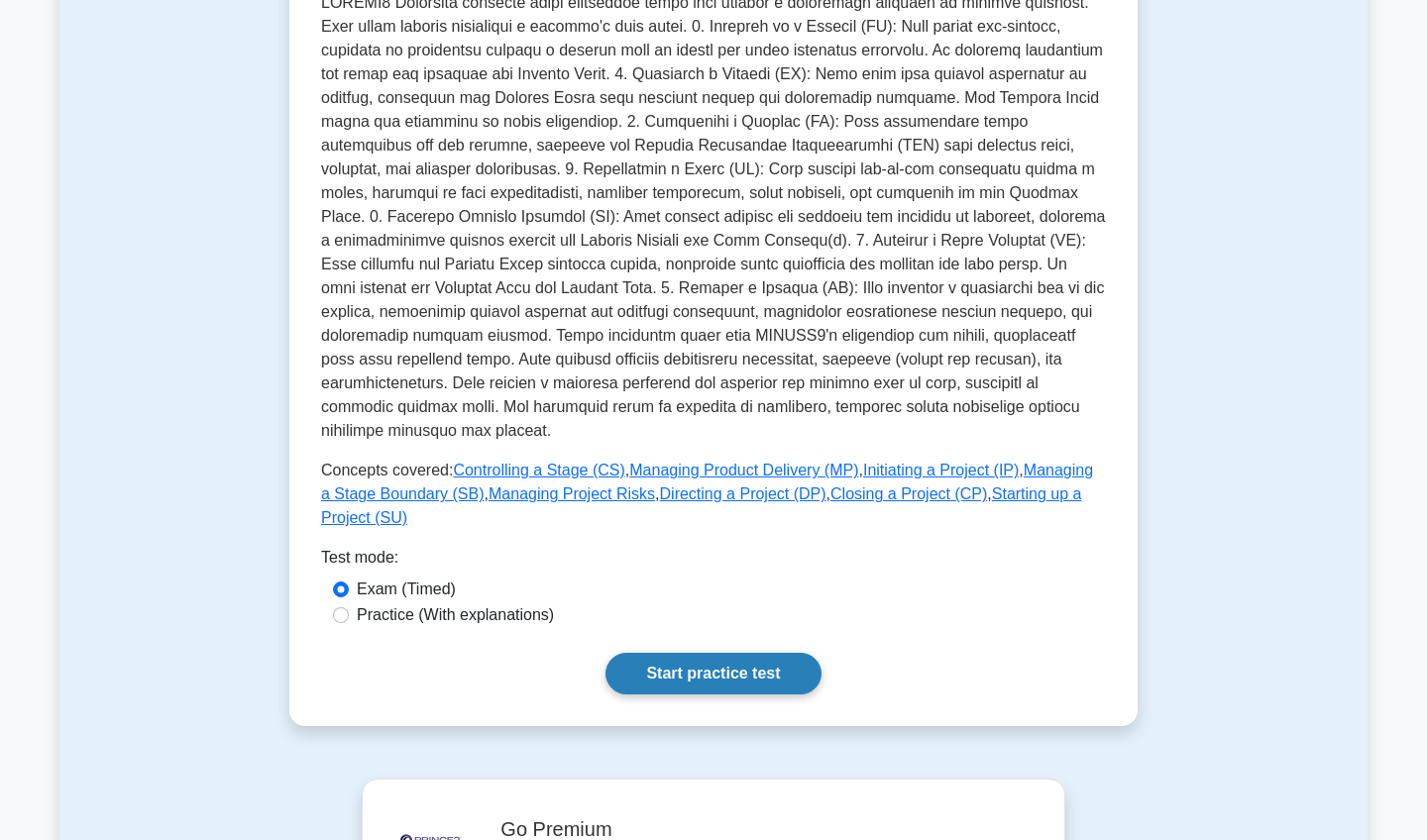 click on "Start practice test" at bounding box center (713, 674) 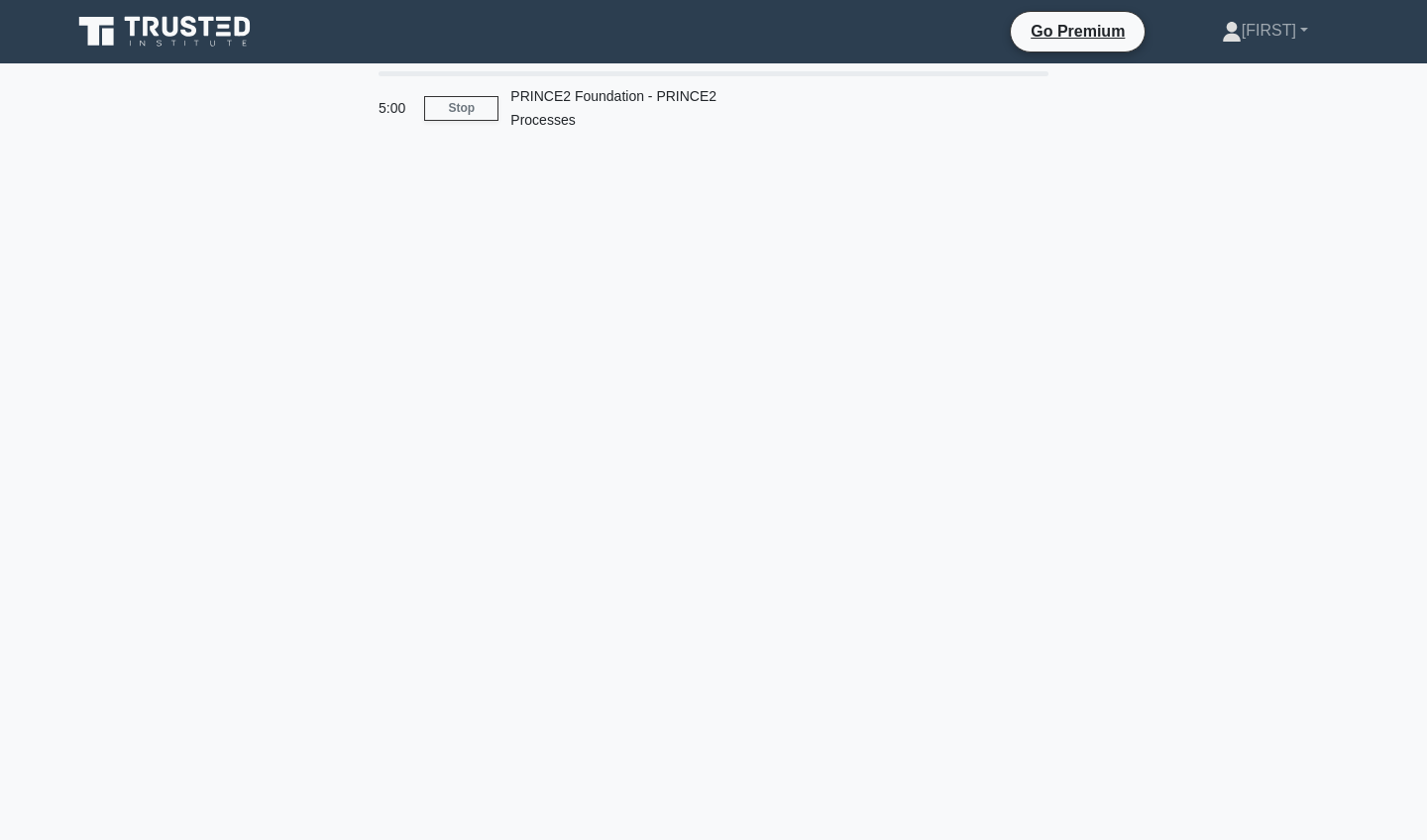 scroll, scrollTop: 0, scrollLeft: 0, axis: both 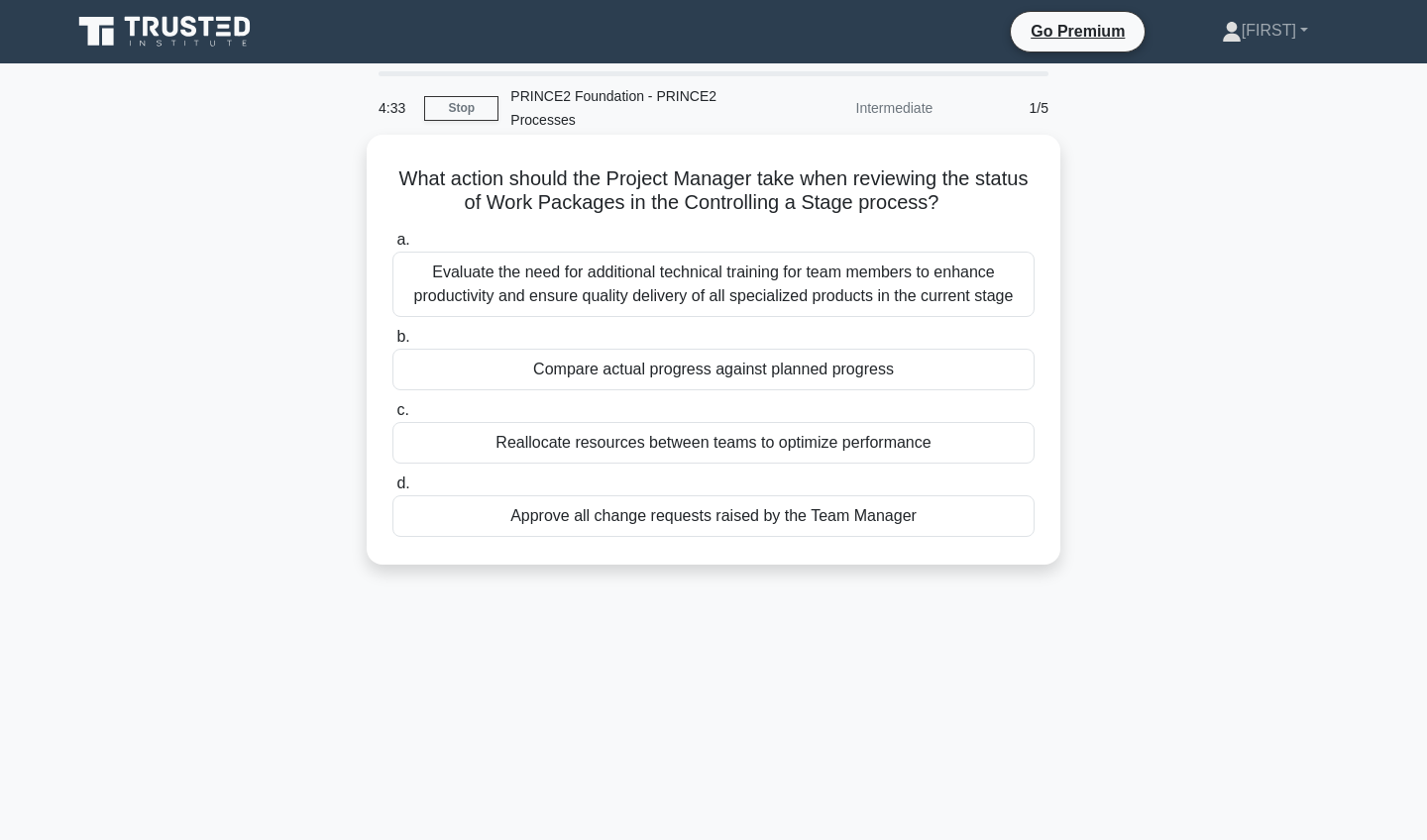 click on "Compare actual progress against planned progress" at bounding box center [714, 369] 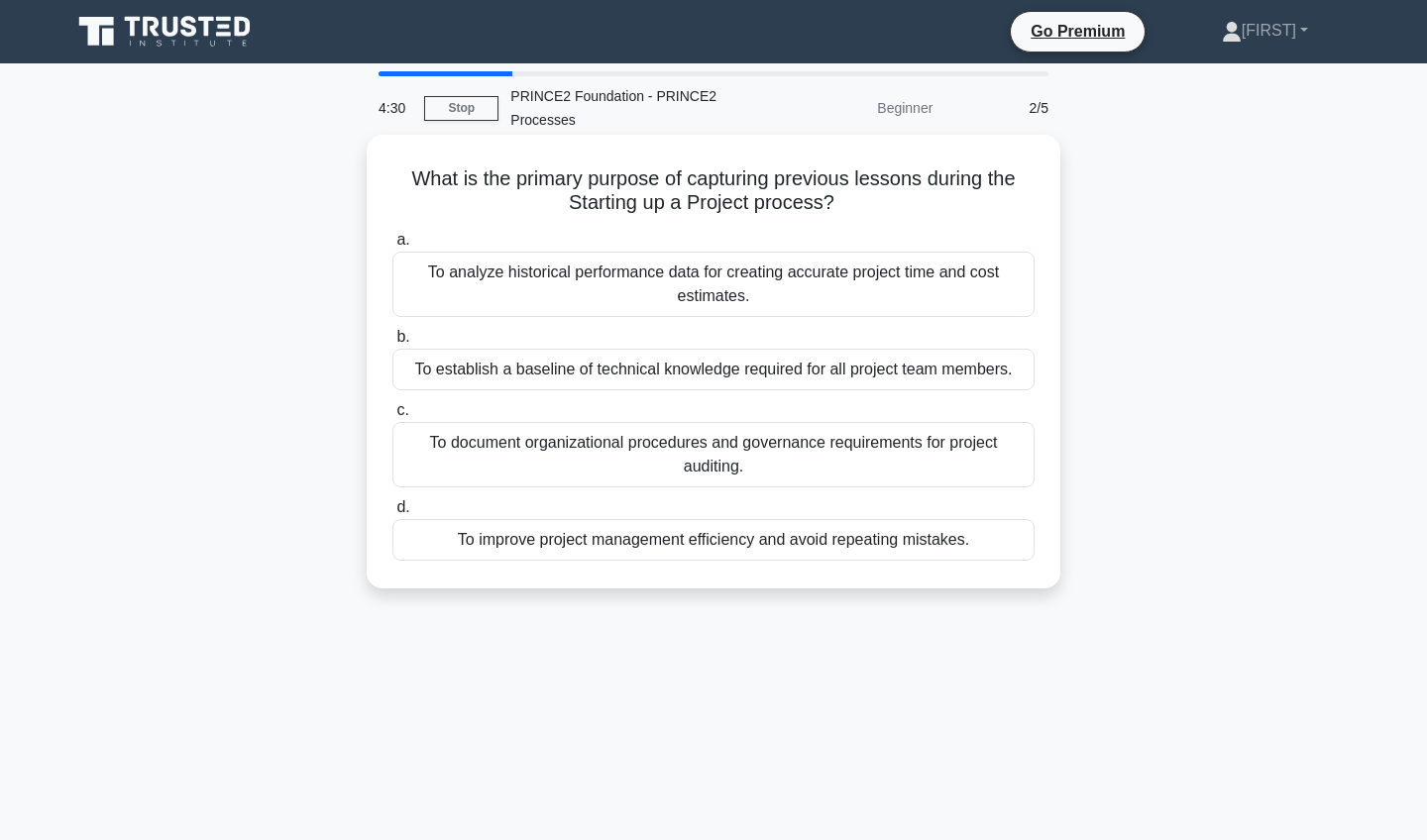 click on "What is the primary purpose of capturing previous lessons during the Starting up a Project process?
.spinner_0XTQ{transform-origin:center;animation:spinner_y6GP .75s linear infinite}@keyframes spinner_y6GP{100%{transform:rotate(360deg)}}" at bounding box center (714, 191) 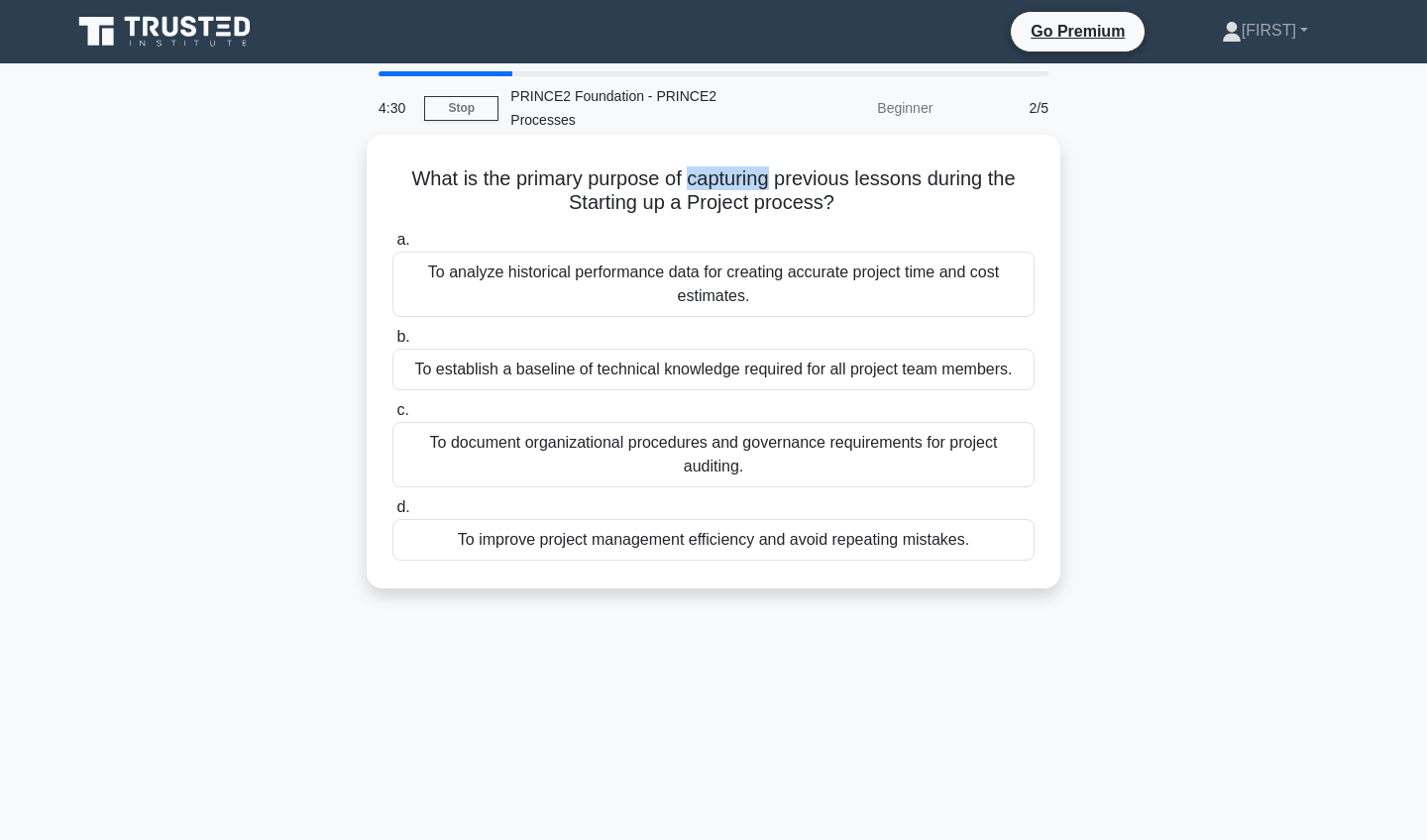click on "What is the primary purpose of capturing previous lessons during the Starting up a Project process?
.spinner_0XTQ{transform-origin:center;animation:spinner_y6GP .75s linear infinite}@keyframes spinner_y6GP{100%{transform:rotate(360deg)}}" at bounding box center (714, 191) 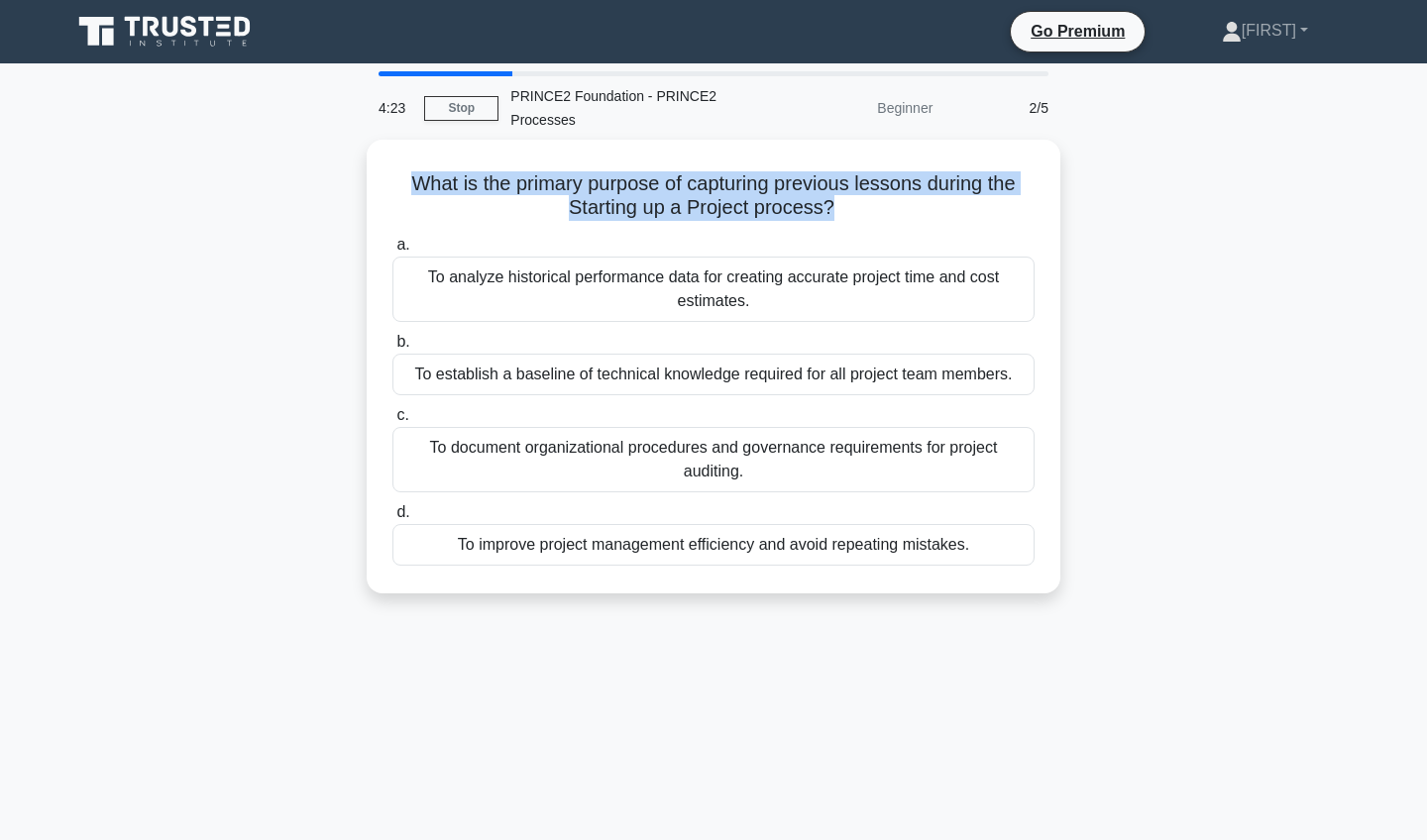 click on "What is the primary purpose of capturing previous lessons during the Starting up a Project process?
.spinner_0XTQ{transform-origin:center;animation:spinner_y6GP .75s linear infinite}@keyframes spinner_y6GP{100%{transform:rotate(360deg)}}
a.
To analyze historical performance data for creating accurate project time and cost estimates.
b. c. d." at bounding box center (714, 378) 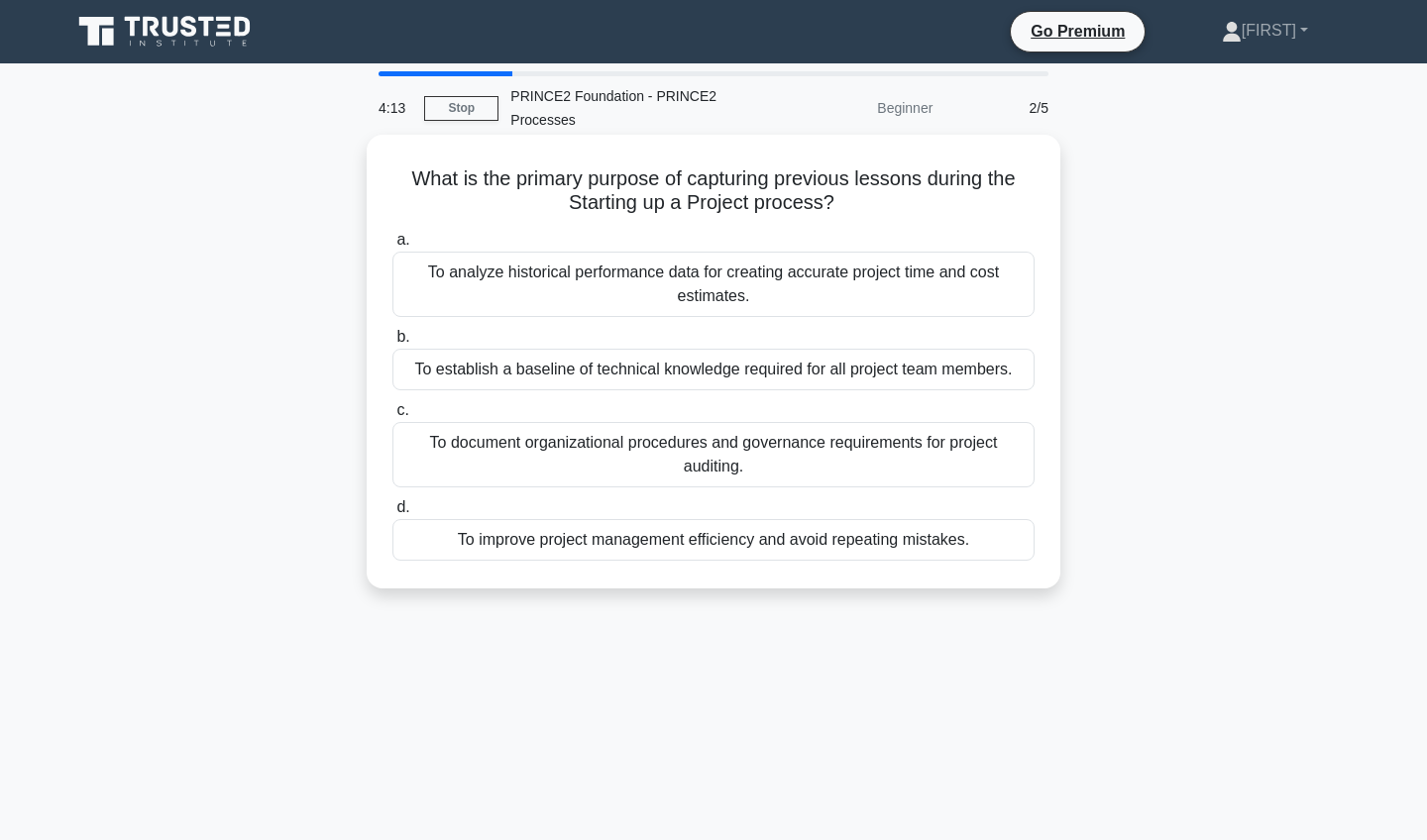 click on "To improve project management efficiency and avoid repeating mistakes." at bounding box center [714, 540] 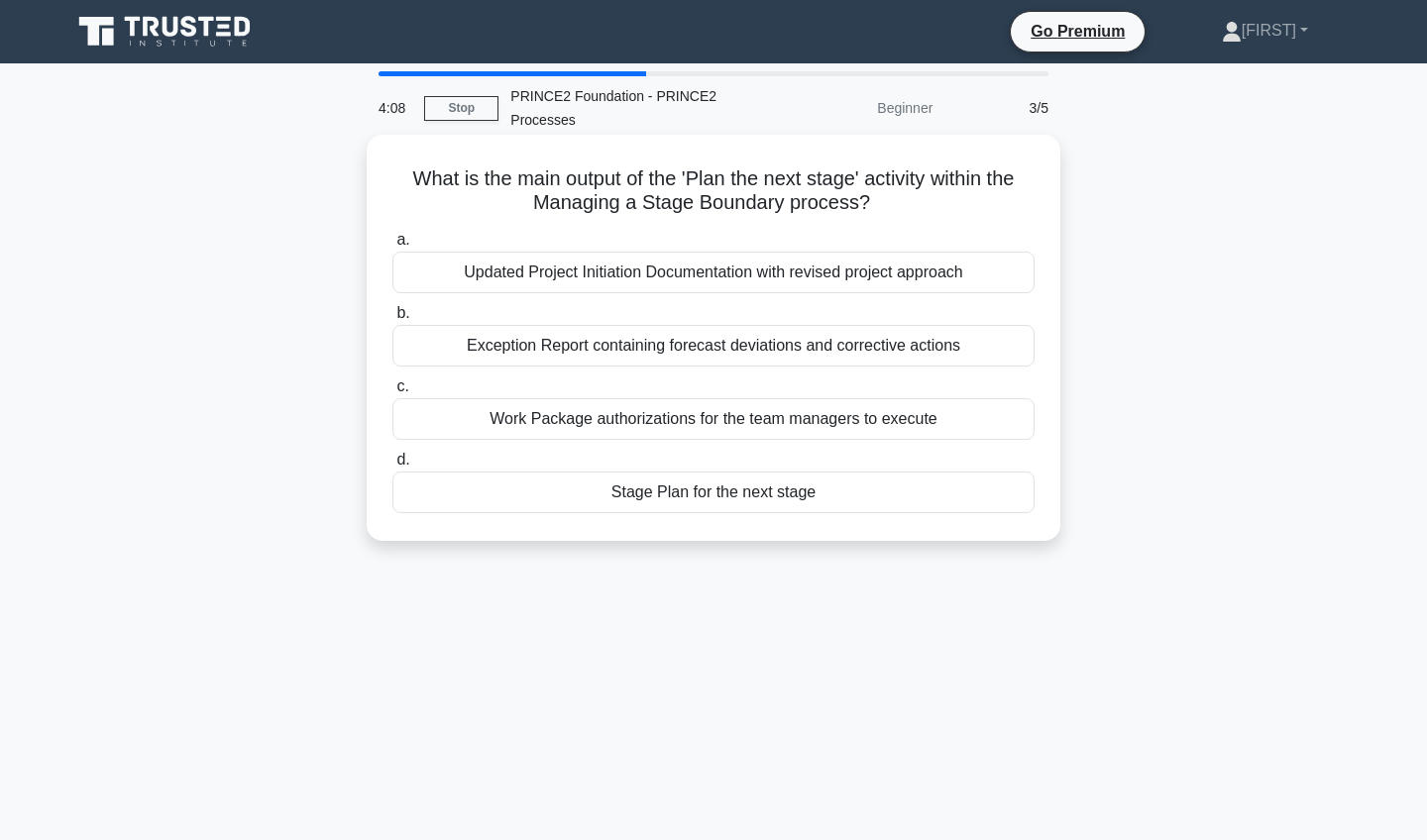 click on "What is the main output of the 'Plan the next stage' activity within the Managing a Stage Boundary process?
.spinner_0XTQ{transform-origin:center;animation:spinner_y6GP .75s linear infinite}@keyframes spinner_y6GP{100%{transform:rotate(360deg)}}" at bounding box center [714, 191] 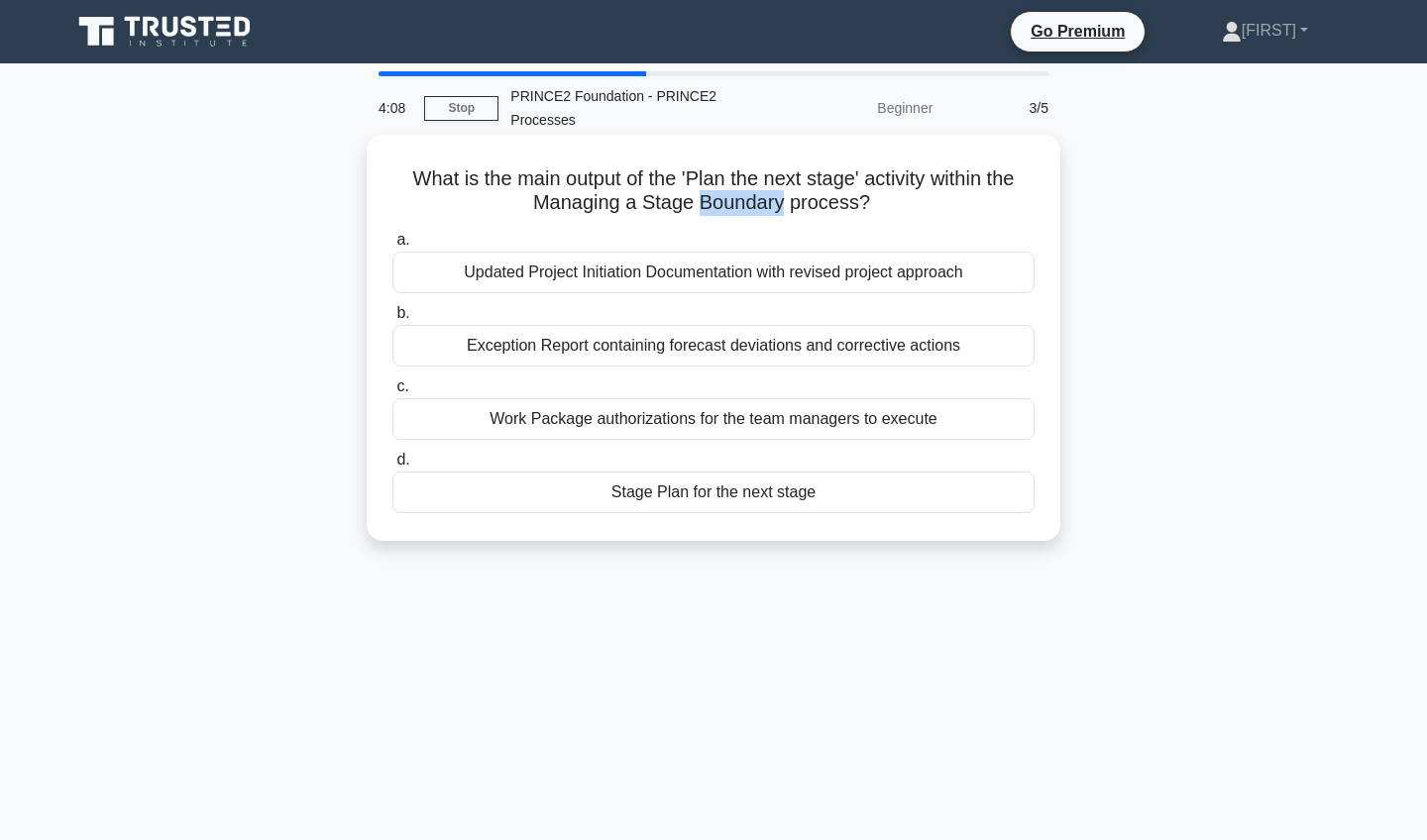 click on "What is the main output of the 'Plan the next stage' activity within the Managing a Stage Boundary process?
.spinner_0XTQ{transform-origin:center;animation:spinner_y6GP .75s linear infinite}@keyframes spinner_y6GP{100%{transform:rotate(360deg)}}" at bounding box center [714, 191] 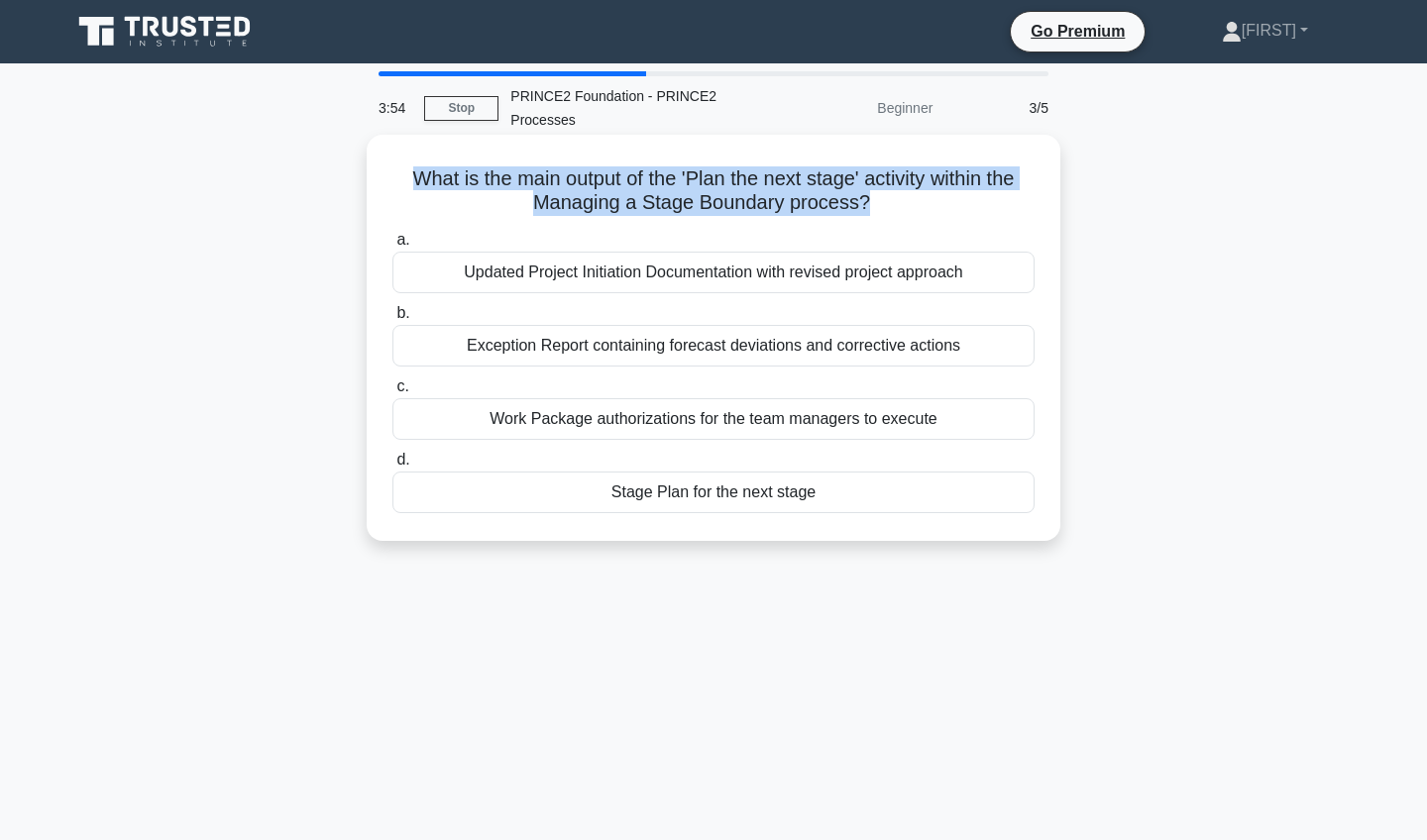 click on "Stage Plan for the next stage" at bounding box center [714, 492] 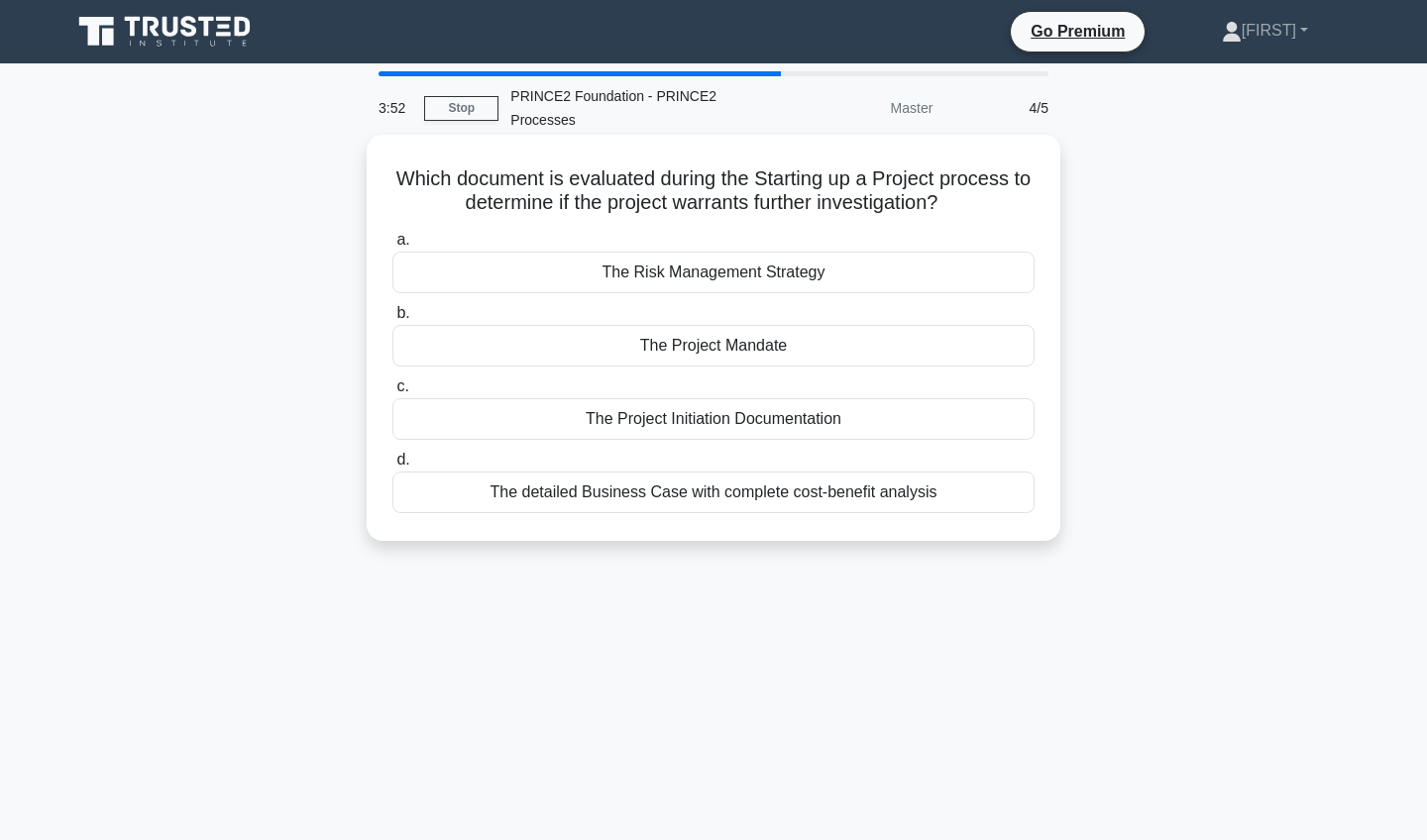 click on "Which document is evaluated during the Starting up a Project process to determine if the project warrants further investigation?
.spinner_0XTQ{transform-origin:center;animation:spinner_y6GP .75s linear infinite}@keyframes spinner_y6GP{100%{transform:rotate(360deg)}}" at bounding box center [714, 191] 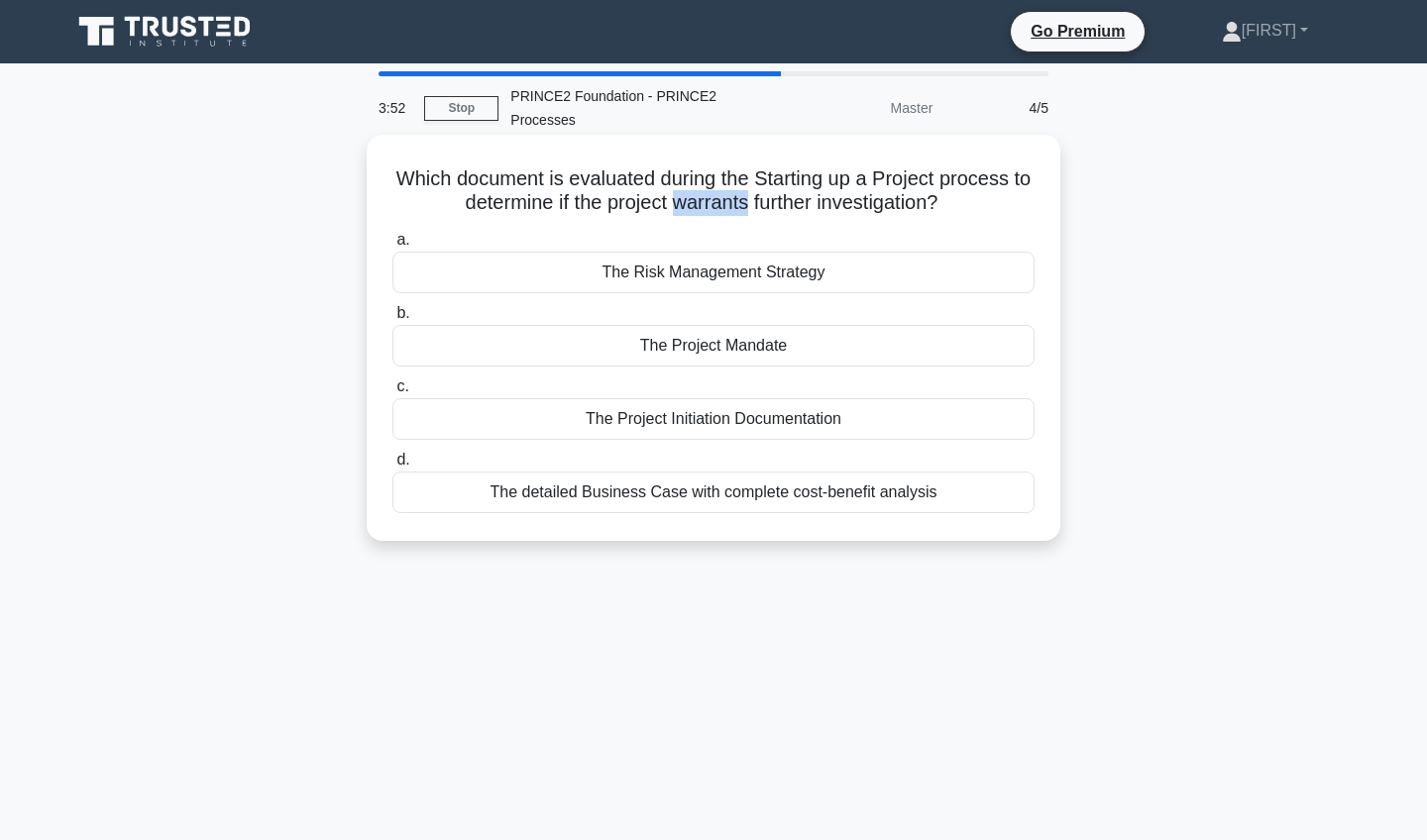 click on "Which document is evaluated during the Starting up a Project process to determine if the project warrants further investigation?
.spinner_0XTQ{transform-origin:center;animation:spinner_y6GP .75s linear infinite}@keyframes spinner_y6GP{100%{transform:rotate(360deg)}}" at bounding box center [714, 191] 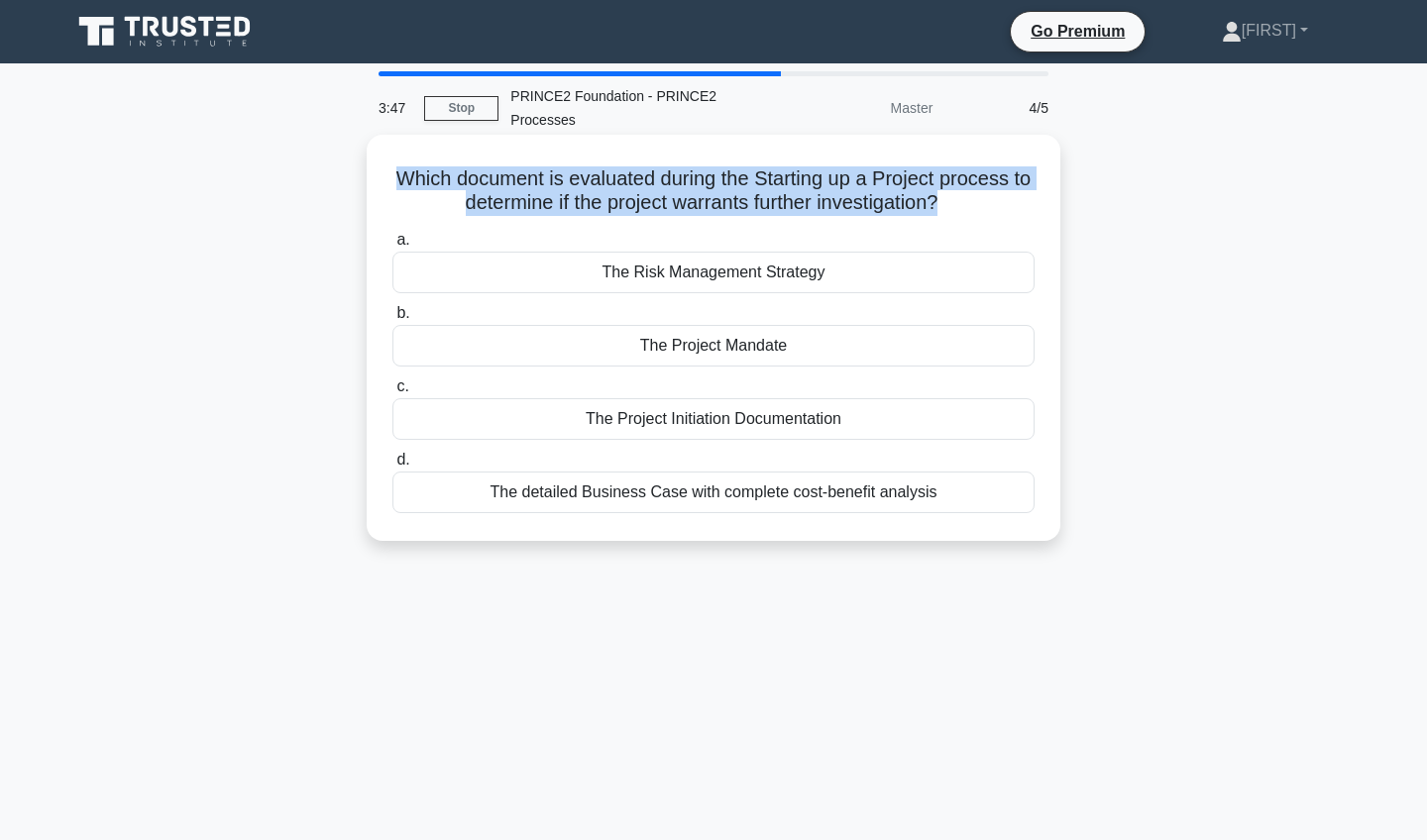 click on "Which document is evaluated during the Starting up a Project process to determine if the project warrants further investigation?
.spinner_0XTQ{transform-origin:center;animation:spinner_y6GP .75s linear infinite}@keyframes spinner_y6GP{100%{transform:rotate(360deg)}}" at bounding box center [714, 191] 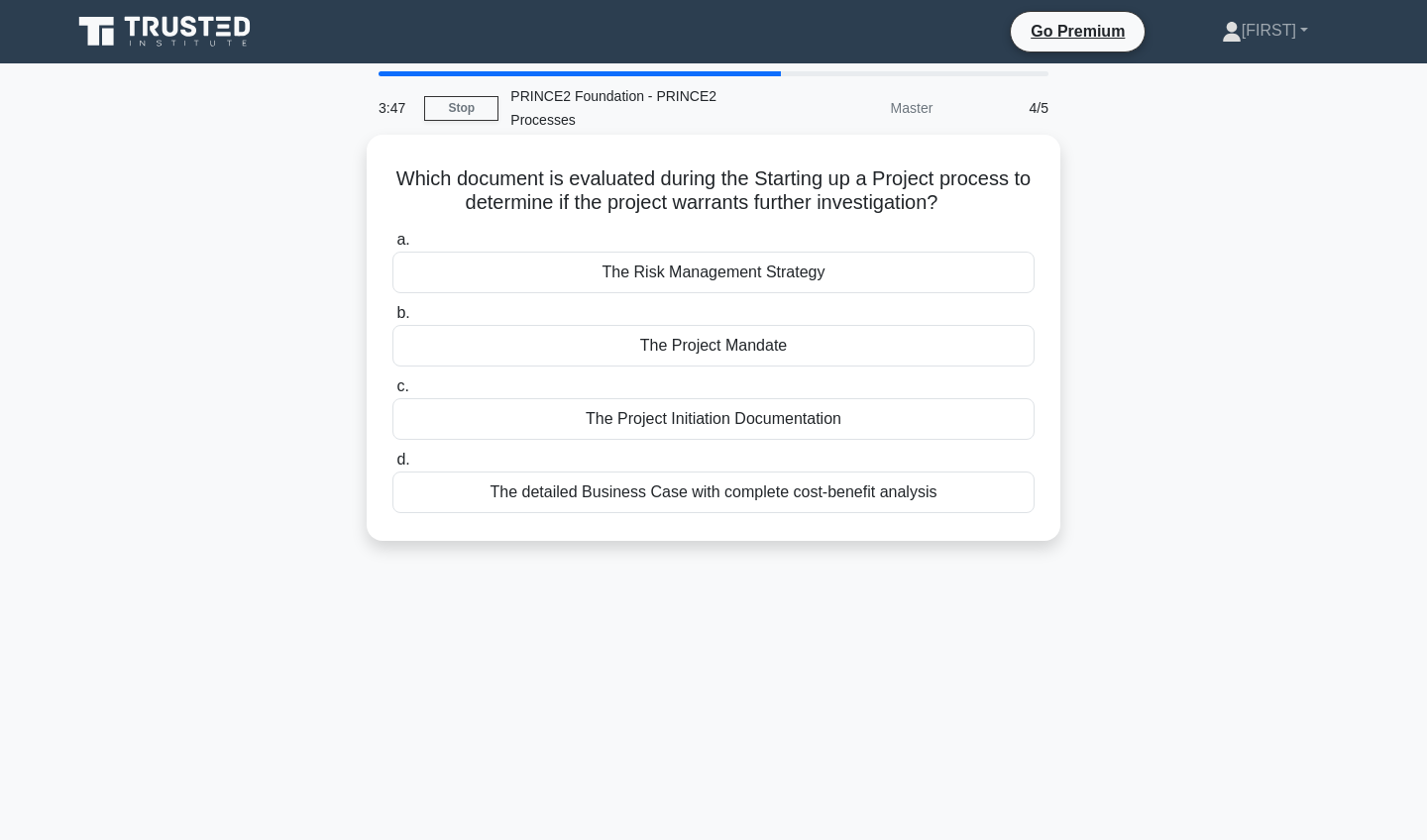 click on "Which document is evaluated during the Starting up a Project process to determine if the project warrants further investigation?
.spinner_0XTQ{transform-origin:center;animation:spinner_y6GP .75s linear infinite}@keyframes spinner_y6GP{100%{transform:rotate(360deg)}}" at bounding box center [714, 191] 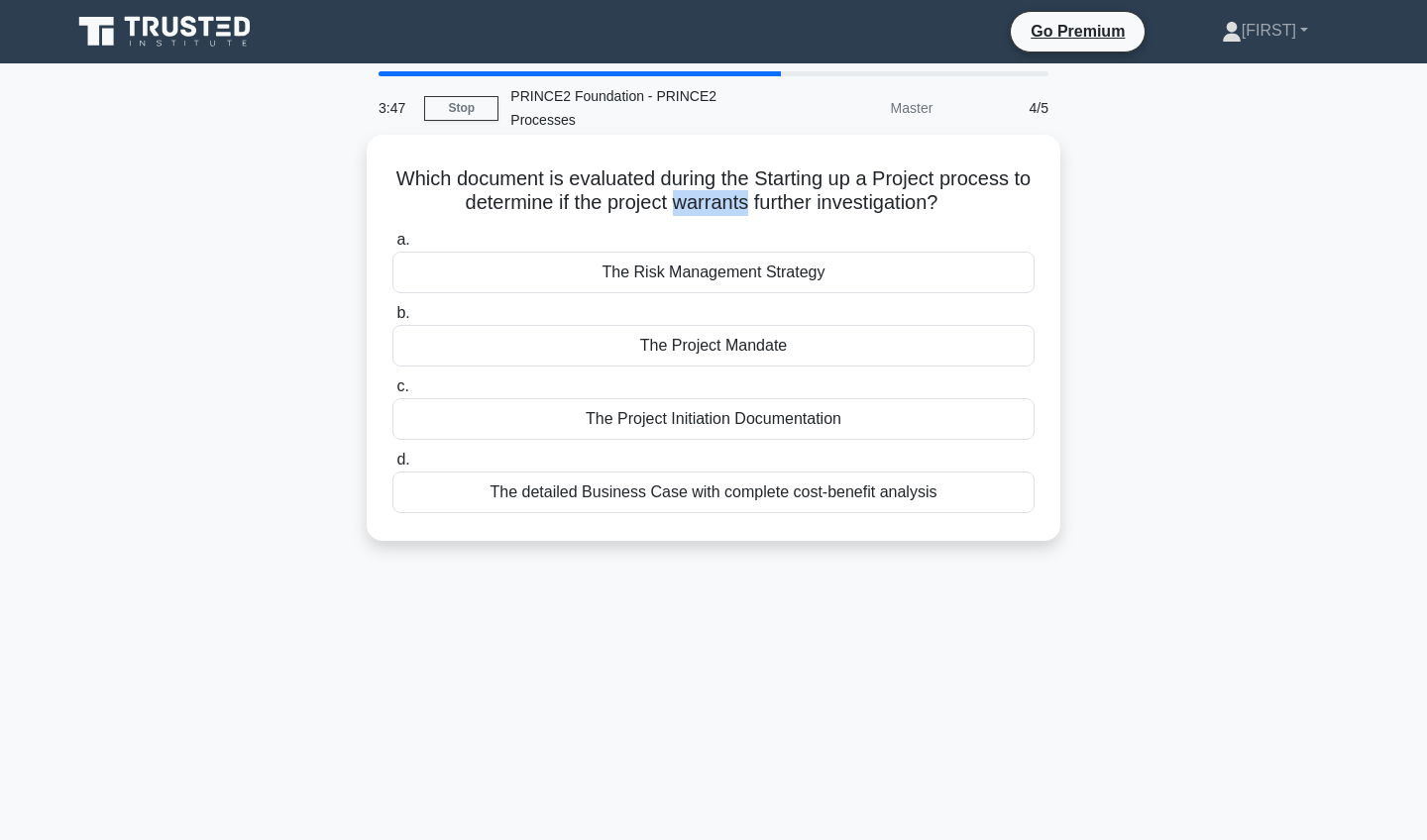 click on "Which document is evaluated during the Starting up a Project process to determine if the project warrants further investigation?
.spinner_0XTQ{transform-origin:center;animation:spinner_y6GP .75s linear infinite}@keyframes spinner_y6GP{100%{transform:rotate(360deg)}}" at bounding box center [714, 191] 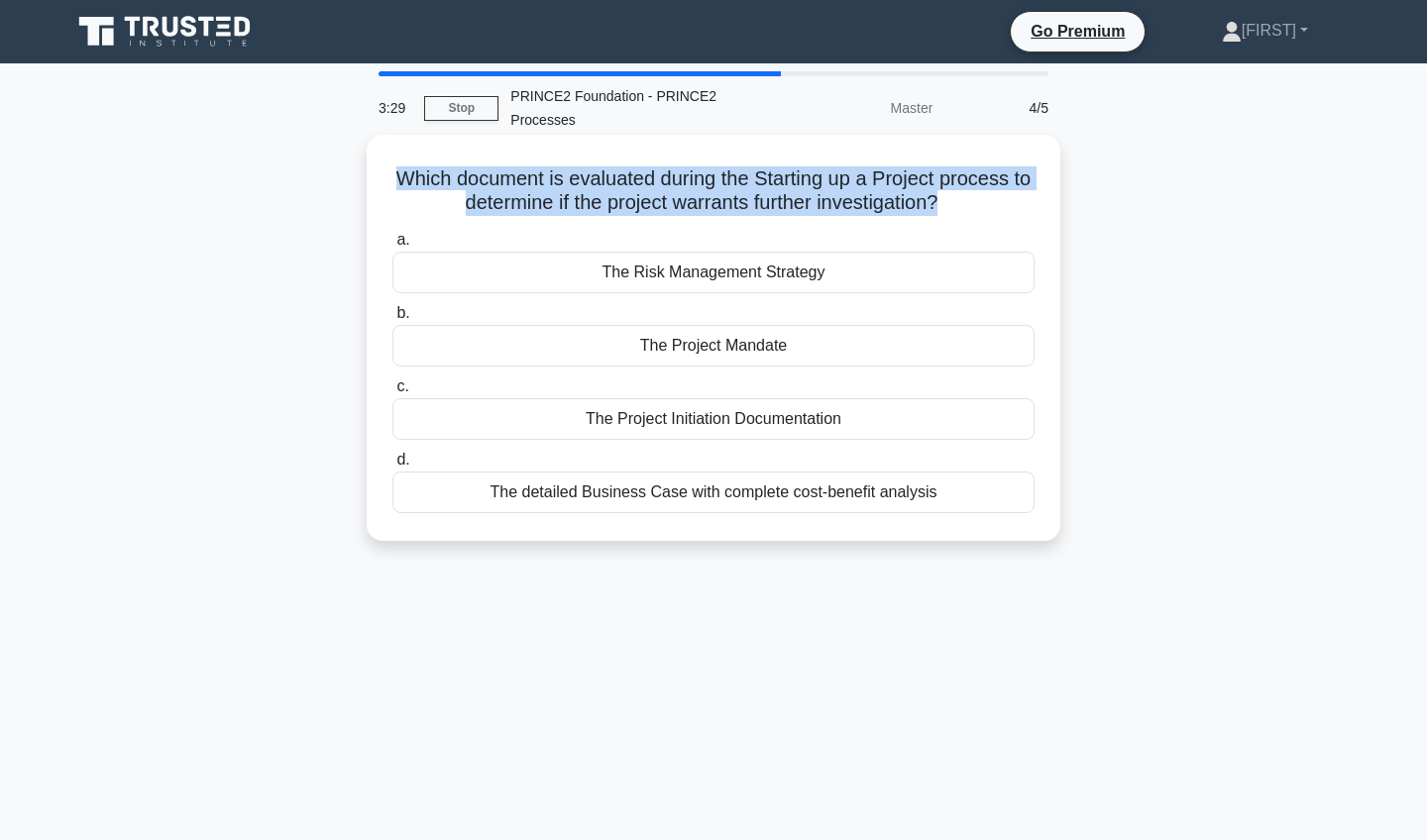 click on "The detailed Business Case with complete cost-benefit analysis" at bounding box center [714, 492] 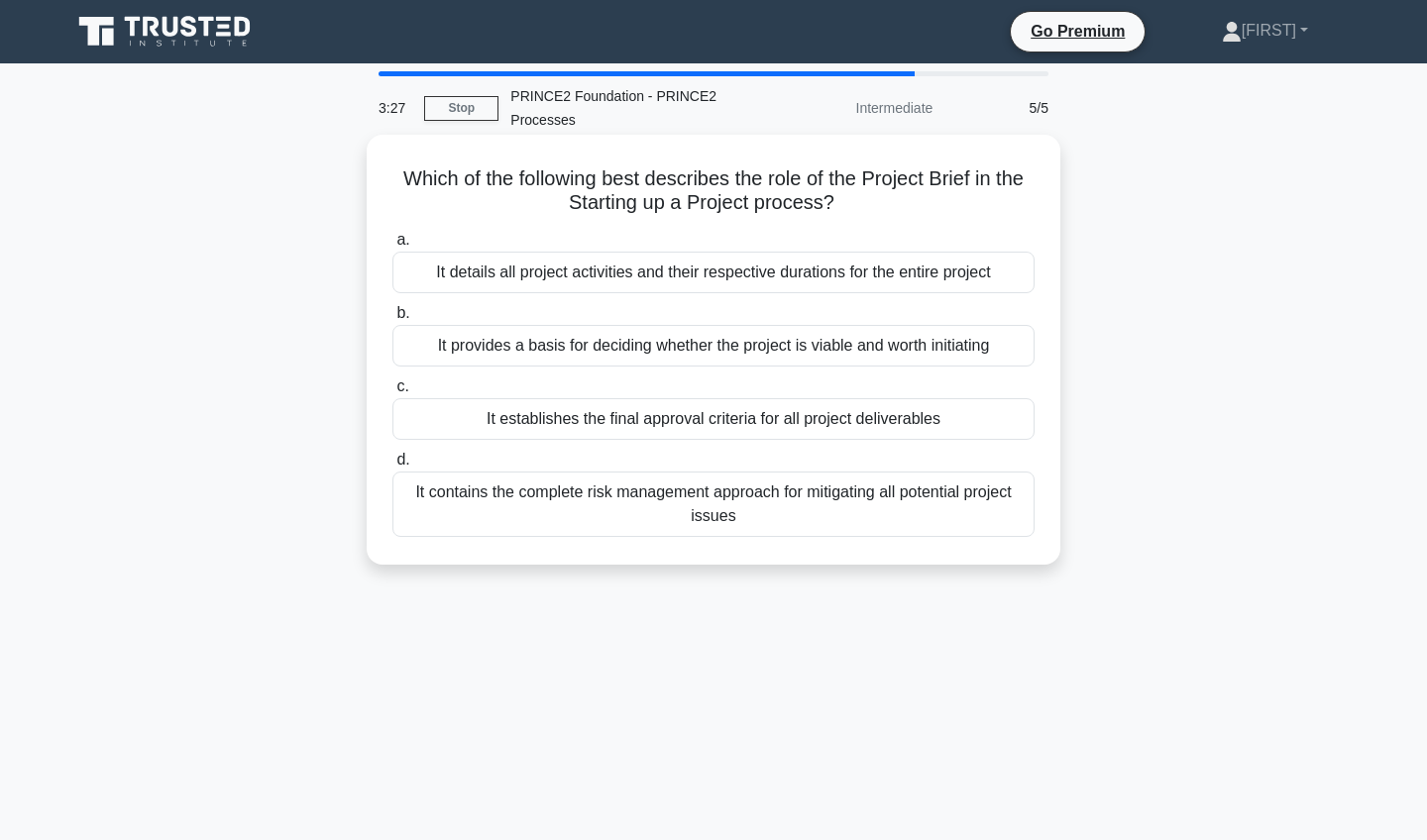 click on "Which of the following best describes the role of the Project Brief in the Starting up a Project process?
.spinner_0XTQ{transform-origin:center;animation:spinner_y6GP .75s linear infinite}@keyframes spinner_y6GP{100%{transform:rotate(360deg)}}" at bounding box center (714, 191) 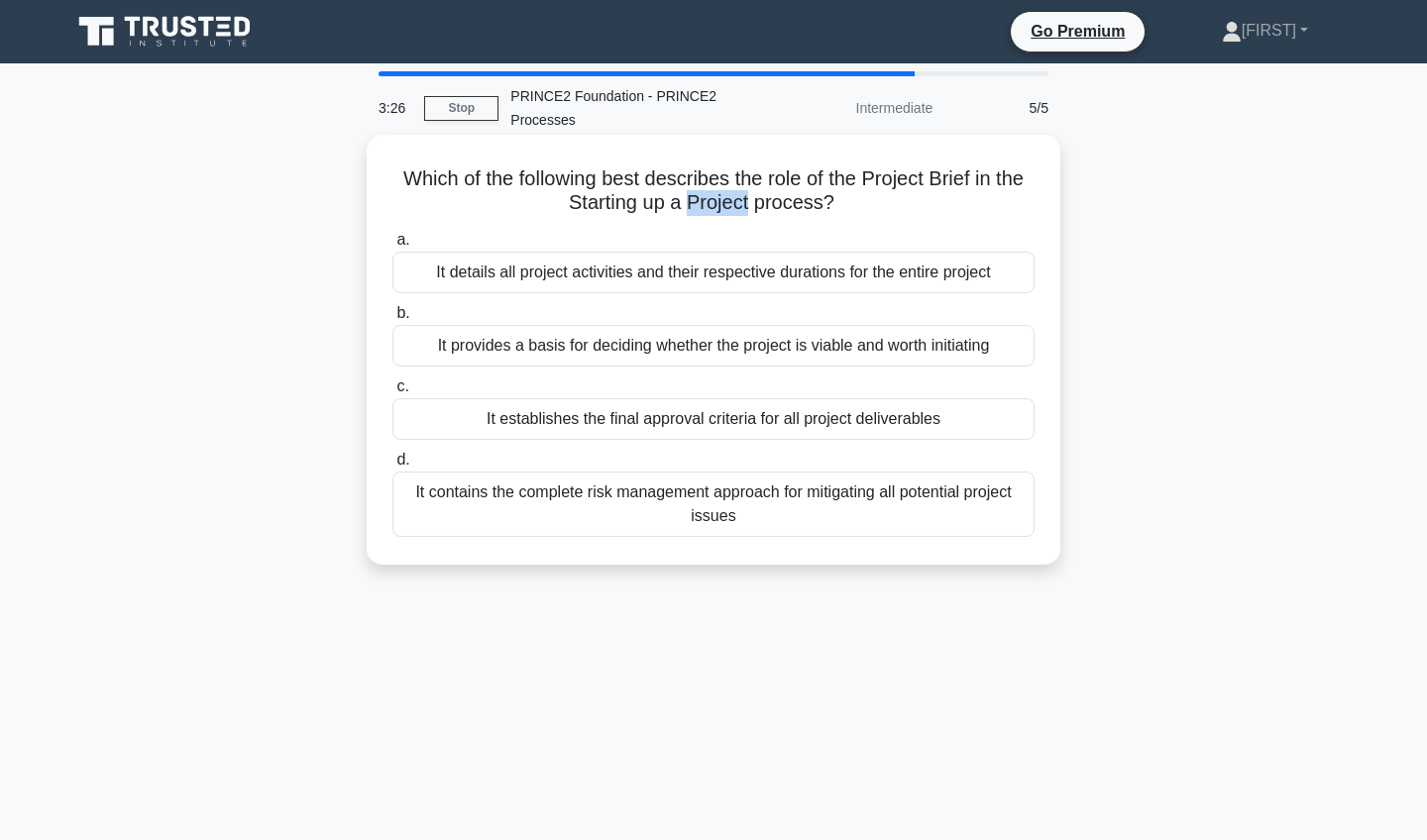 click on "Which of the following best describes the role of the Project Brief in the Starting up a Project process?
.spinner_0XTQ{transform-origin:center;animation:spinner_y6GP .75s linear infinite}@keyframes spinner_y6GP{100%{transform:rotate(360deg)}}" at bounding box center [714, 191] 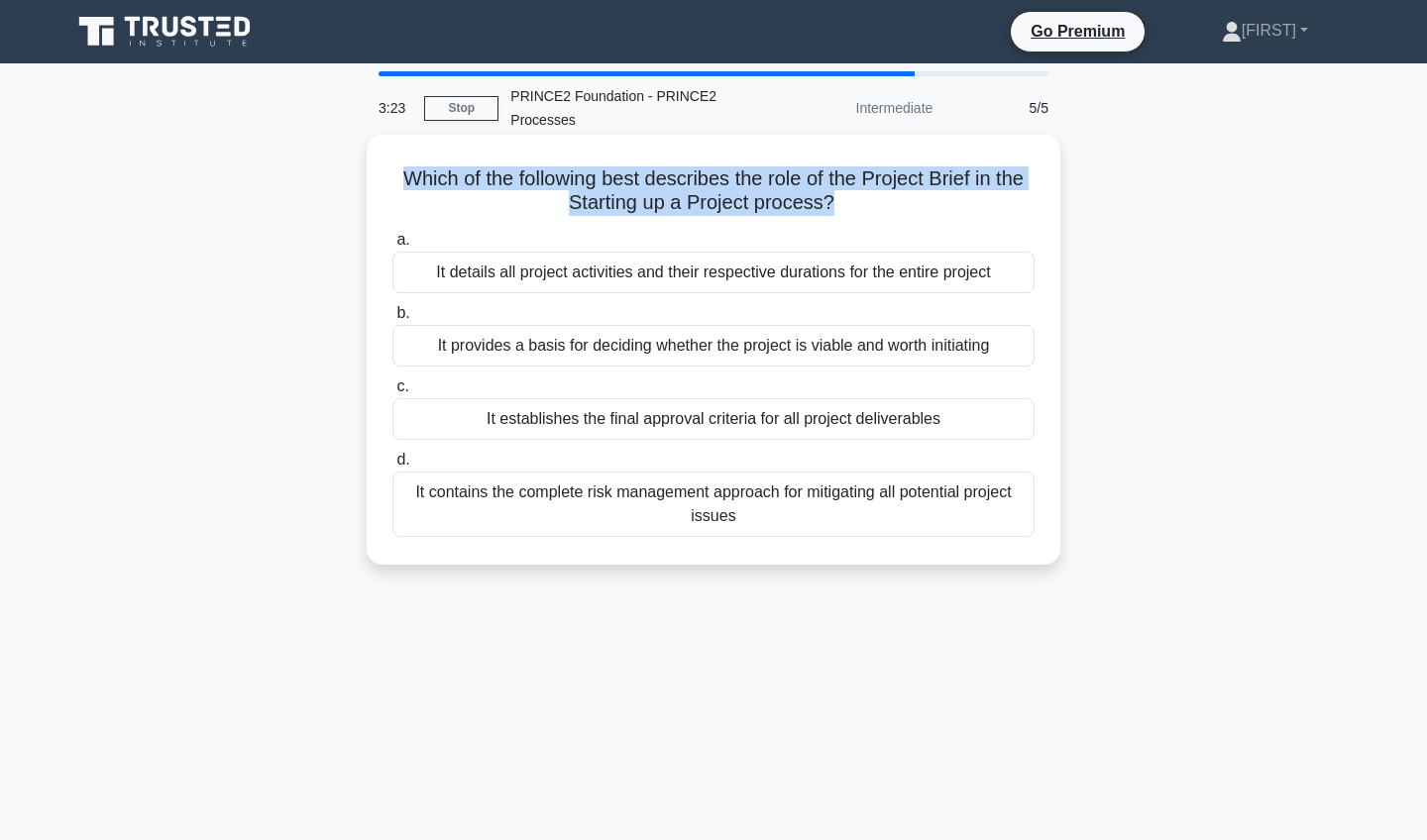 click on "Which of the following best describes the role of the Project Brief in the Starting up a Project process?
.spinner_0XTQ{transform-origin:center;animation:spinner_y6GP .75s linear infinite}@keyframes spinner_y6GP{100%{transform:rotate(360deg)}}" at bounding box center [714, 191] 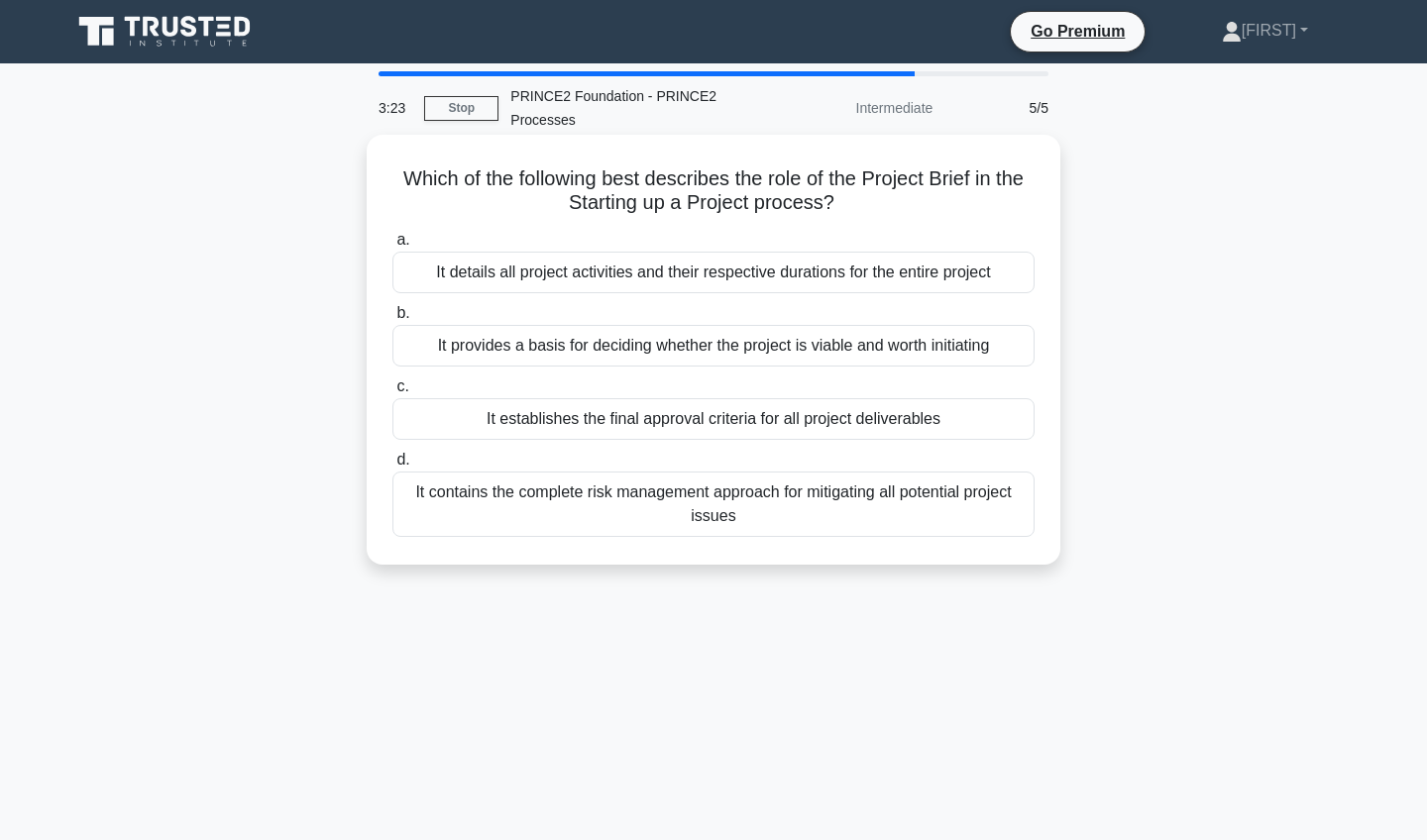 click on "Which of the following best describes the role of the Project Brief in the Starting up a Project process?
.spinner_0XTQ{transform-origin:center;animation:spinner_y6GP .75s linear infinite}@keyframes spinner_y6GP{100%{transform:rotate(360deg)}}" at bounding box center [714, 191] 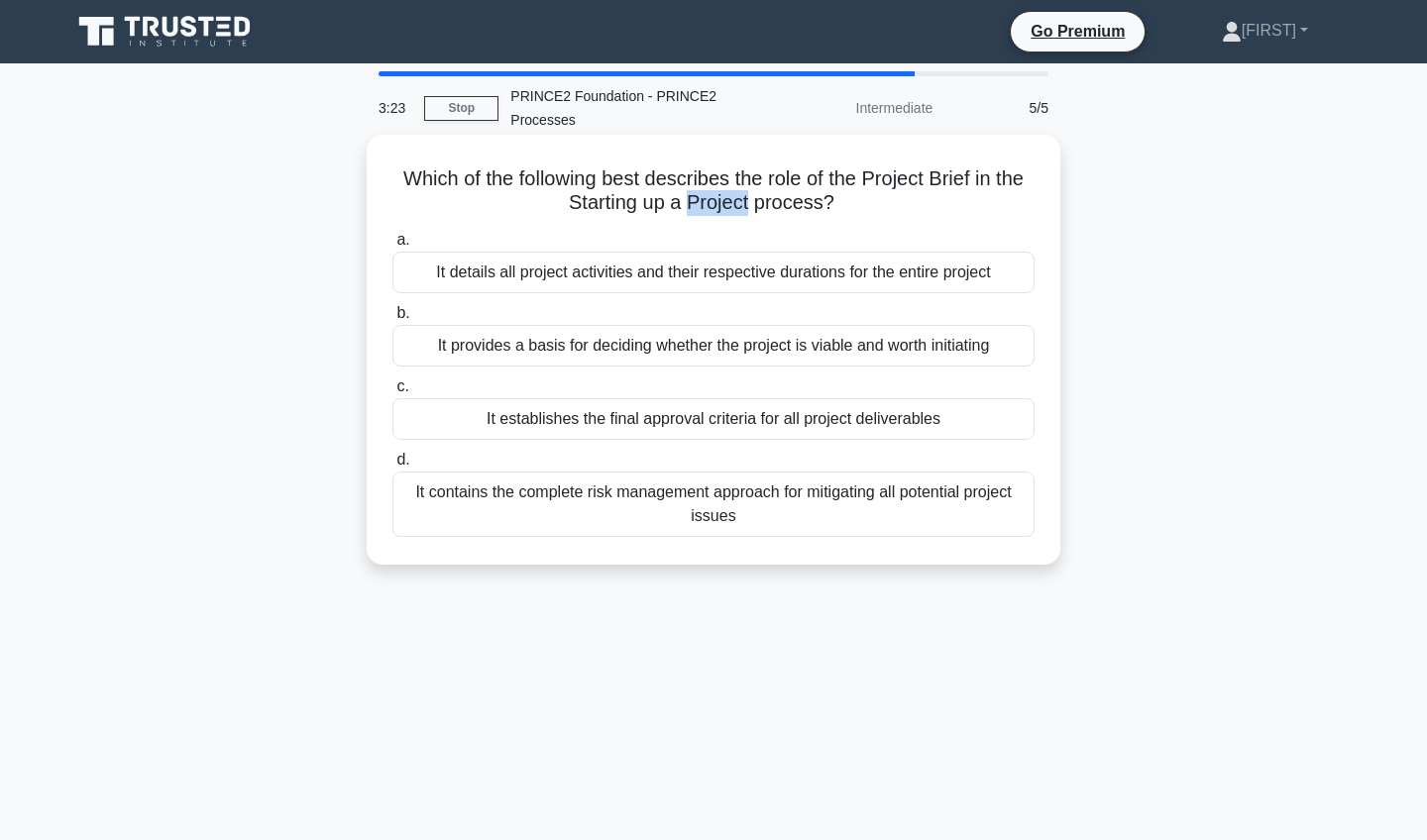 click on "Which of the following best describes the role of the Project Brief in the Starting up a Project process?
.spinner_0XTQ{transform-origin:center;animation:spinner_y6GP .75s linear infinite}@keyframes spinner_y6GP{100%{transform:rotate(360deg)}}" at bounding box center (714, 191) 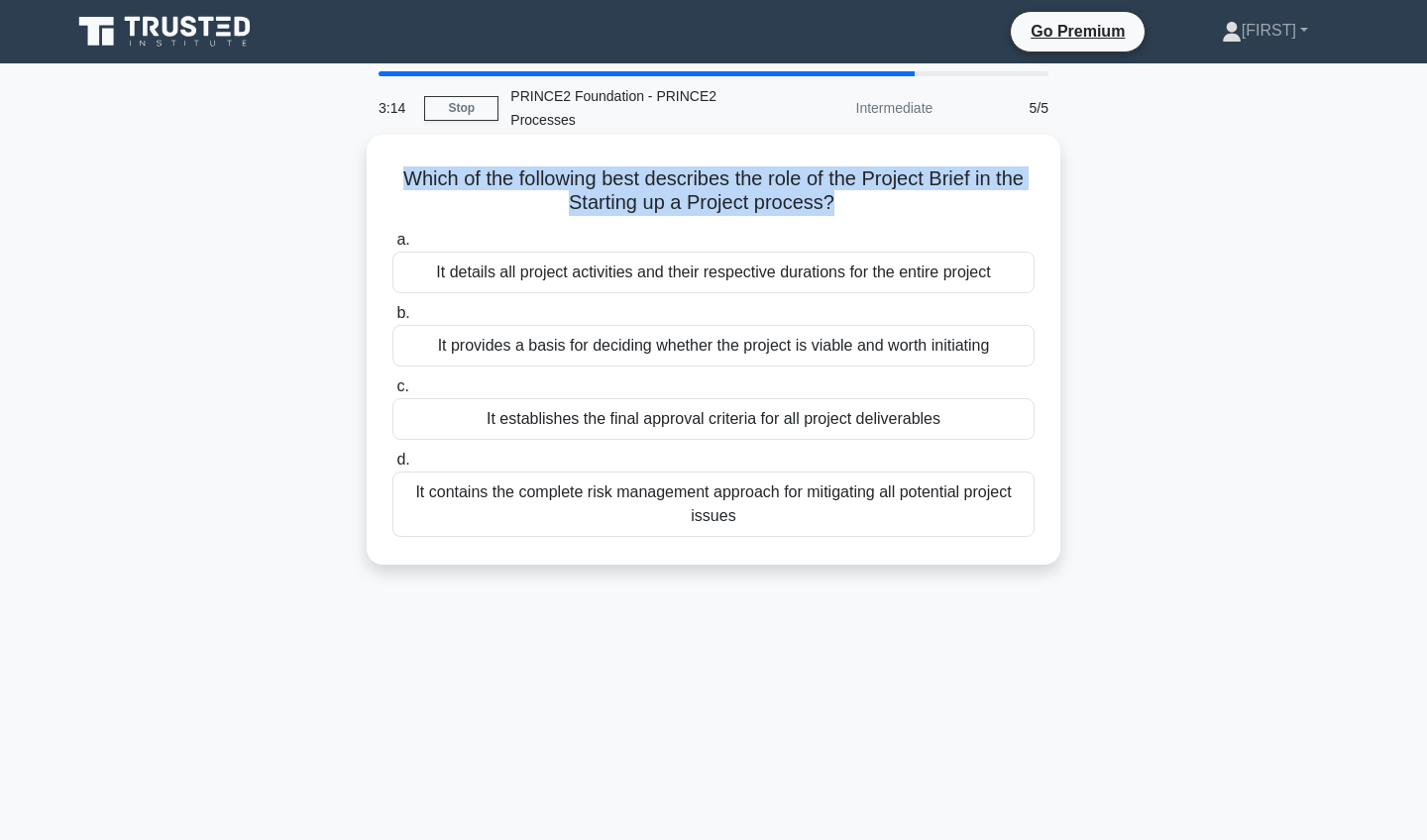 click on "It provides a basis for deciding whether the project is viable and worth initiating" at bounding box center [714, 346] 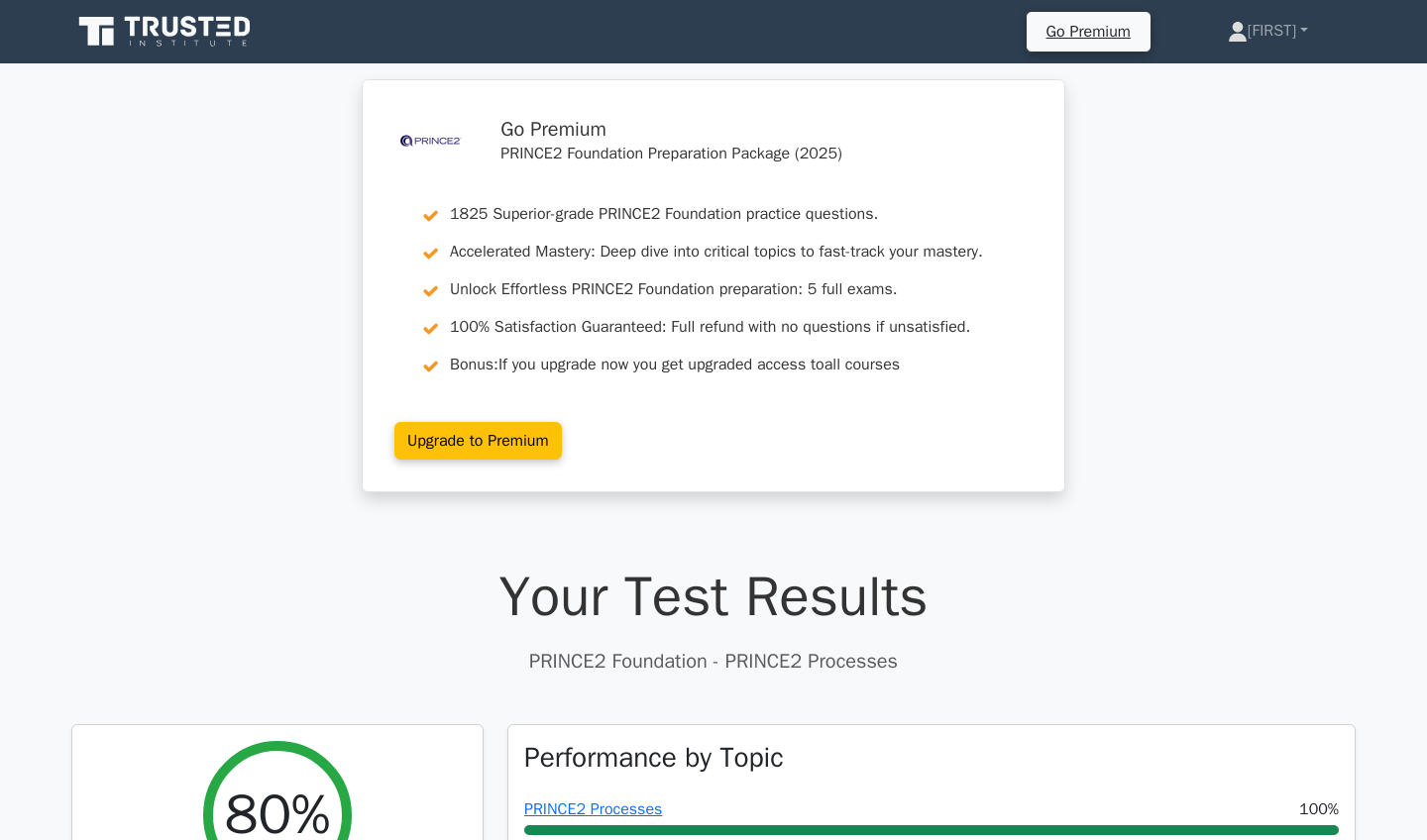 scroll, scrollTop: 0, scrollLeft: 0, axis: both 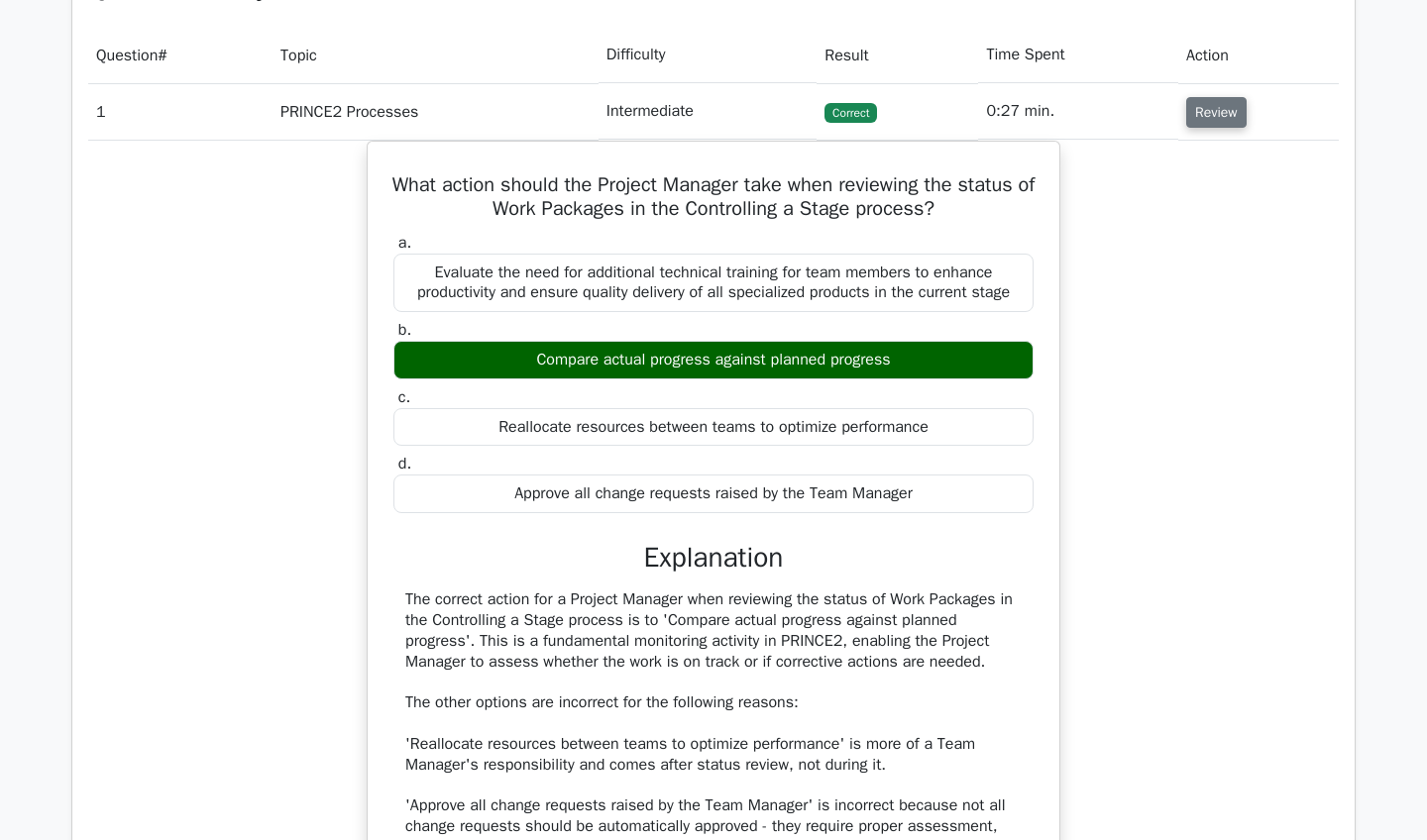 click on "Review" at bounding box center [1216, 112] 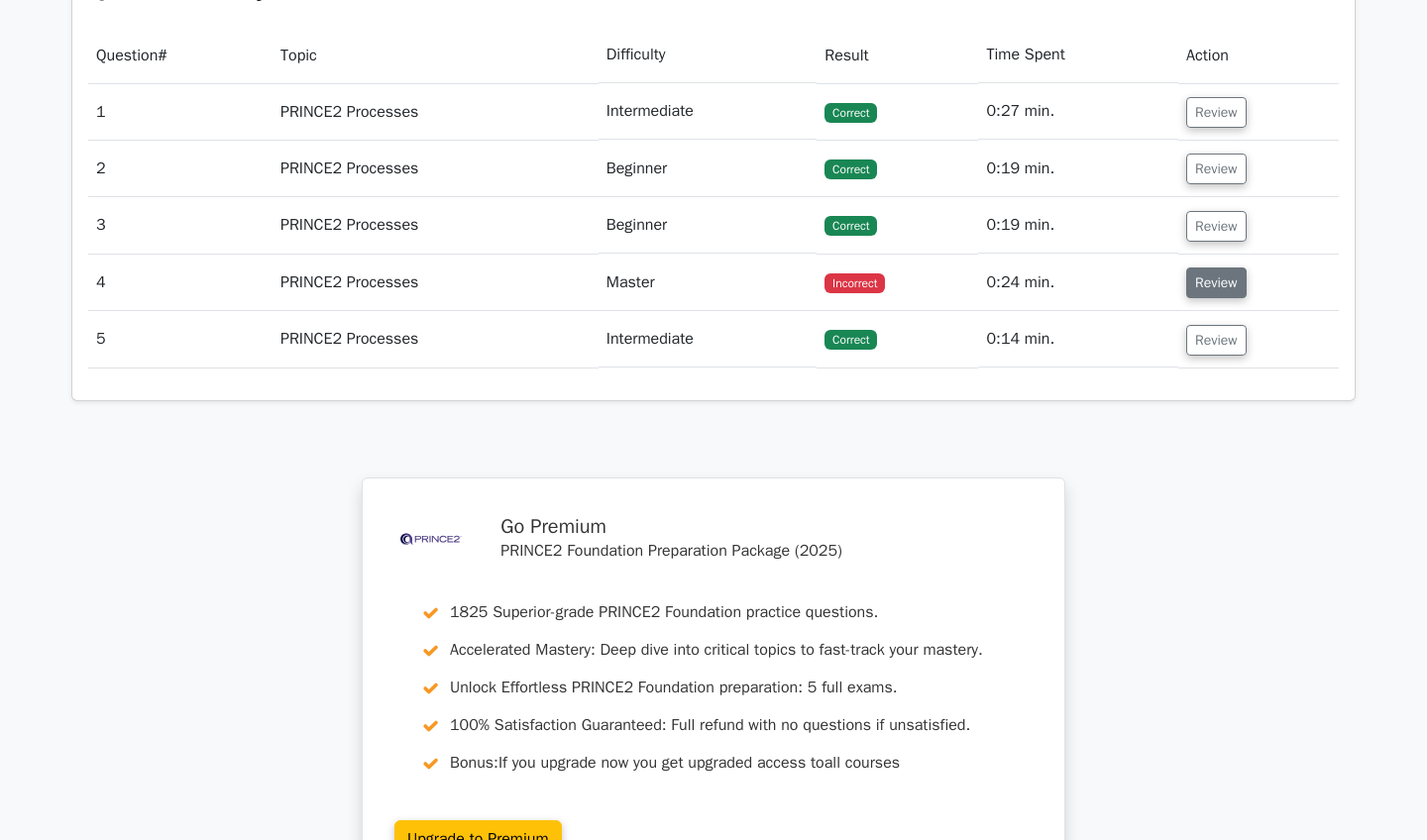 click on "Review" at bounding box center (1216, 282) 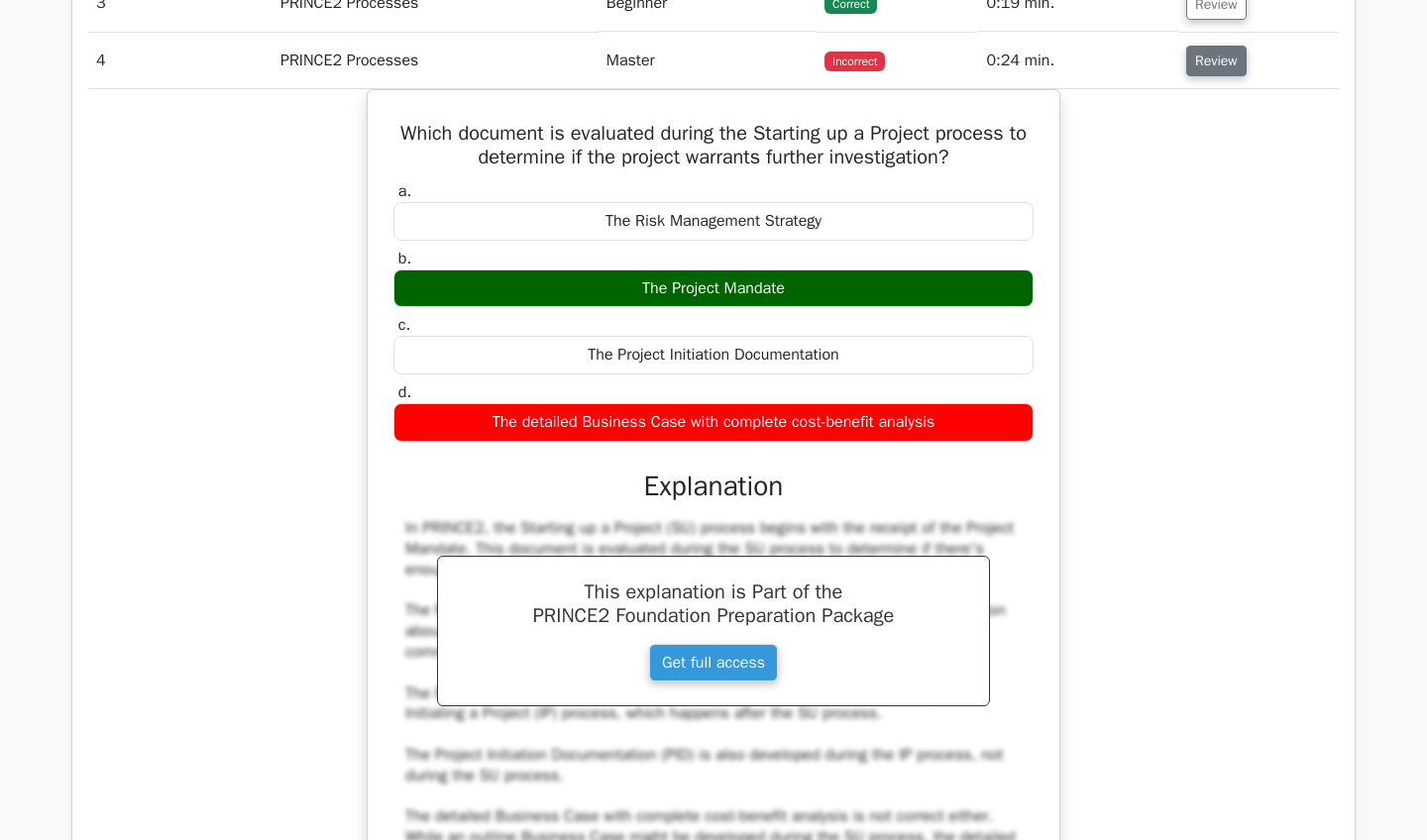 scroll, scrollTop: 1590, scrollLeft: 0, axis: vertical 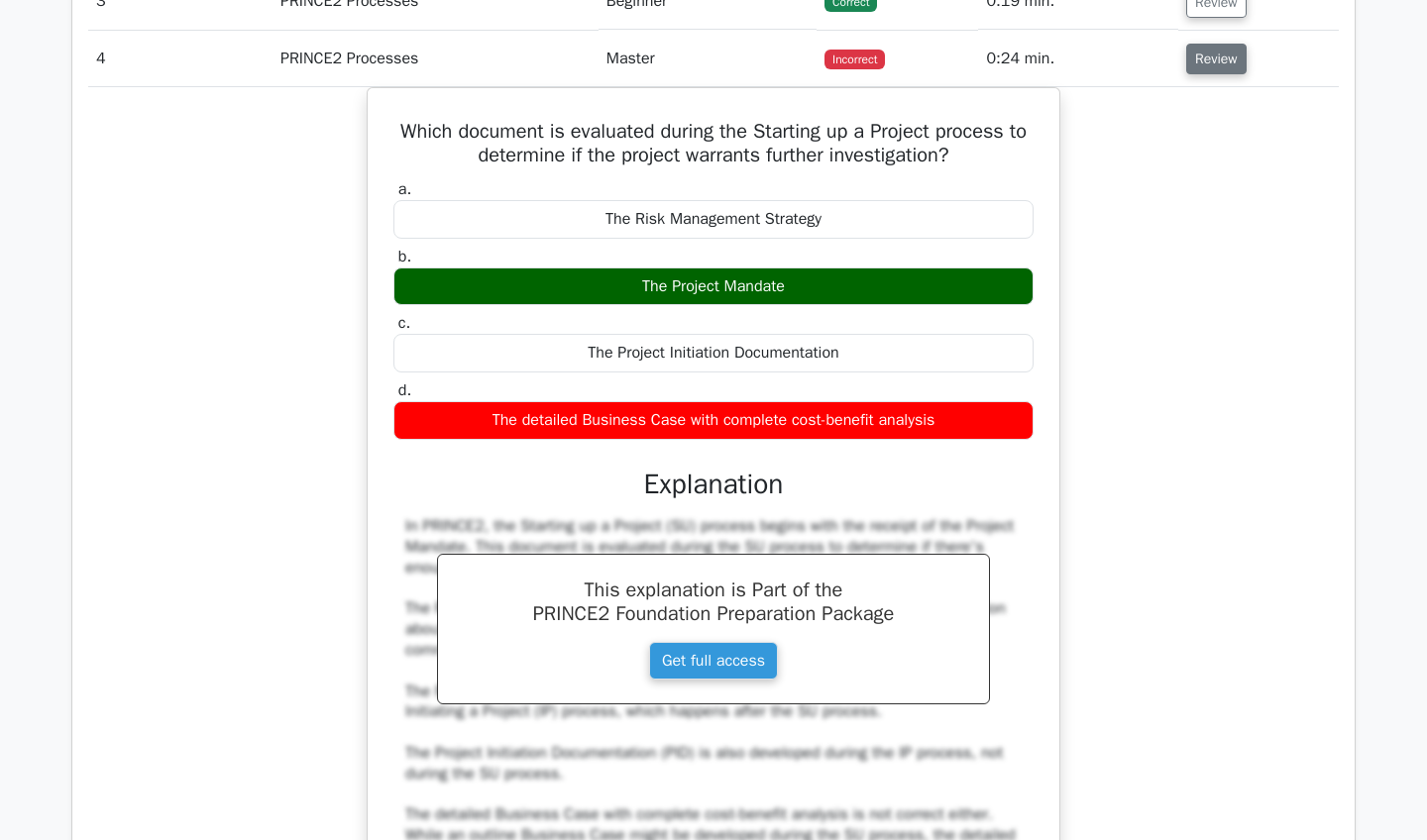 click on "Review" at bounding box center [1216, 58] 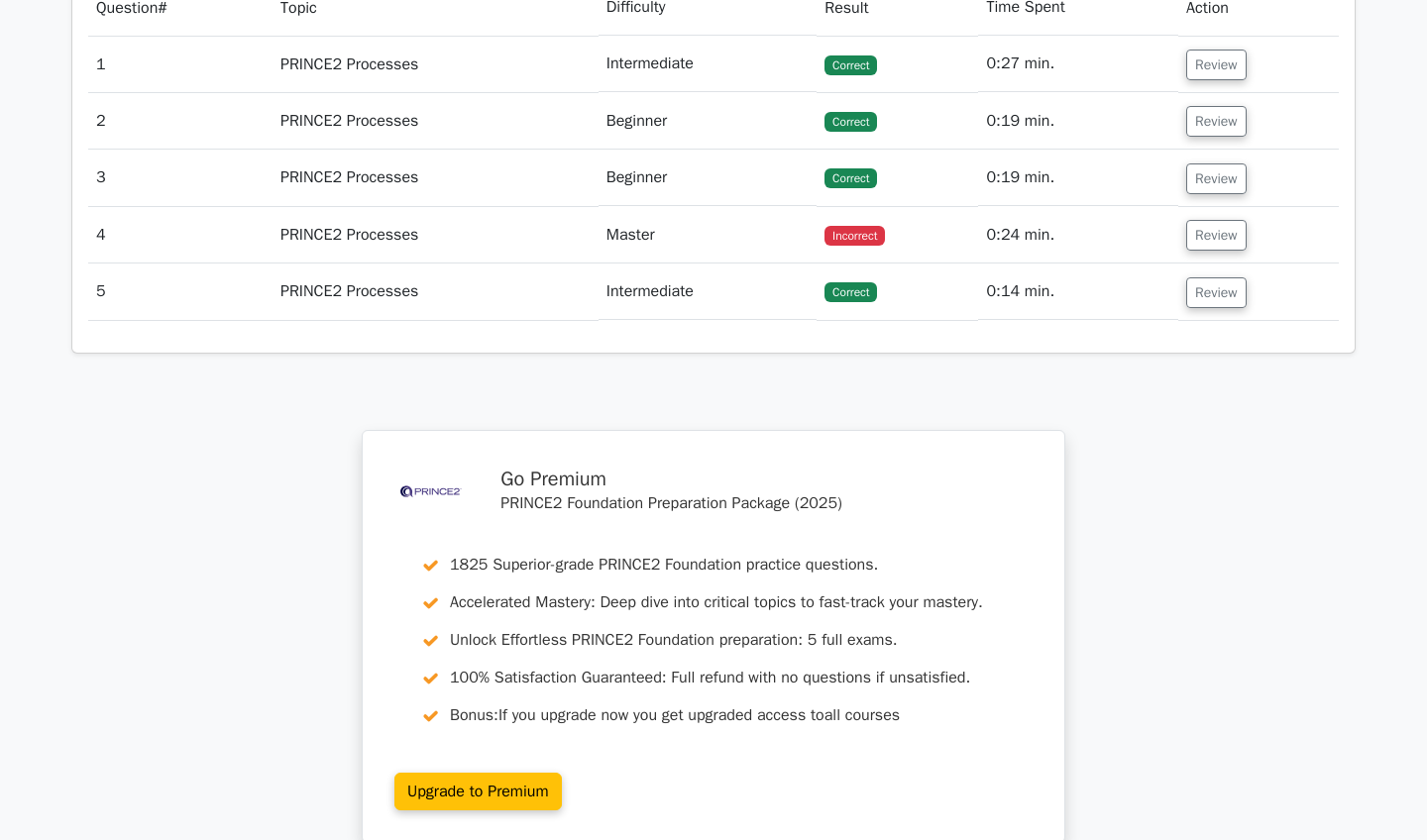 scroll, scrollTop: 1409, scrollLeft: 0, axis: vertical 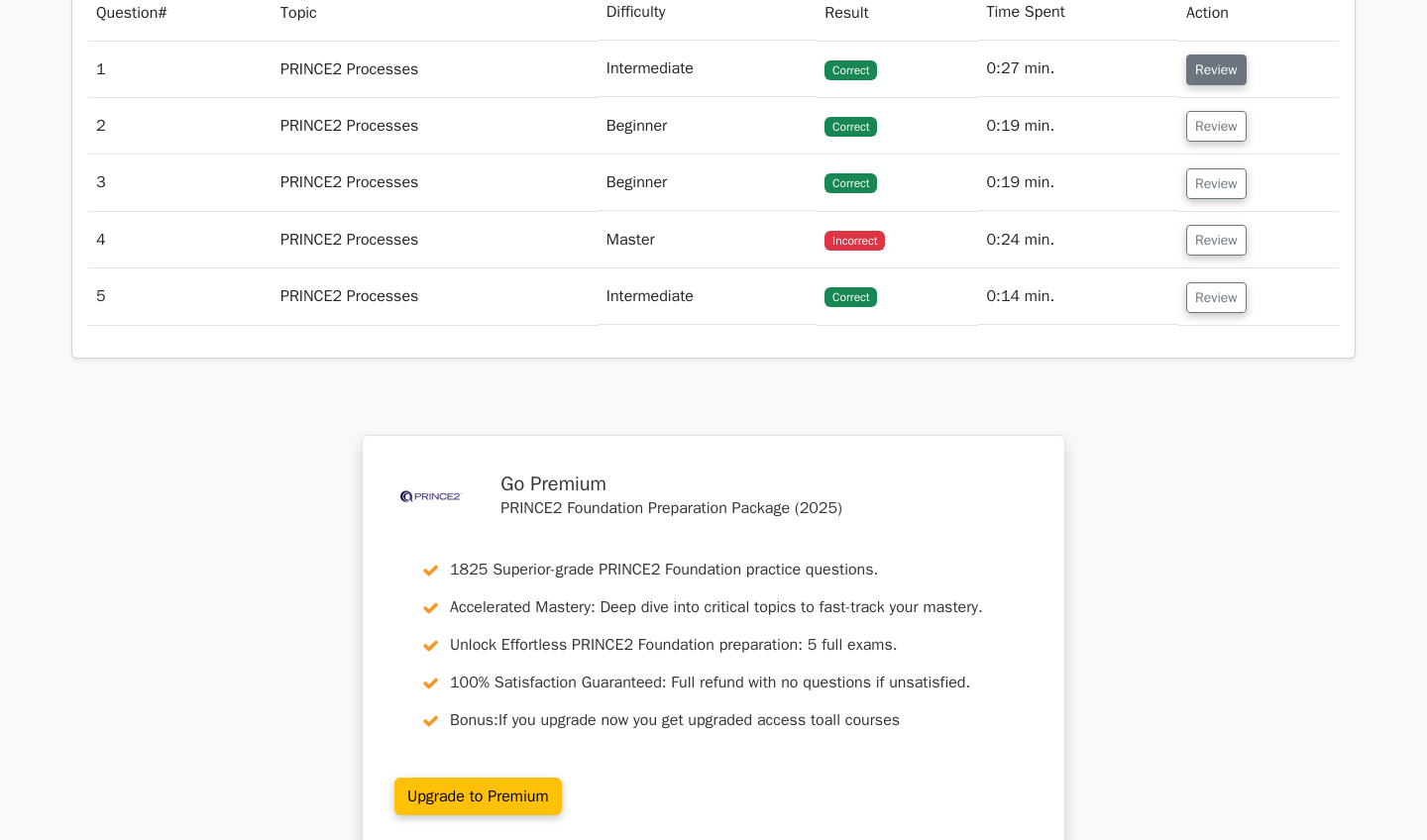 click on "Review" at bounding box center [1216, 69] 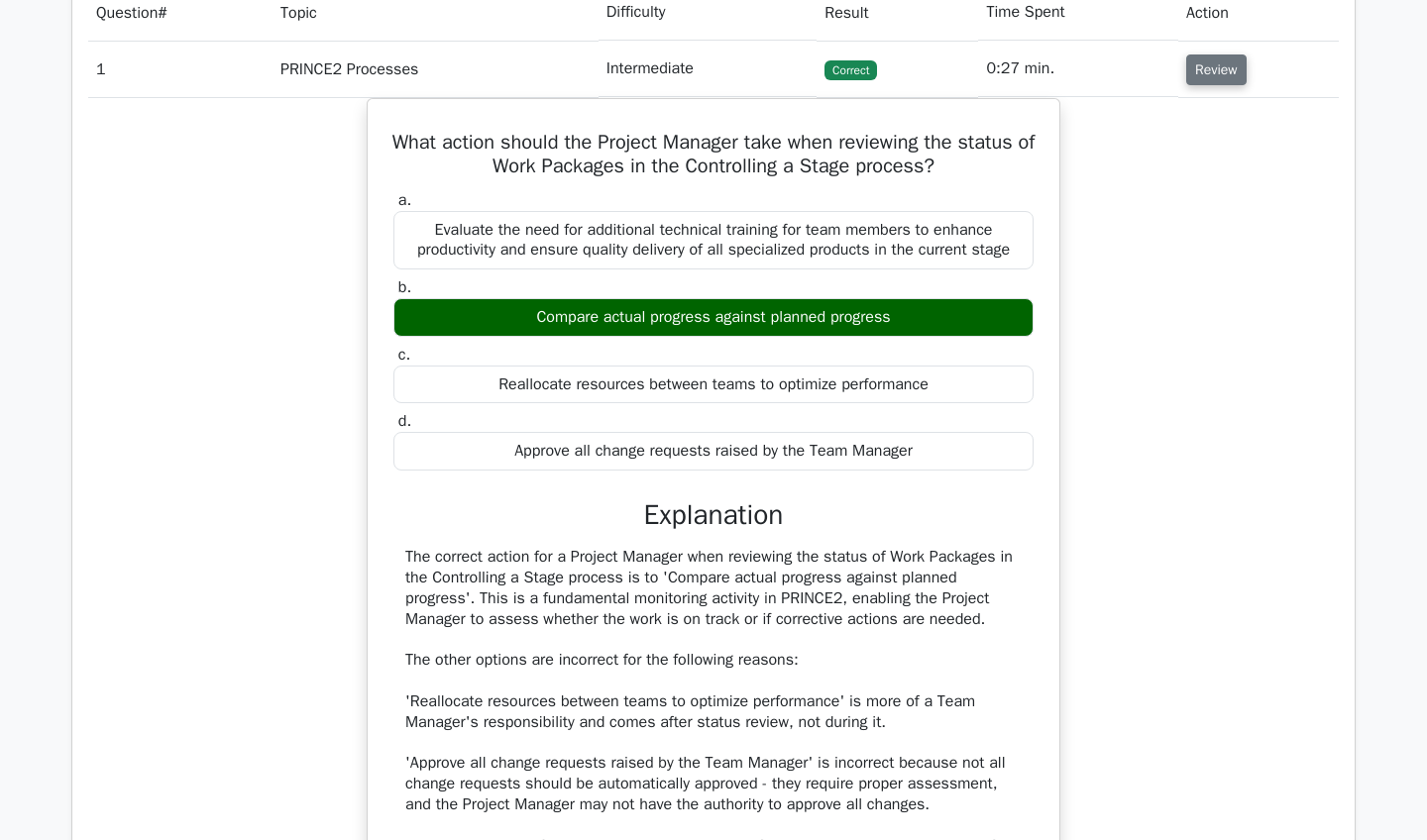 click on "Review" at bounding box center (1216, 69) 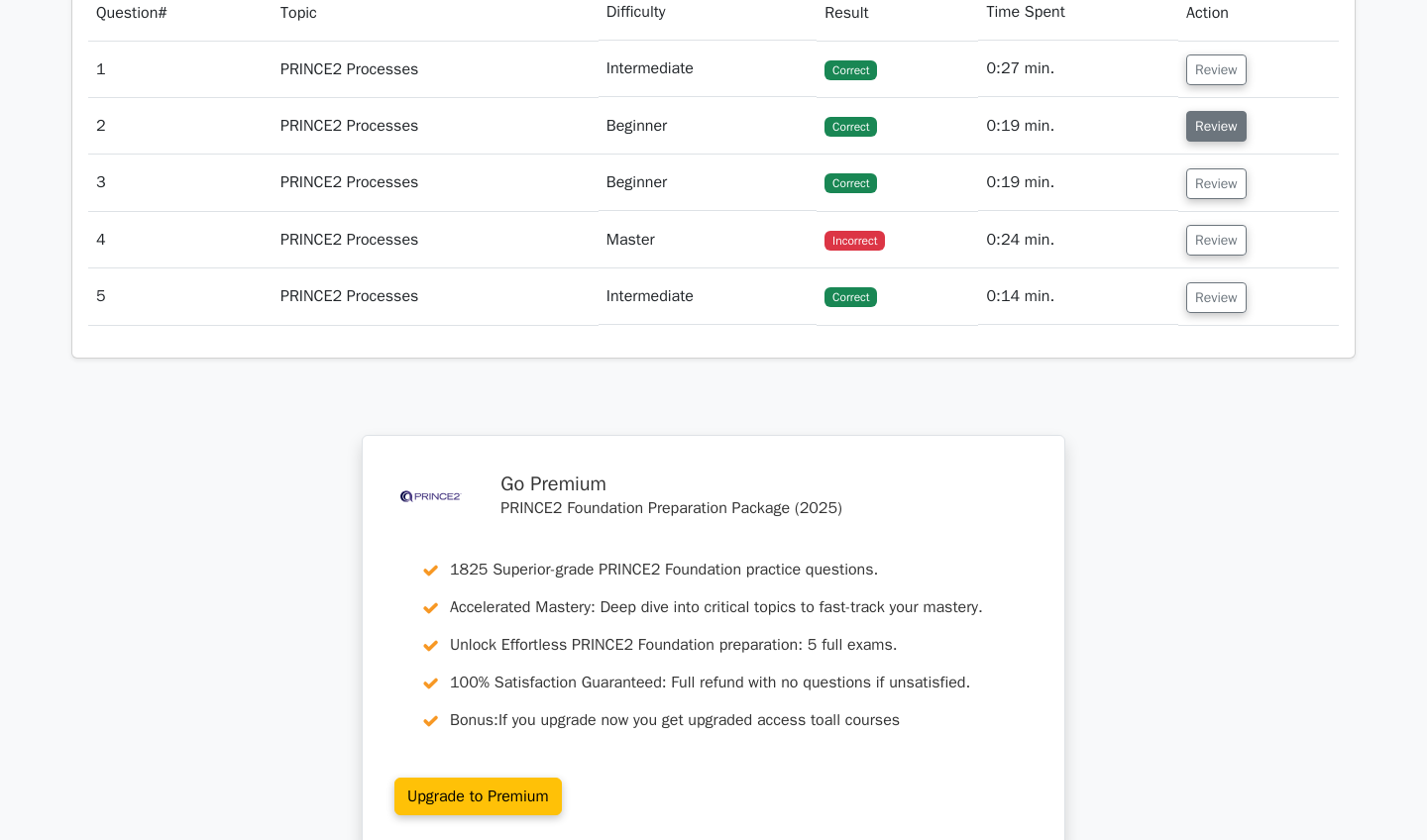 click on "Review" at bounding box center [1216, 126] 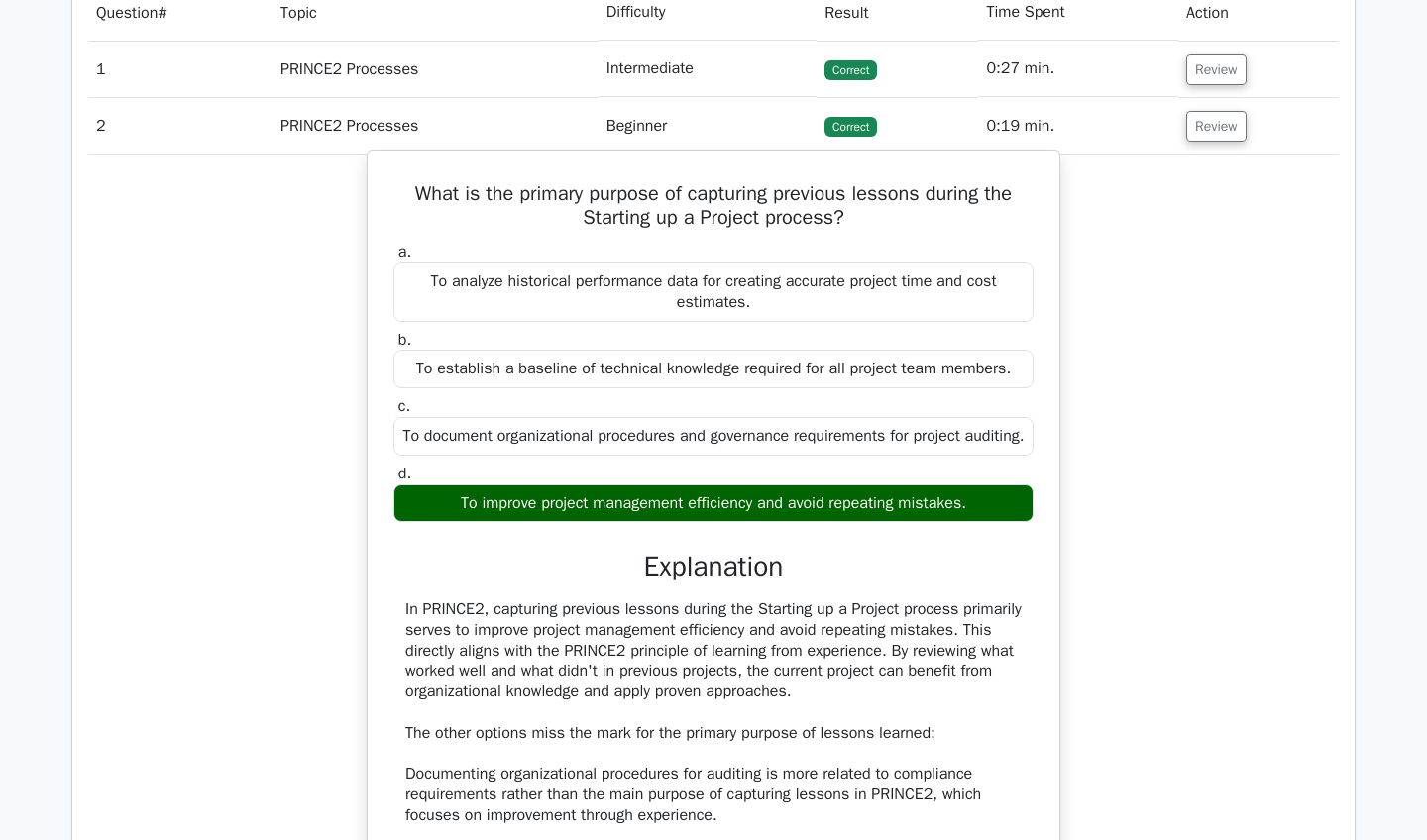 click on "What is the primary purpose of capturing previous lessons during the Starting up a Project process?" at bounding box center [714, 206] 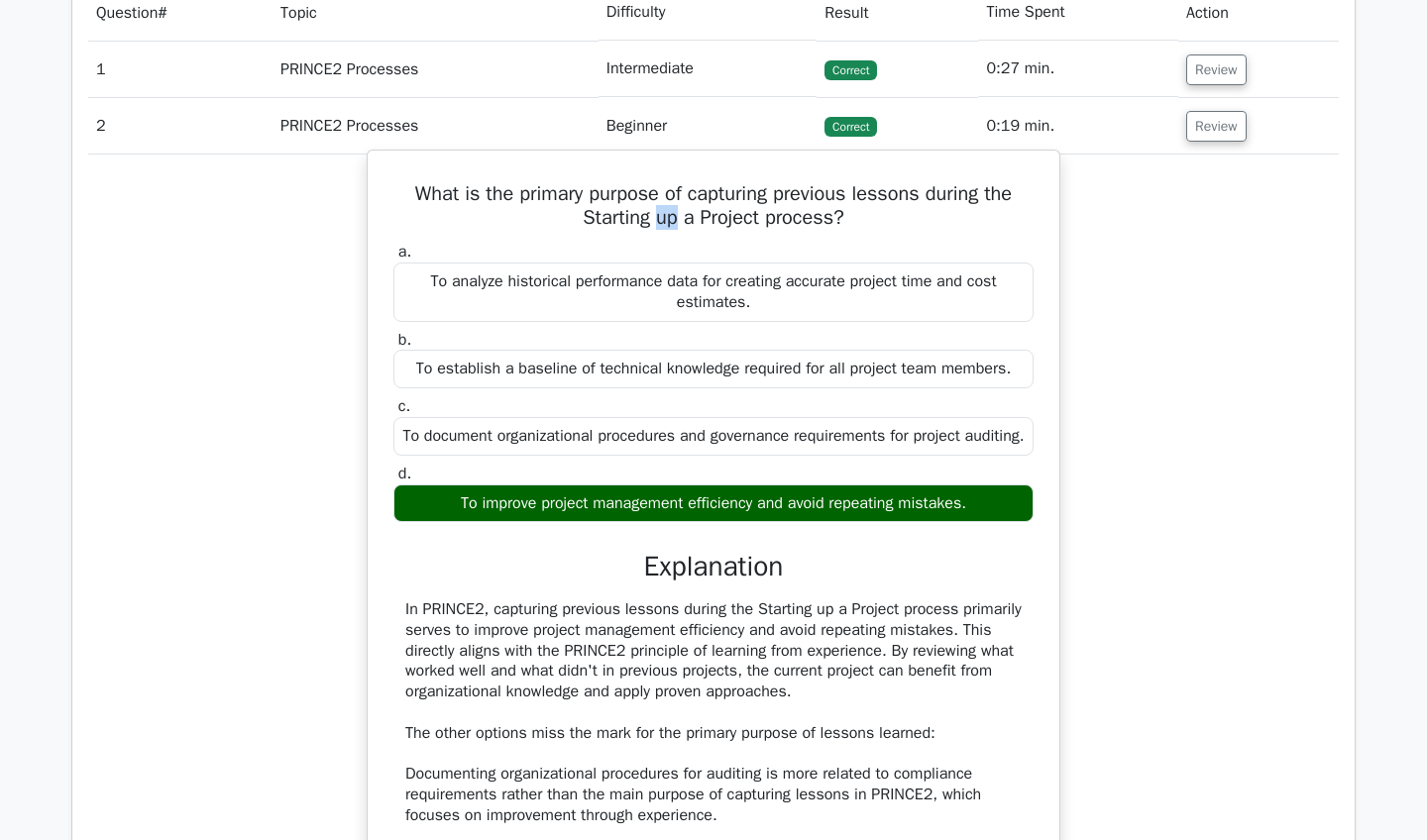 click on "What is the primary purpose of capturing previous lessons during the Starting up a Project process?" at bounding box center [714, 206] 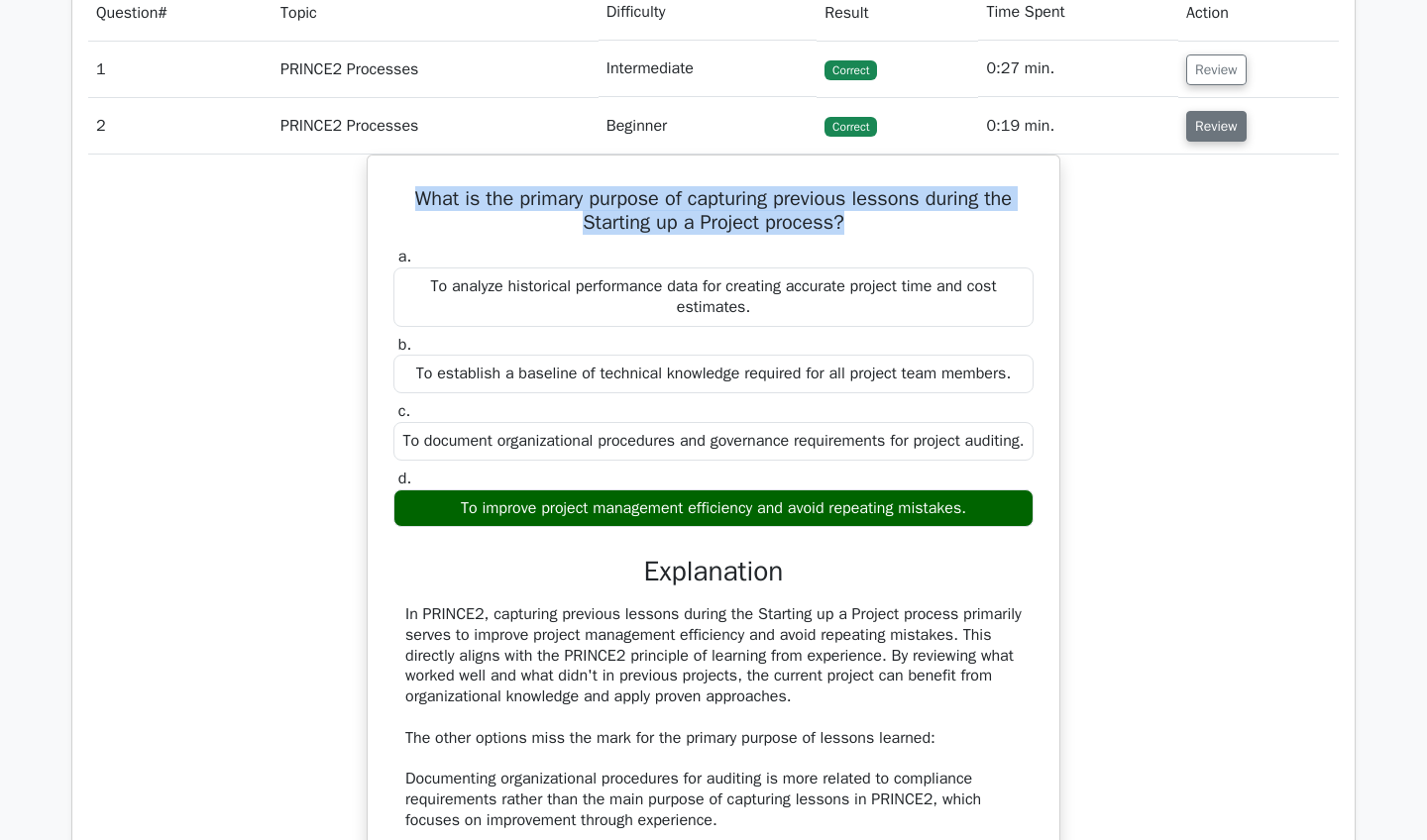 click on "Review" at bounding box center [1216, 126] 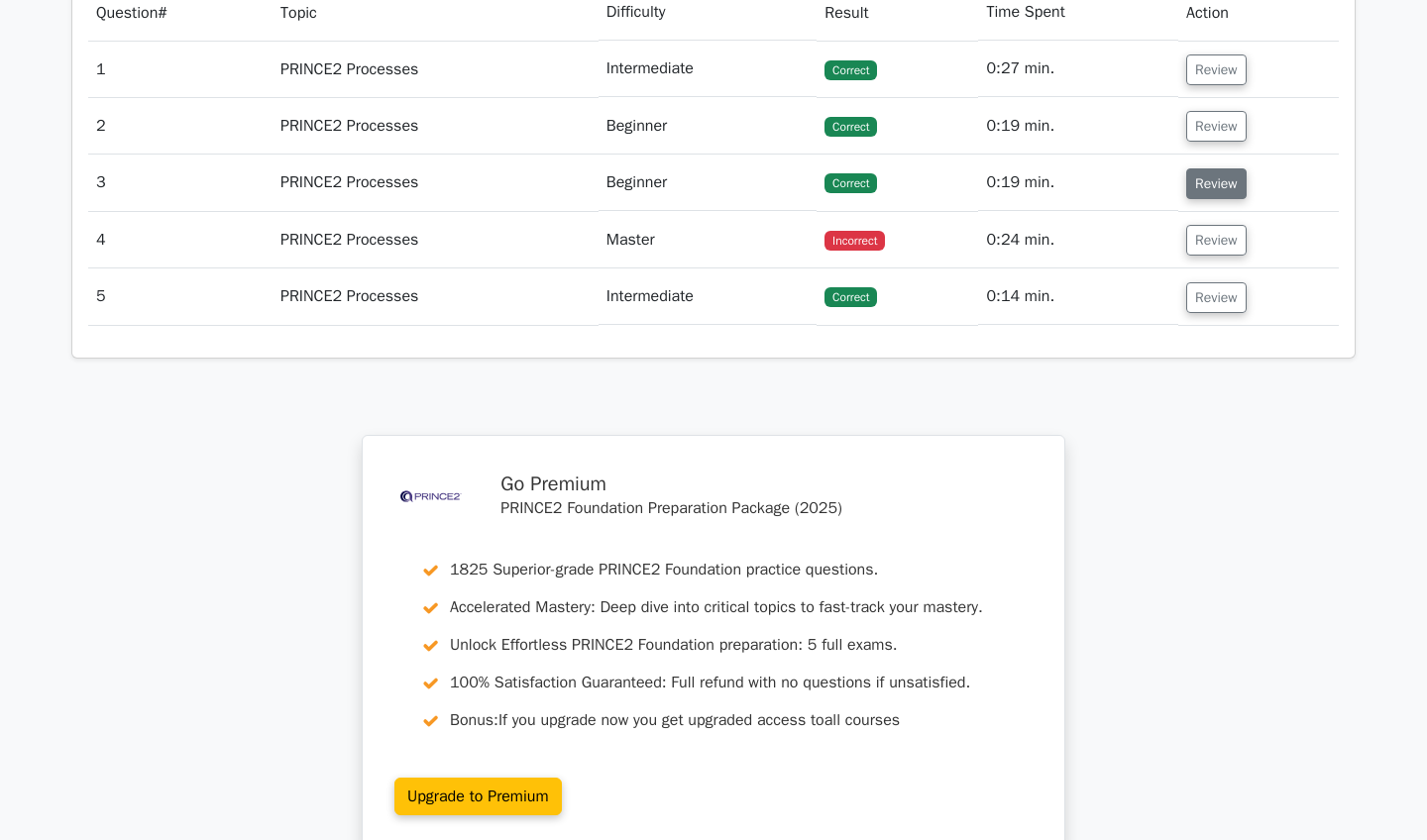 click on "Review" at bounding box center (1216, 183) 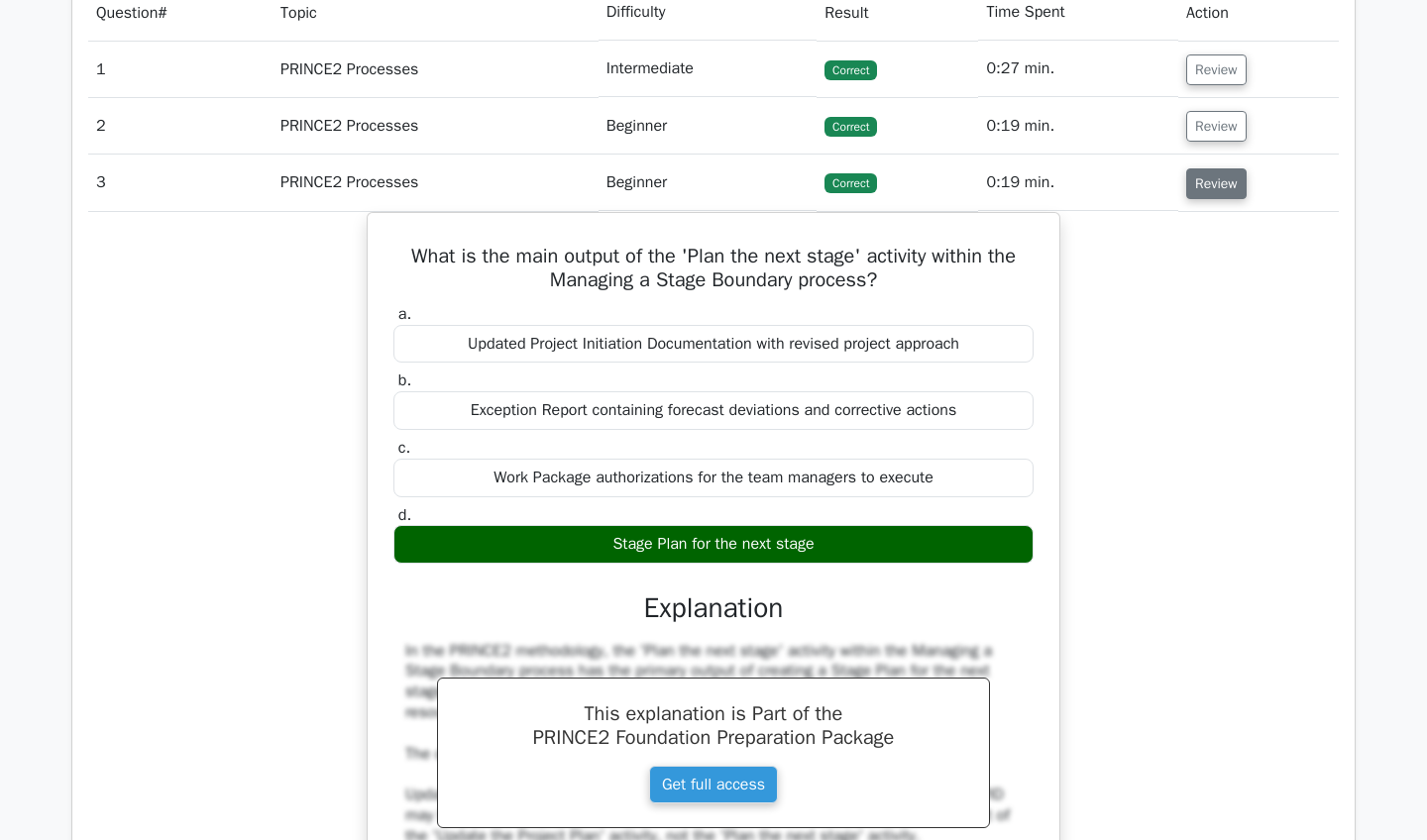 click on "Review" at bounding box center [1216, 183] 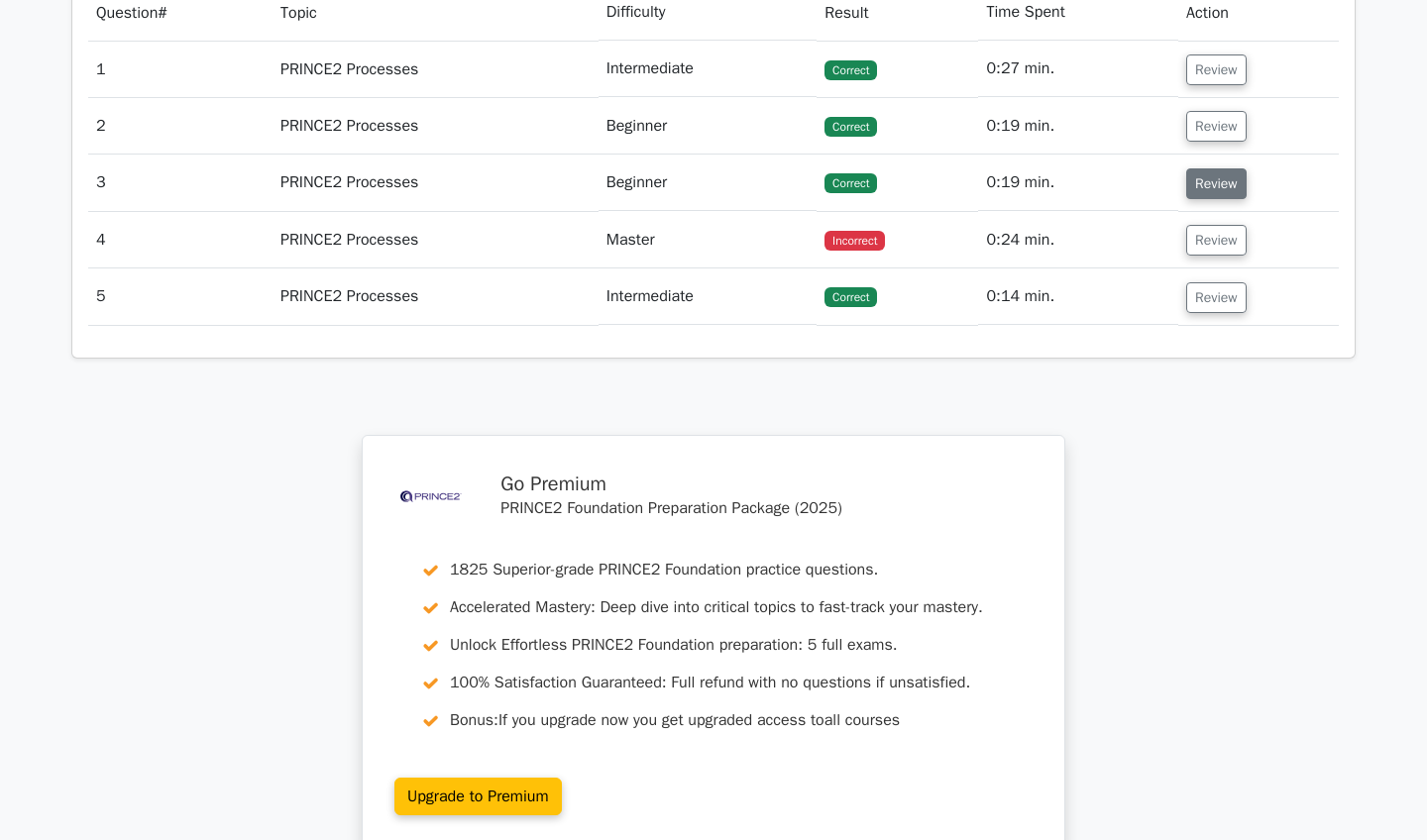 click on "Review" at bounding box center [1216, 183] 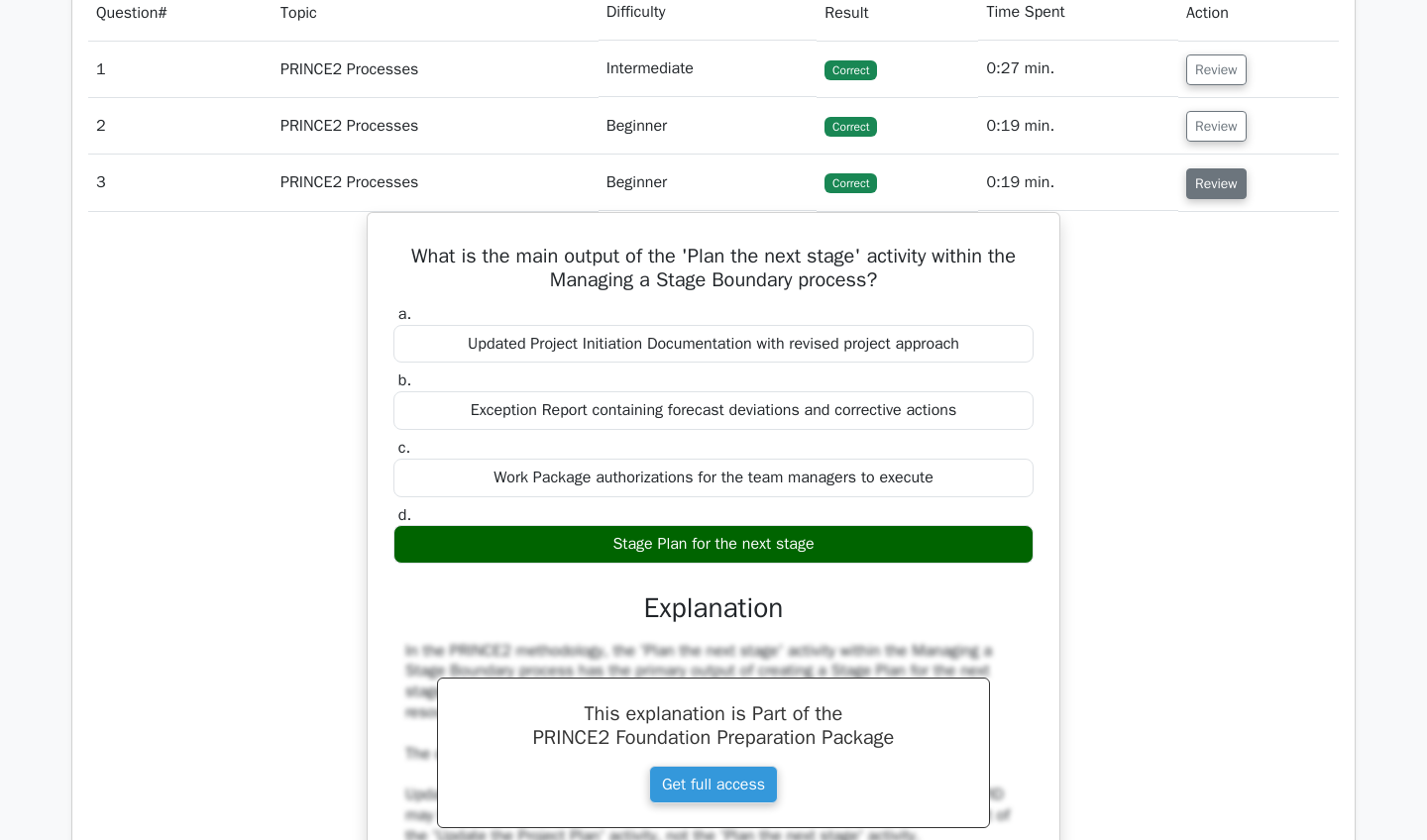 click on "Review" at bounding box center [1216, 183] 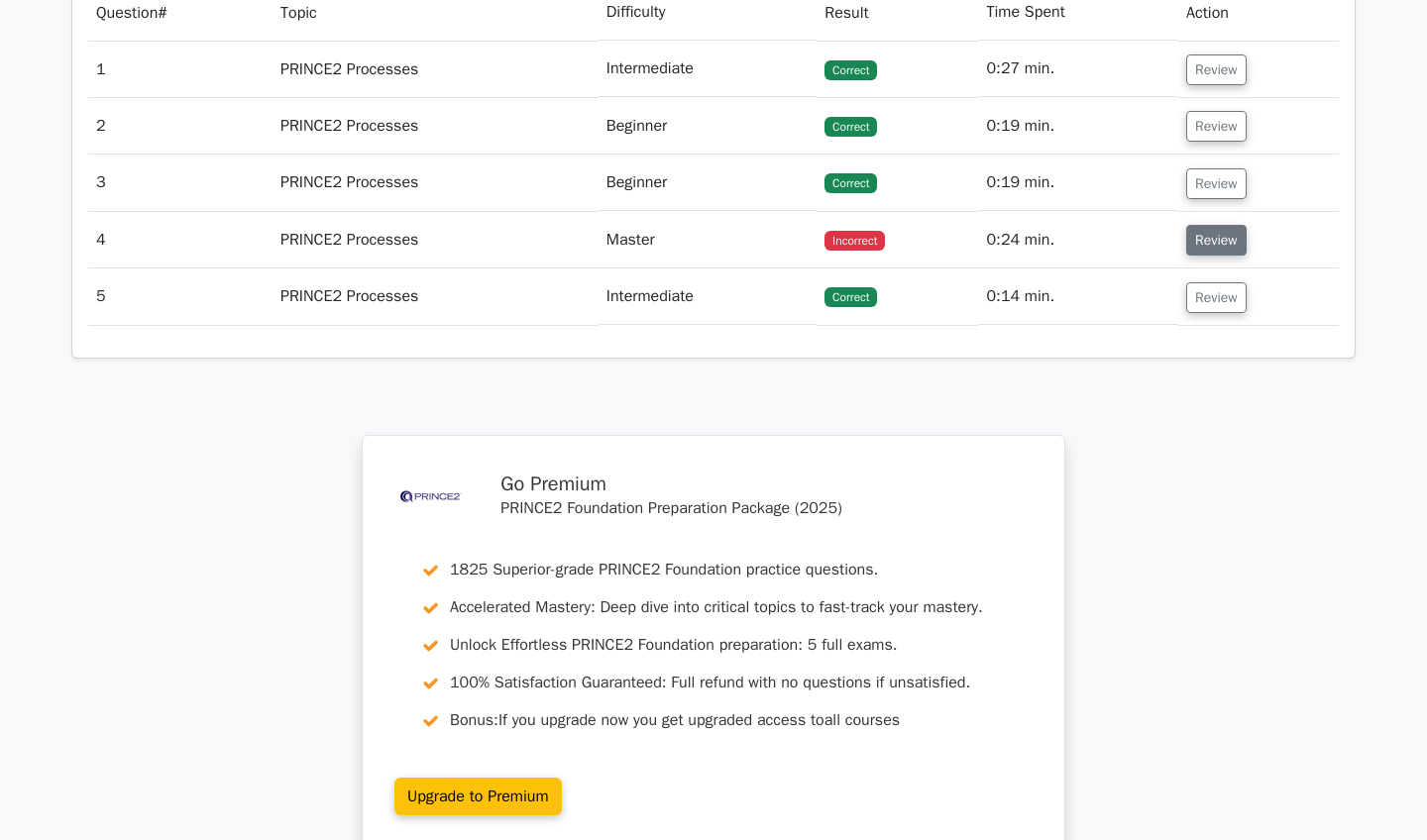 click on "Review" at bounding box center (1216, 240) 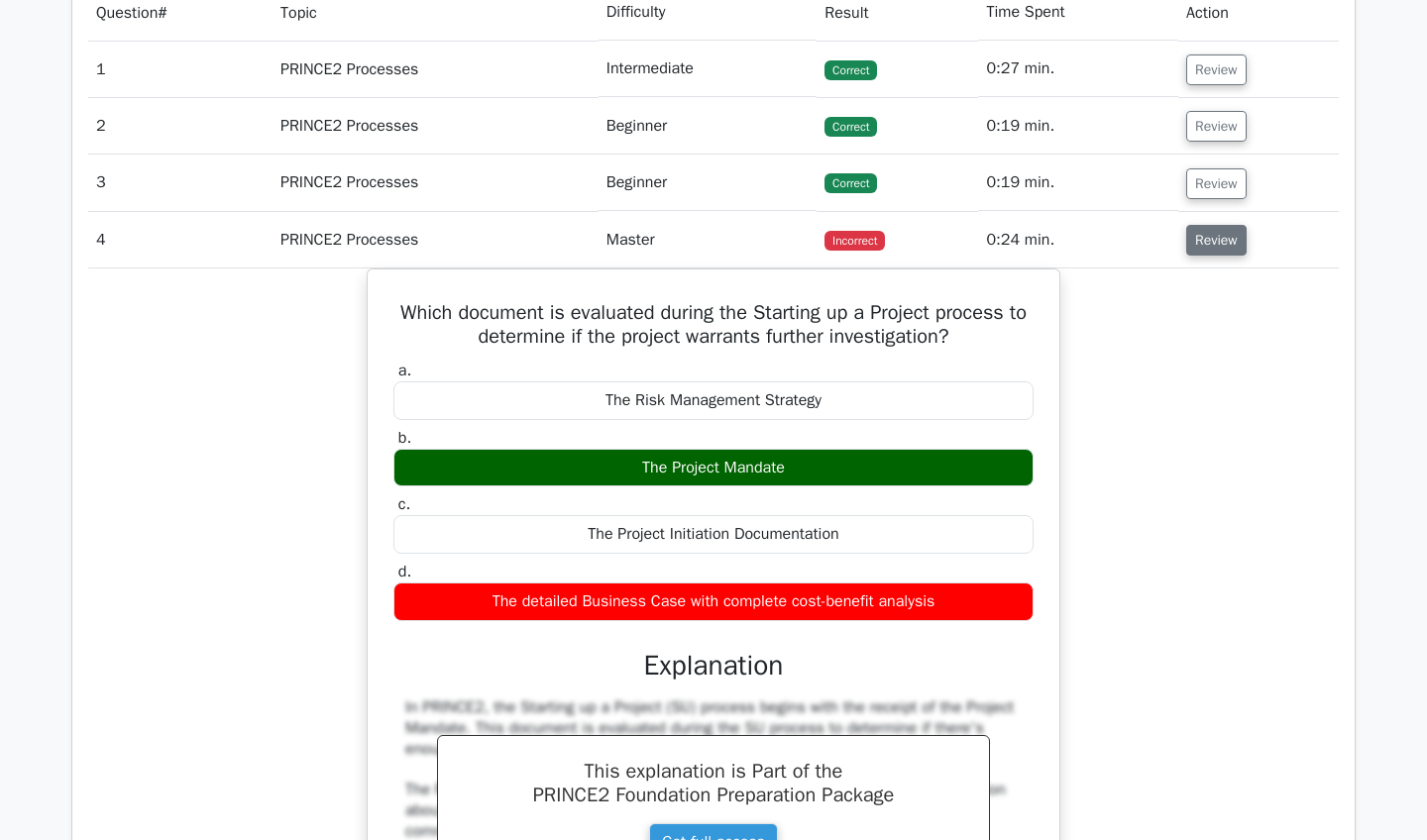 click on "Review" at bounding box center [1216, 240] 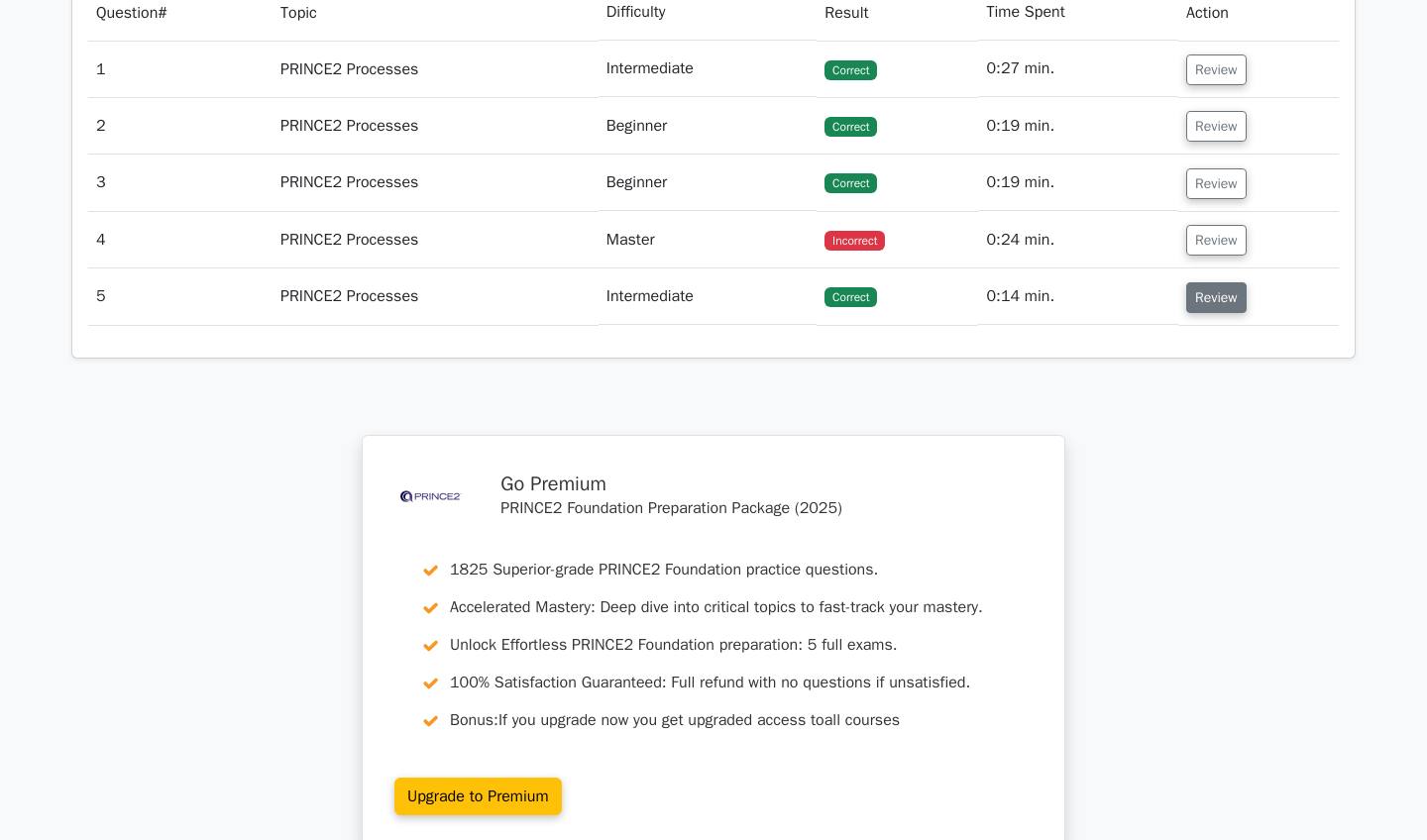 click on "Review" at bounding box center [1216, 297] 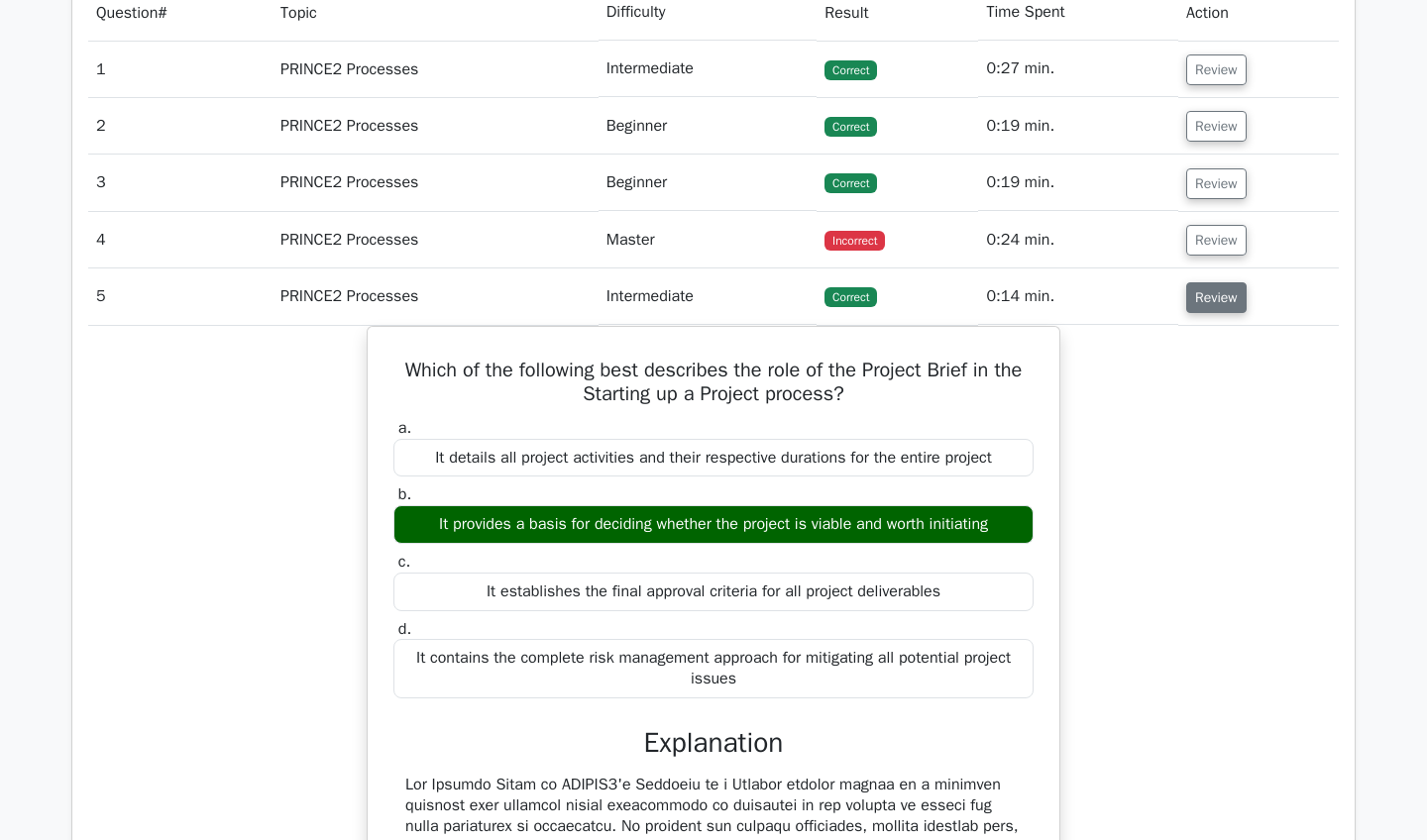 click on "Review" at bounding box center [1216, 297] 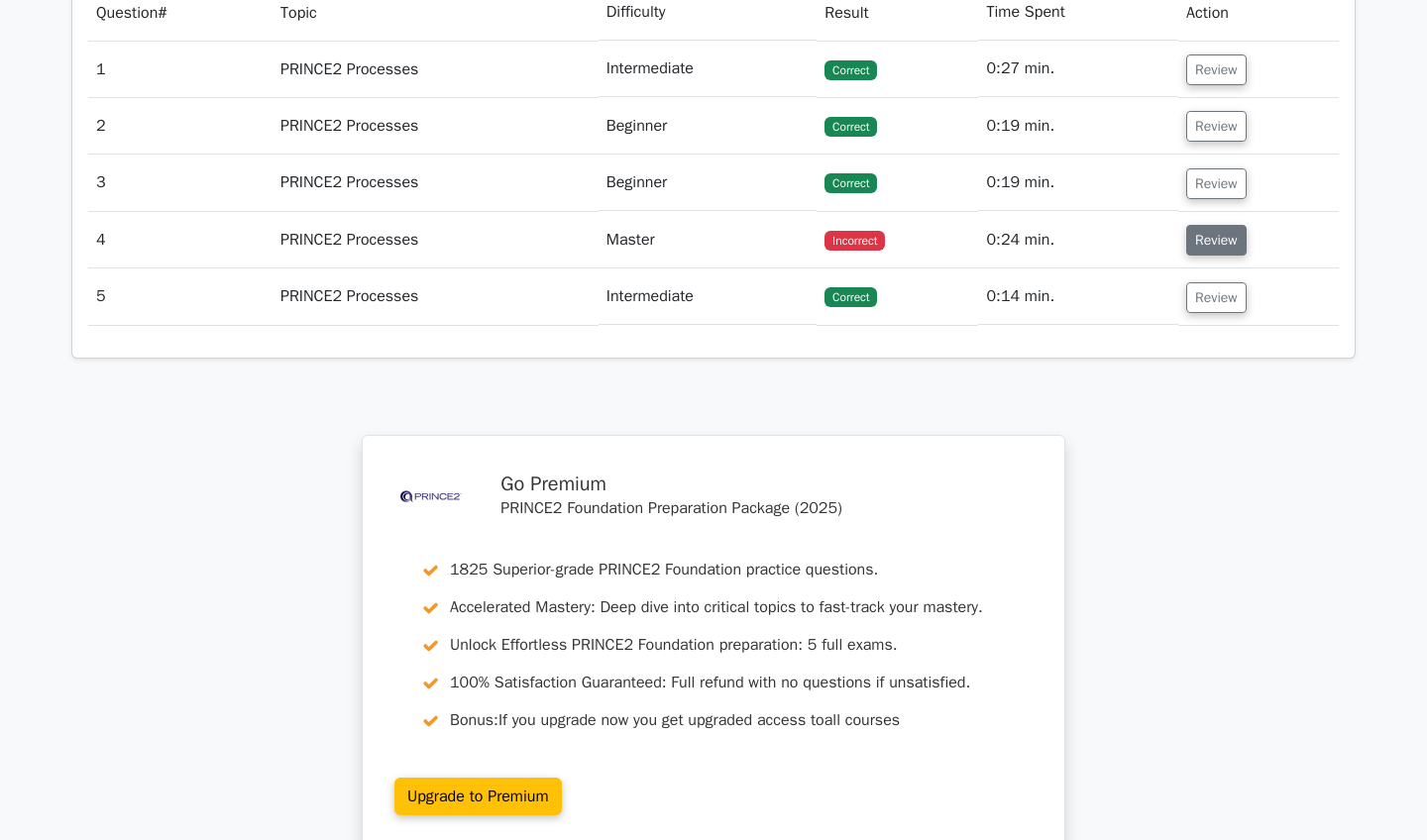 click on "Review" at bounding box center (1216, 240) 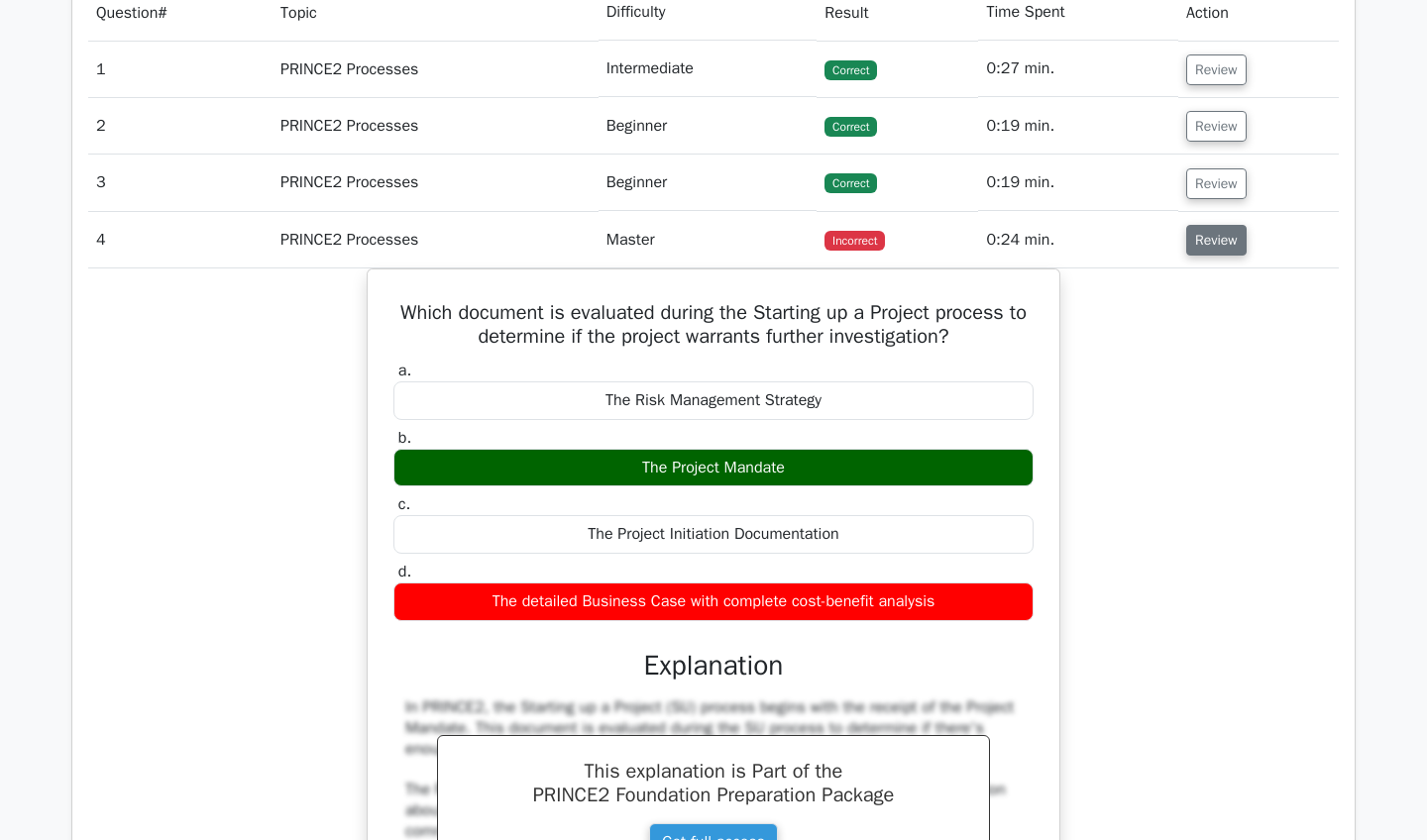 click on "Review" at bounding box center (1216, 240) 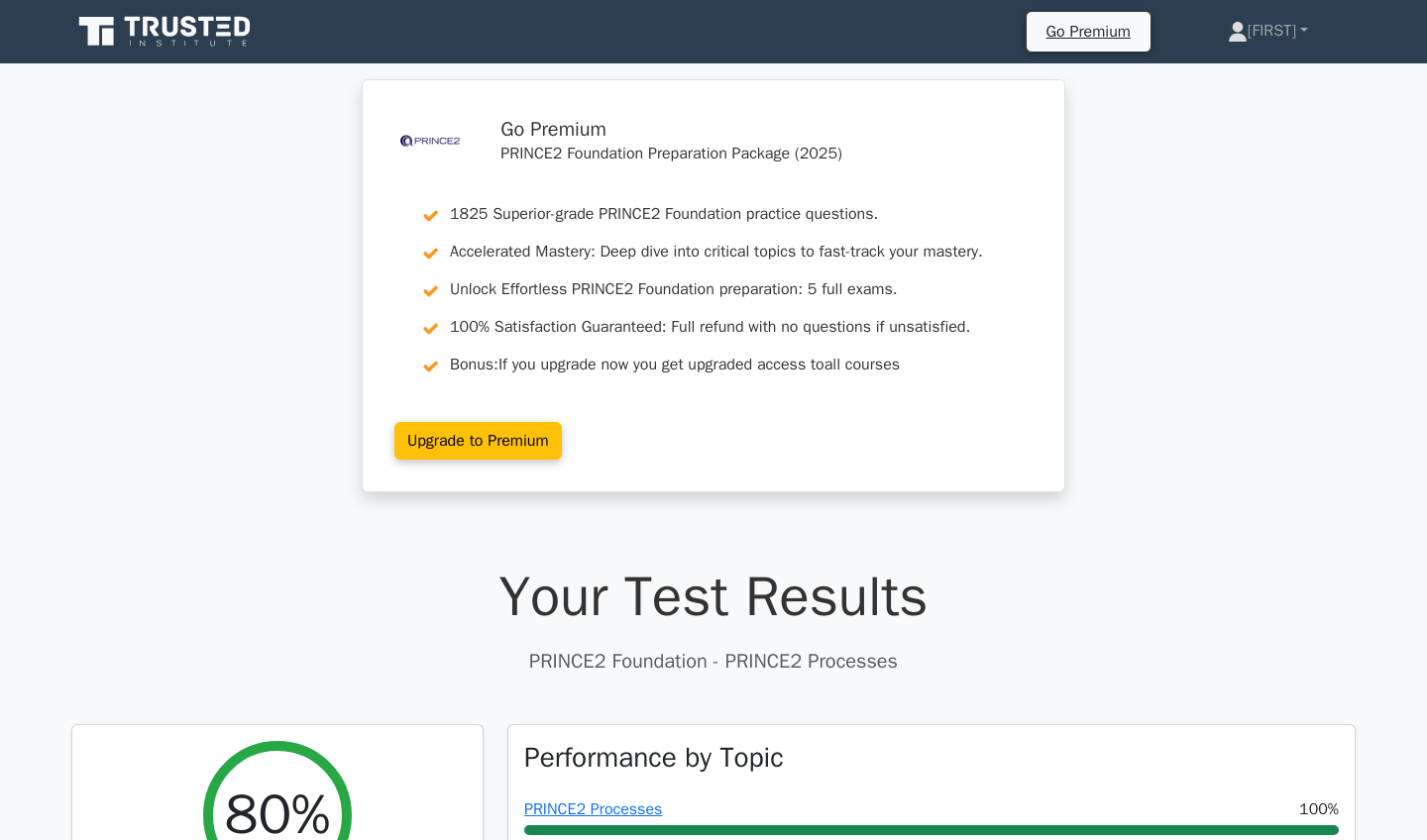 scroll, scrollTop: 0, scrollLeft: 0, axis: both 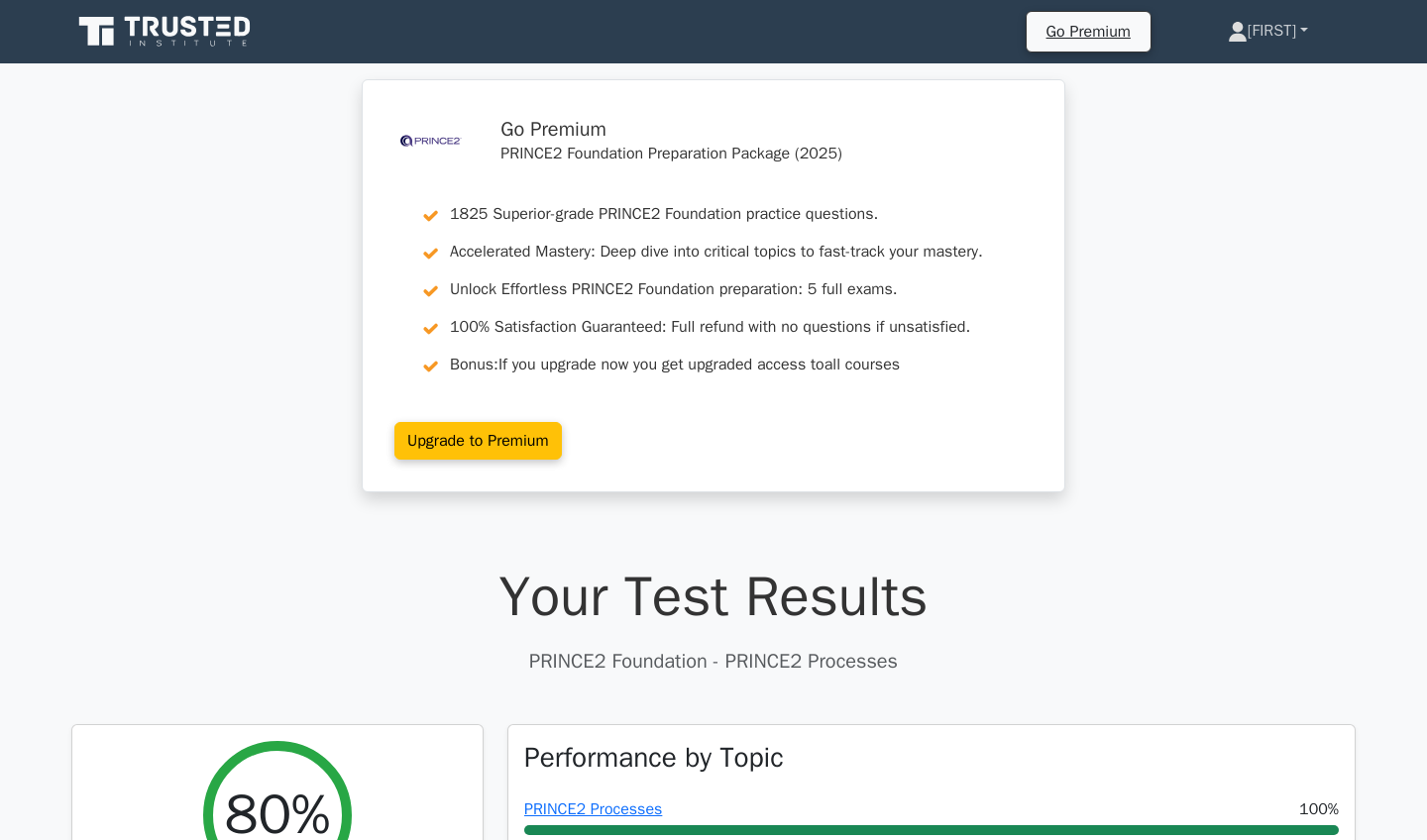 click on "[FIRST]" at bounding box center [1267, 31] 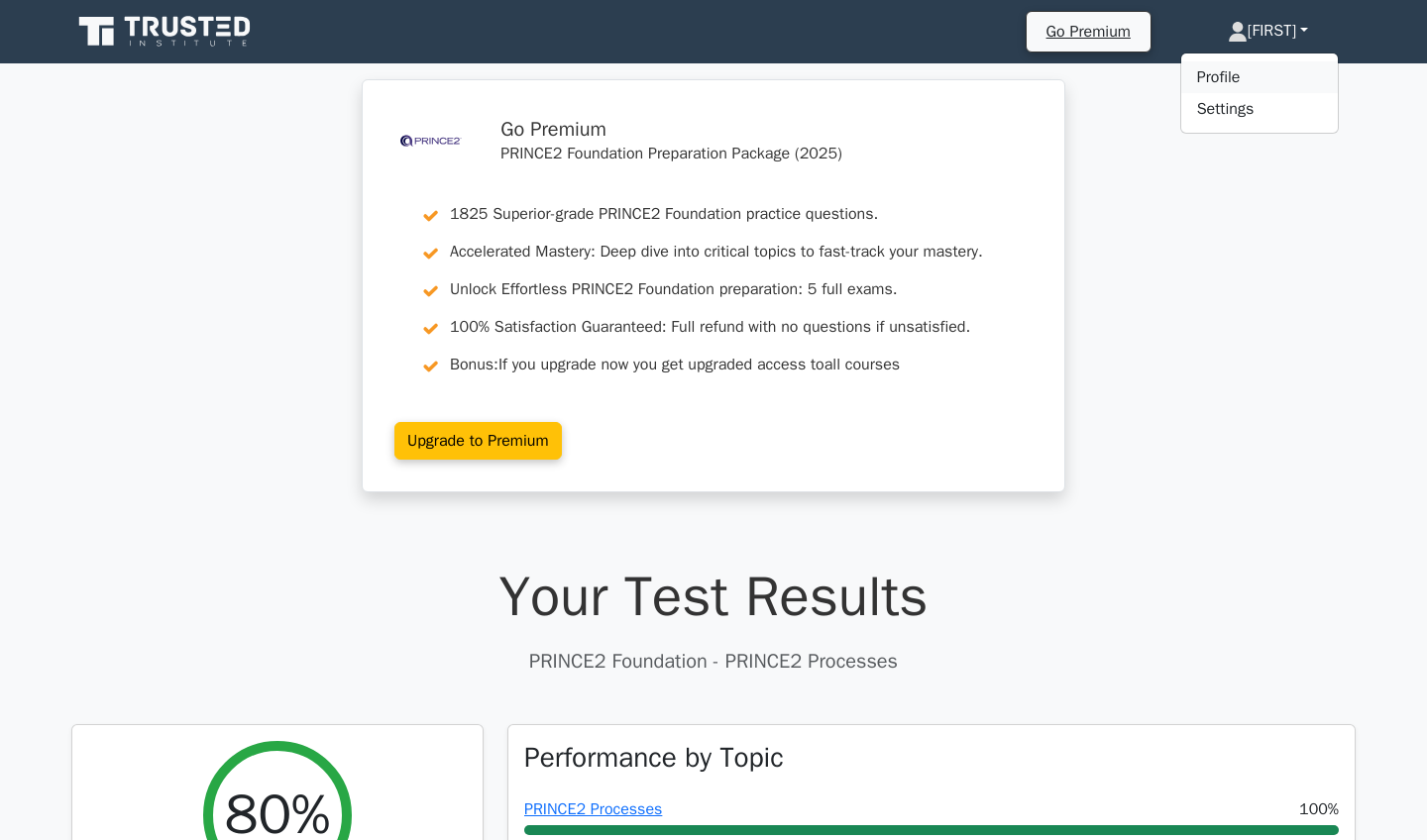 click on "Profile" at bounding box center (1260, 77) 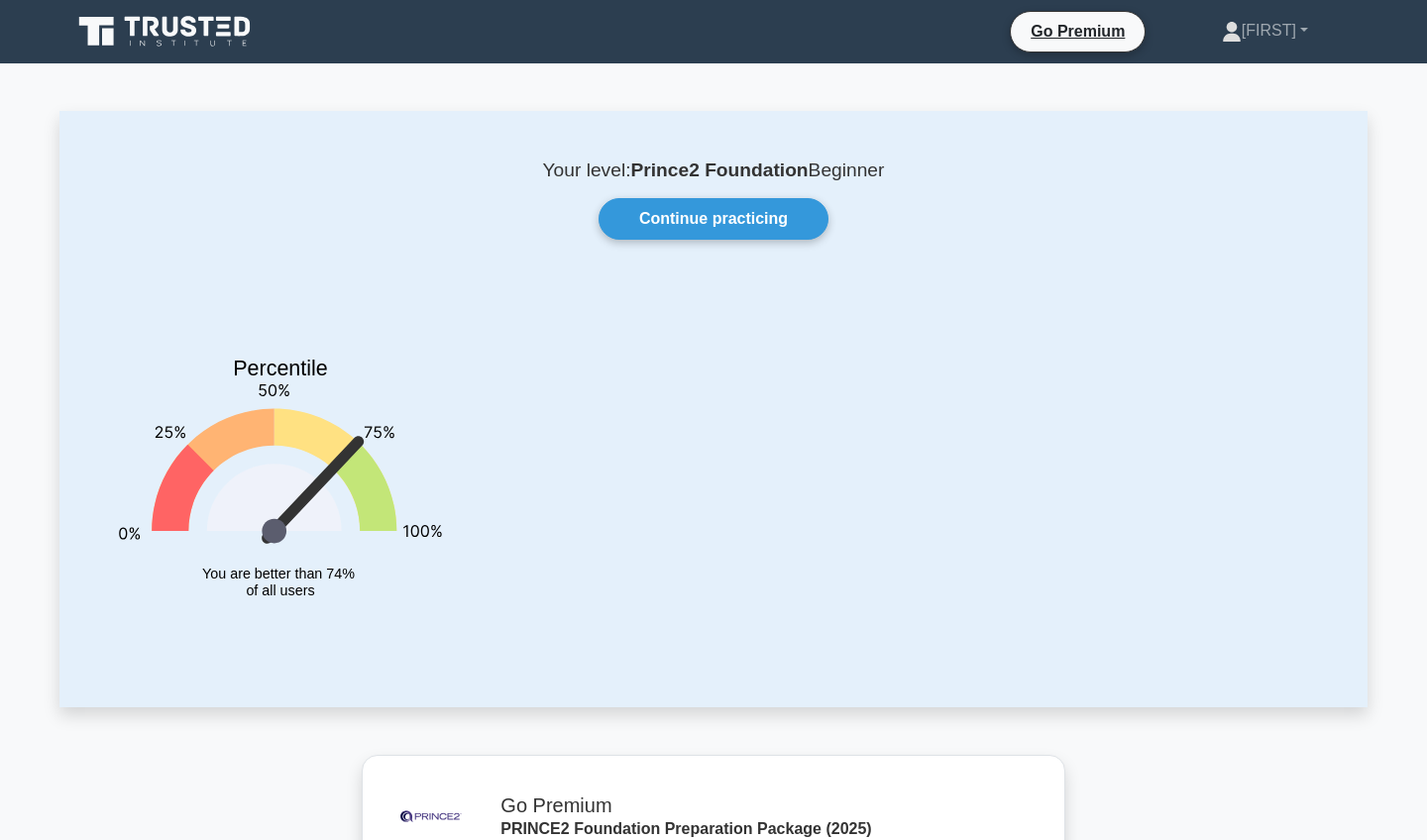scroll, scrollTop: 0, scrollLeft: 0, axis: both 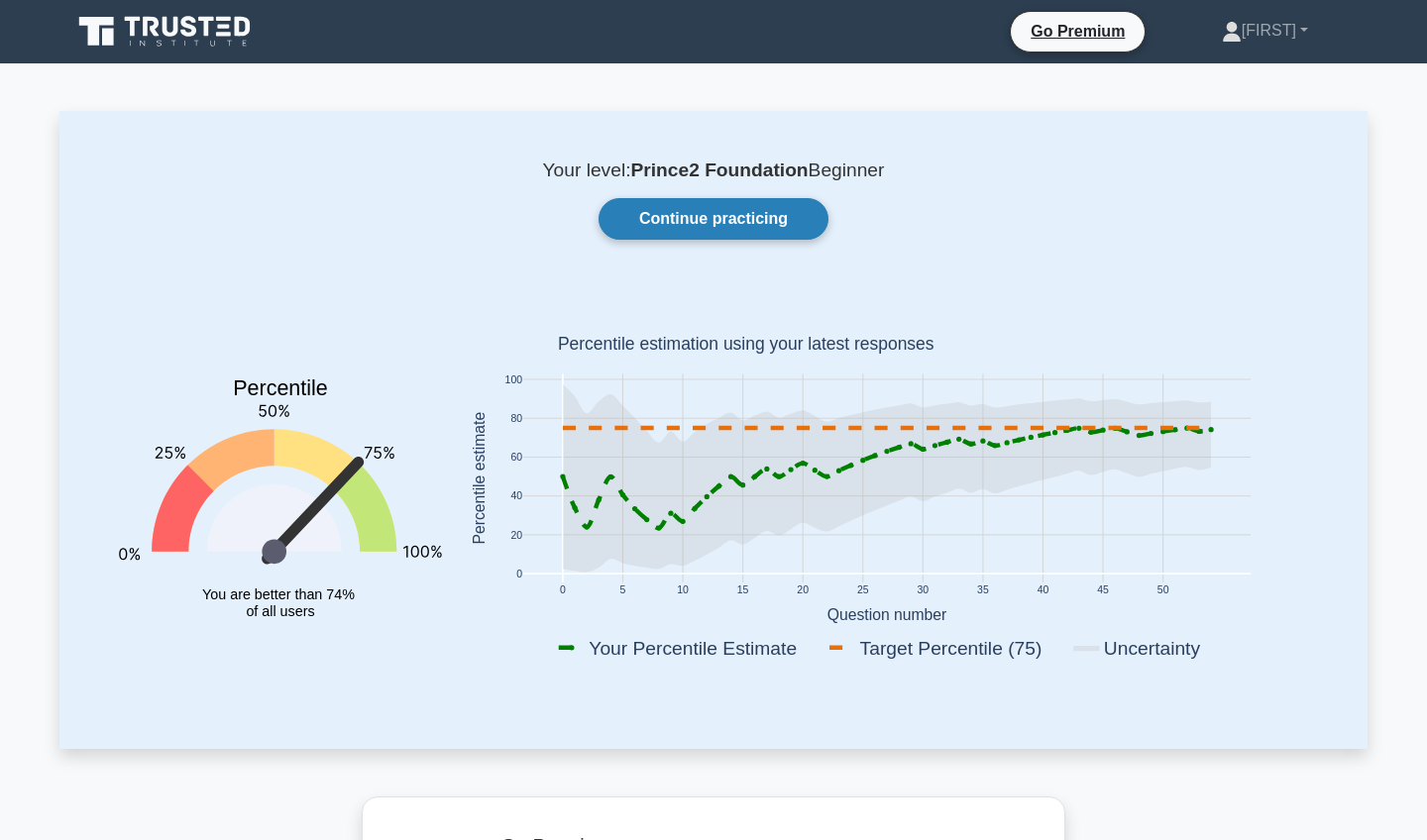 click on "Continue practicing" at bounding box center [714, 219] 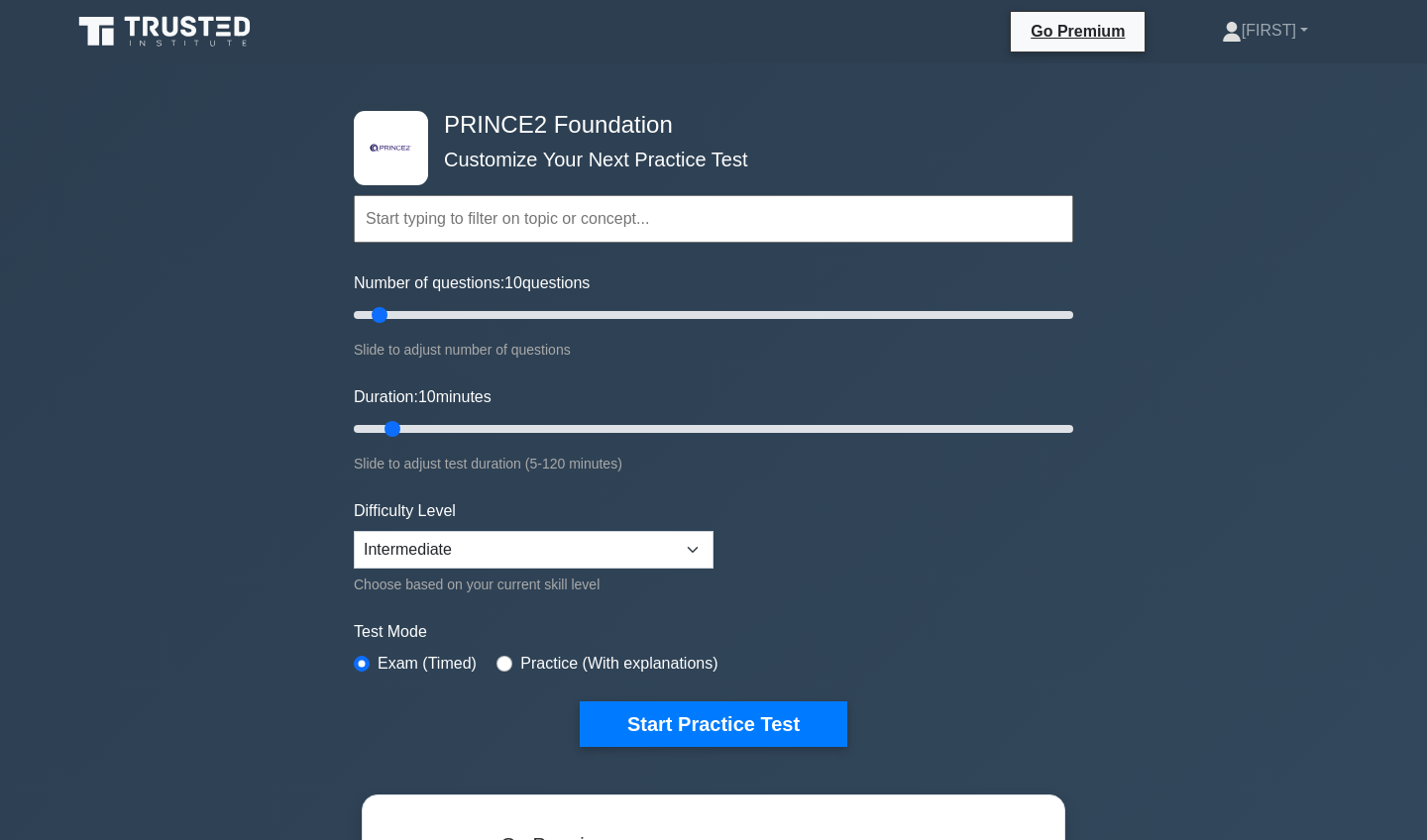 scroll, scrollTop: 0, scrollLeft: 0, axis: both 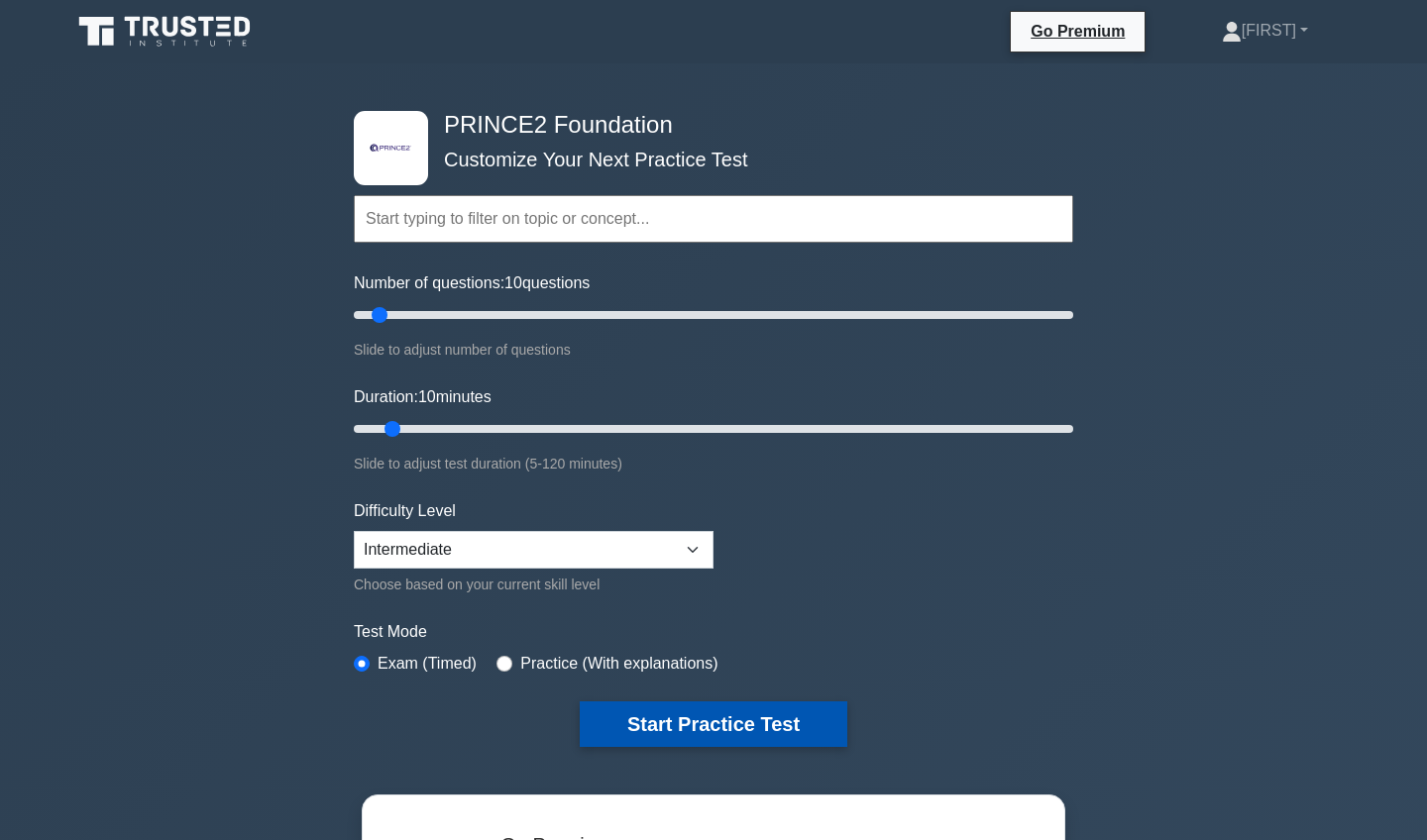 click on "Start Practice Test" at bounding box center [714, 724] 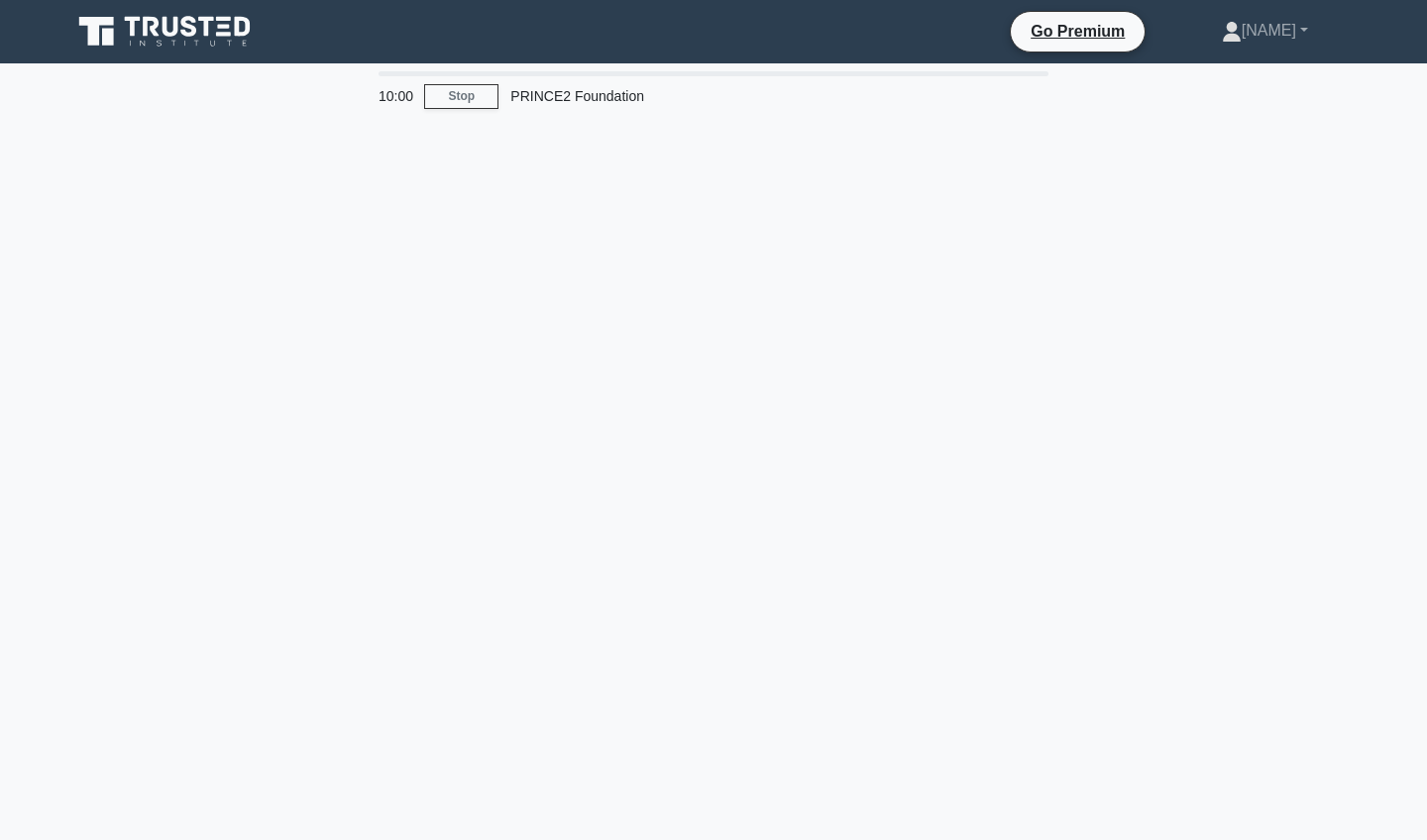 scroll, scrollTop: 0, scrollLeft: 0, axis: both 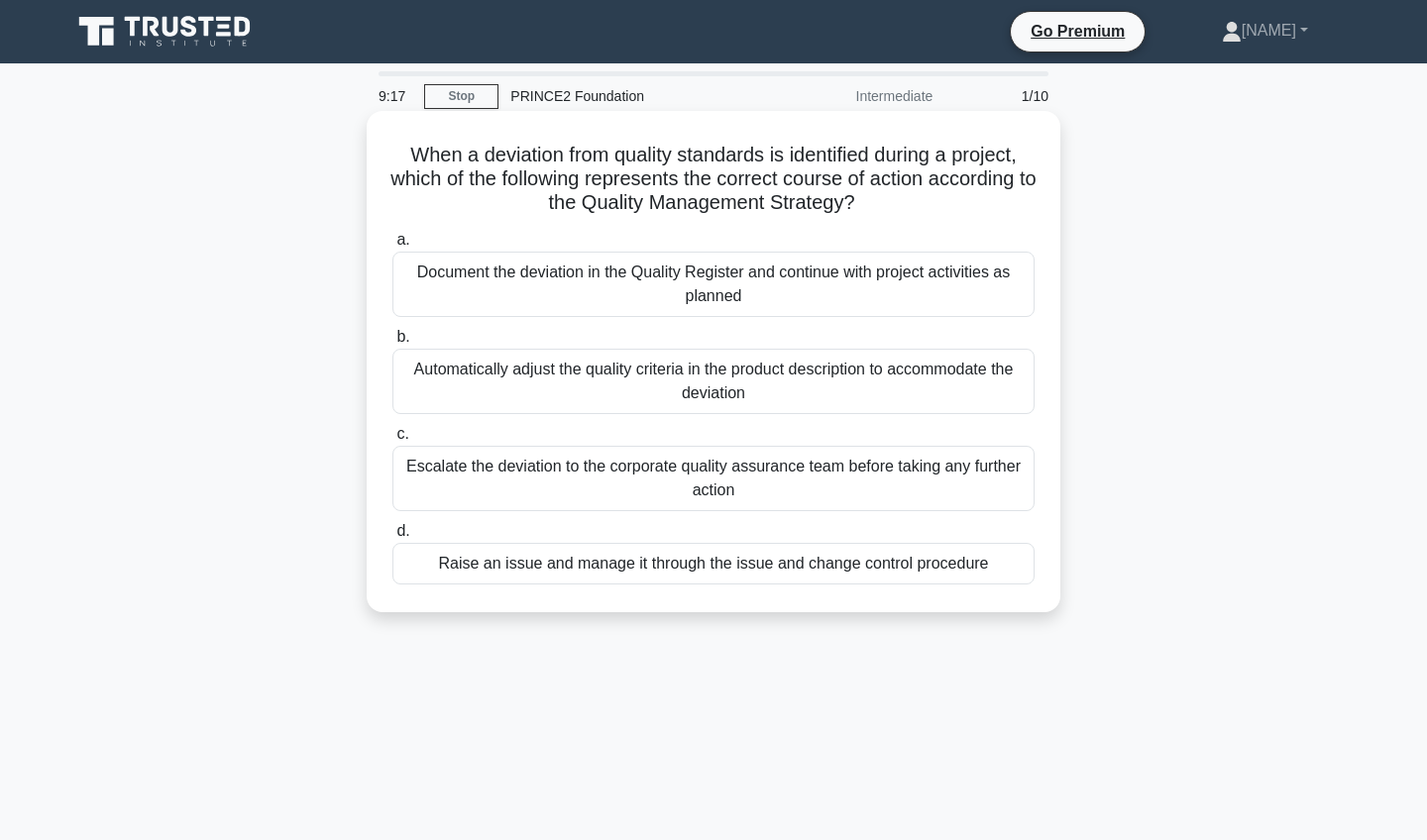 click on "Raise an issue and manage it through the issue and change control procedure" at bounding box center [714, 564] 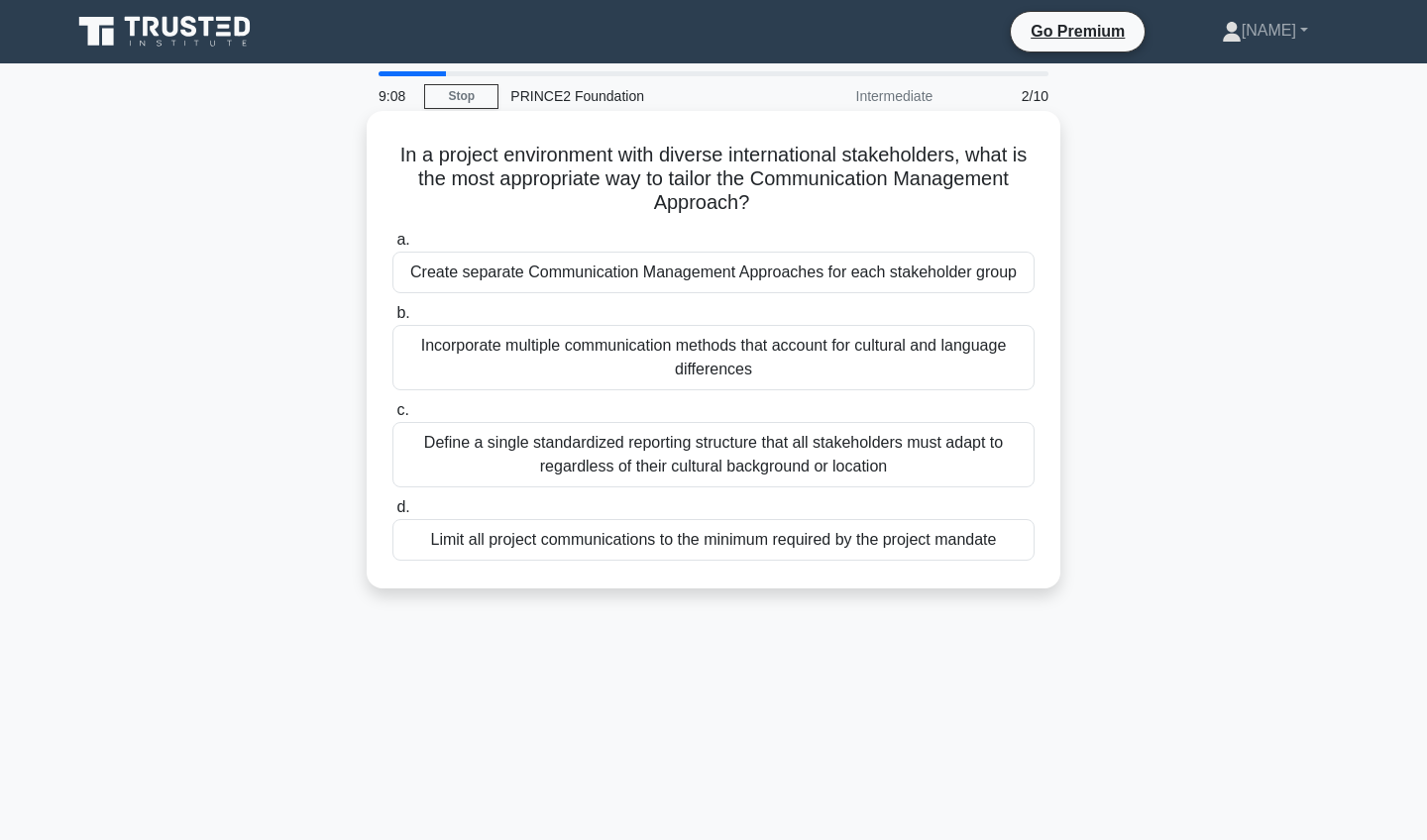 click on "In a project environment with diverse international stakeholders, what is the most appropriate way to tailor the Communication Management Approach?
.spinner_0XTQ{transform-origin:center;animation:spinner_y6GP .75s linear infinite}@keyframes spinner_y6GP{100%{transform:rotate(360deg)}}" at bounding box center (714, 179) 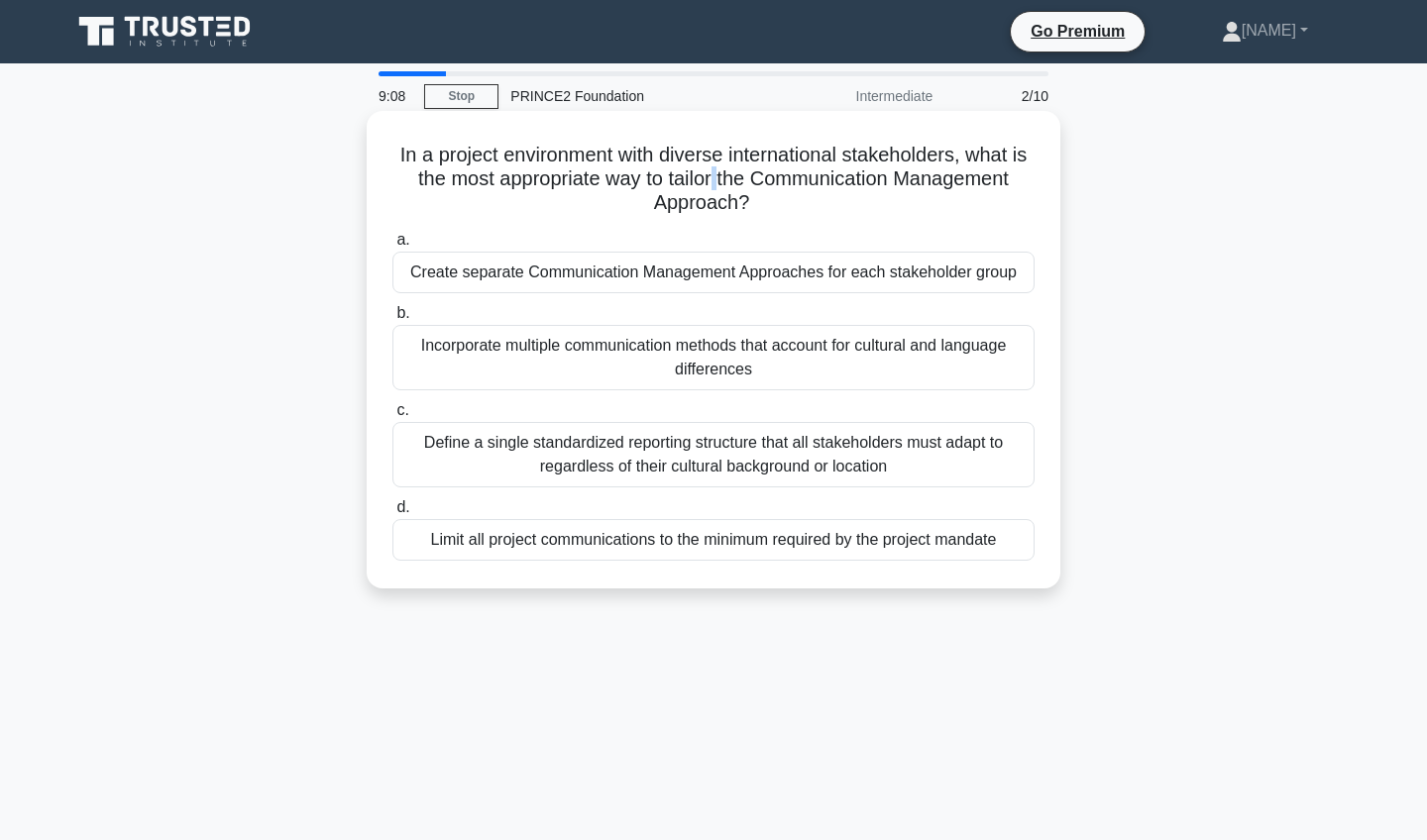 click on "In a project environment with diverse international stakeholders, what is the most appropriate way to tailor the Communication Management Approach?
.spinner_0XTQ{transform-origin:center;animation:spinner_y6GP .75s linear infinite}@keyframes spinner_y6GP{100%{transform:rotate(360deg)}}" at bounding box center (714, 179) 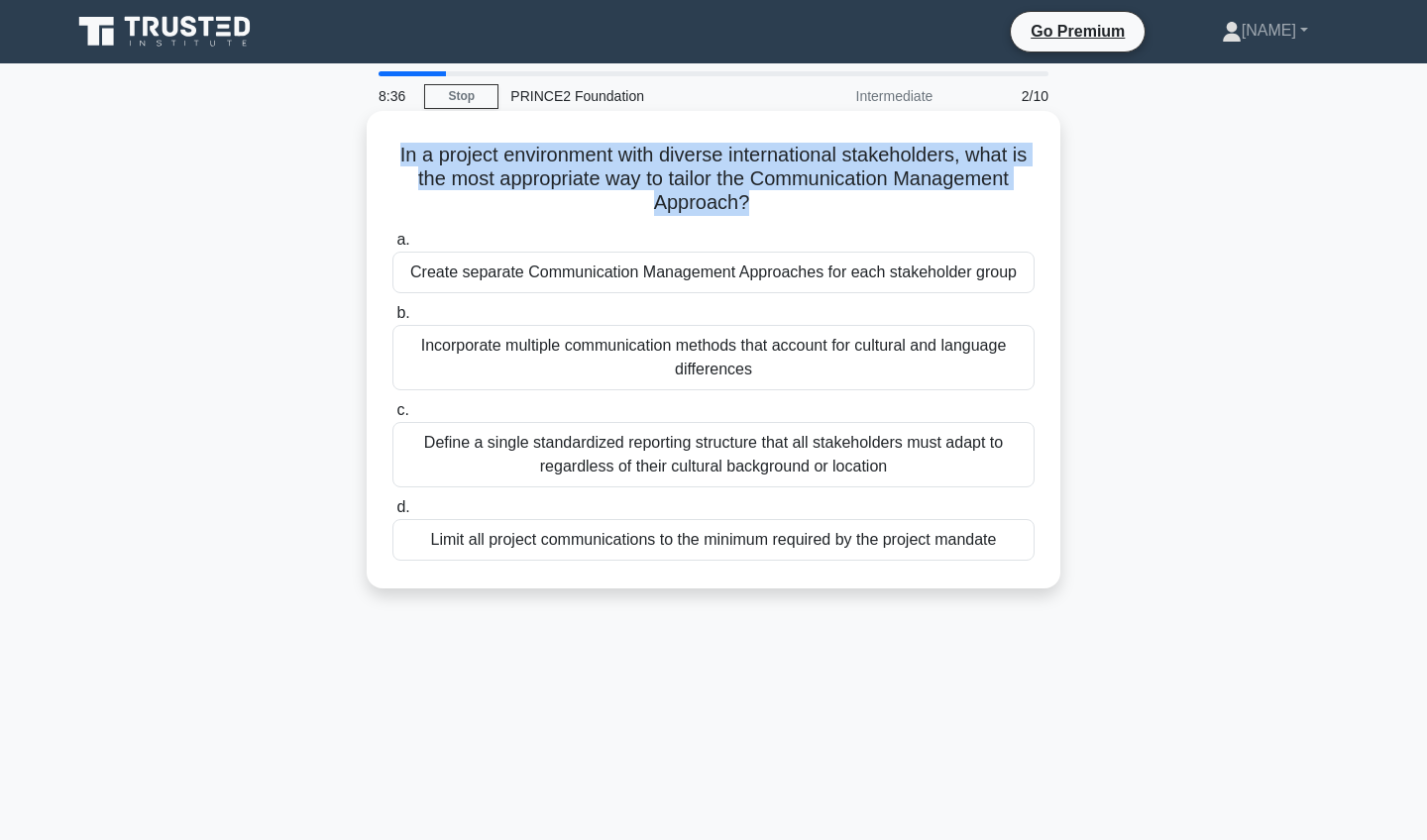 click on "Incorporate multiple communication methods that account for cultural and language differences" at bounding box center [714, 358] 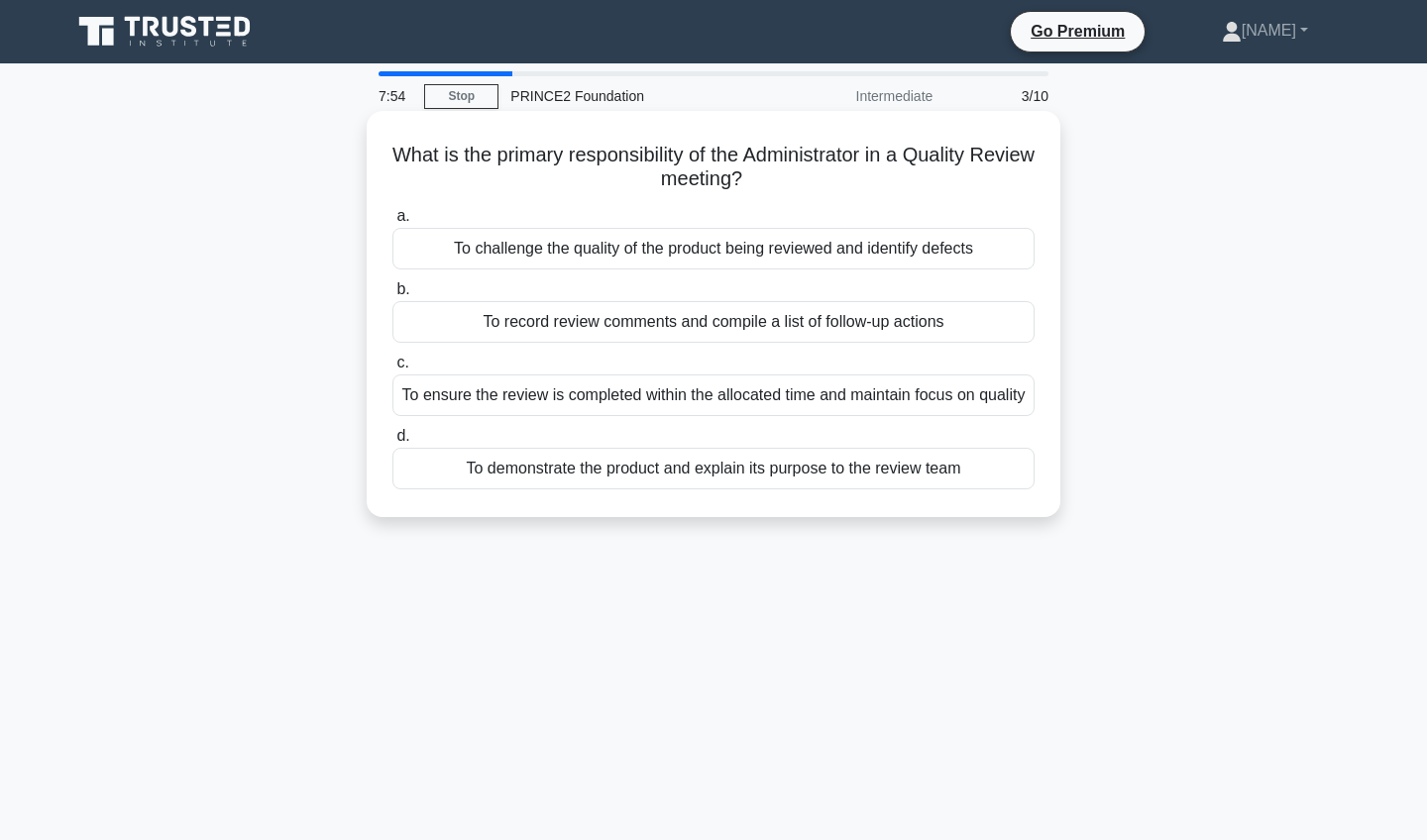 click on "To challenge the quality of the product being reviewed and identify defects" at bounding box center [714, 249] 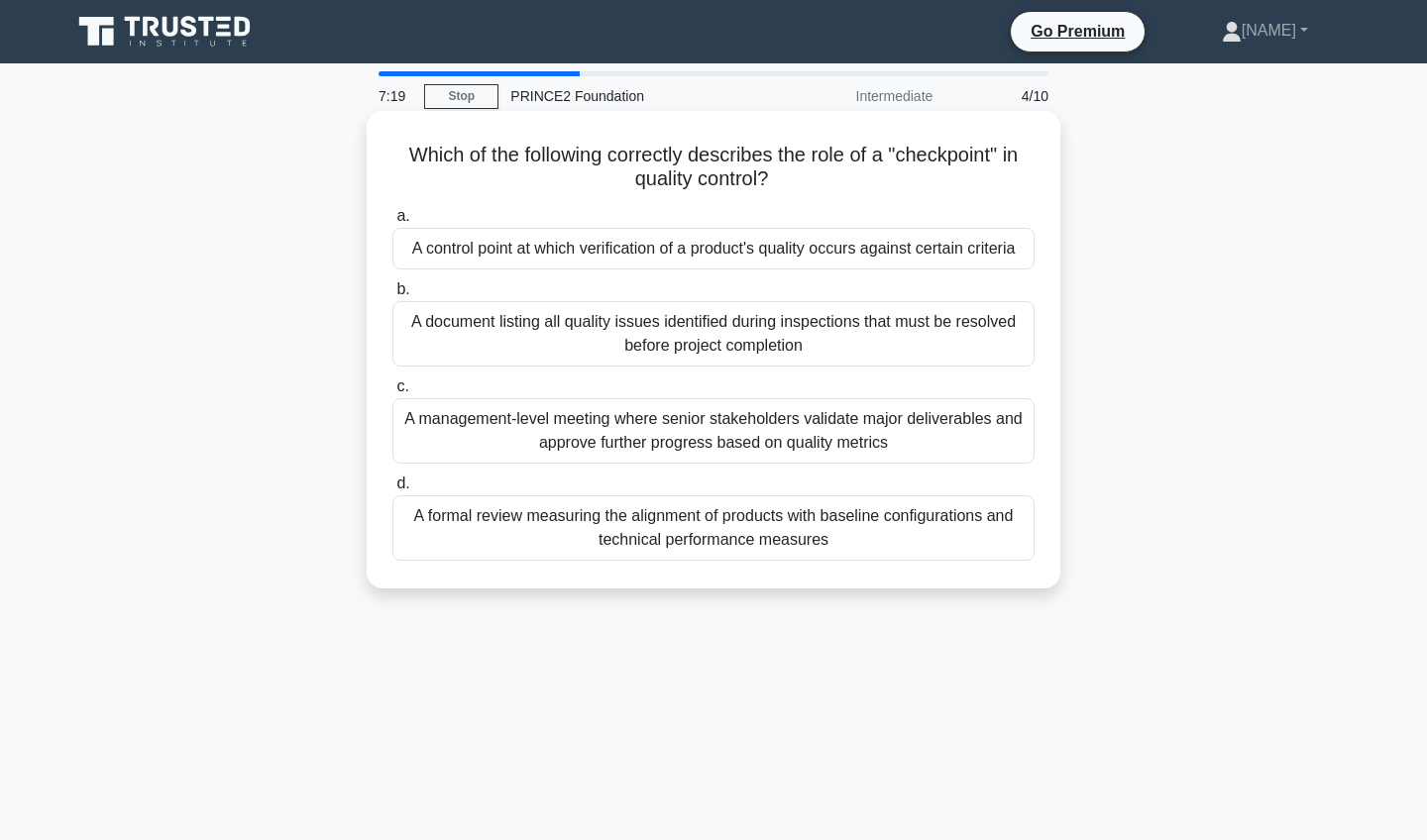 click on "A formal review measuring the alignment of products with baseline configurations and technical performance measures" at bounding box center [714, 528] 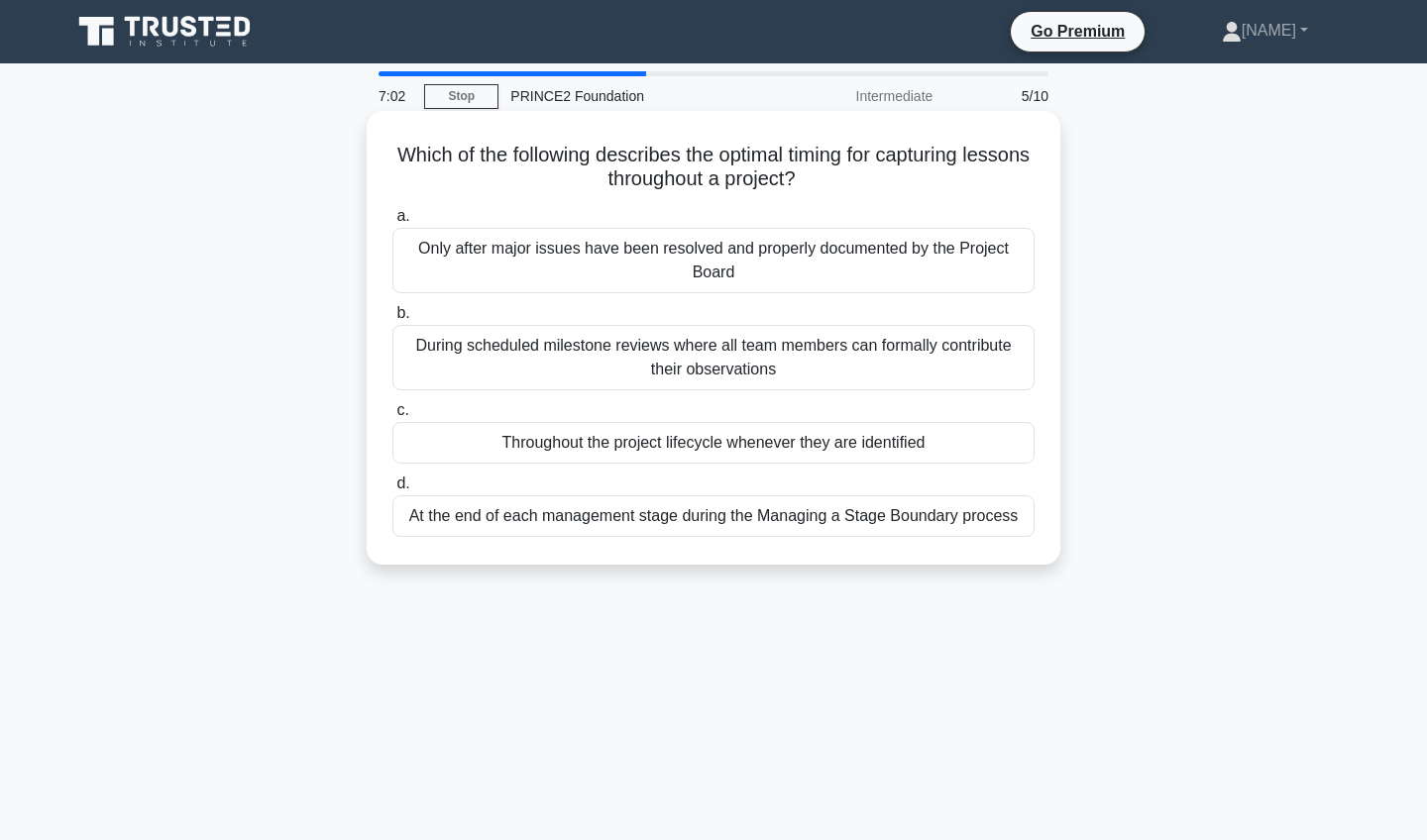 click on "At the end of each management stage during the Managing a Stage Boundary process" at bounding box center [714, 516] 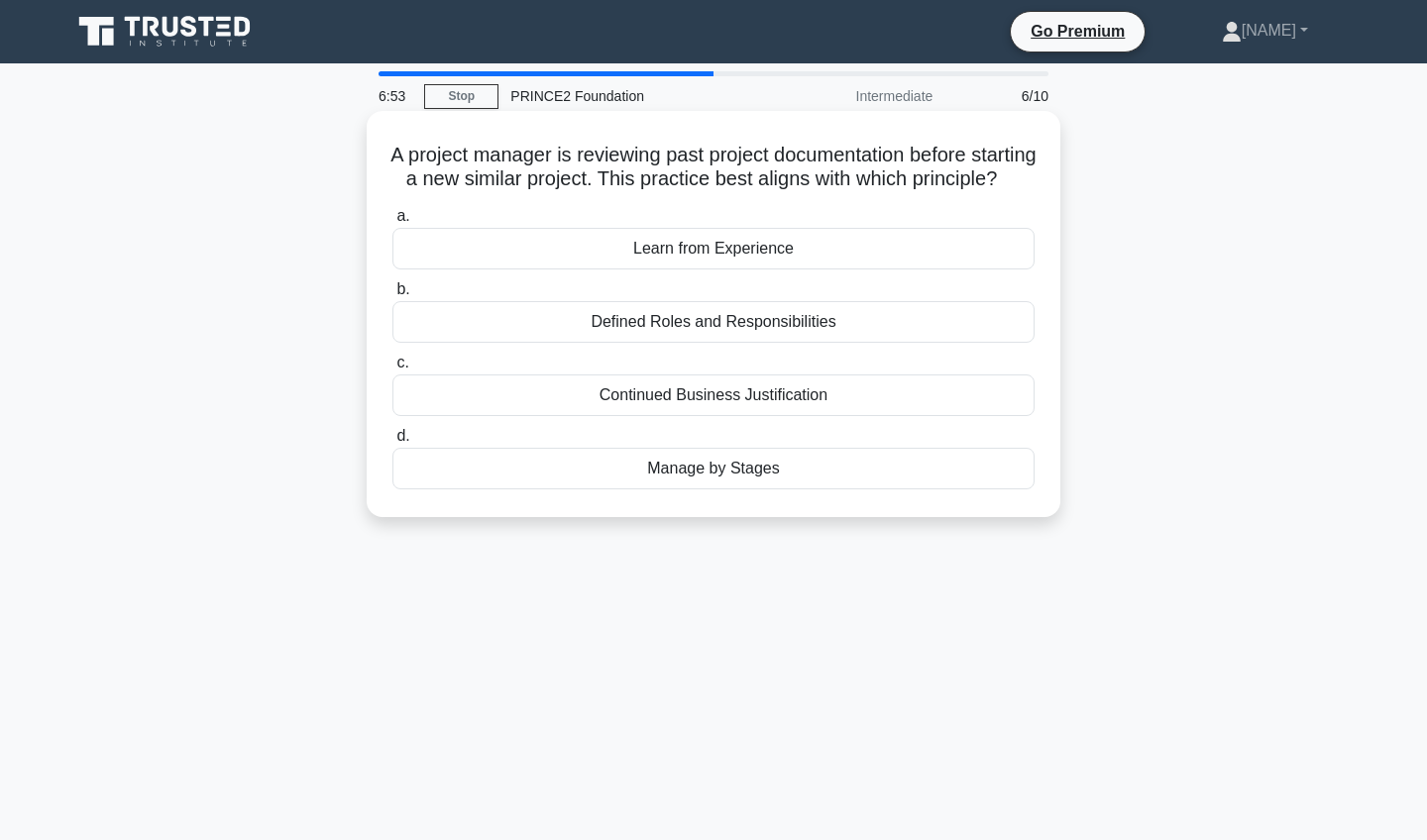 click on "Learn from Experience" at bounding box center (714, 249) 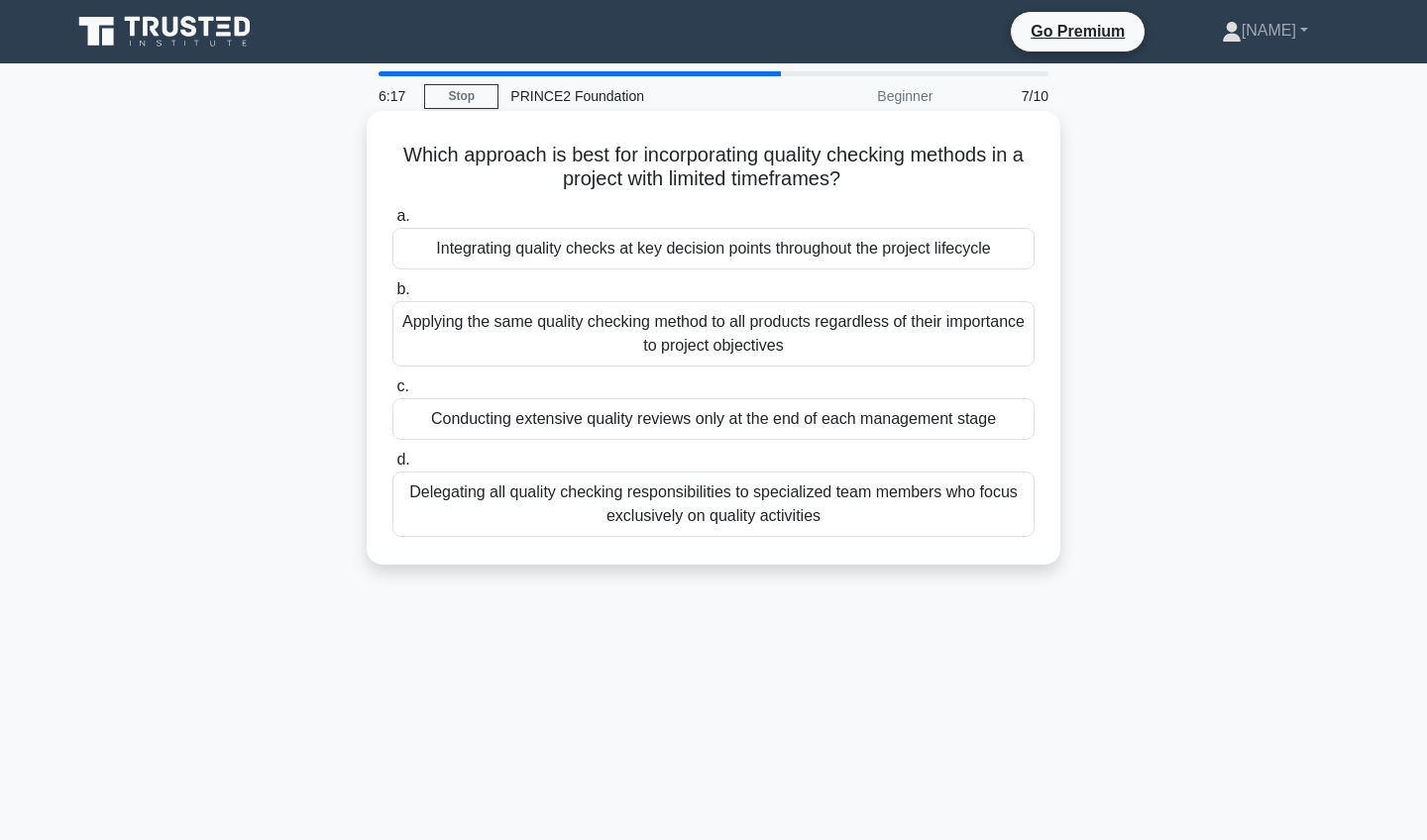 click on "Integrating quality checks at key decision points throughout the project lifecycle" at bounding box center (714, 249) 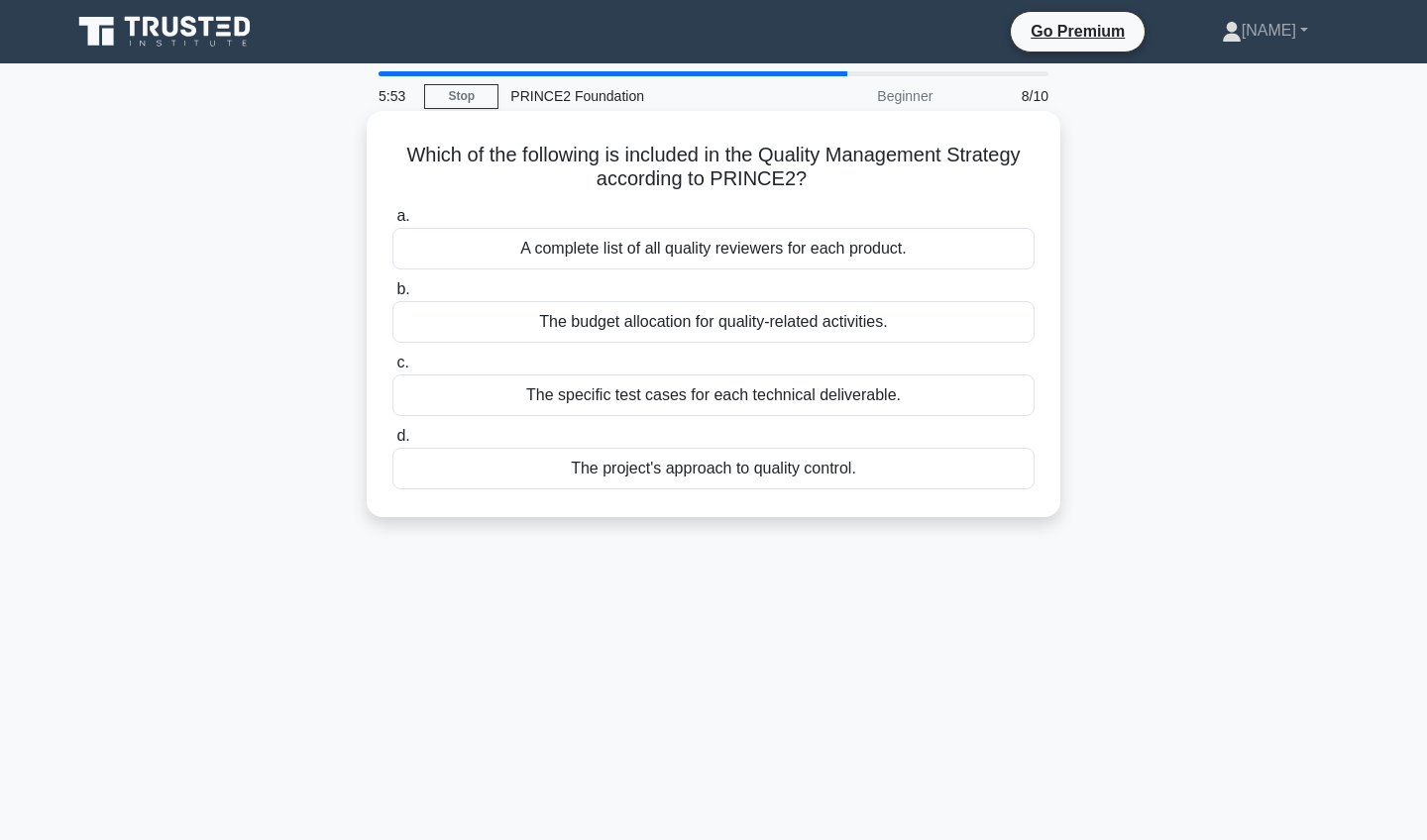 click on "The specific test cases for each technical deliverable." at bounding box center (714, 395) 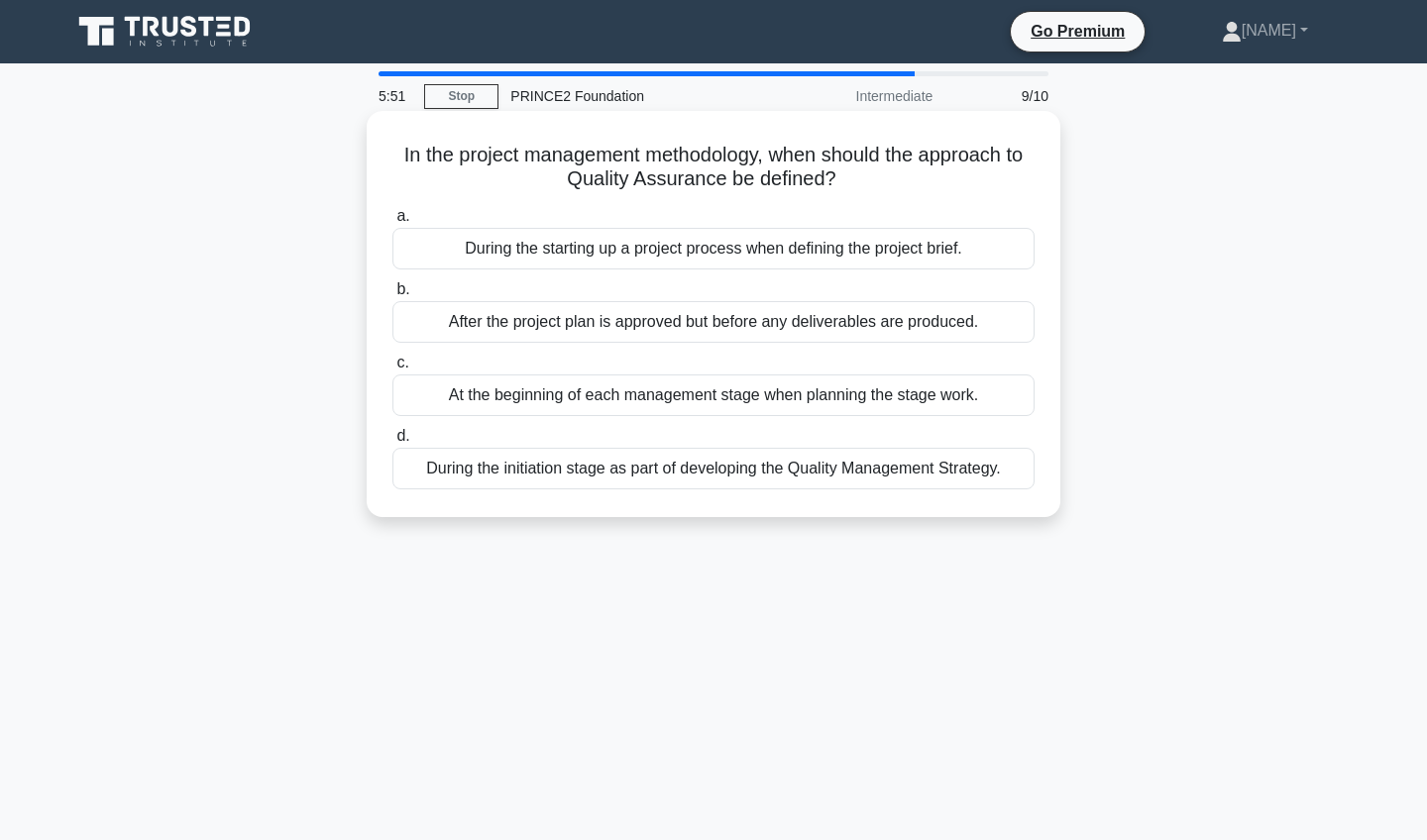 click on "In the project management methodology, when should the approach to Quality Assurance be defined?
.spinner_0XTQ{transform-origin:center;animation:spinner_y6GP .75s linear infinite}@keyframes spinner_y6GP{100%{transform:rotate(360deg)}}" at bounding box center (714, 167) 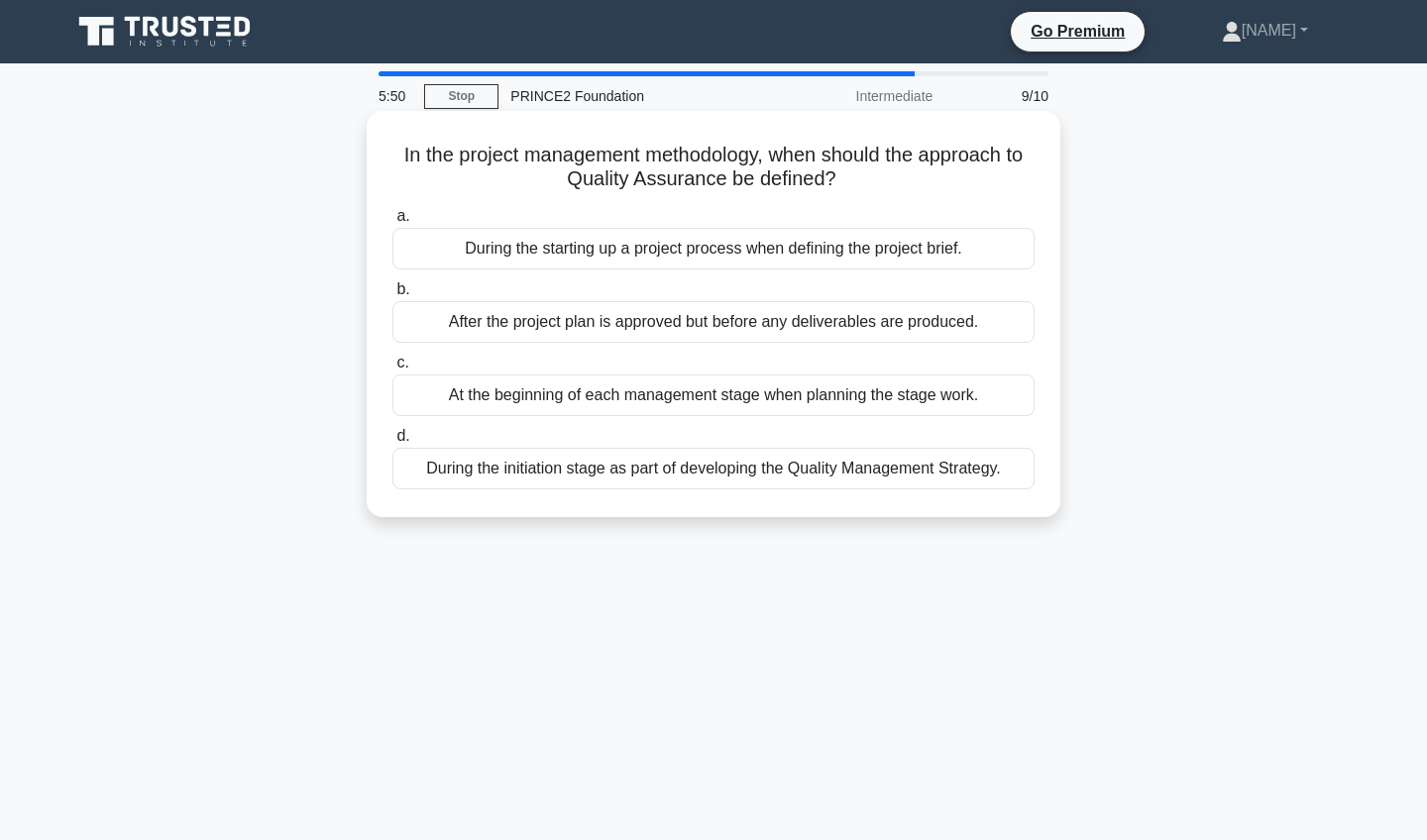 click on "In the project management methodology, when should the approach to Quality Assurance be defined?
.spinner_0XTQ{transform-origin:center;animation:spinner_y6GP .75s linear infinite}@keyframes spinner_y6GP{100%{transform:rotate(360deg)}}" at bounding box center [714, 167] 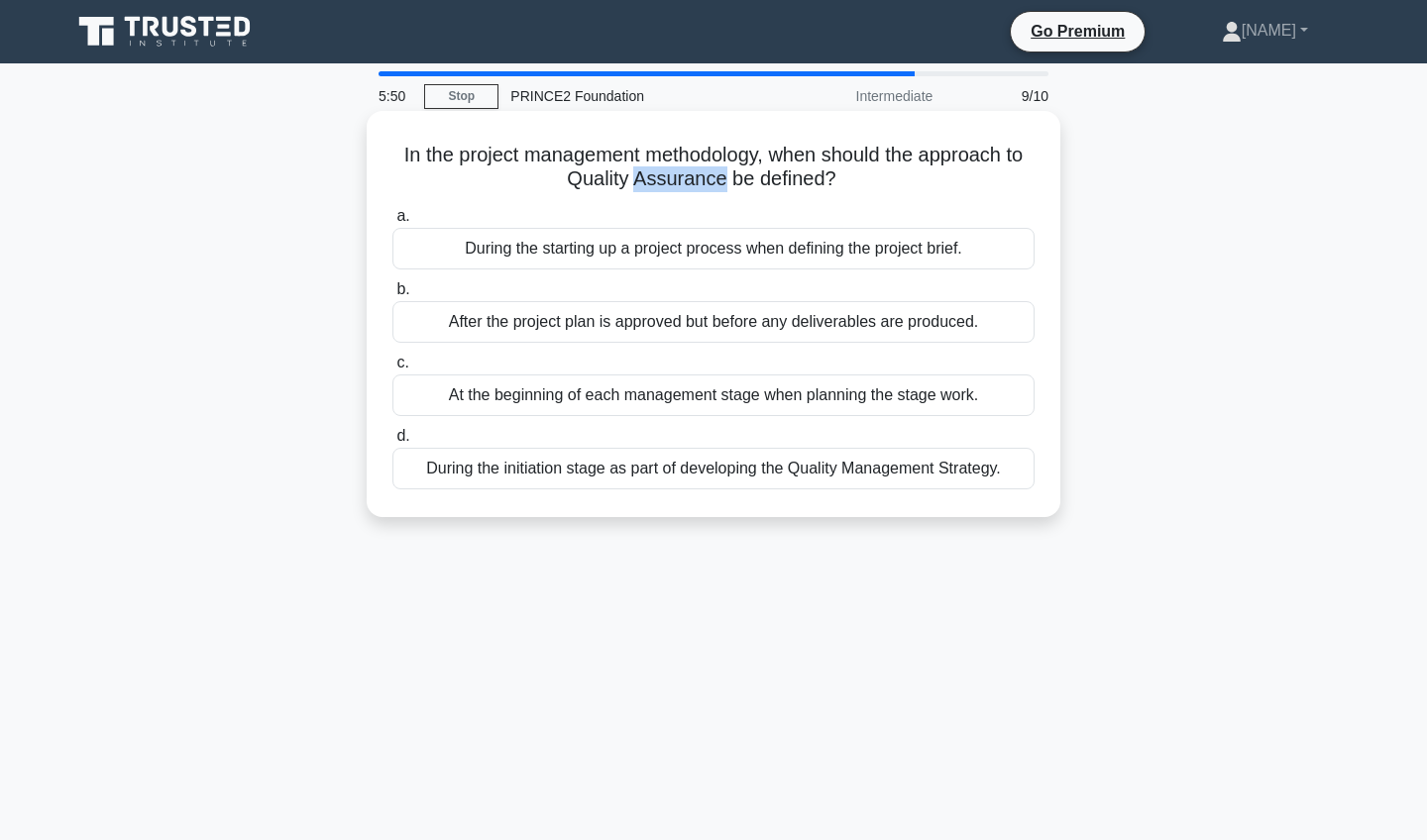 click on "In the project management methodology, when should the approach to Quality Assurance be defined?
.spinner_0XTQ{transform-origin:center;animation:spinner_y6GP .75s linear infinite}@keyframes spinner_y6GP{100%{transform:rotate(360deg)}}" at bounding box center (714, 167) 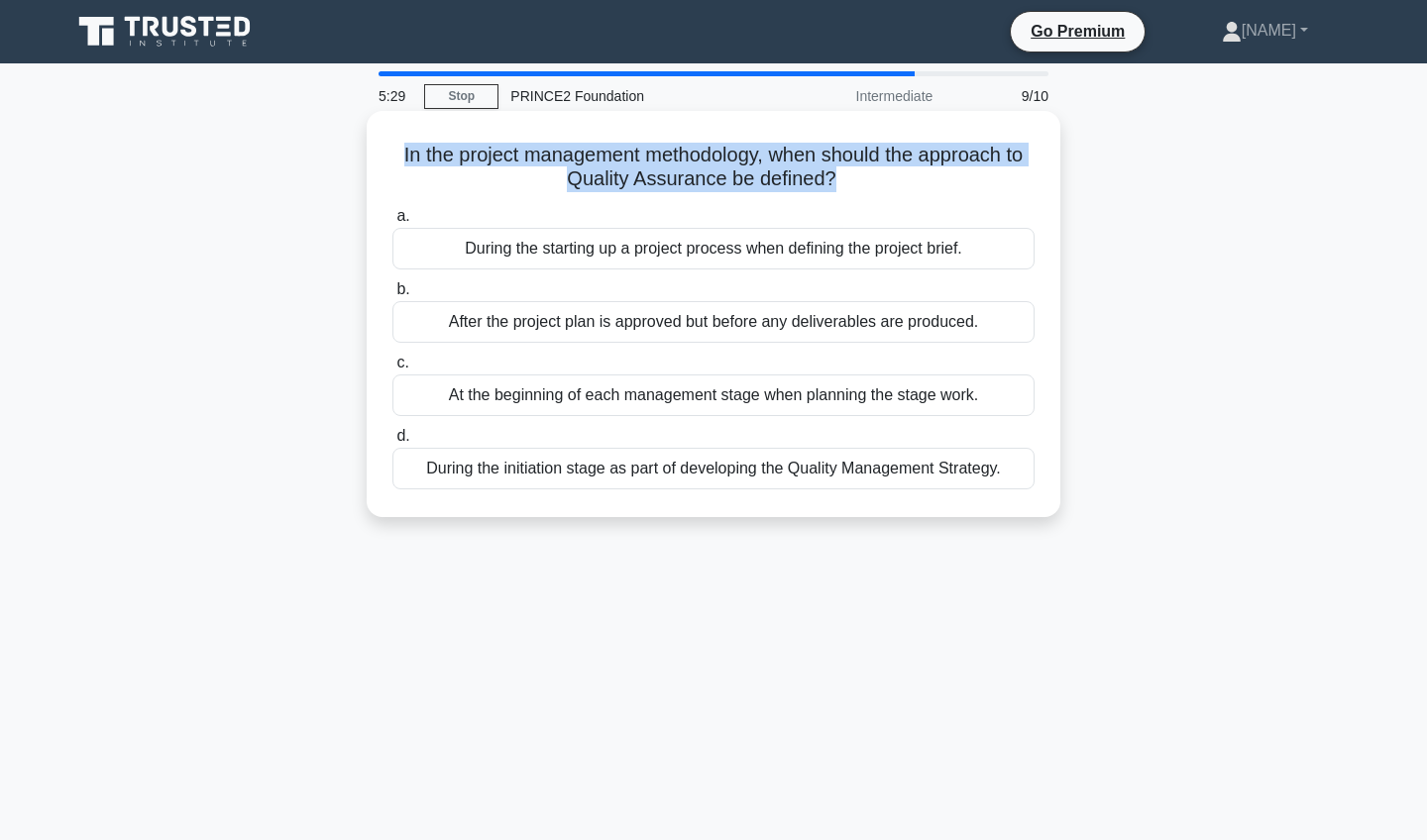 click on "During the initiation stage as part of developing the Quality Management Strategy." at bounding box center (714, 469) 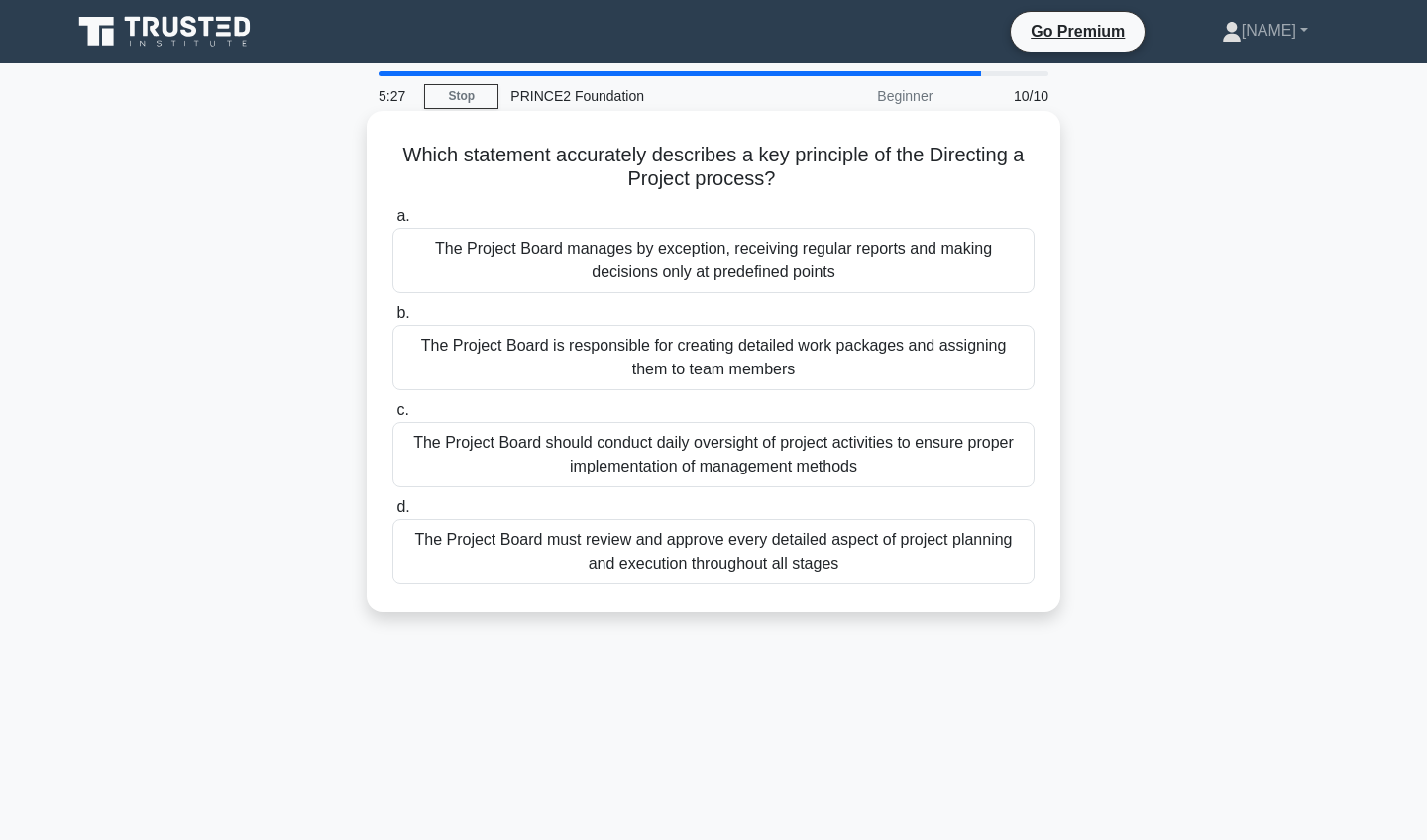 click on "Which statement accurately describes a key principle of the Directing a Project process?
.spinner_0XTQ{transform-origin:center;animation:spinner_y6GP .75s linear infinite}@keyframes spinner_y6GP{100%{transform:rotate(360deg)}}" at bounding box center [714, 167] 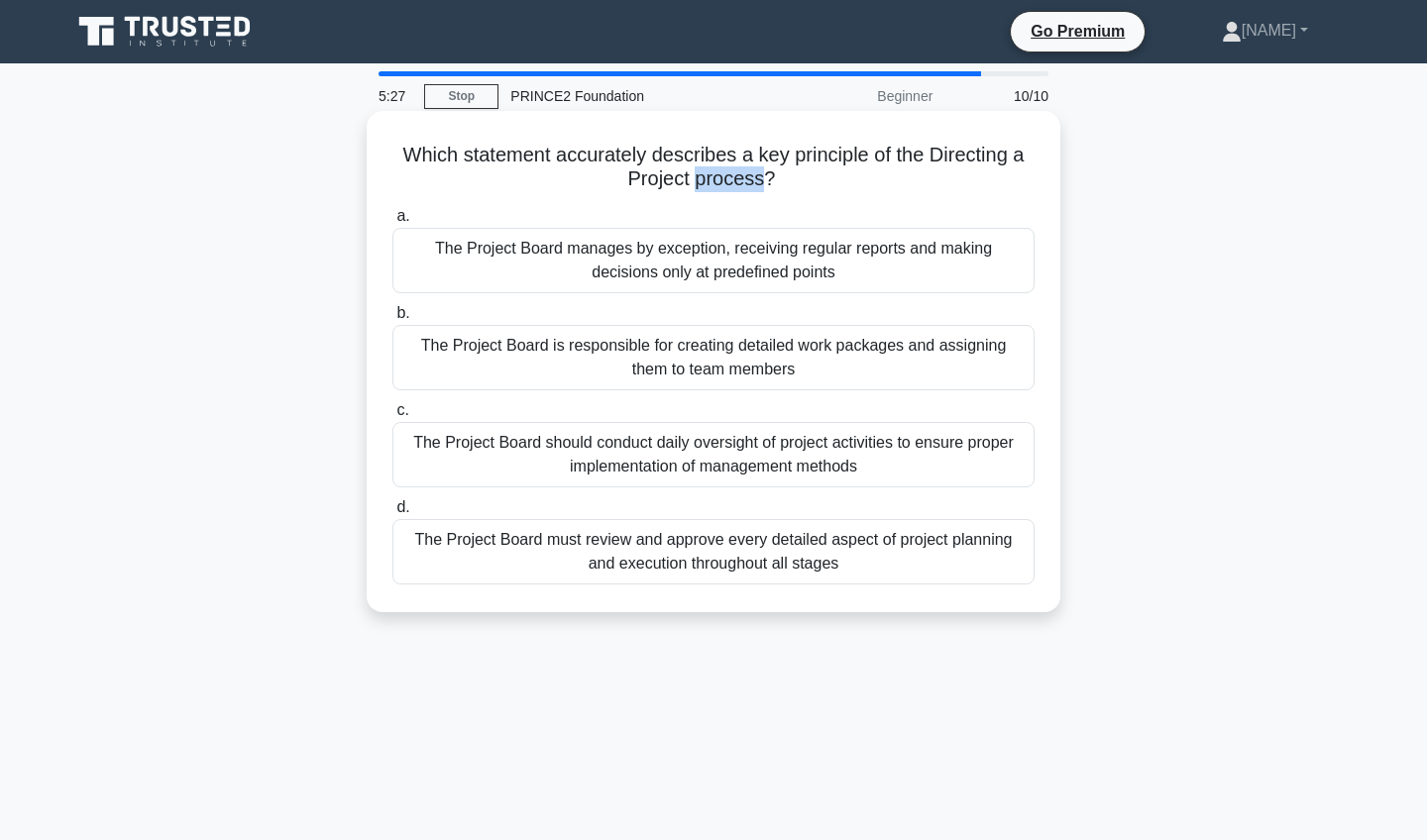 click on "Which statement accurately describes a key principle of the Directing a Project process?
.spinner_0XTQ{transform-origin:center;animation:spinner_y6GP .75s linear infinite}@keyframes spinner_y6GP{100%{transform:rotate(360deg)}}" at bounding box center [714, 167] 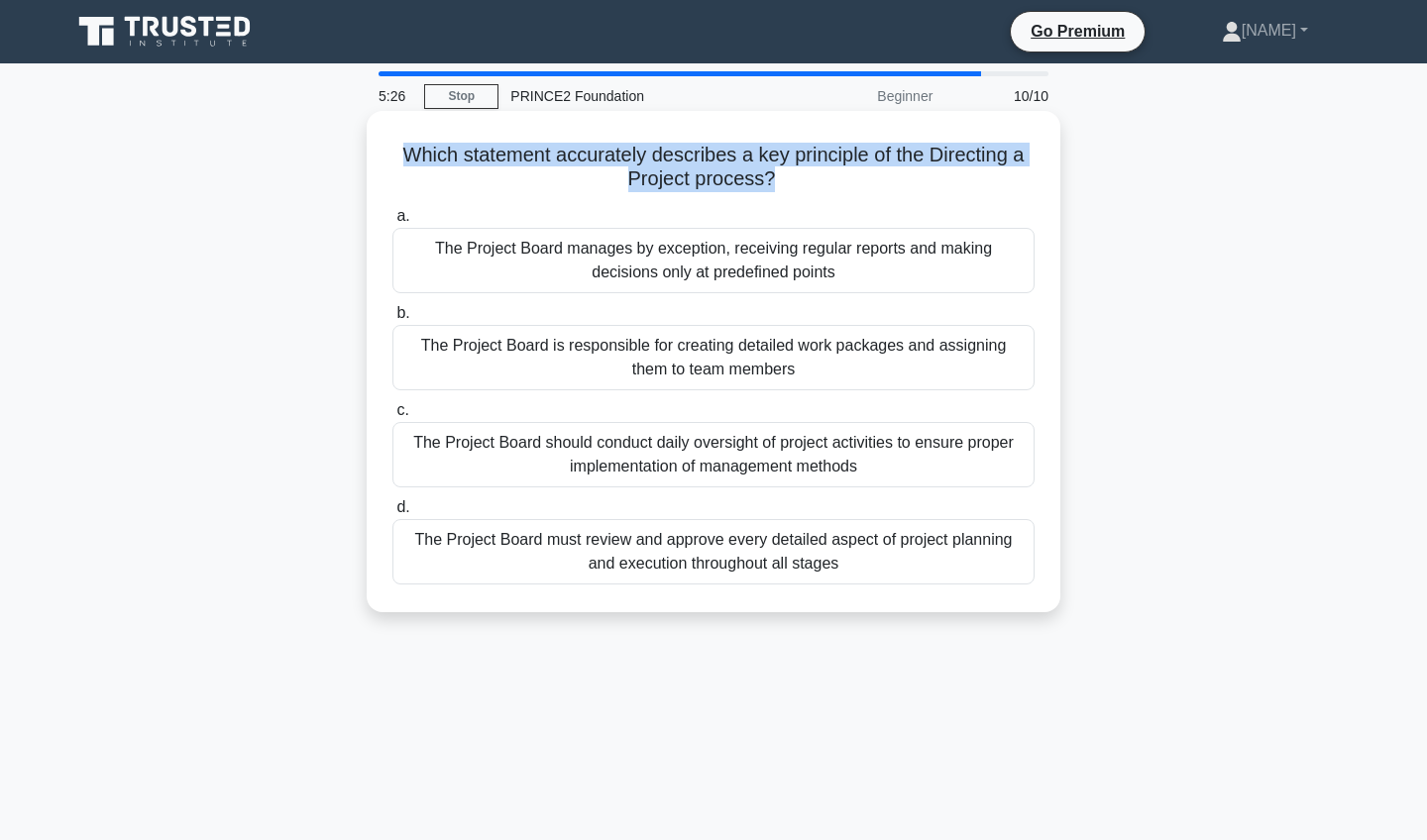 click on "Which statement accurately describes a key principle of the Directing a Project process?
.spinner_0XTQ{transform-origin:center;animation:spinner_y6GP .75s linear infinite}@keyframes spinner_y6GP{100%{transform:rotate(360deg)}}" at bounding box center [714, 167] 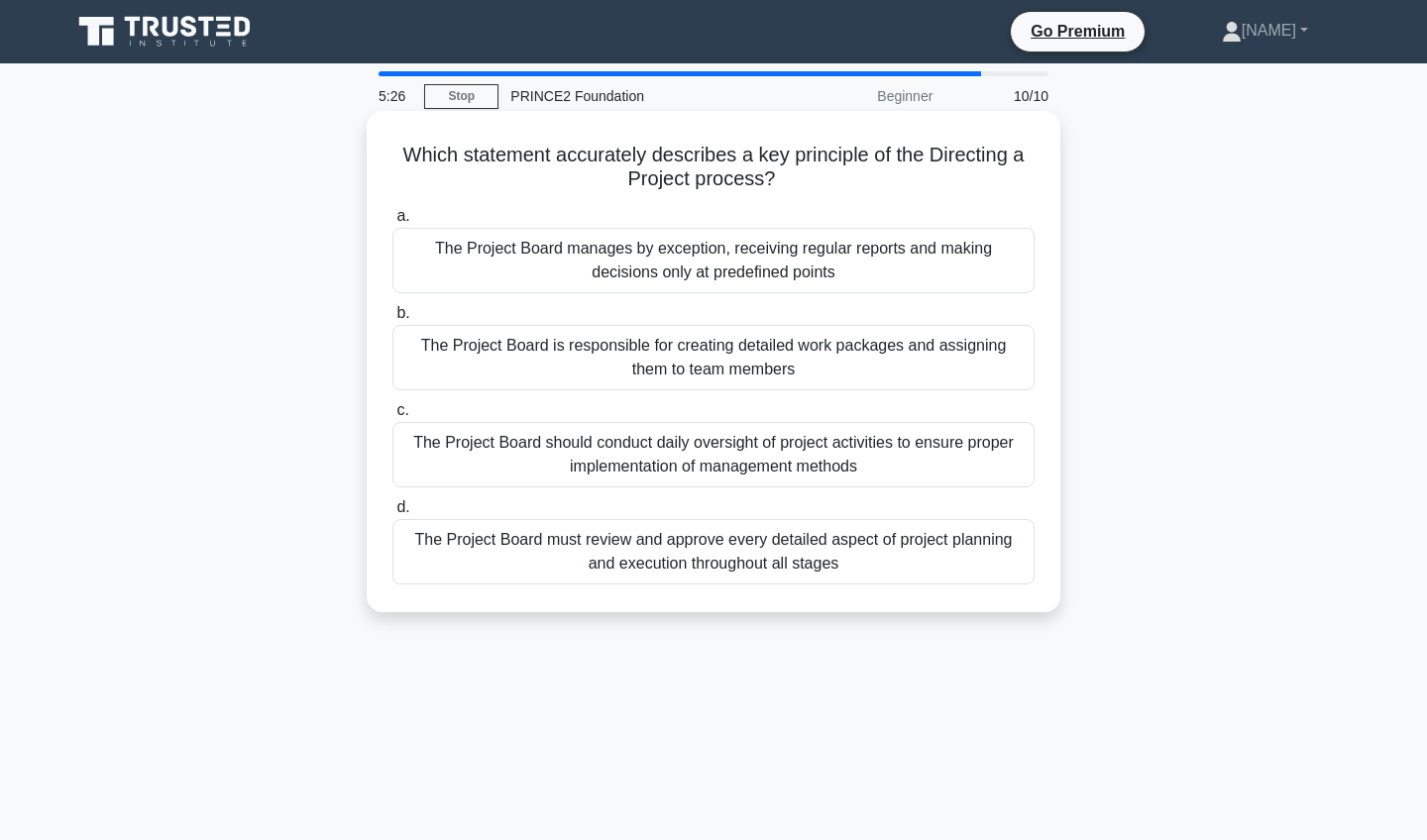 click on "Which statement accurately describes a key principle of the Directing a Project process?
.spinner_0XTQ{transform-origin:center;animation:spinner_y6GP .75s linear infinite}@keyframes spinner_y6GP{100%{transform:rotate(360deg)}}" at bounding box center (714, 167) 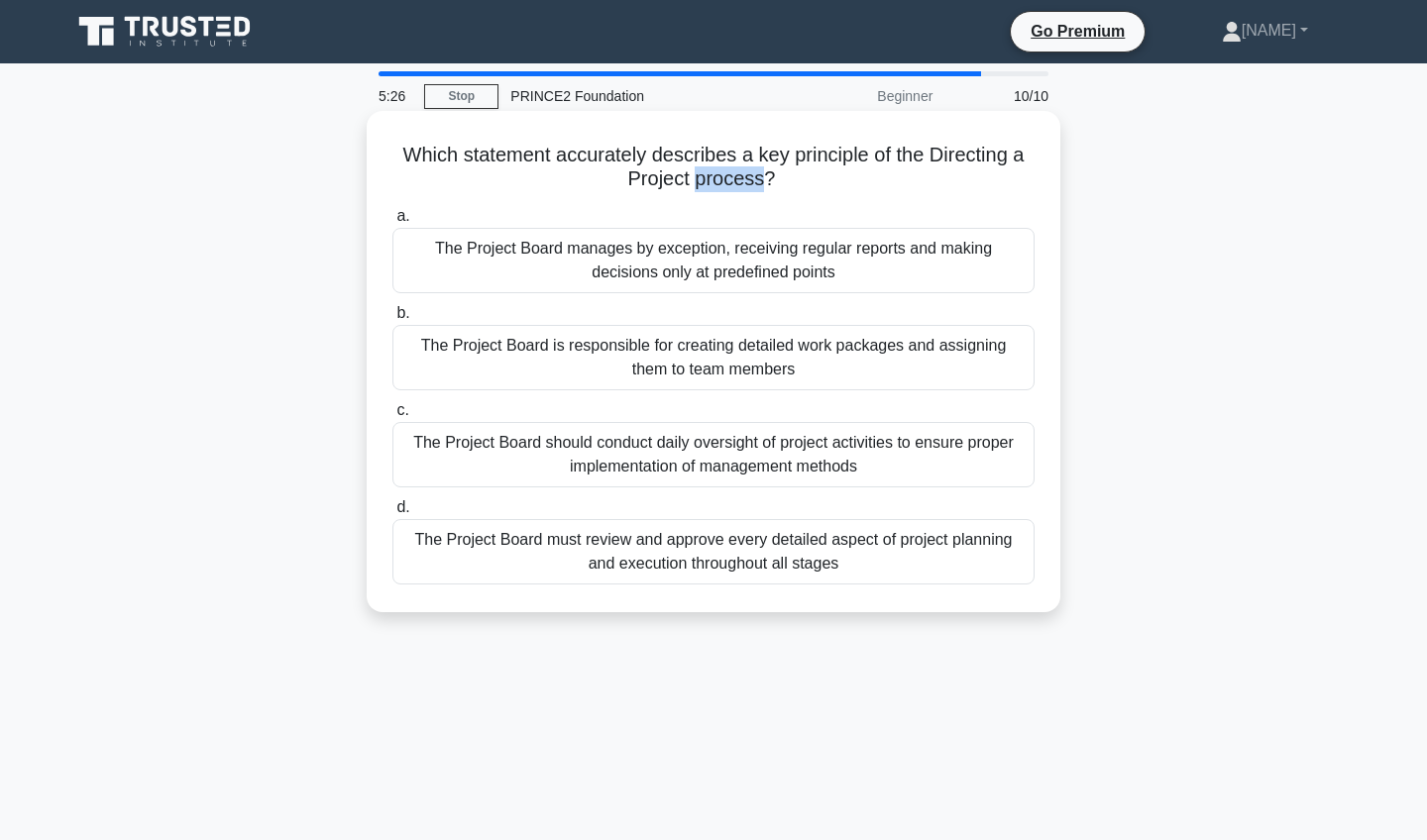 click on "Which statement accurately describes a key principle of the Directing a Project process?
.spinner_0XTQ{transform-origin:center;animation:spinner_y6GP .75s linear infinite}@keyframes spinner_y6GP{100%{transform:rotate(360deg)}}" at bounding box center [714, 167] 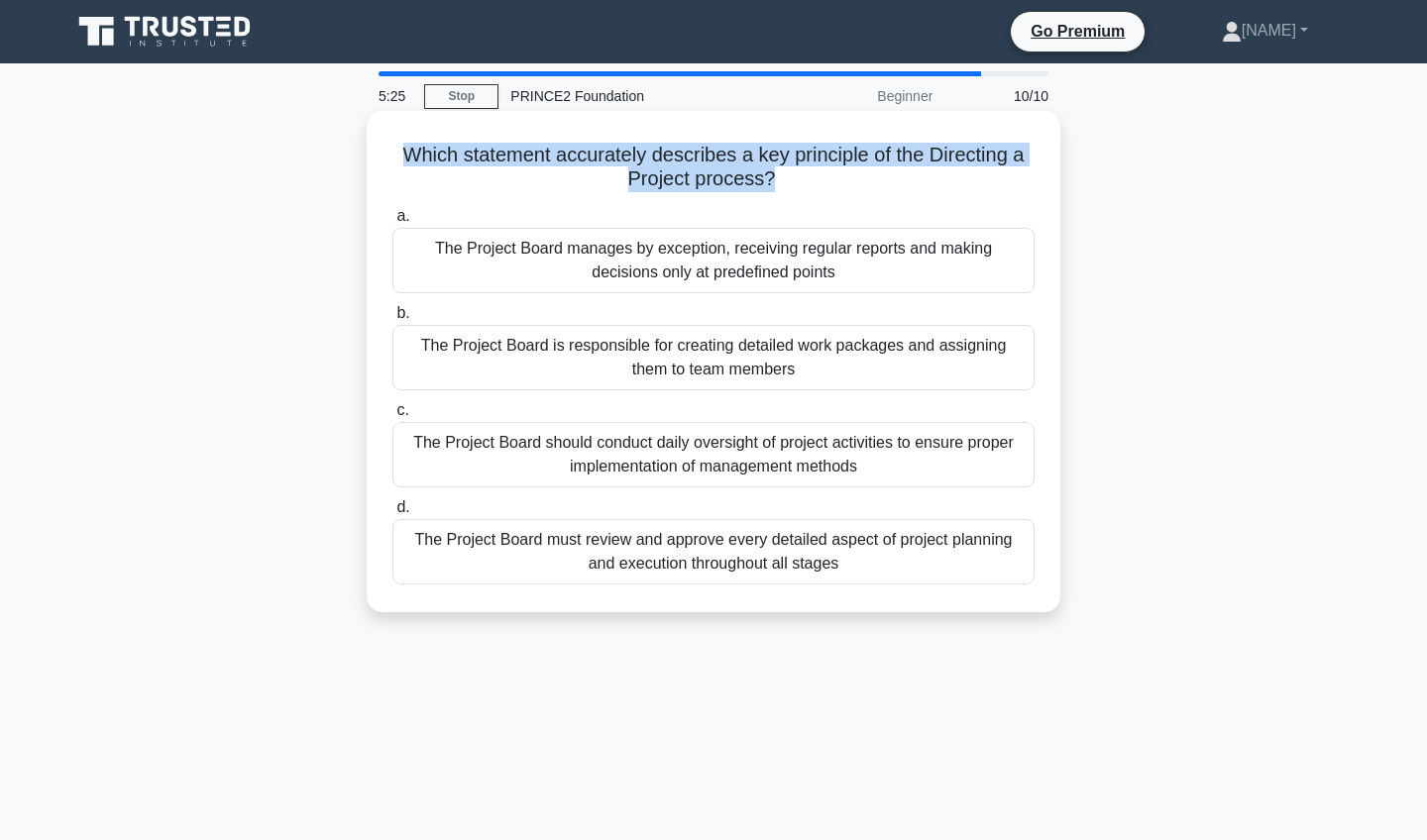 click on "Which statement accurately describes a key principle of the Directing a Project process?
.spinner_0XTQ{transform-origin:center;animation:spinner_y6GP .75s linear infinite}@keyframes spinner_y6GP{100%{transform:rotate(360deg)}}
a.
The Project Board manages by exception, receiving regular reports and making decisions only at predefined points
b. c. d." at bounding box center (714, 362) 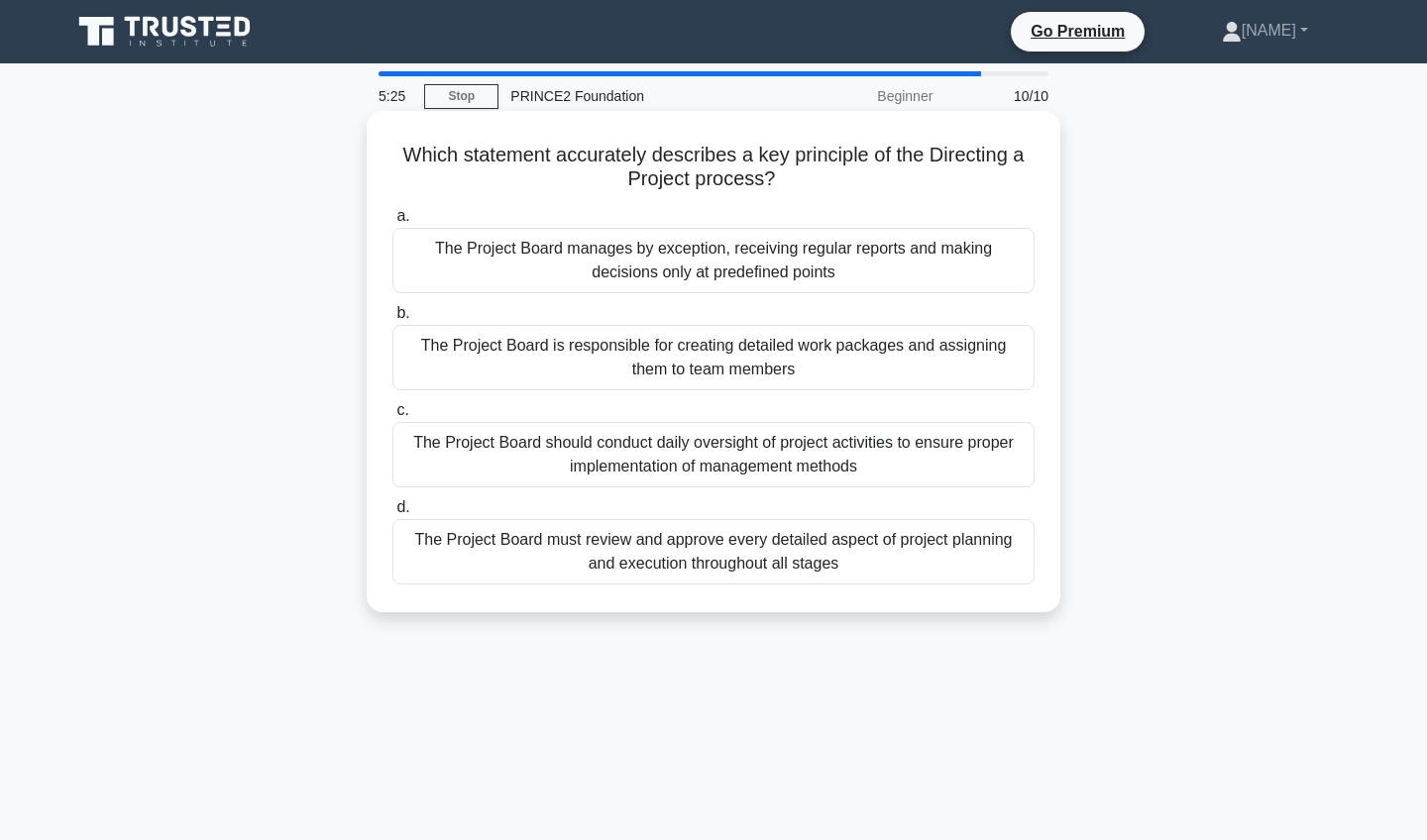 click on "Which statement accurately describes a key principle of the Directing a Project process?
.spinner_0XTQ{transform-origin:center;animation:spinner_y6GP .75s linear infinite}@keyframes spinner_y6GP{100%{transform:rotate(360deg)}}
a.
The Project Board manages by exception, receiving regular reports and making decisions only at predefined points
b. c. d." at bounding box center (714, 362) 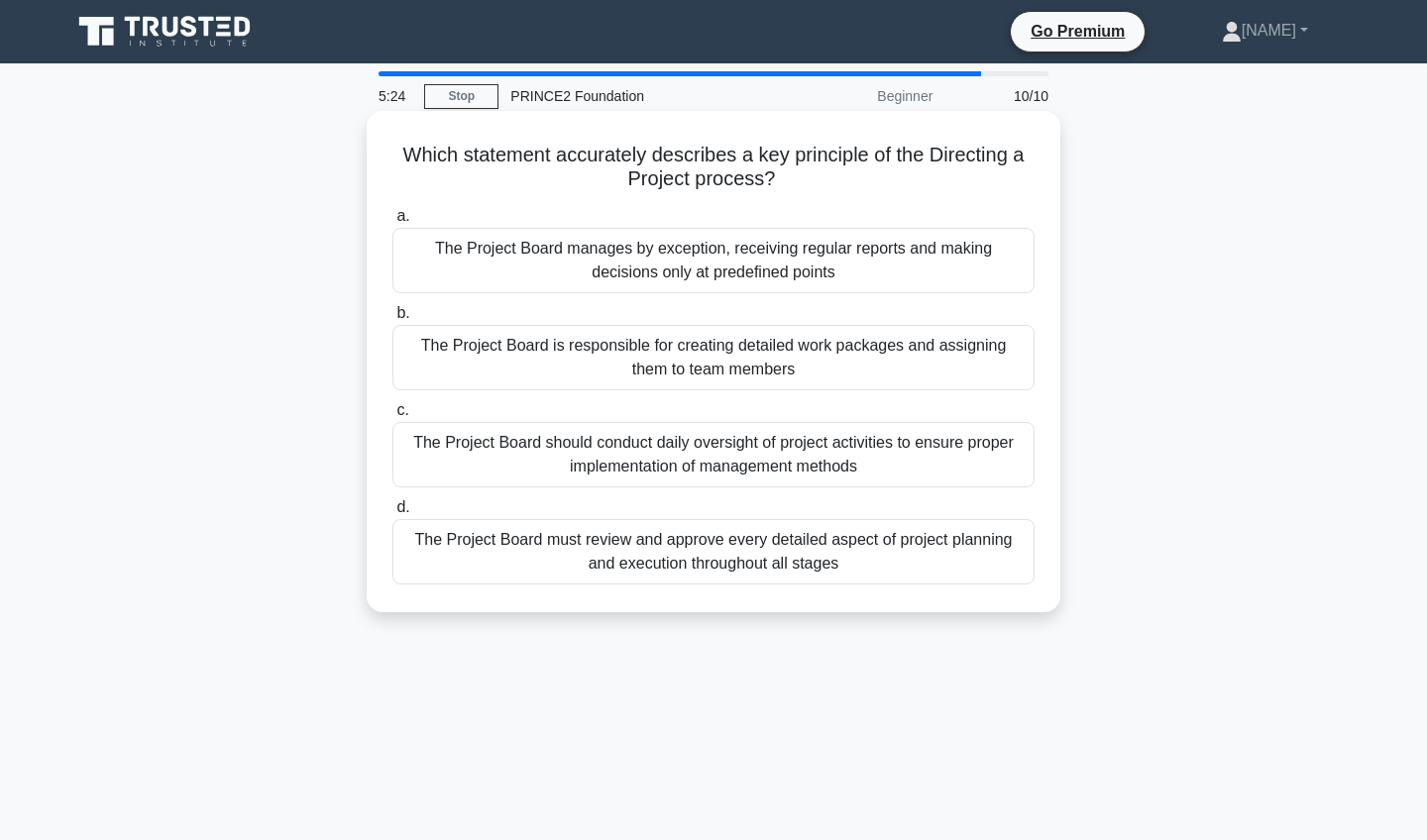 click on "Which statement accurately describes a key principle of the Directing a Project process?
.spinner_0XTQ{transform-origin:center;animation:spinner_y6GP .75s linear infinite}@keyframes spinner_y6GP{100%{transform:rotate(360deg)}}
a.
The Project Board manages by exception, receiving regular reports and making decisions only at predefined points
b. c. d." at bounding box center [714, 362] 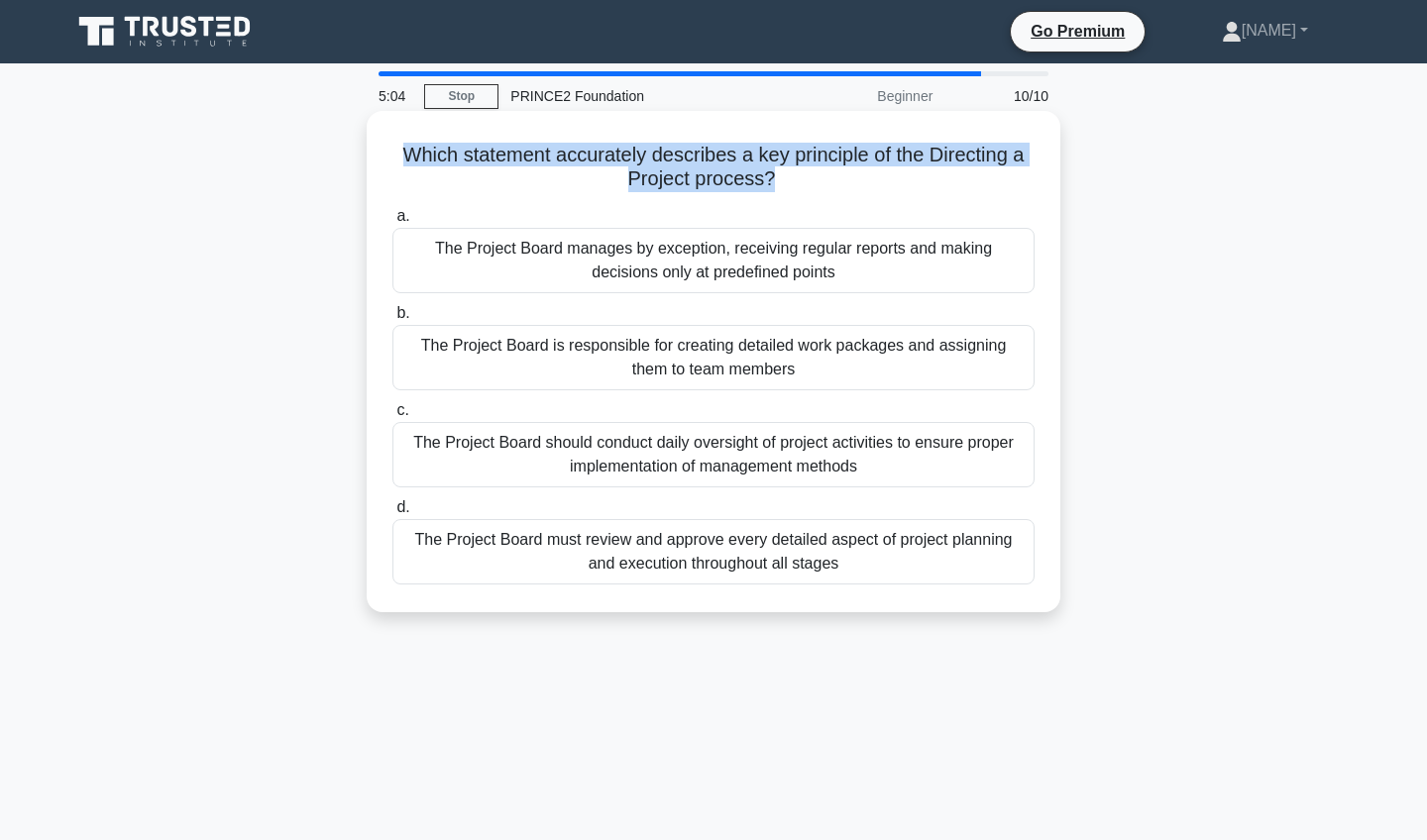 click on "The Project Board must review and approve every detailed aspect of project planning and execution throughout all stages" at bounding box center [714, 552] 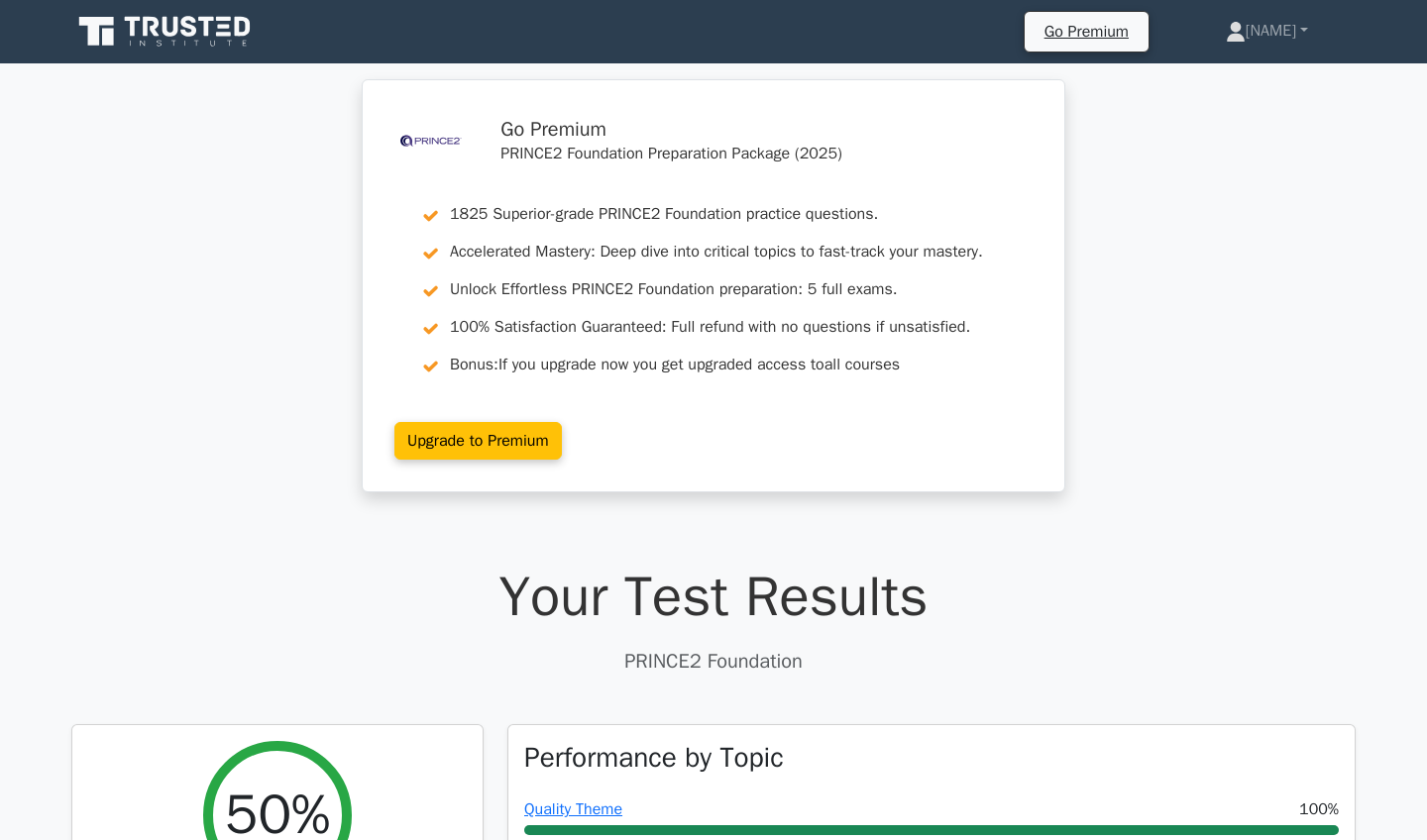 scroll, scrollTop: 0, scrollLeft: 0, axis: both 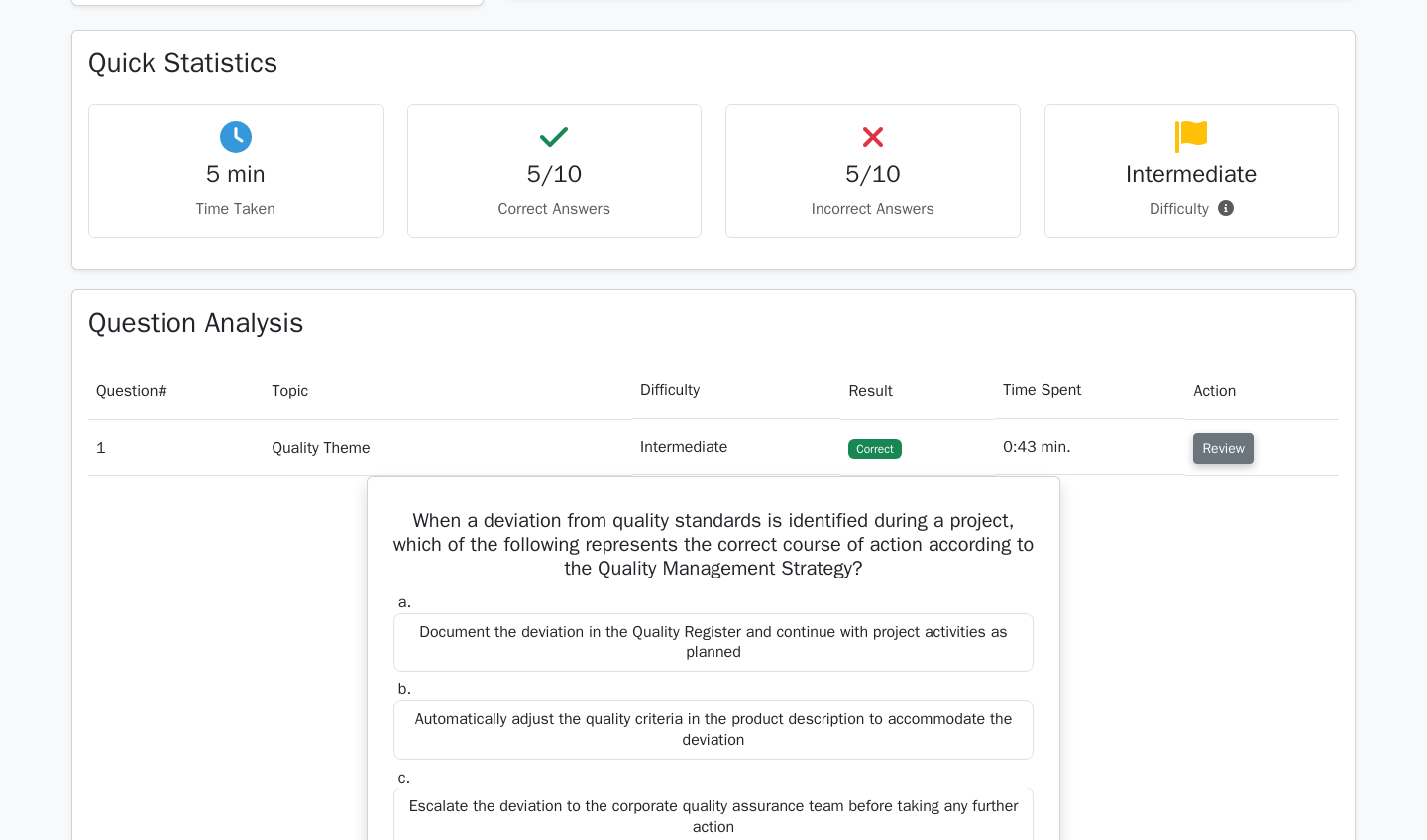 click on "Review" at bounding box center (1223, 448) 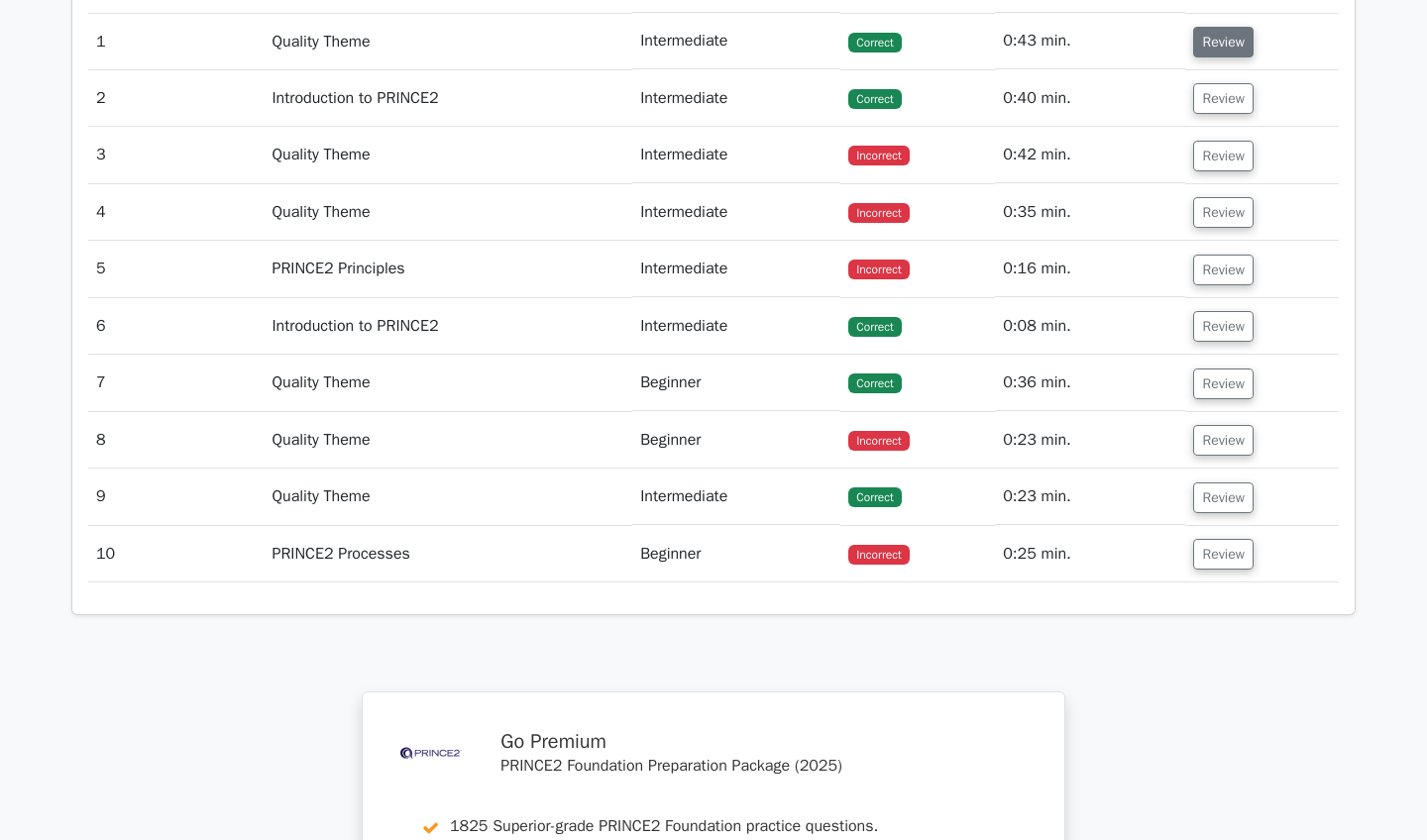 scroll, scrollTop: 1549, scrollLeft: 0, axis: vertical 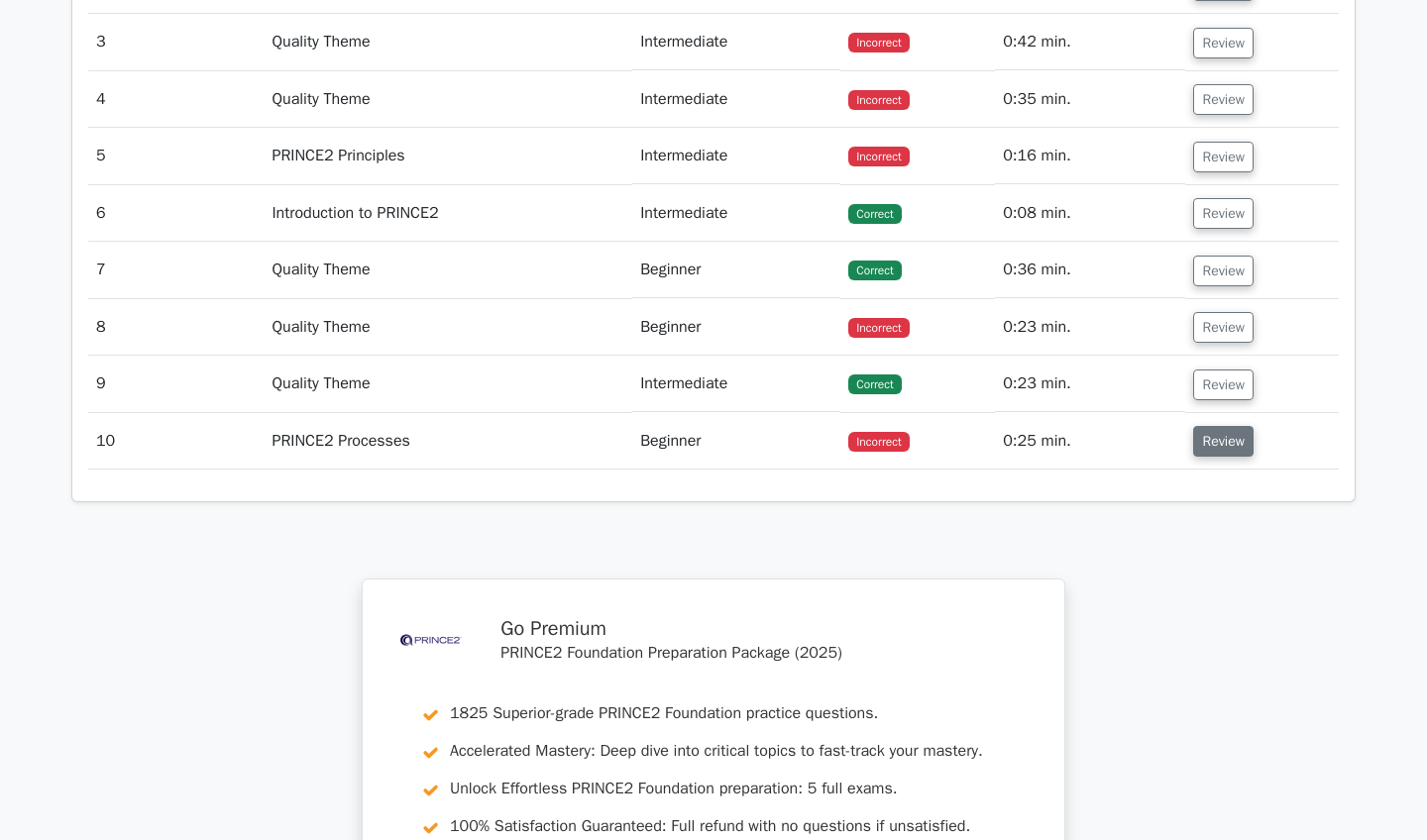 click on "Review" at bounding box center (1223, 441) 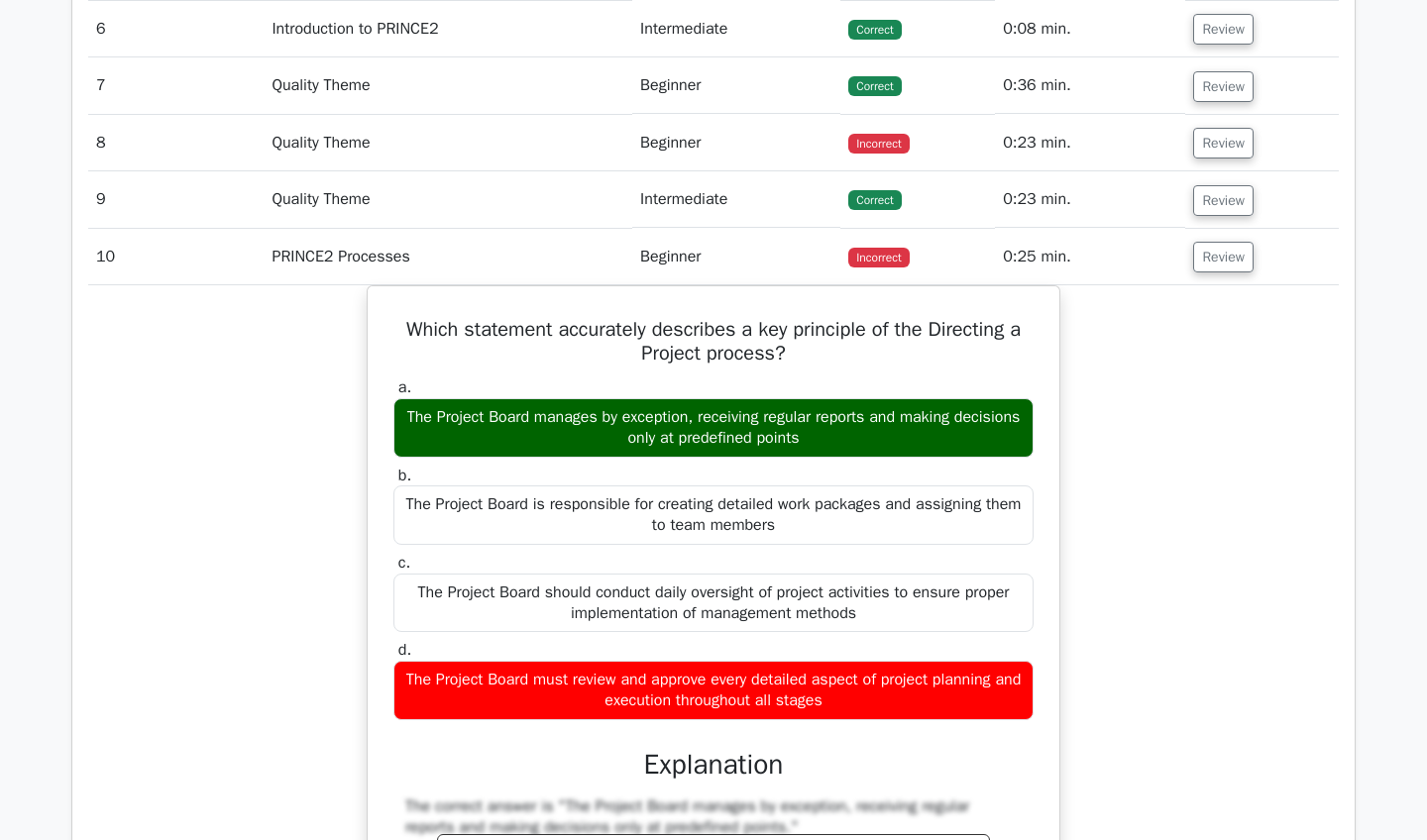 scroll, scrollTop: 1761, scrollLeft: 0, axis: vertical 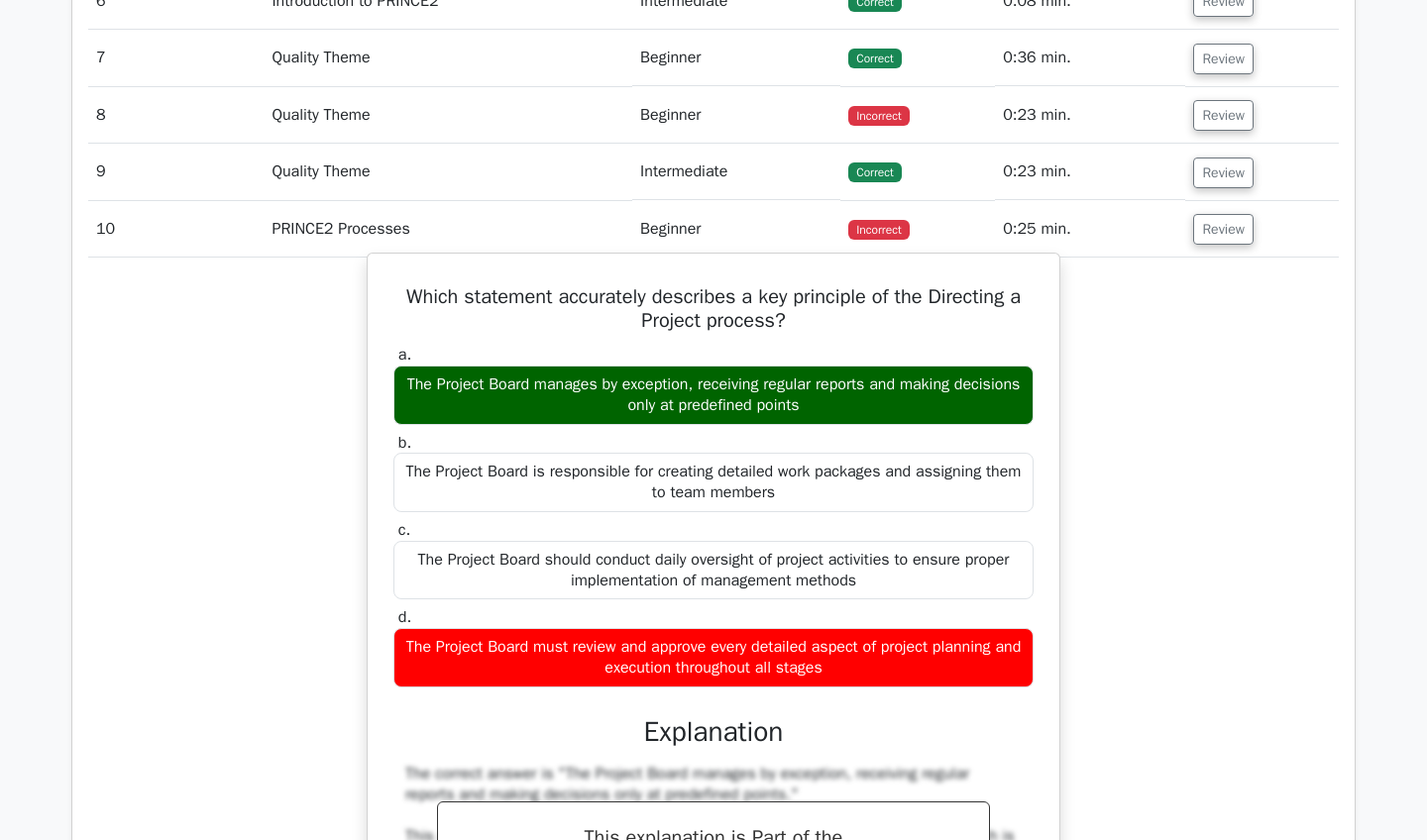 click on "The Project Board manages by exception, receiving regular reports and making decisions only at predefined points" at bounding box center [714, 395] 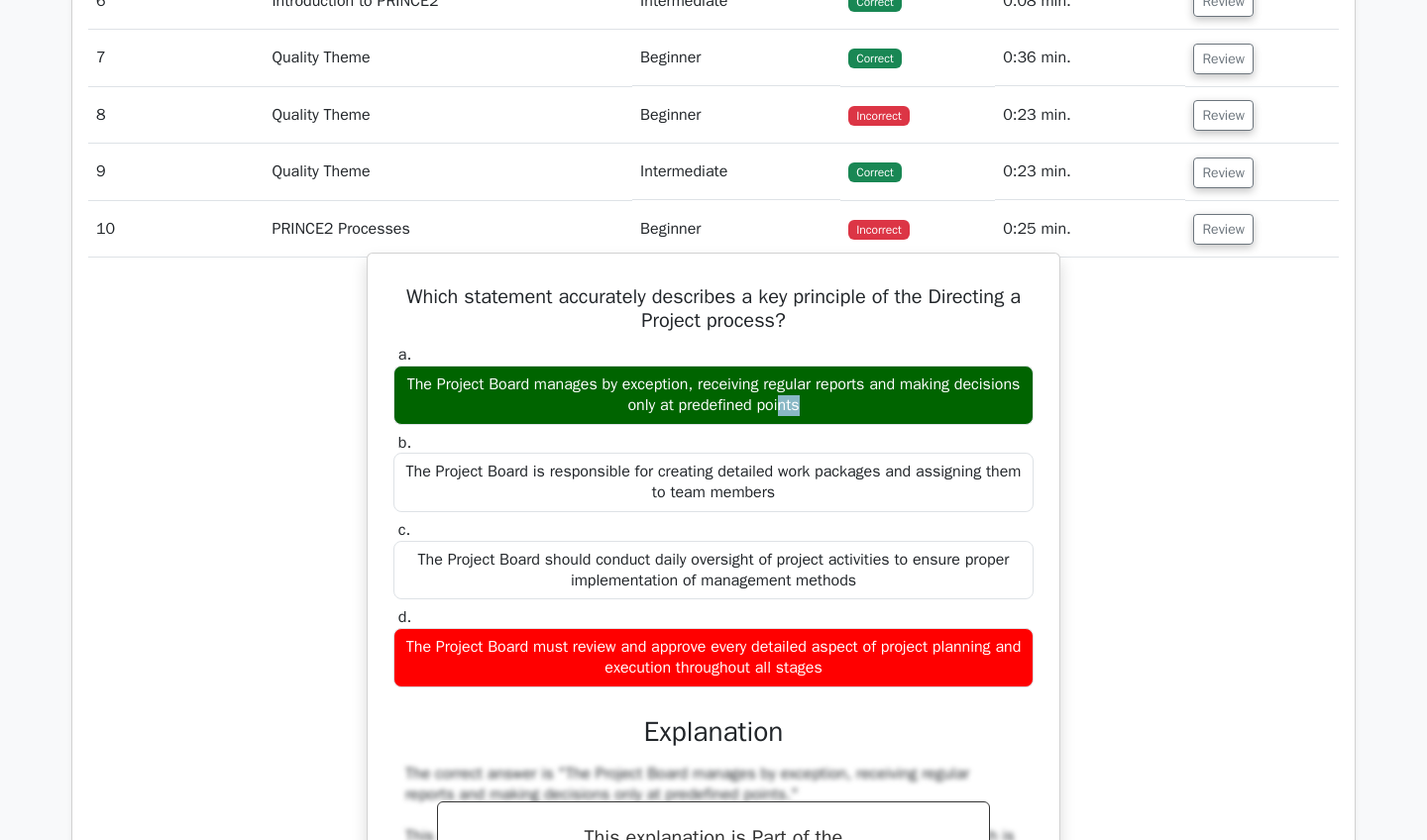 click on "The Project Board manages by exception, receiving regular reports and making decisions only at predefined points" at bounding box center (714, 395) 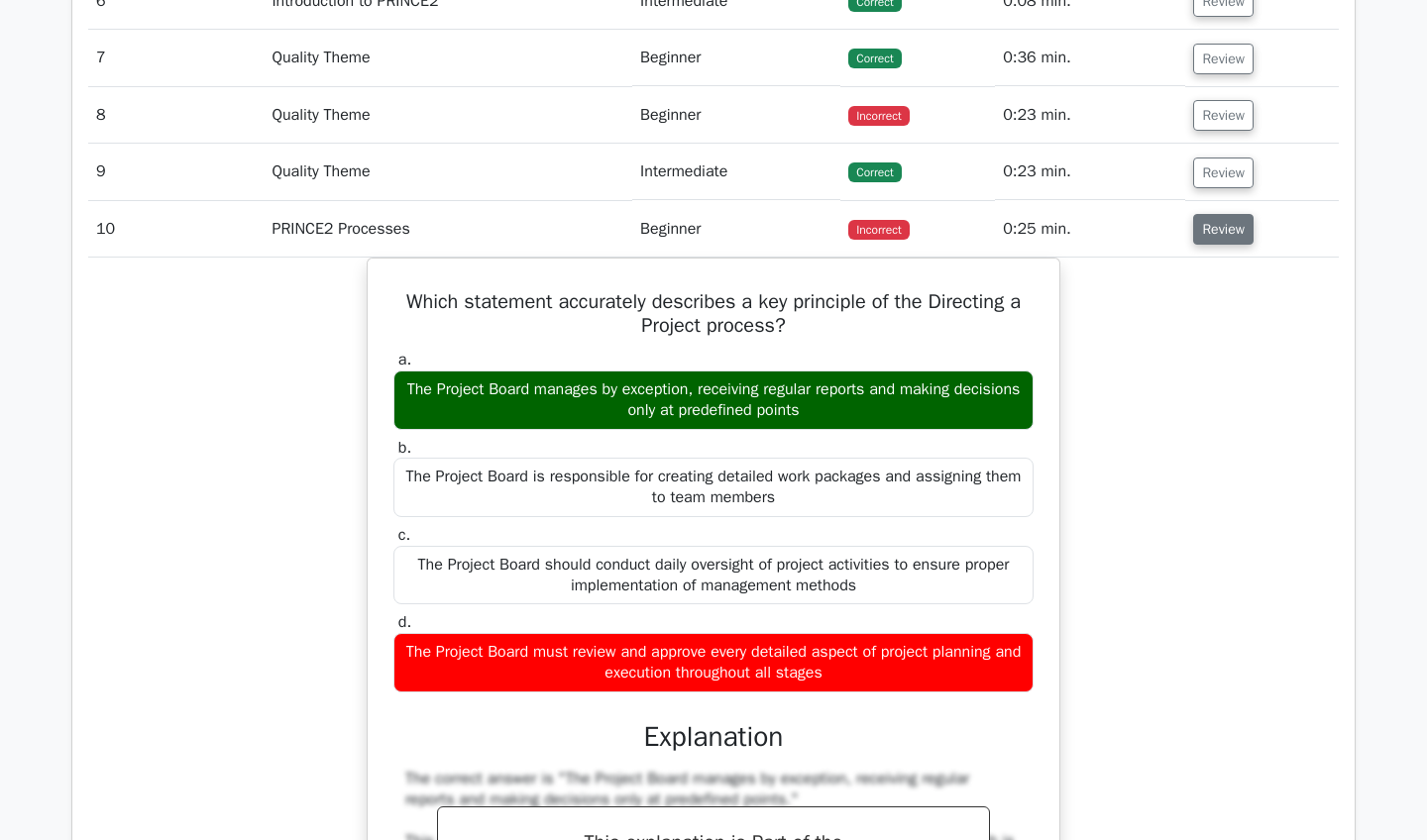 click on "Review" at bounding box center [1223, 229] 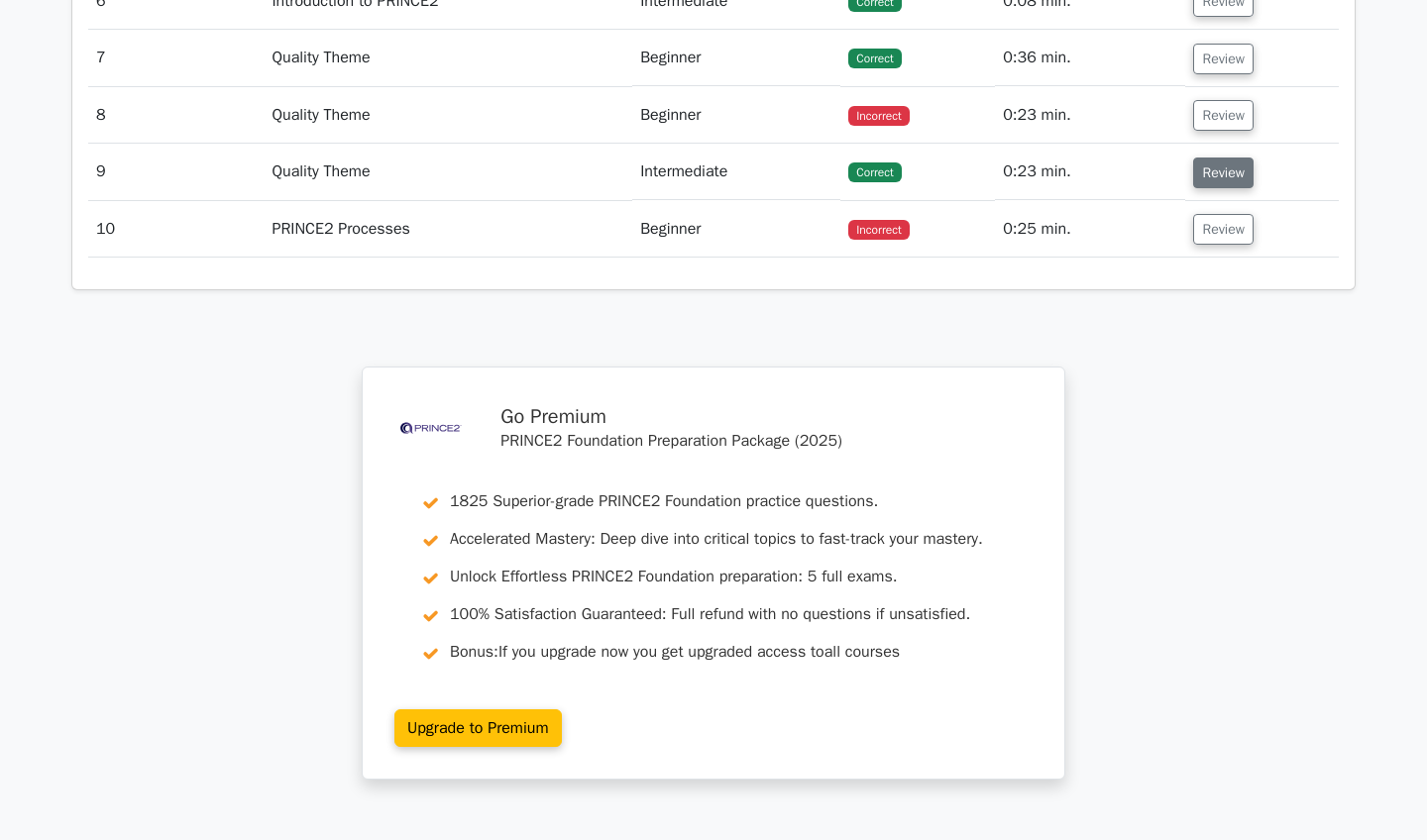 click on "Review" at bounding box center [1223, 172] 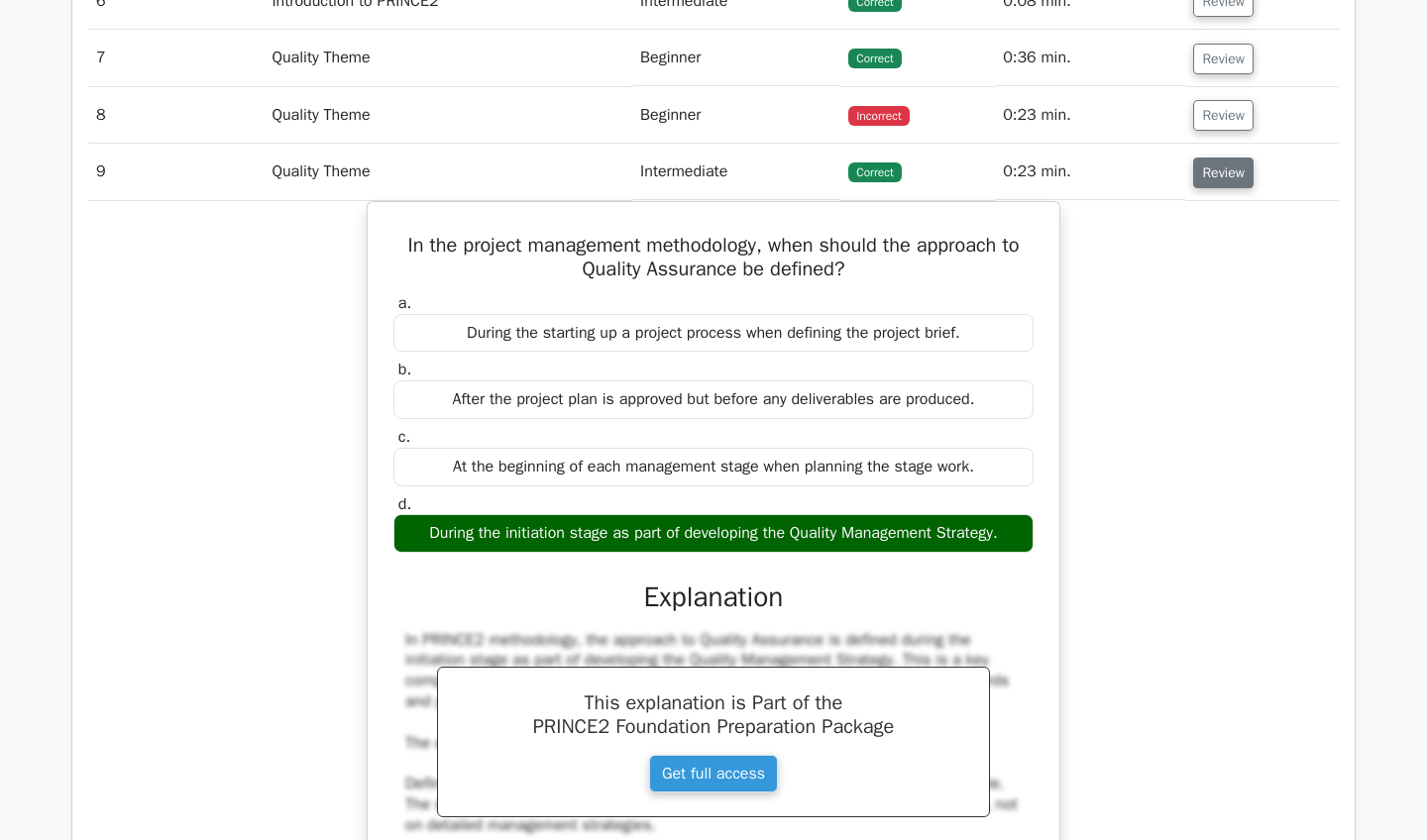 click on "Review" at bounding box center [1223, 172] 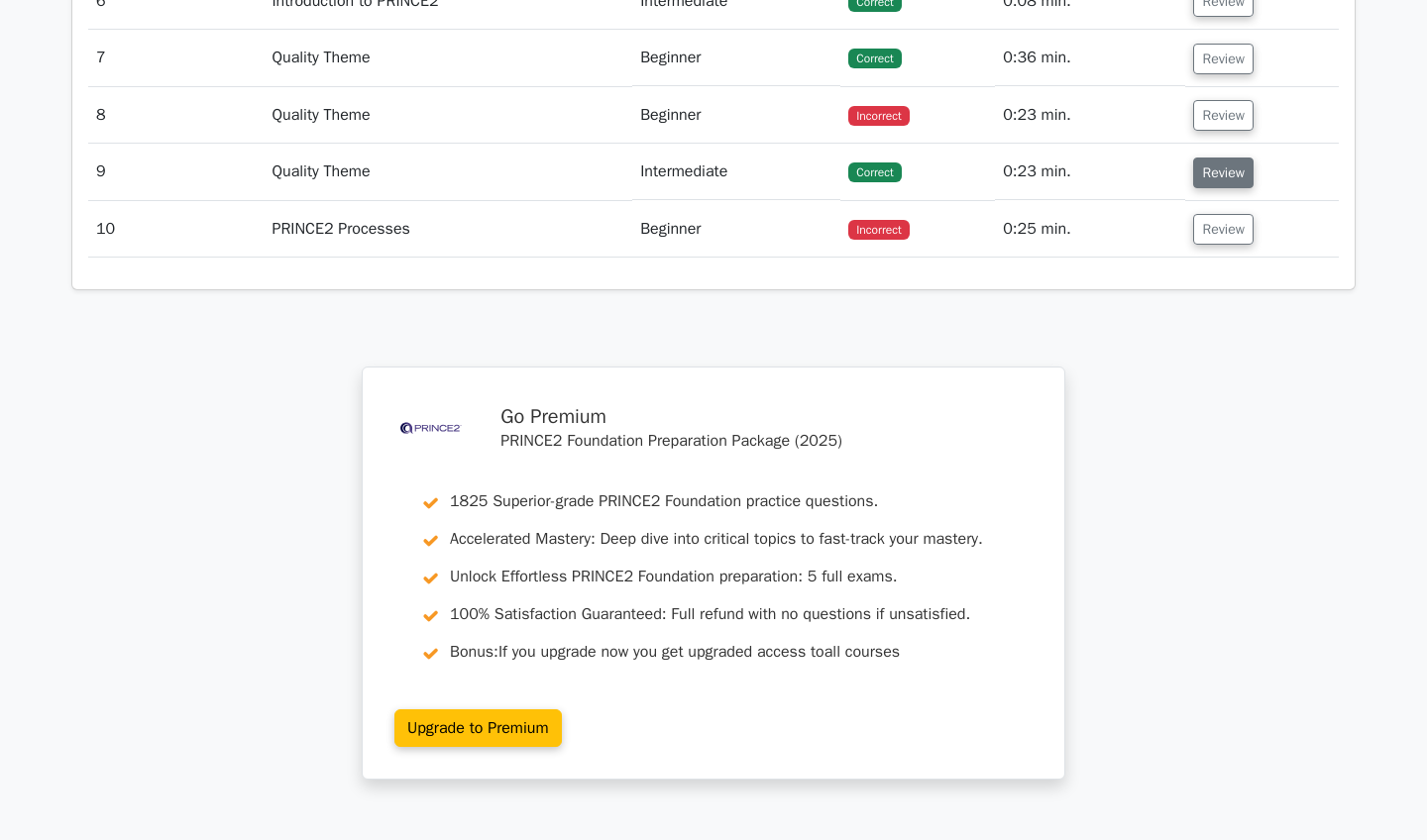 click on "Review" at bounding box center (1223, 172) 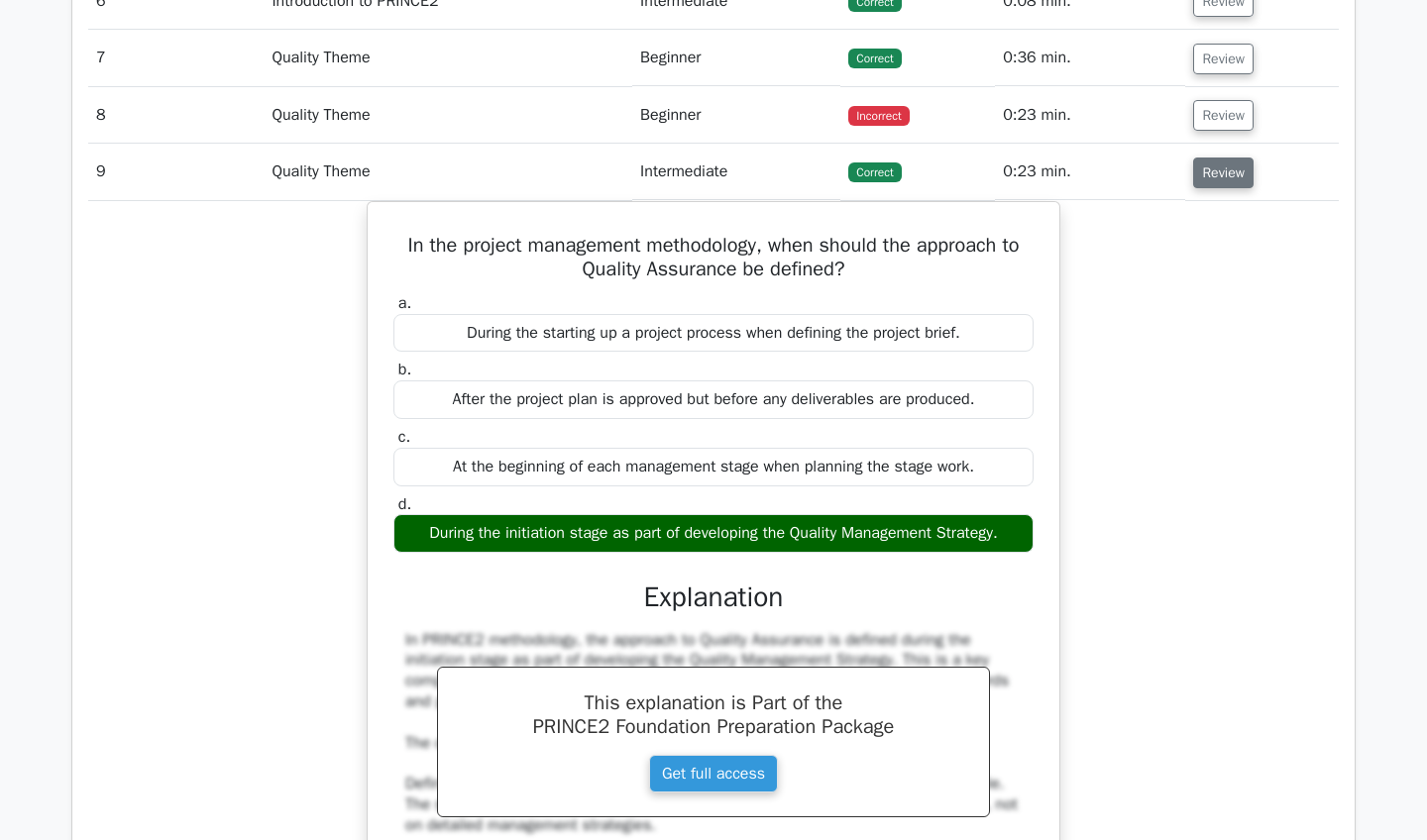 click on "Review" at bounding box center (1223, 172) 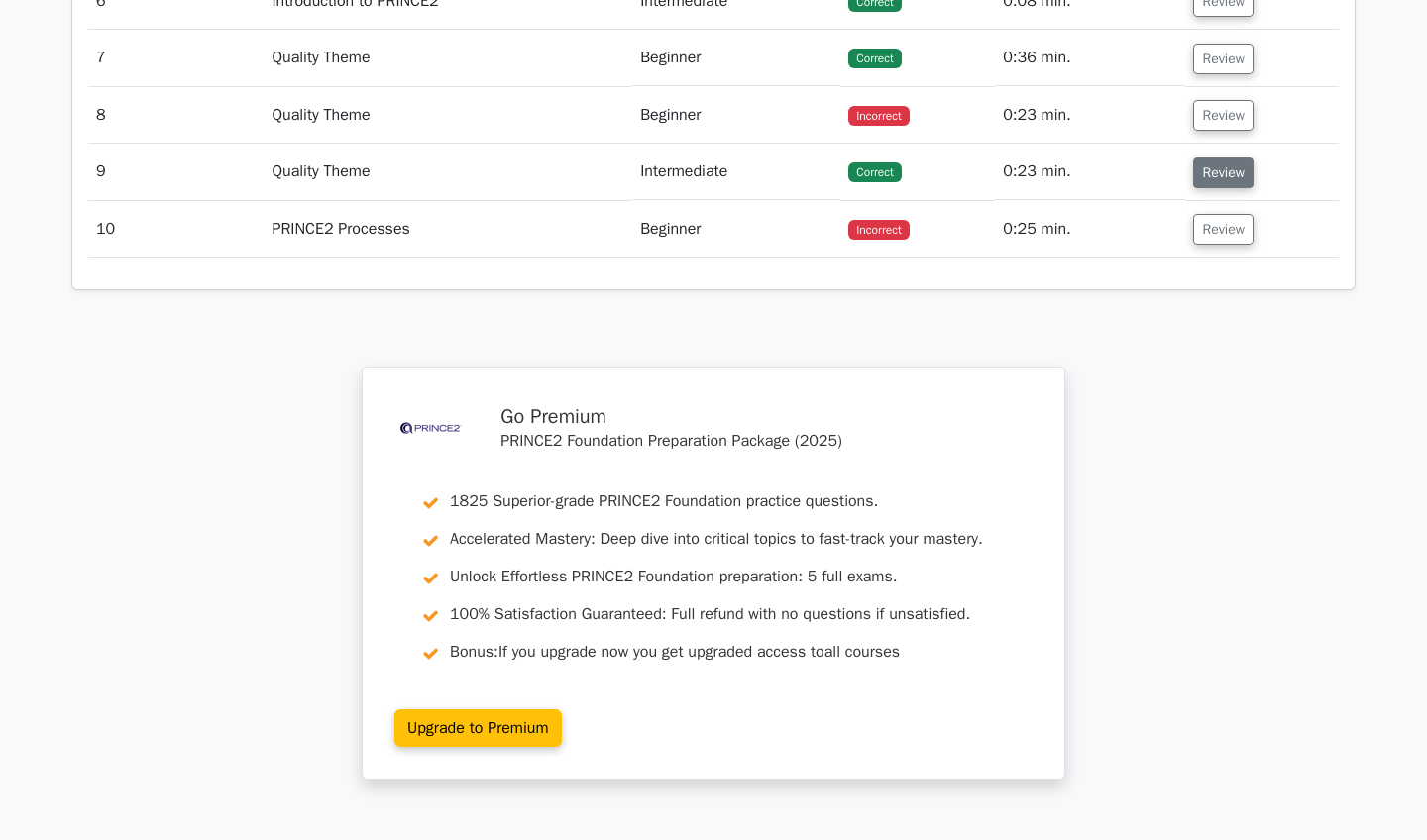 click on "Review" at bounding box center [1223, 172] 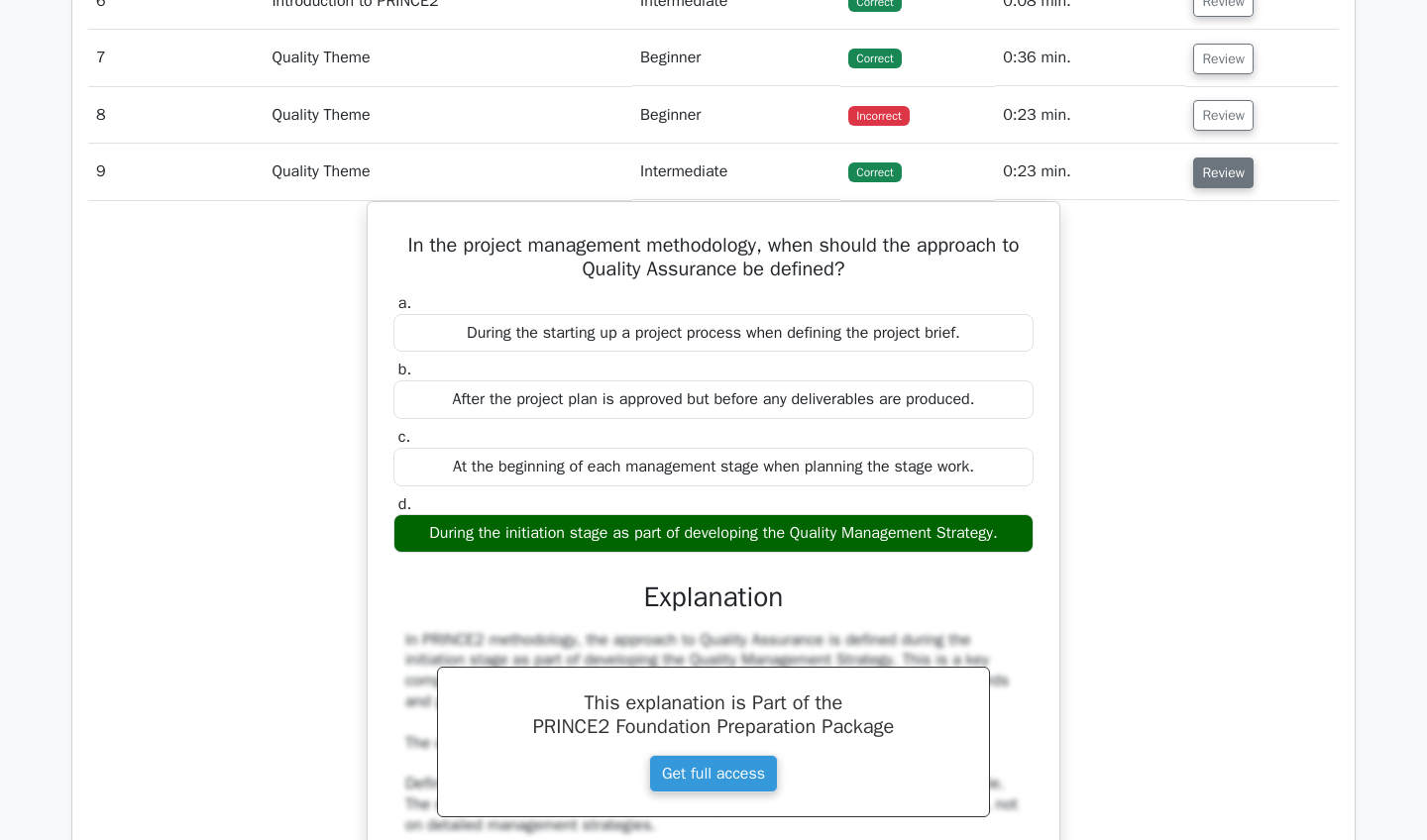 click on "Review" at bounding box center [1223, 172] 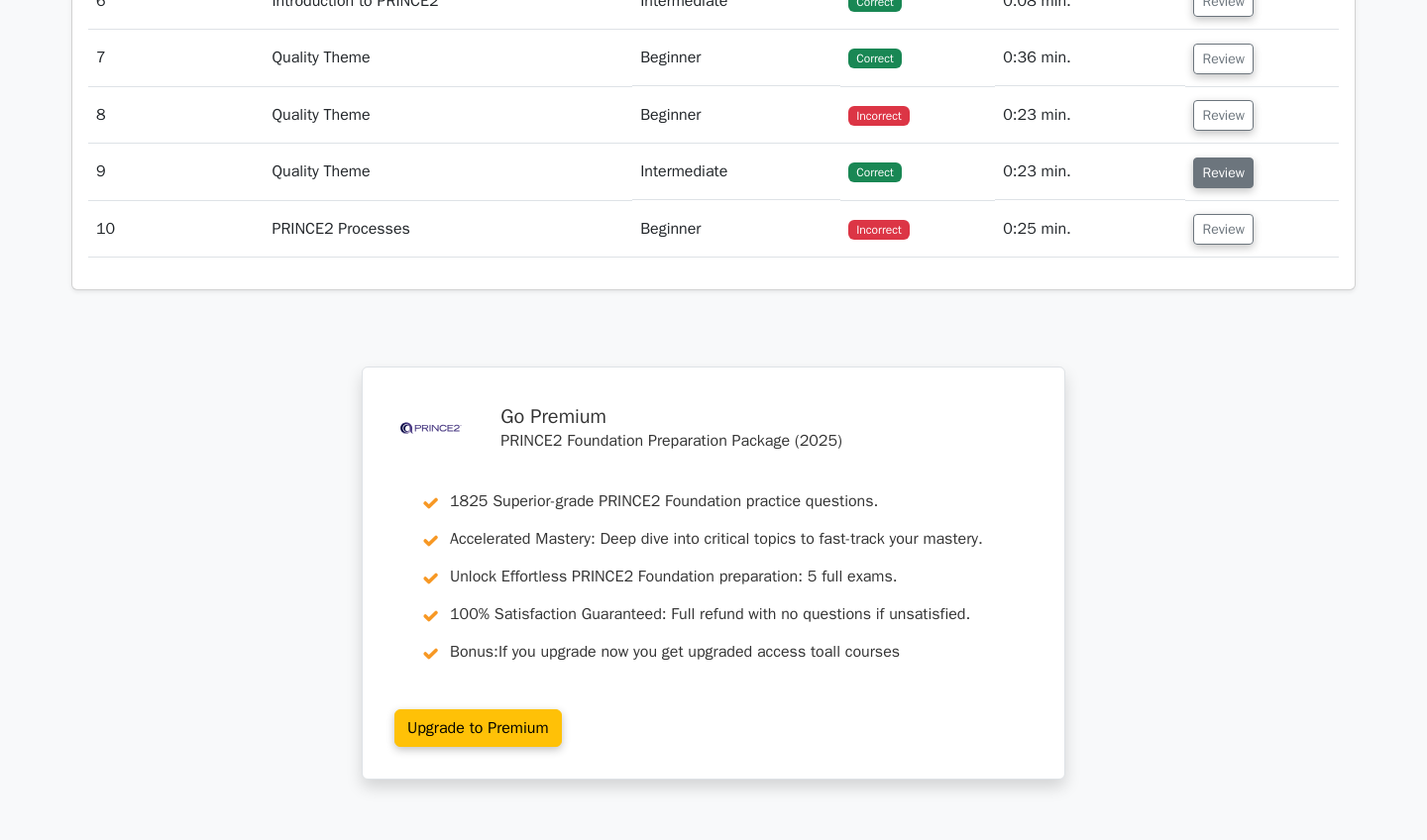 click on "Review" at bounding box center (1223, 172) 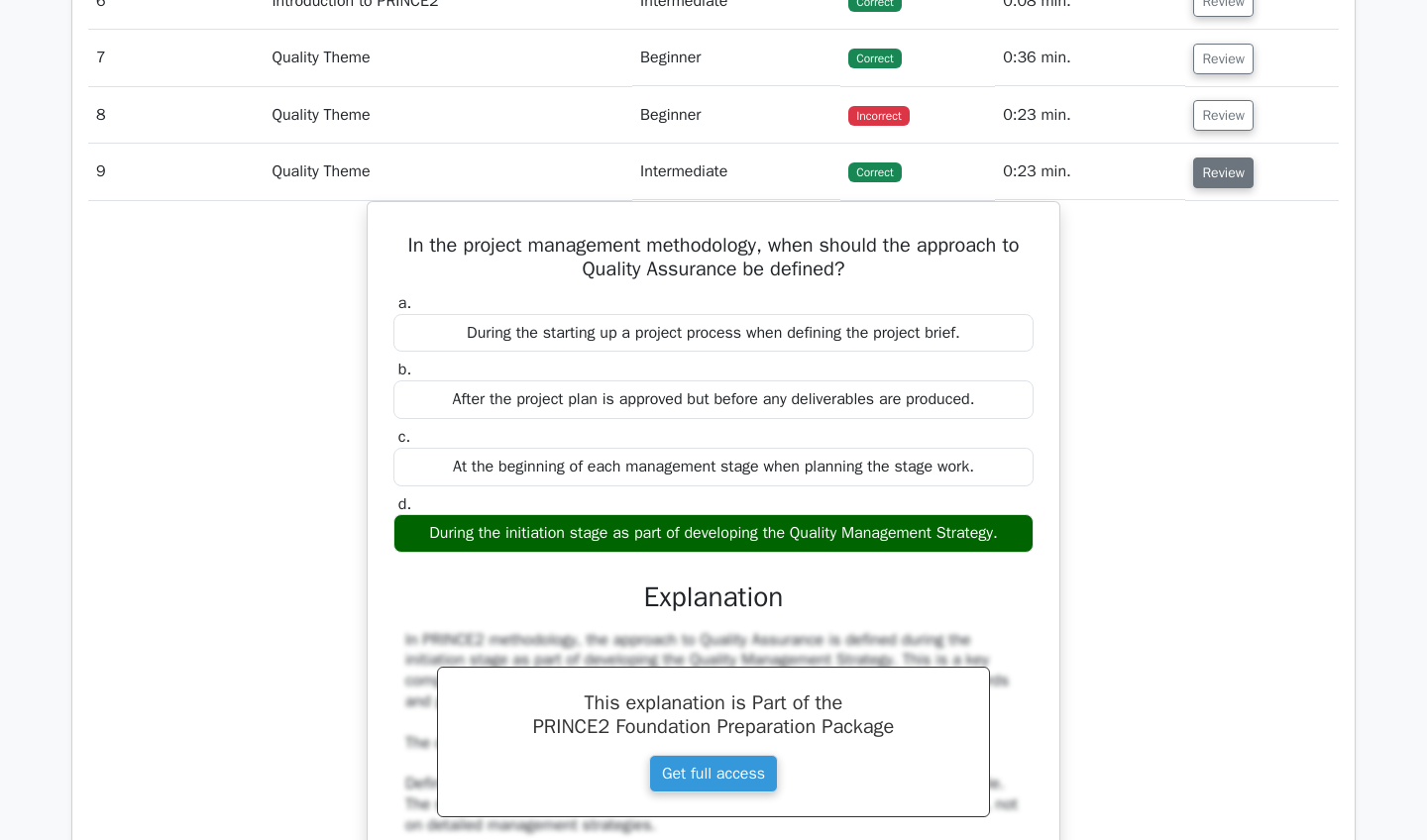 click on "Review" at bounding box center [1223, 172] 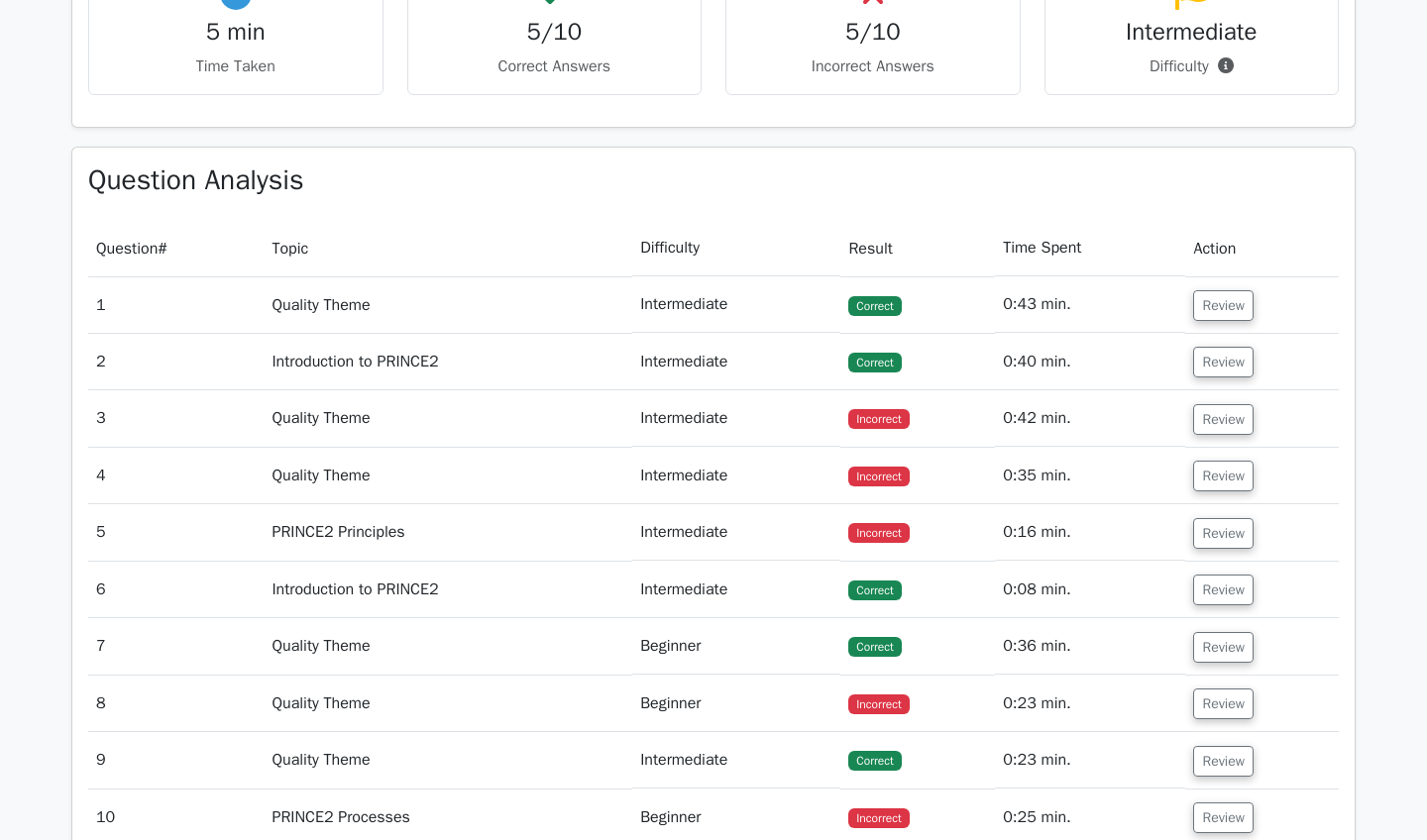 scroll, scrollTop: 1176, scrollLeft: 0, axis: vertical 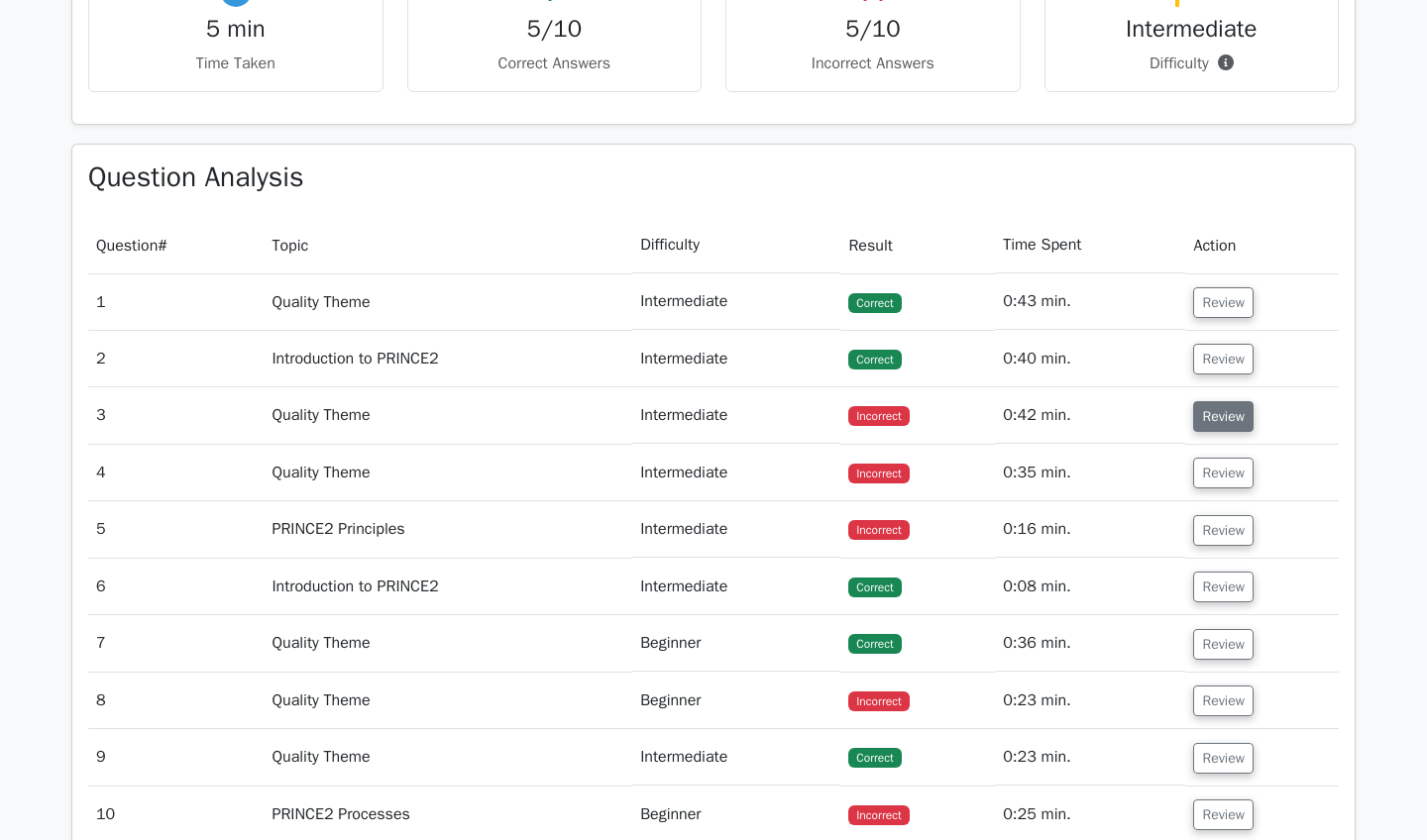 click on "Review" at bounding box center [1223, 416] 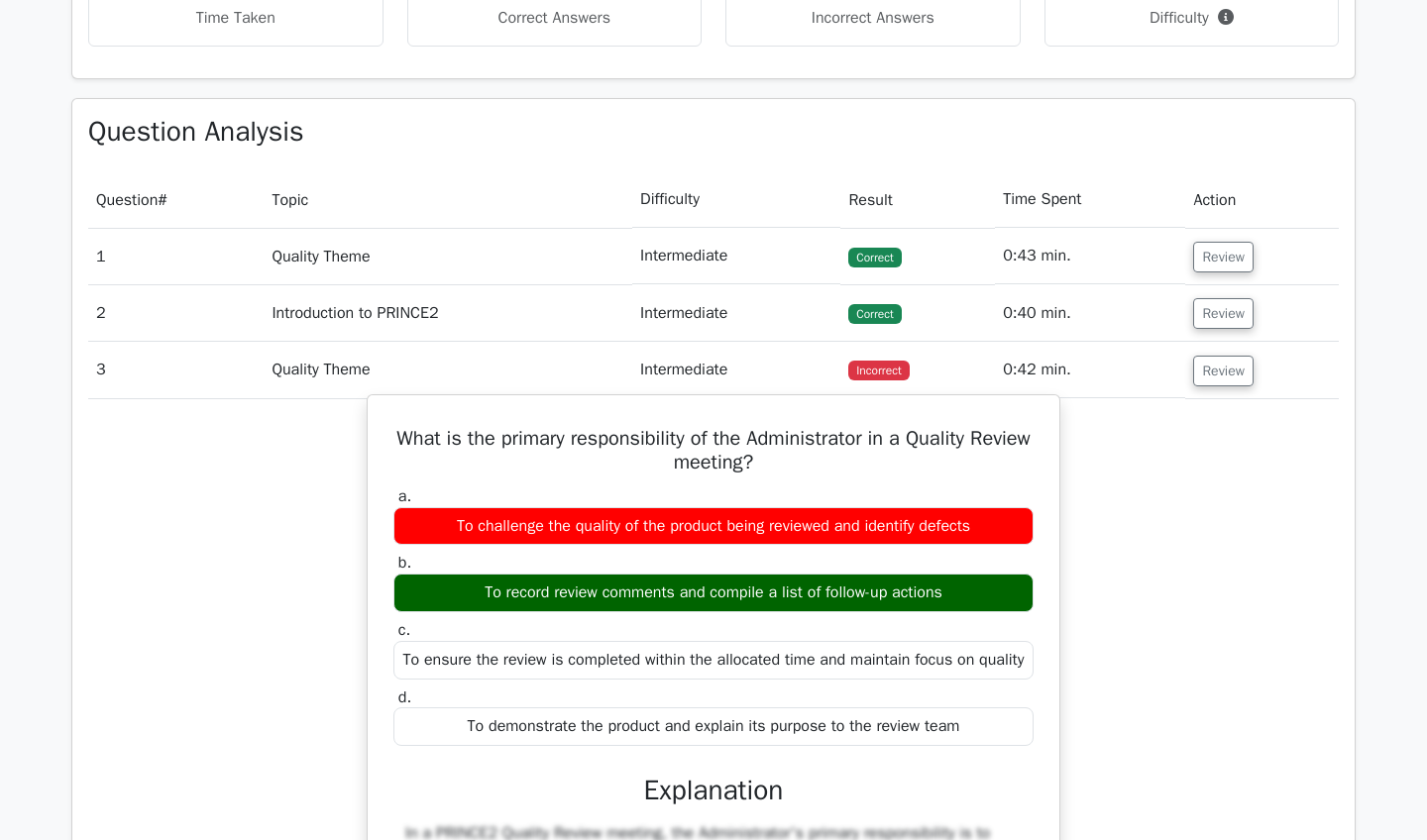 scroll, scrollTop: 1223, scrollLeft: 0, axis: vertical 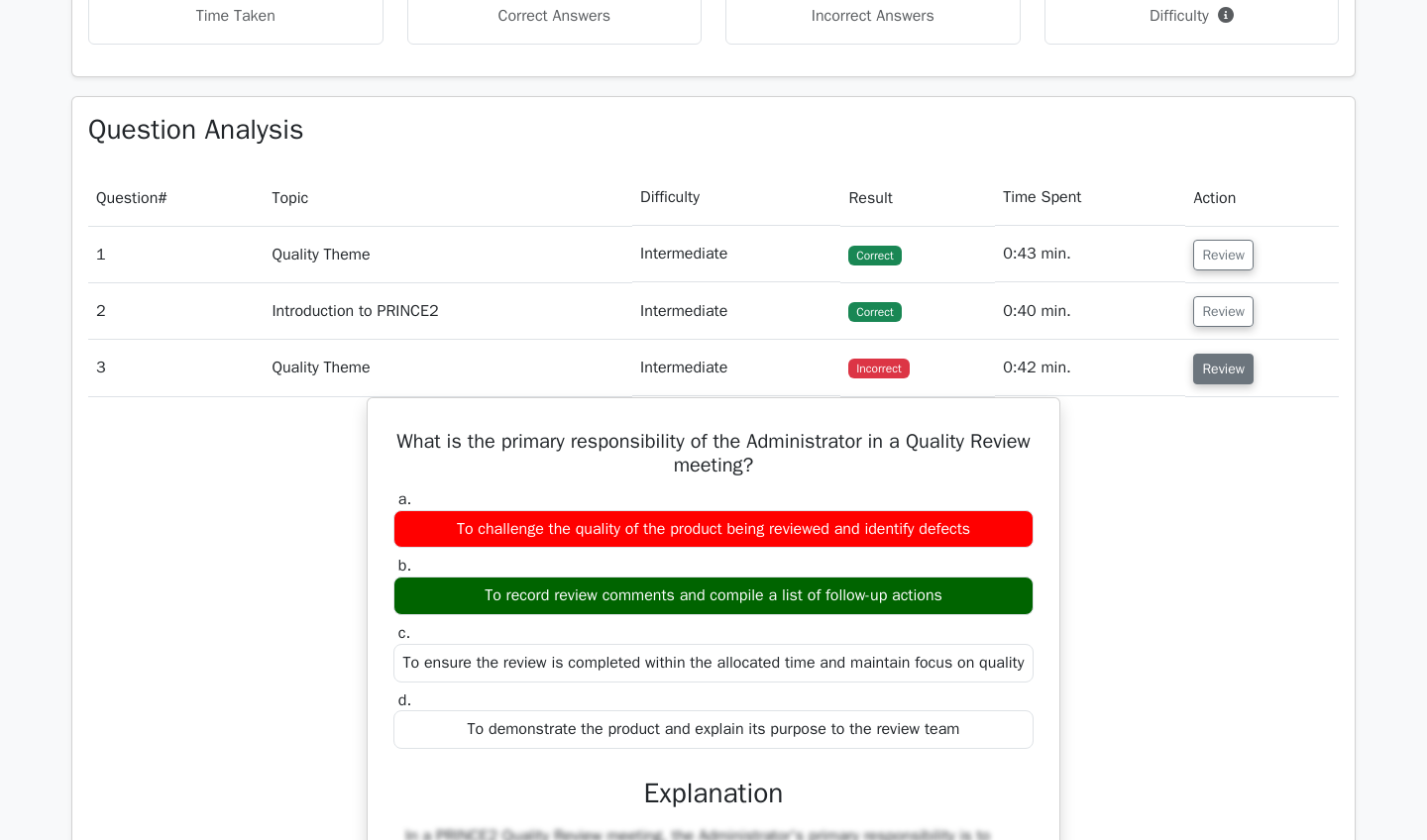 click on "Review" at bounding box center (1223, 368) 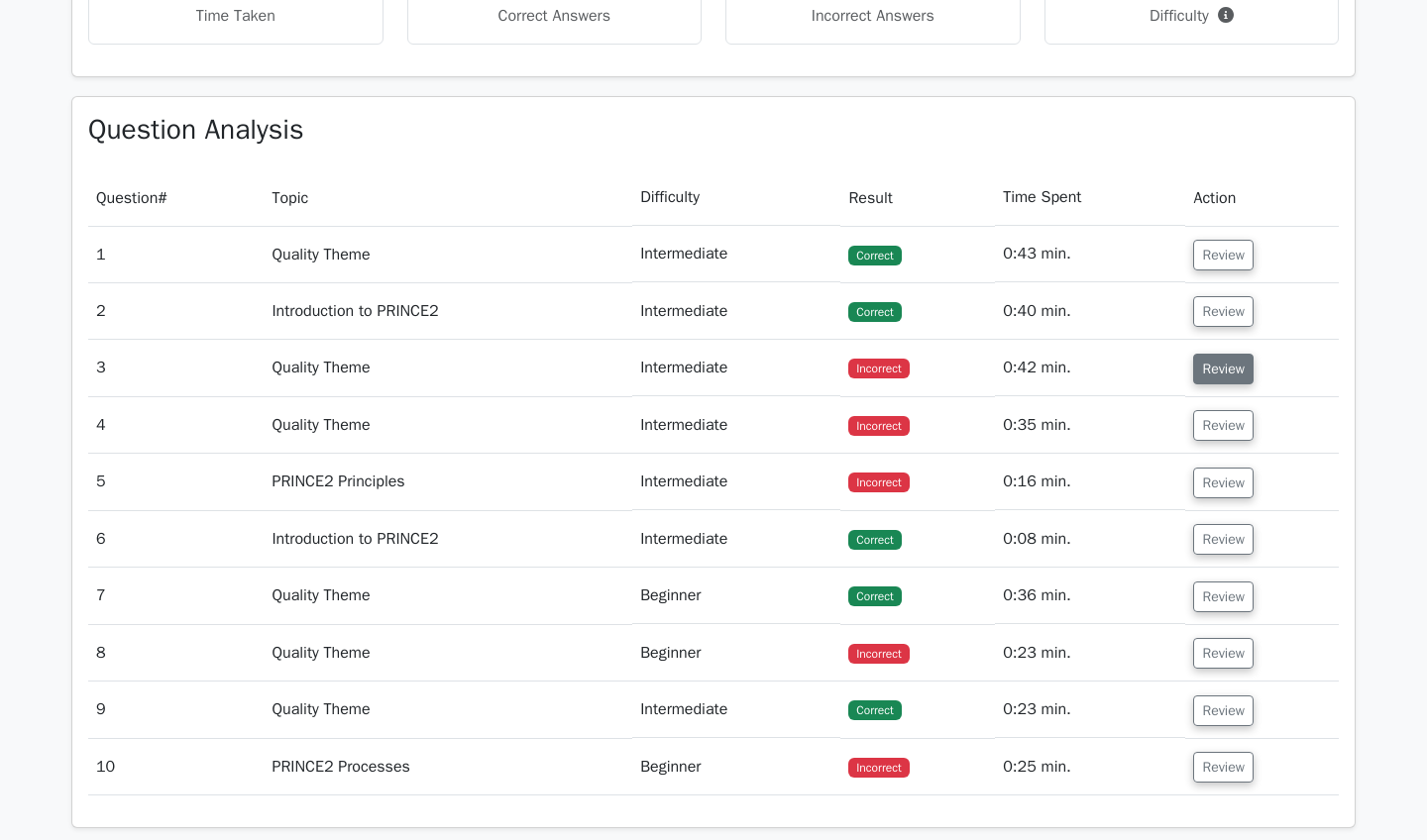 click on "Review" at bounding box center (1223, 368) 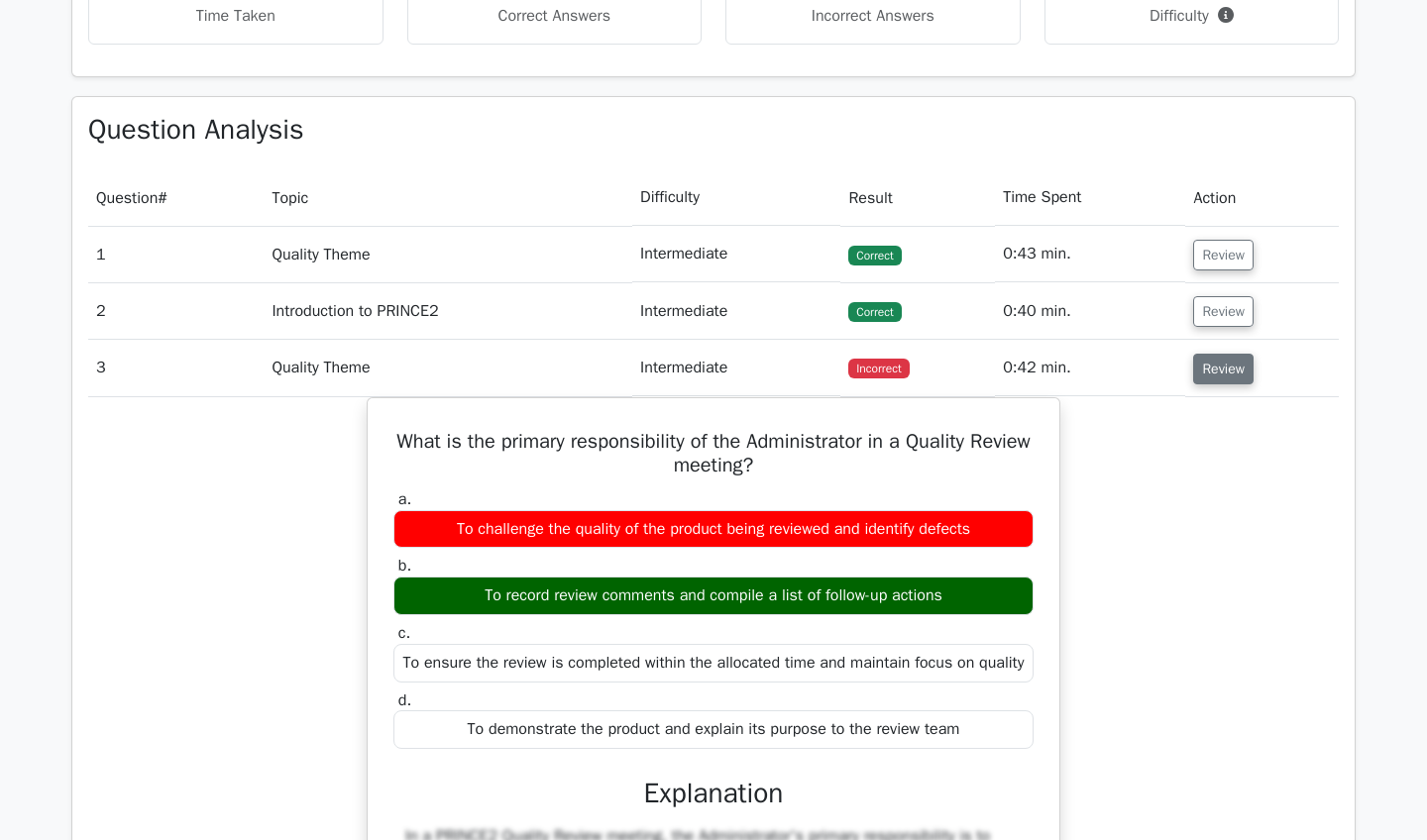 click on "Review" at bounding box center (1223, 368) 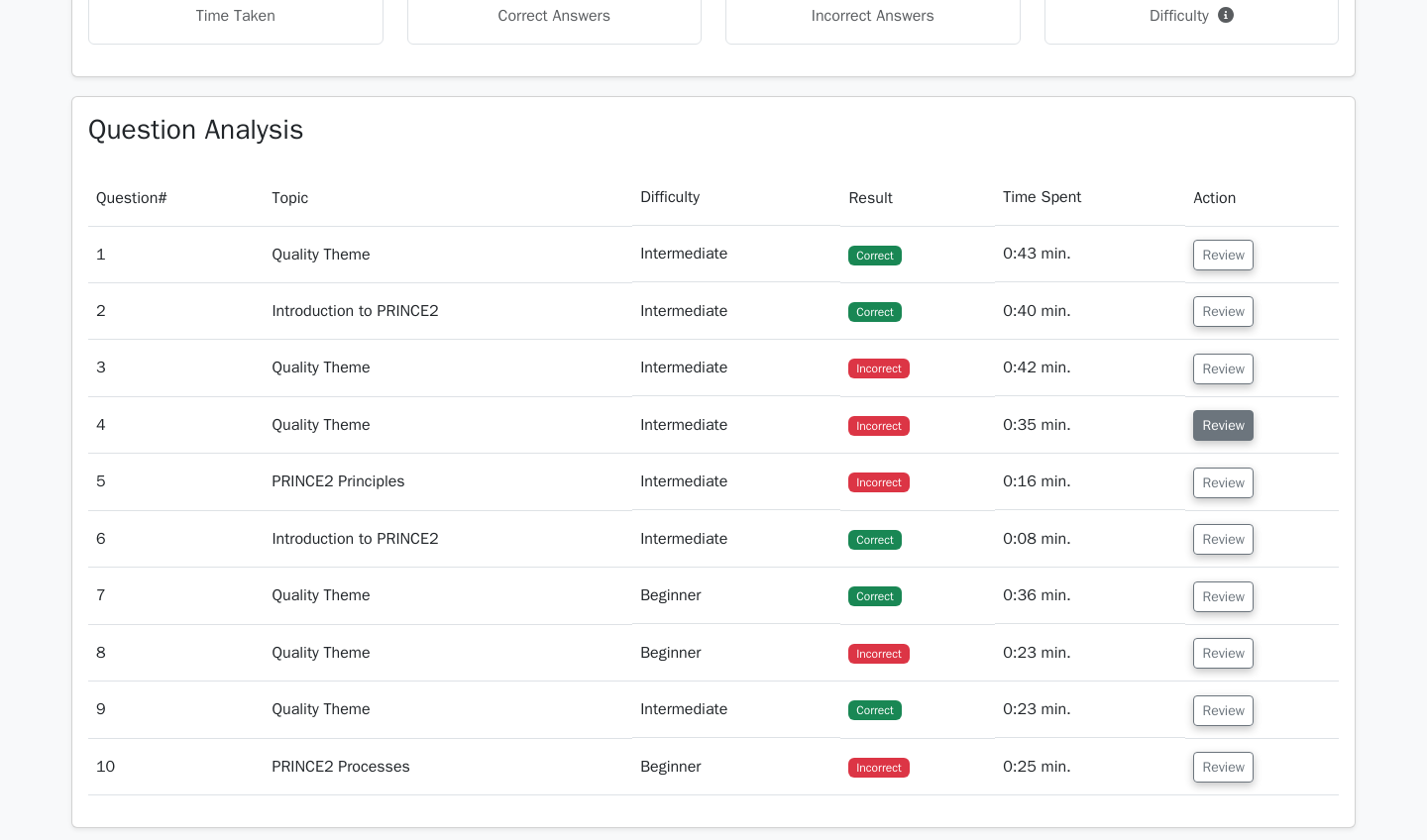 click on "Review" at bounding box center [1223, 425] 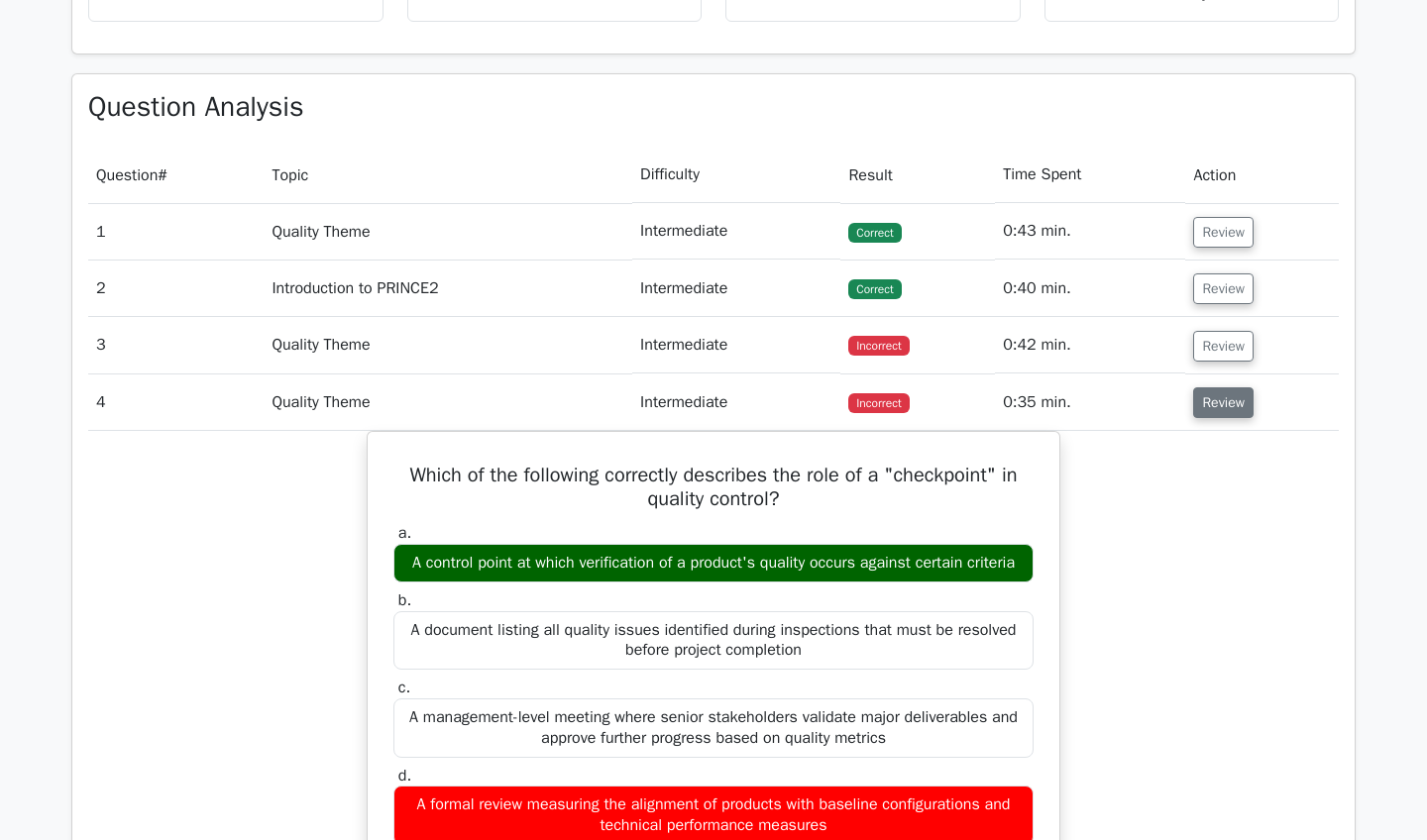 scroll, scrollTop: 1249, scrollLeft: 0, axis: vertical 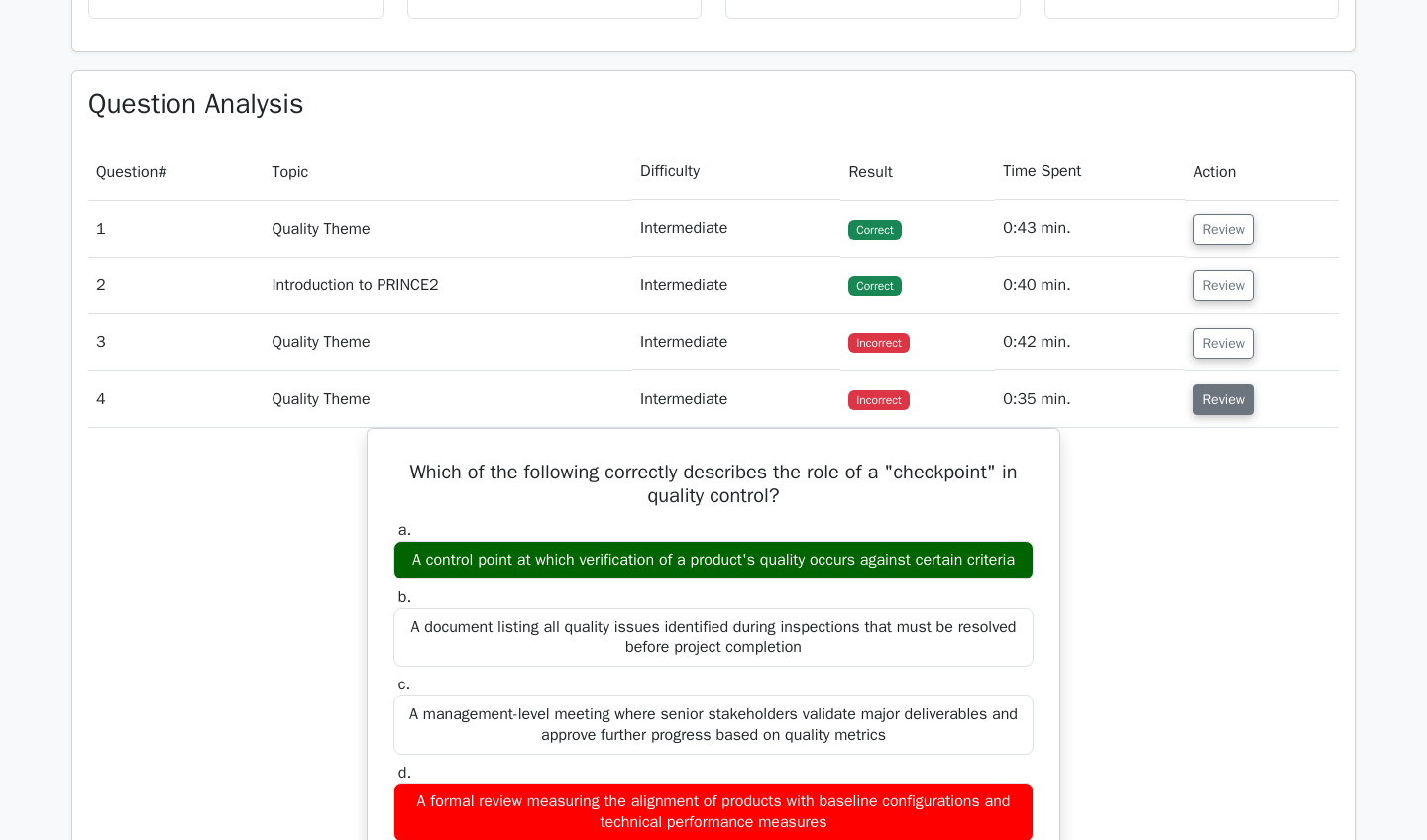 click on "Review" at bounding box center (1223, 399) 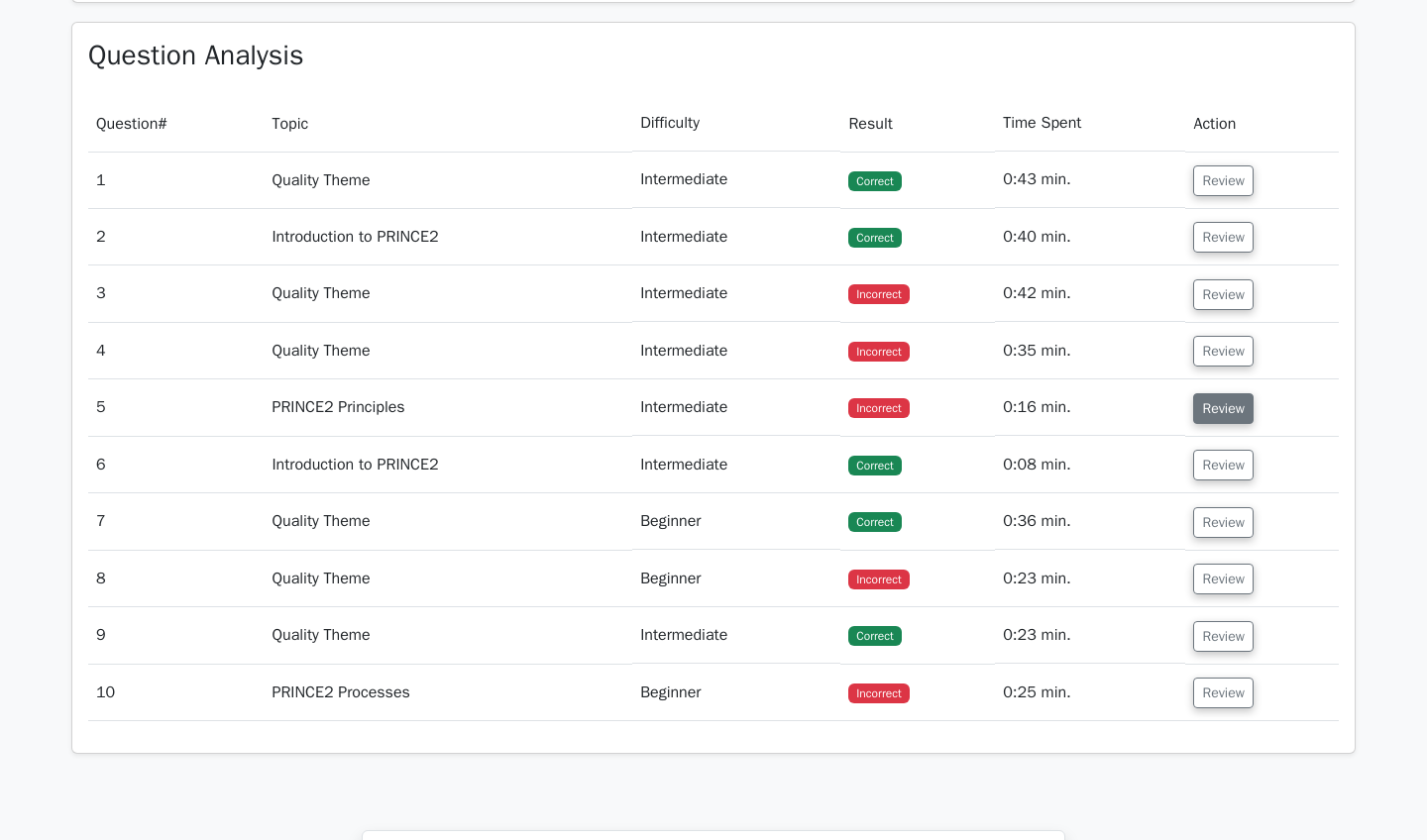 scroll, scrollTop: 1299, scrollLeft: 0, axis: vertical 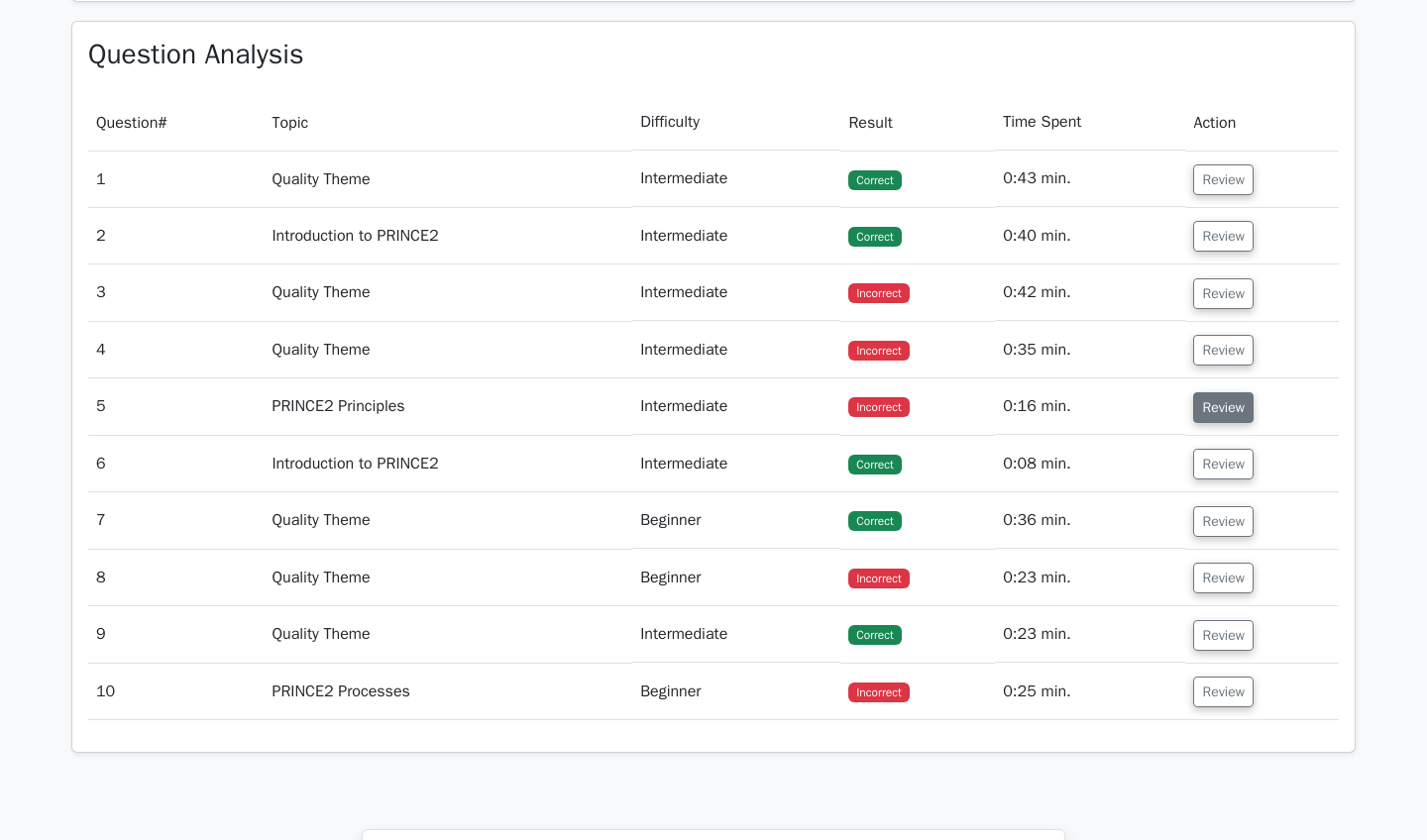 click on "Review" at bounding box center (1223, 407) 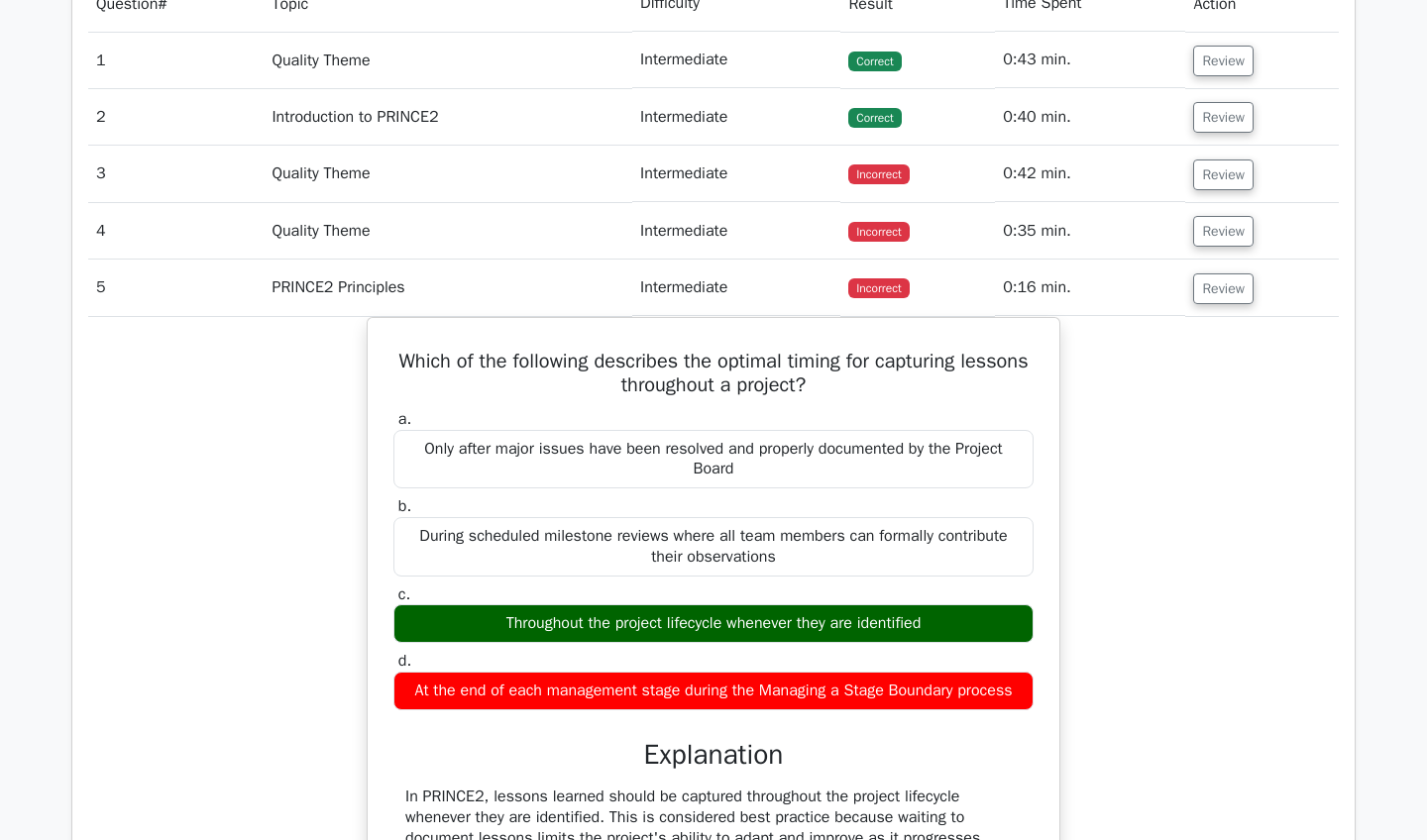 scroll, scrollTop: 1419, scrollLeft: 0, axis: vertical 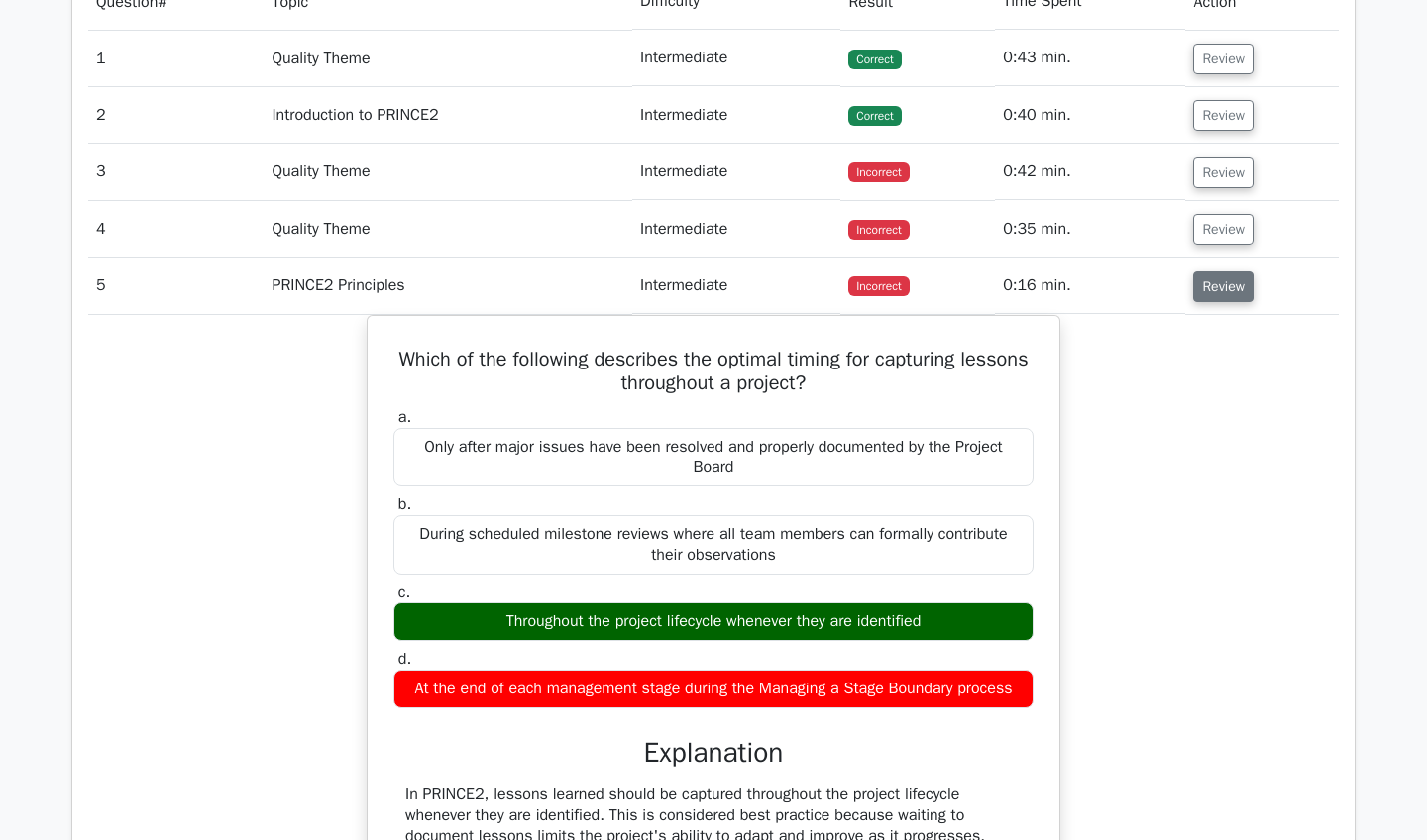 click on "Review" at bounding box center (1223, 286) 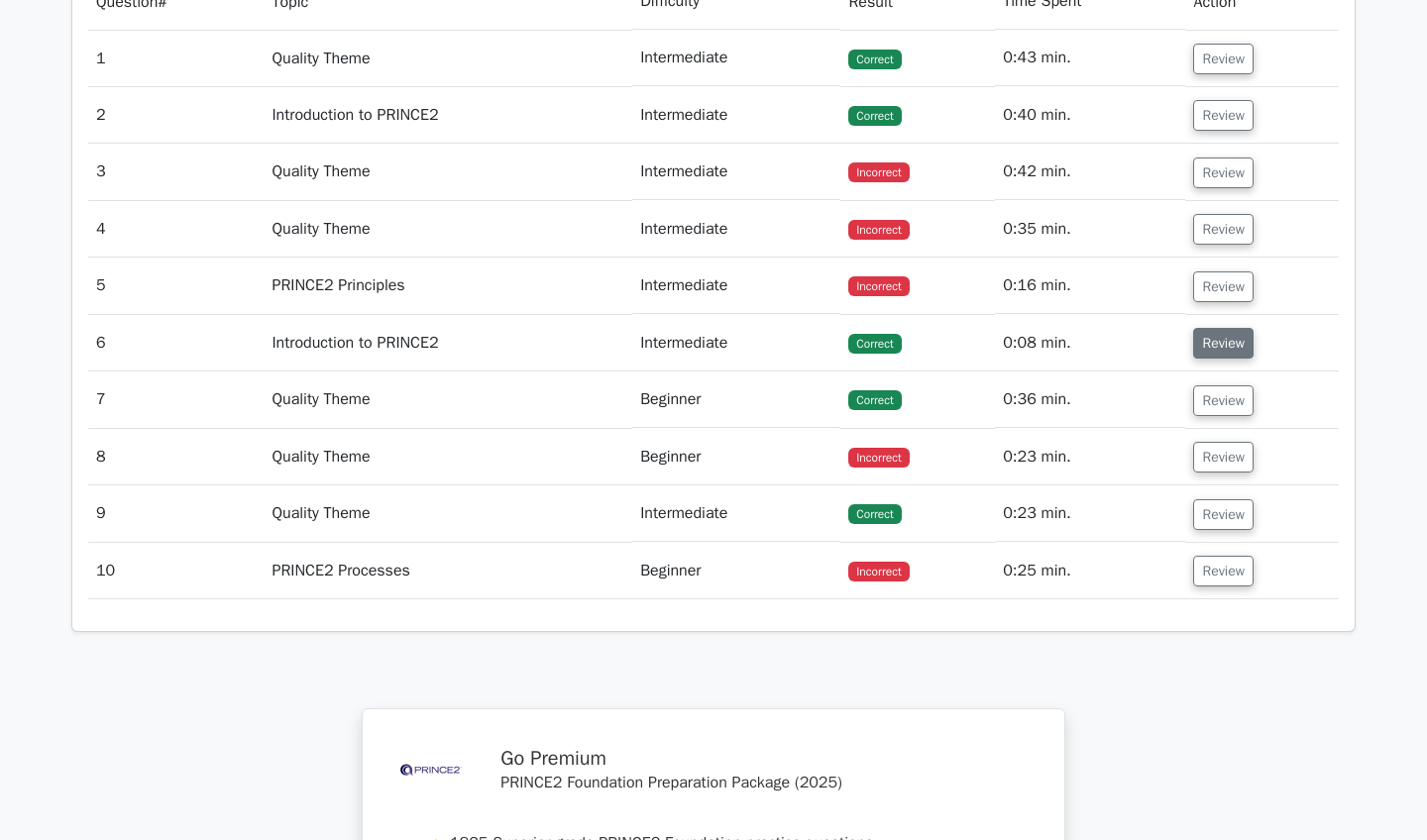 click on "Review" at bounding box center [1223, 343] 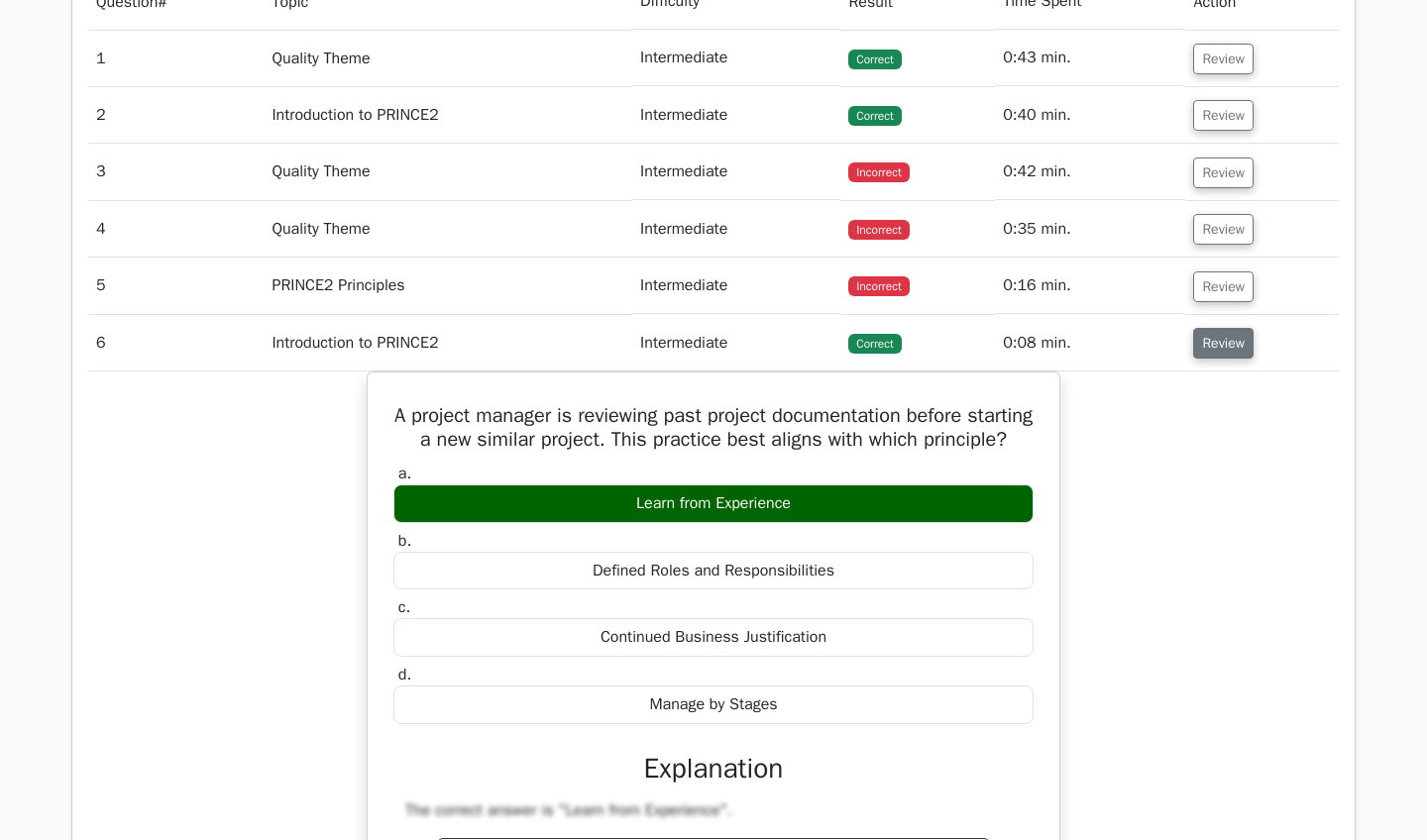 click on "Review" at bounding box center [1223, 343] 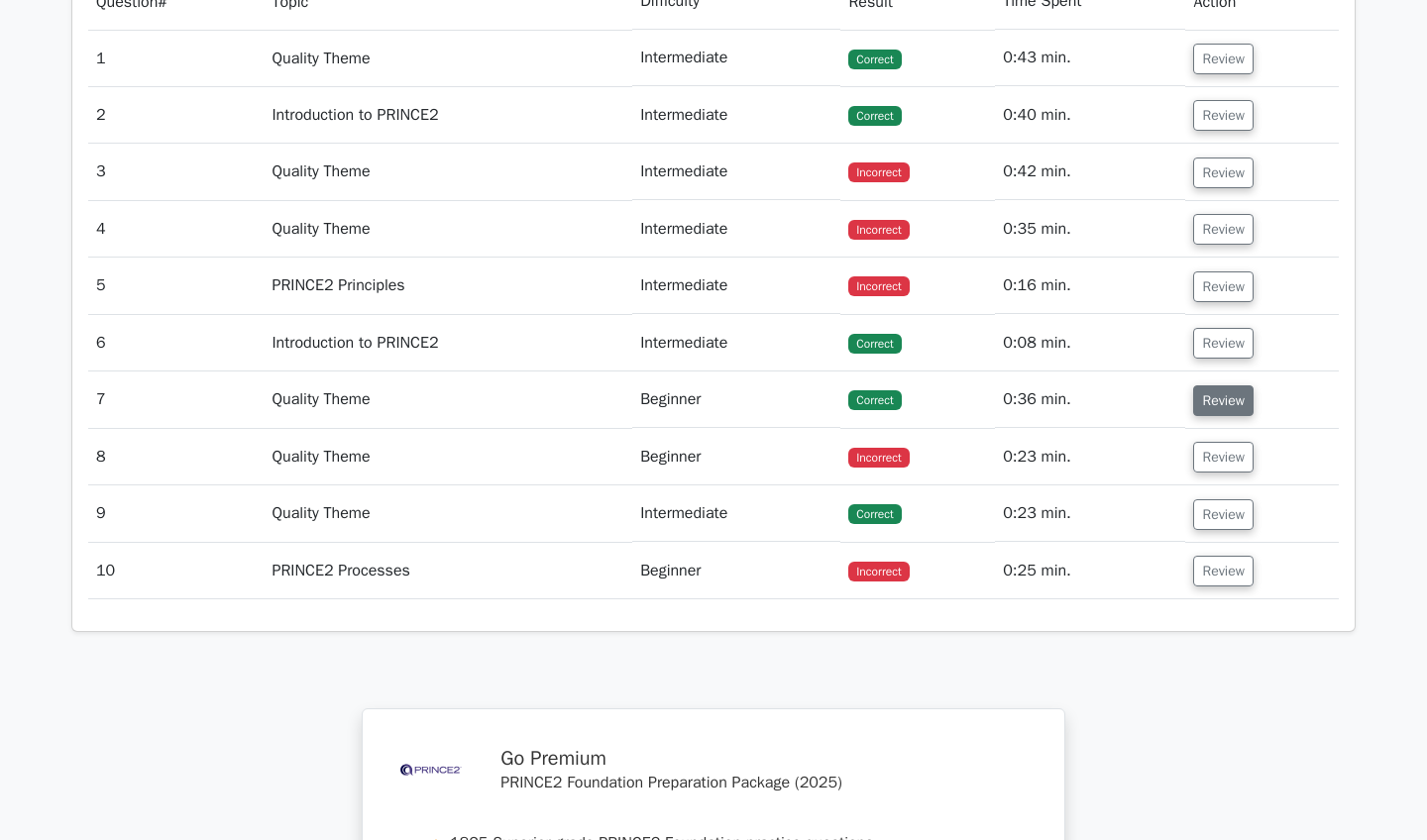 click on "Review" at bounding box center [1223, 400] 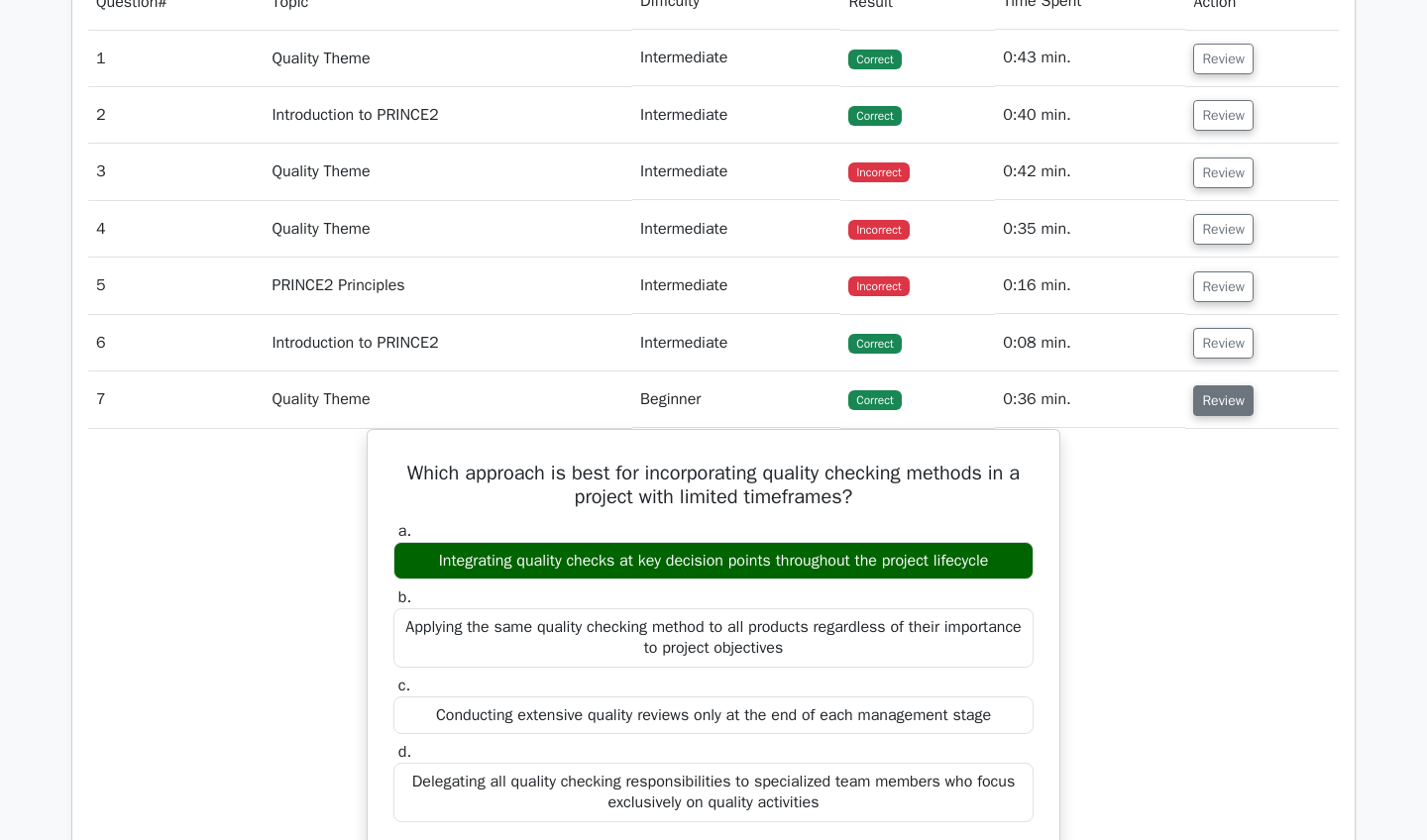 click on "Review" at bounding box center [1223, 400] 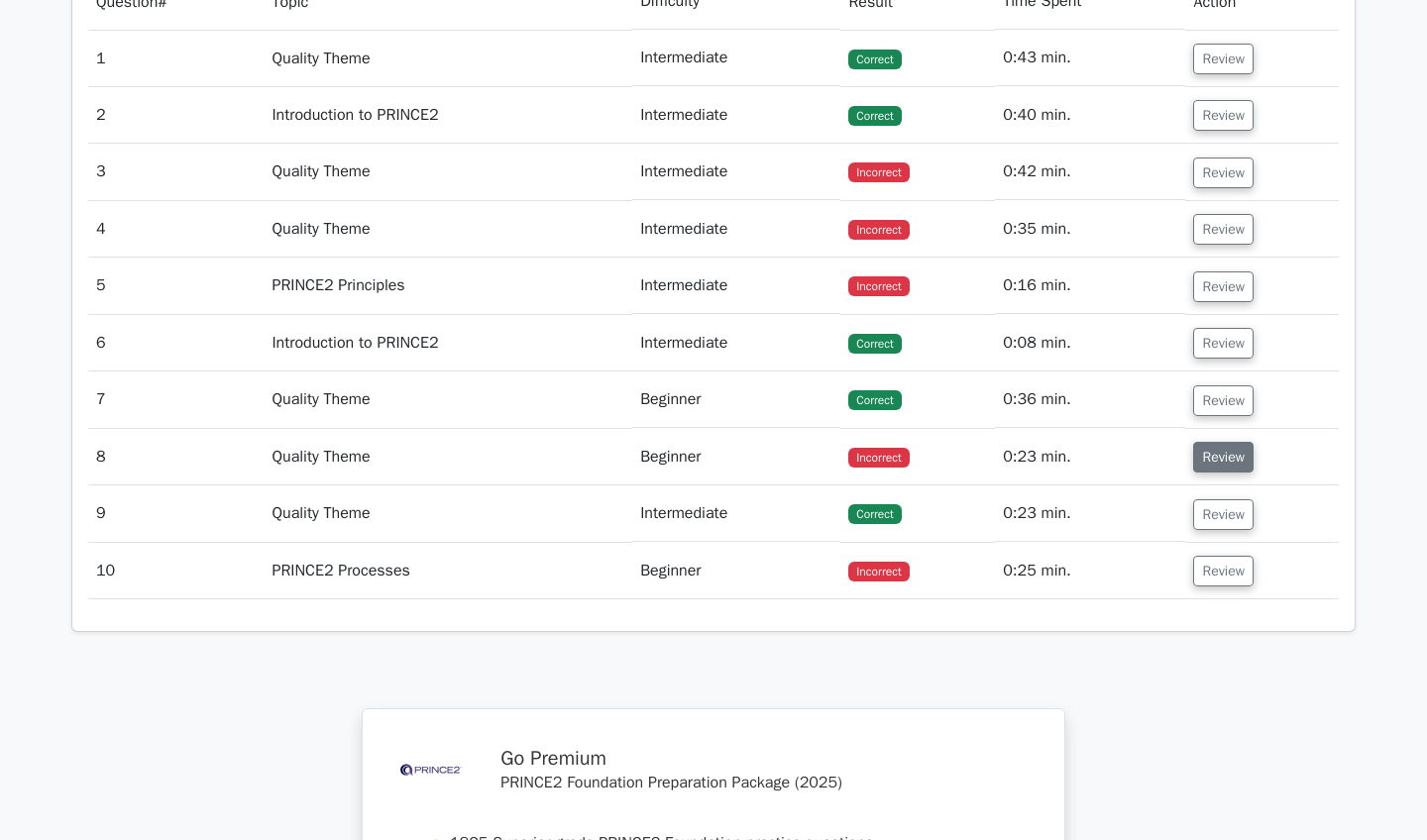 click on "Review" at bounding box center [1223, 457] 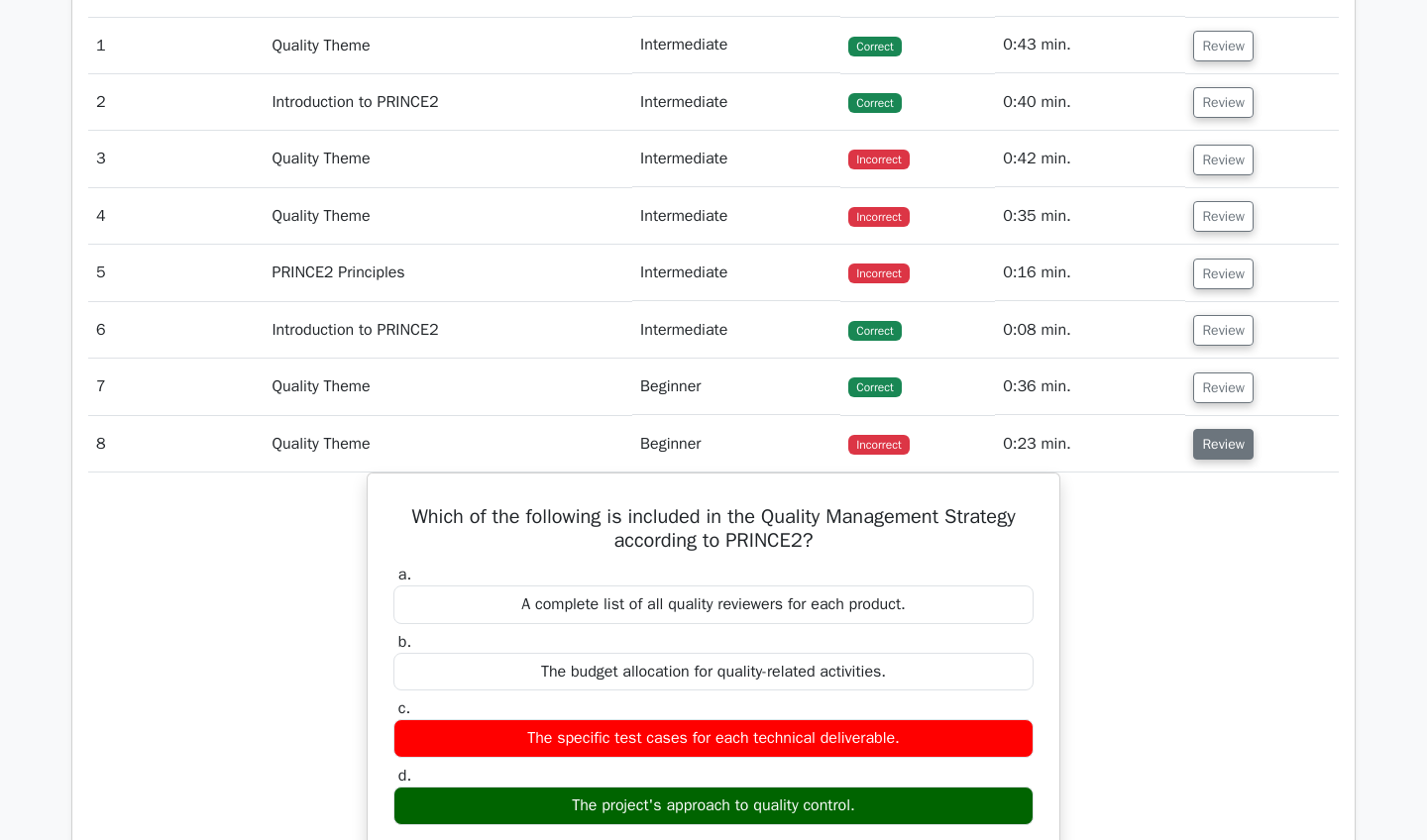 scroll, scrollTop: 1433, scrollLeft: 0, axis: vertical 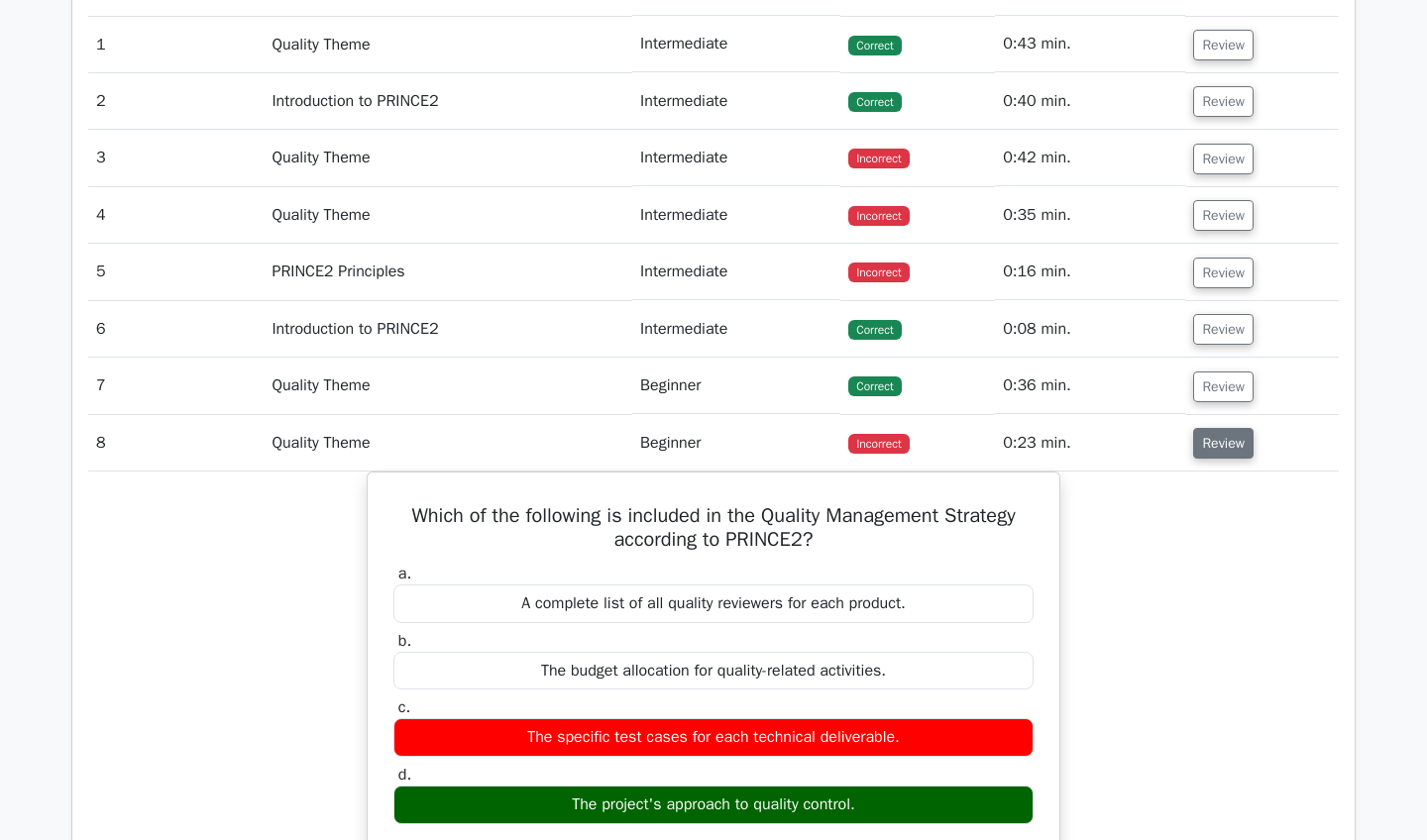 click on "Review" at bounding box center [1223, 443] 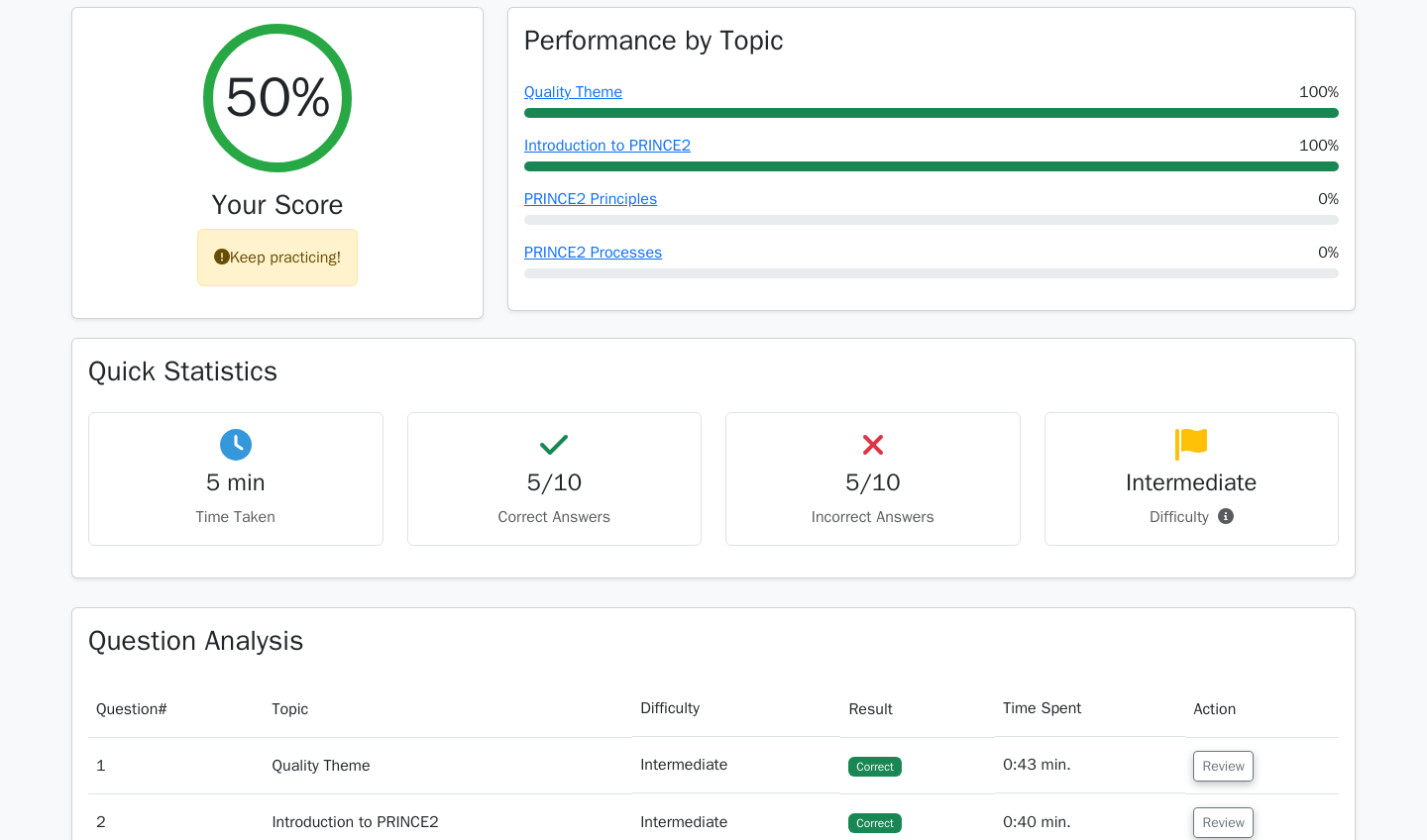 scroll, scrollTop: 717, scrollLeft: 0, axis: vertical 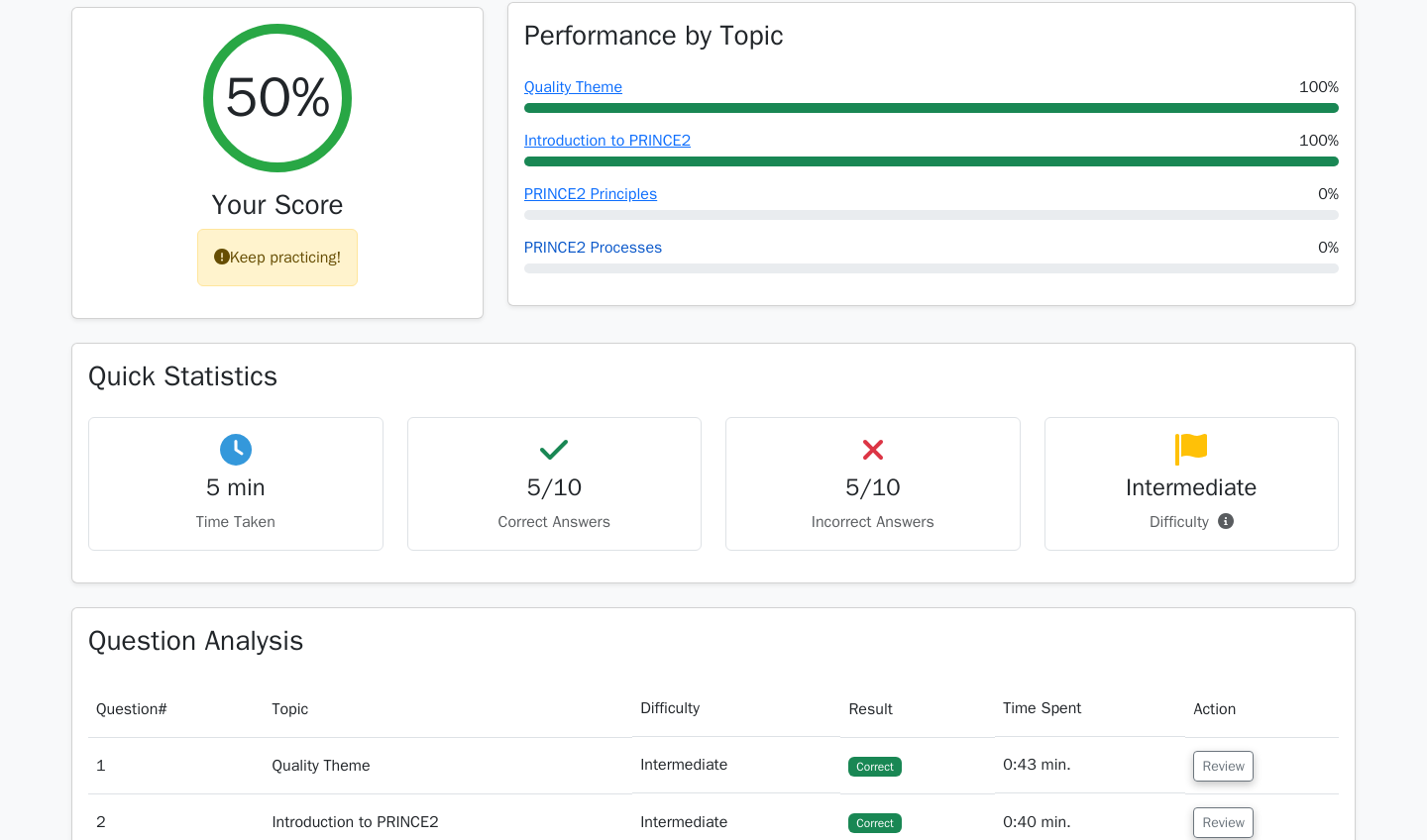 click on "PRINCE2 Processes" at bounding box center [593, 248] 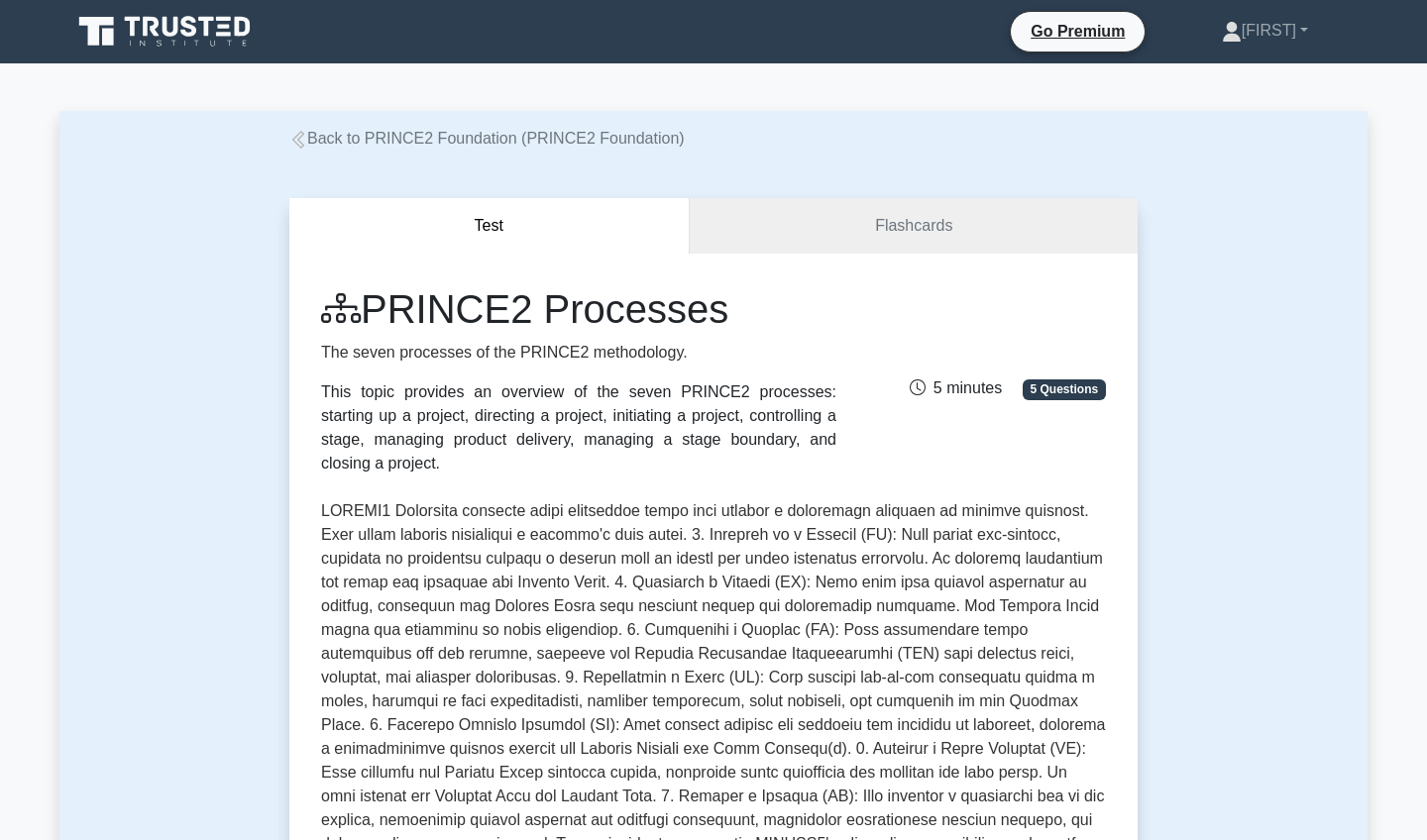 scroll, scrollTop: 0, scrollLeft: 0, axis: both 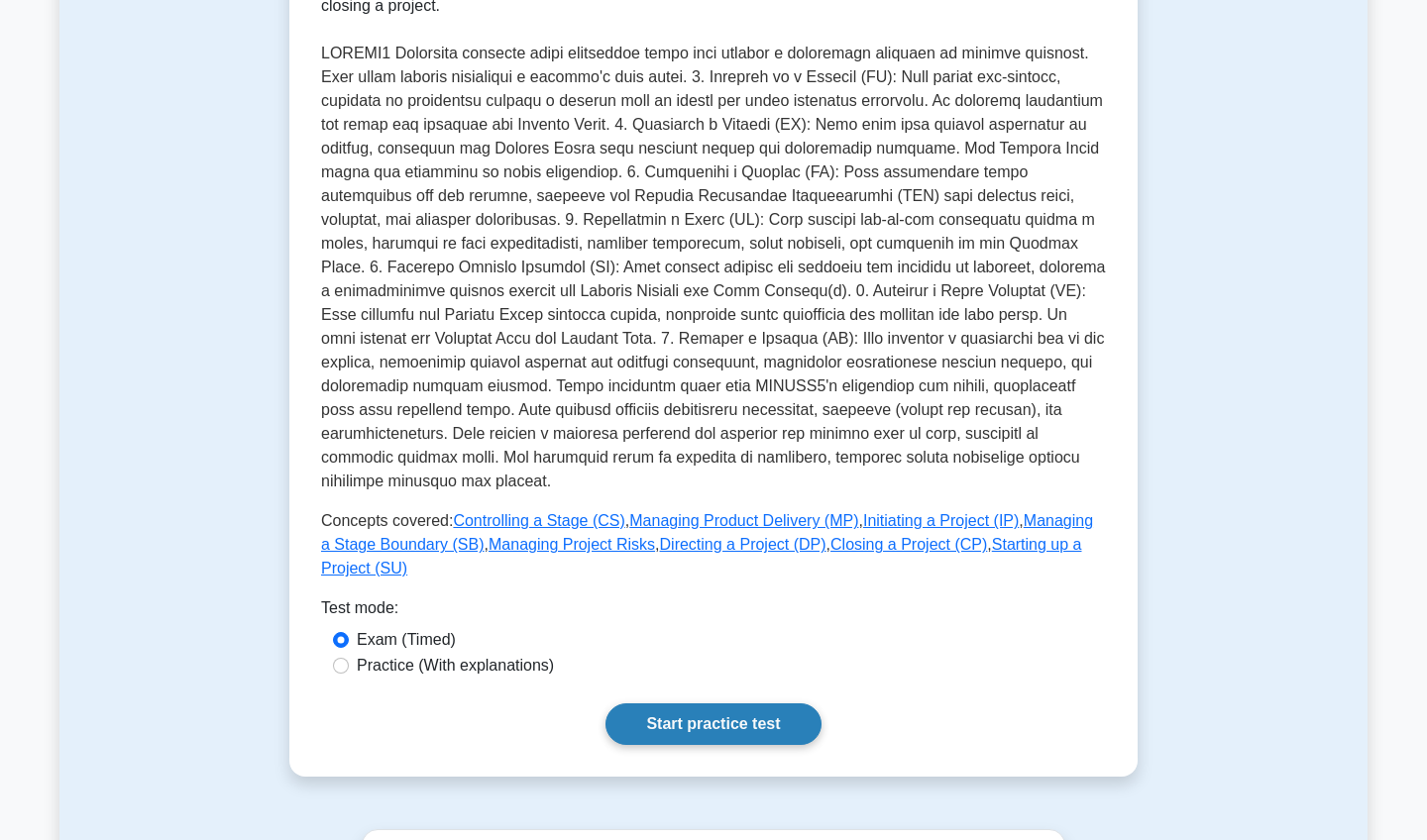click on "Start practice test" at bounding box center [713, 724] 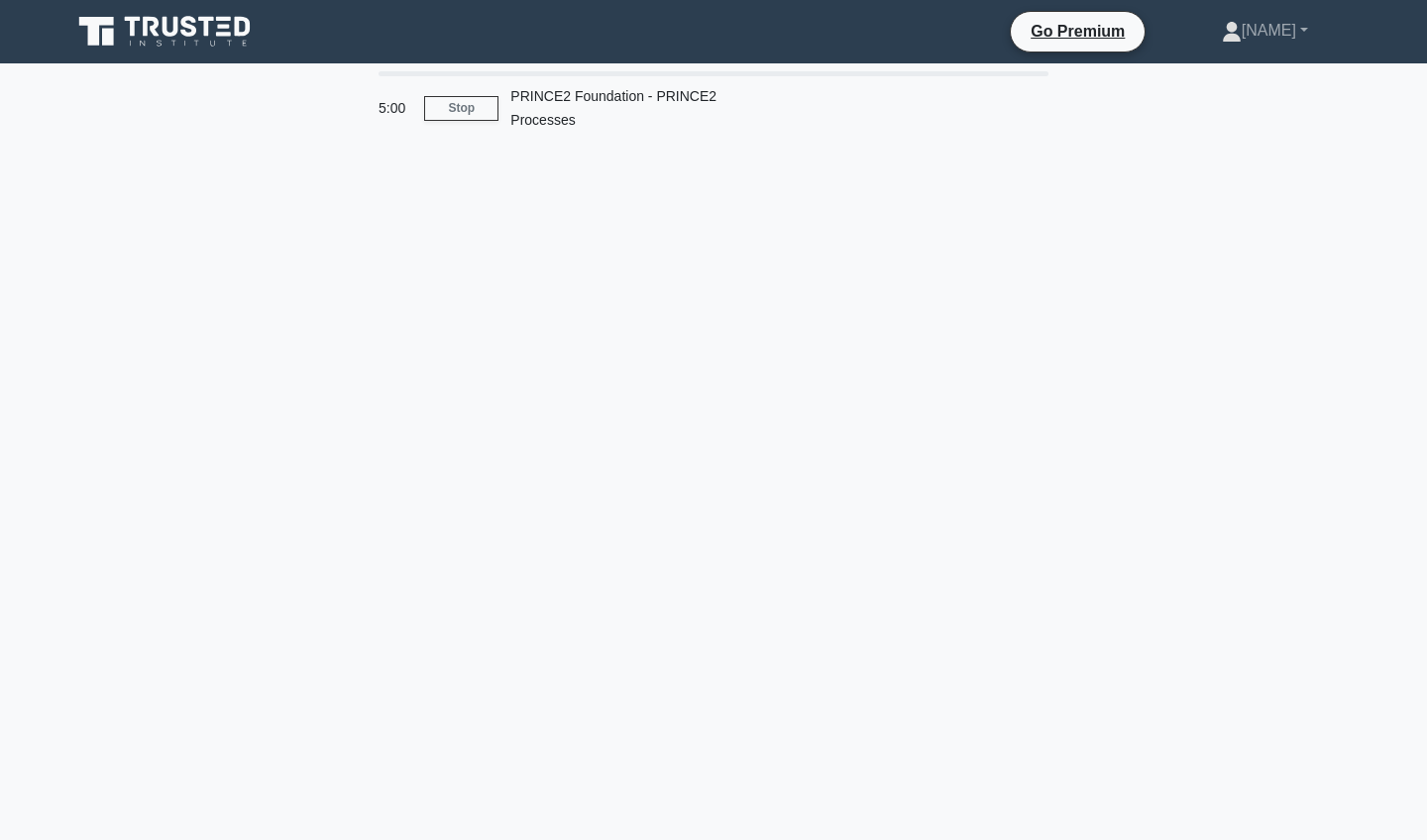 scroll, scrollTop: 0, scrollLeft: 0, axis: both 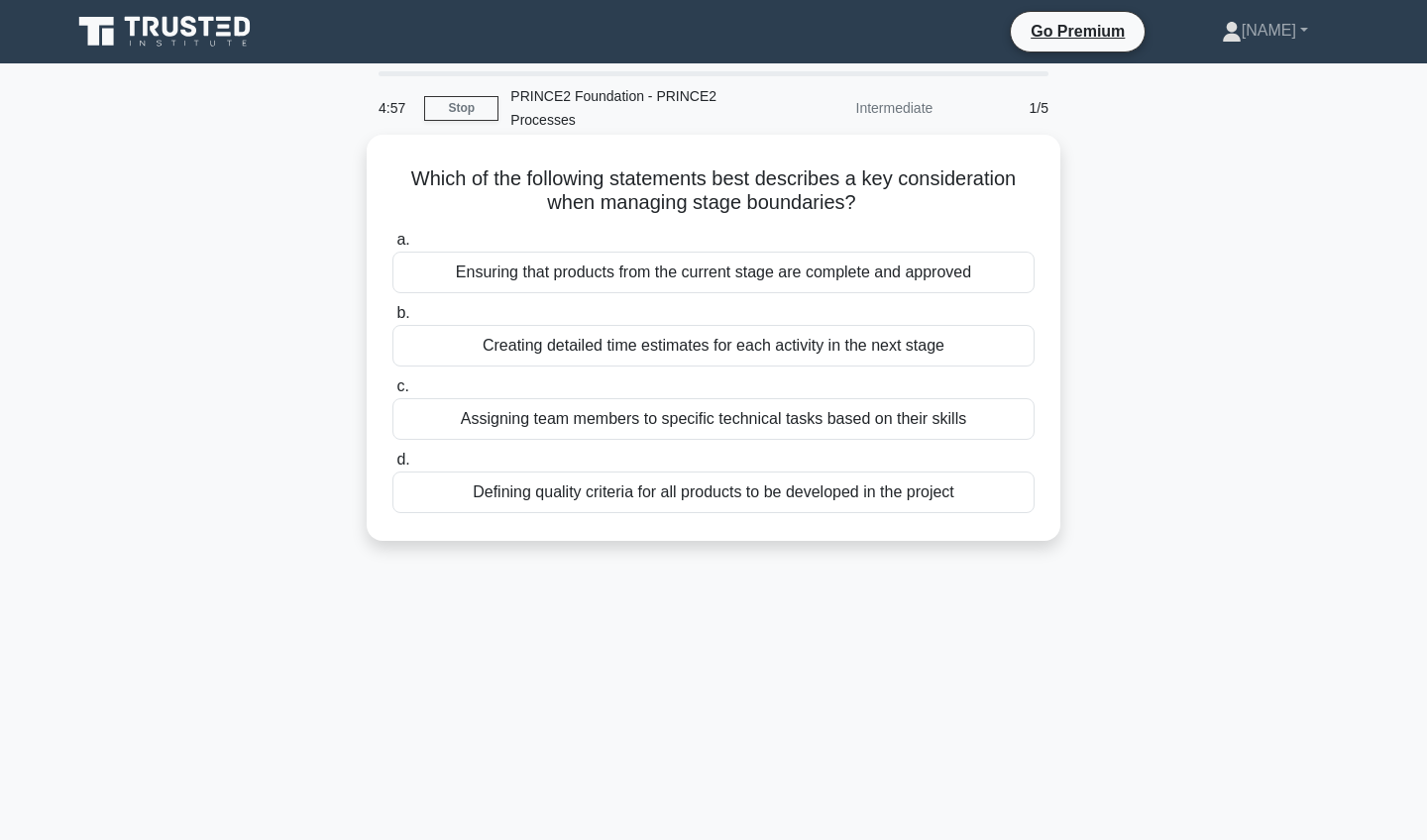 click on "Which of the following statements best describes a key consideration when managing stage boundaries?
.spinner_0XTQ{transform-origin:center;animation:spinner_y6GP .75s linear infinite}@keyframes spinner_y6GP{100%{transform:rotate(360deg)}}" at bounding box center (714, 191) 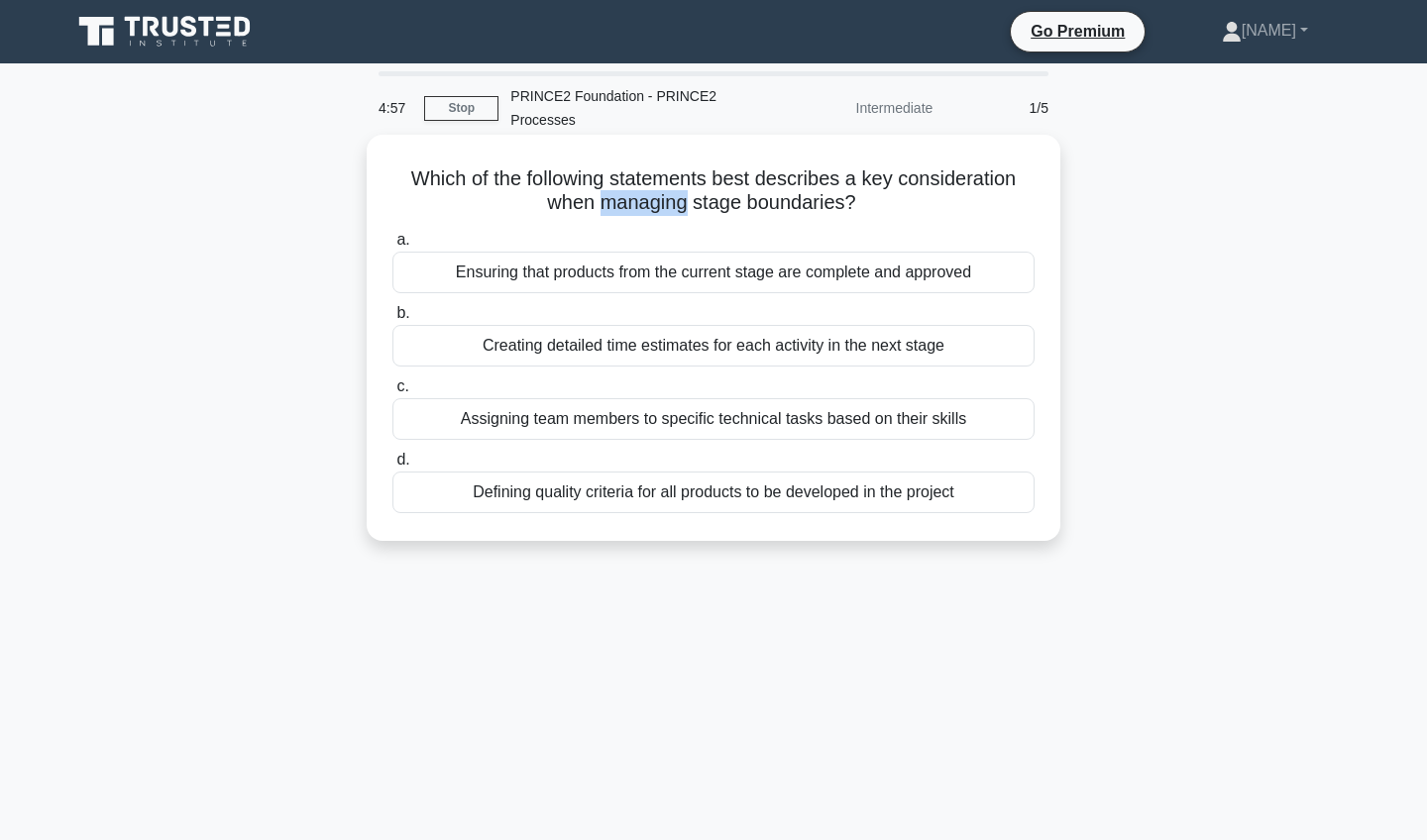 click on "Which of the following statements best describes a key consideration when managing stage boundaries?
.spinner_0XTQ{transform-origin:center;animation:spinner_y6GP .75s linear infinite}@keyframes spinner_y6GP{100%{transform:rotate(360deg)}}" at bounding box center [714, 191] 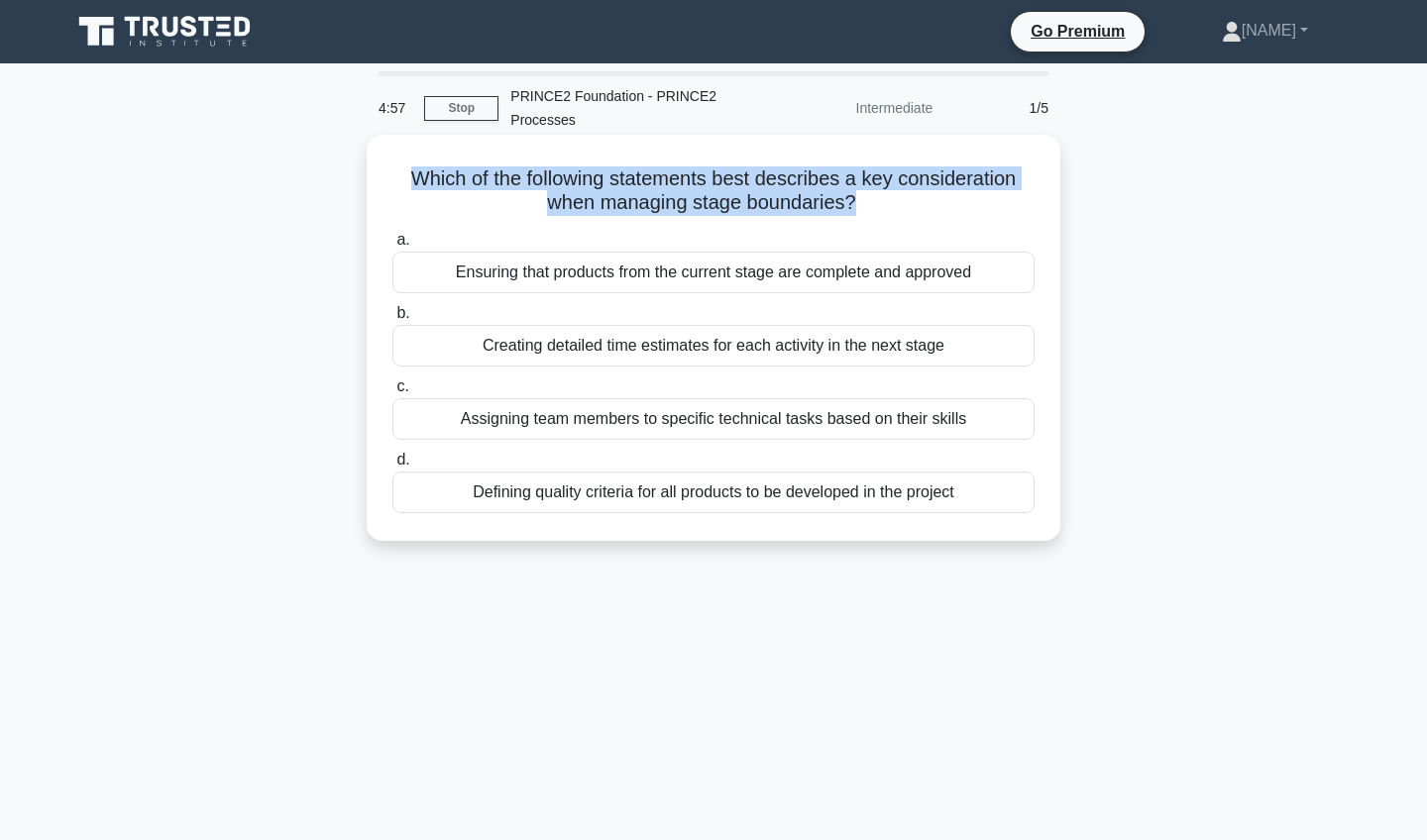 click on "Which of the following statements best describes a key consideration when managing stage boundaries?
.spinner_0XTQ{transform-origin:center;animation:spinner_y6GP .75s linear infinite}@keyframes spinner_y6GP{100%{transform:rotate(360deg)}}" at bounding box center (714, 191) 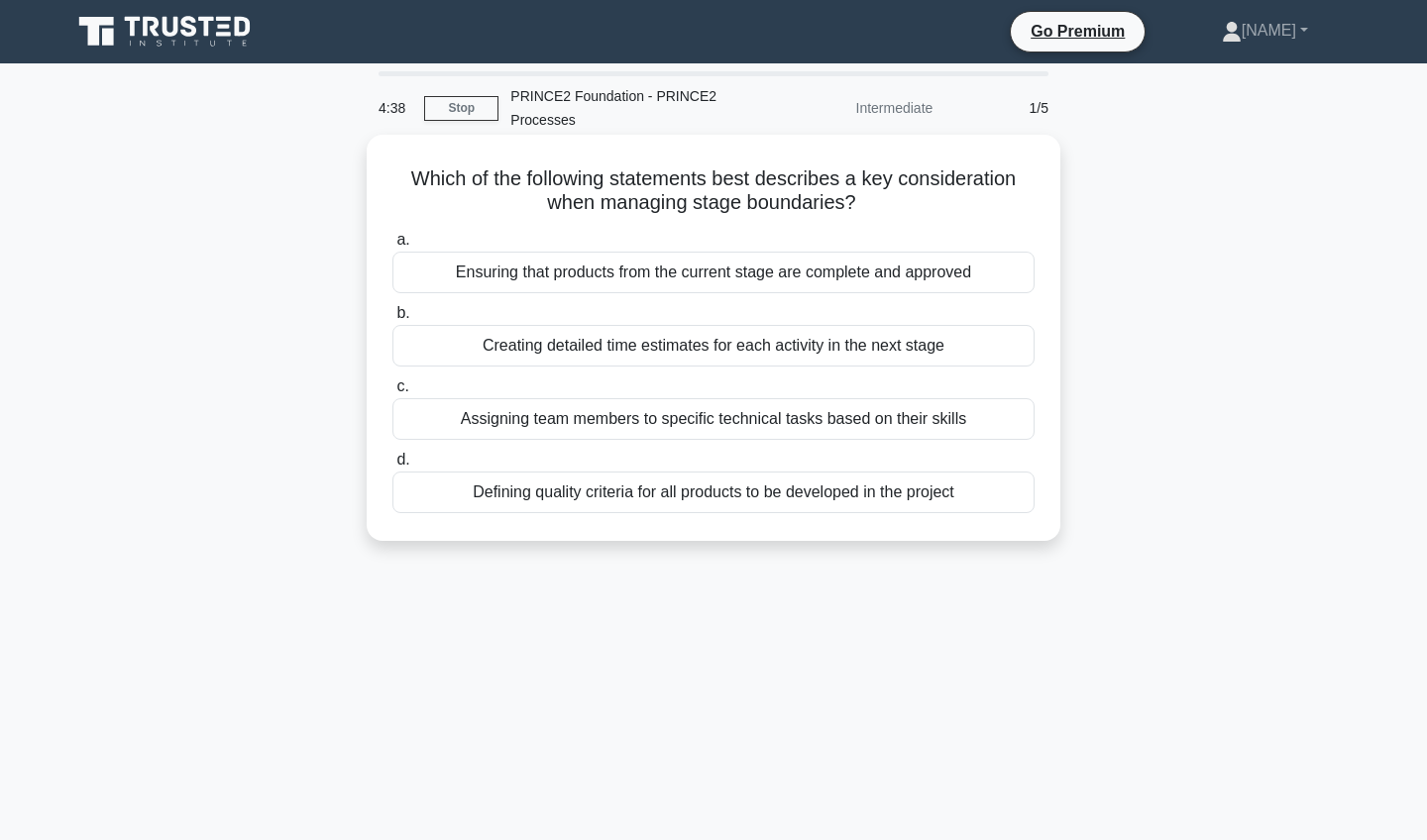 click on "Ensuring that products from the current stage are complete and approved" at bounding box center (714, 272) 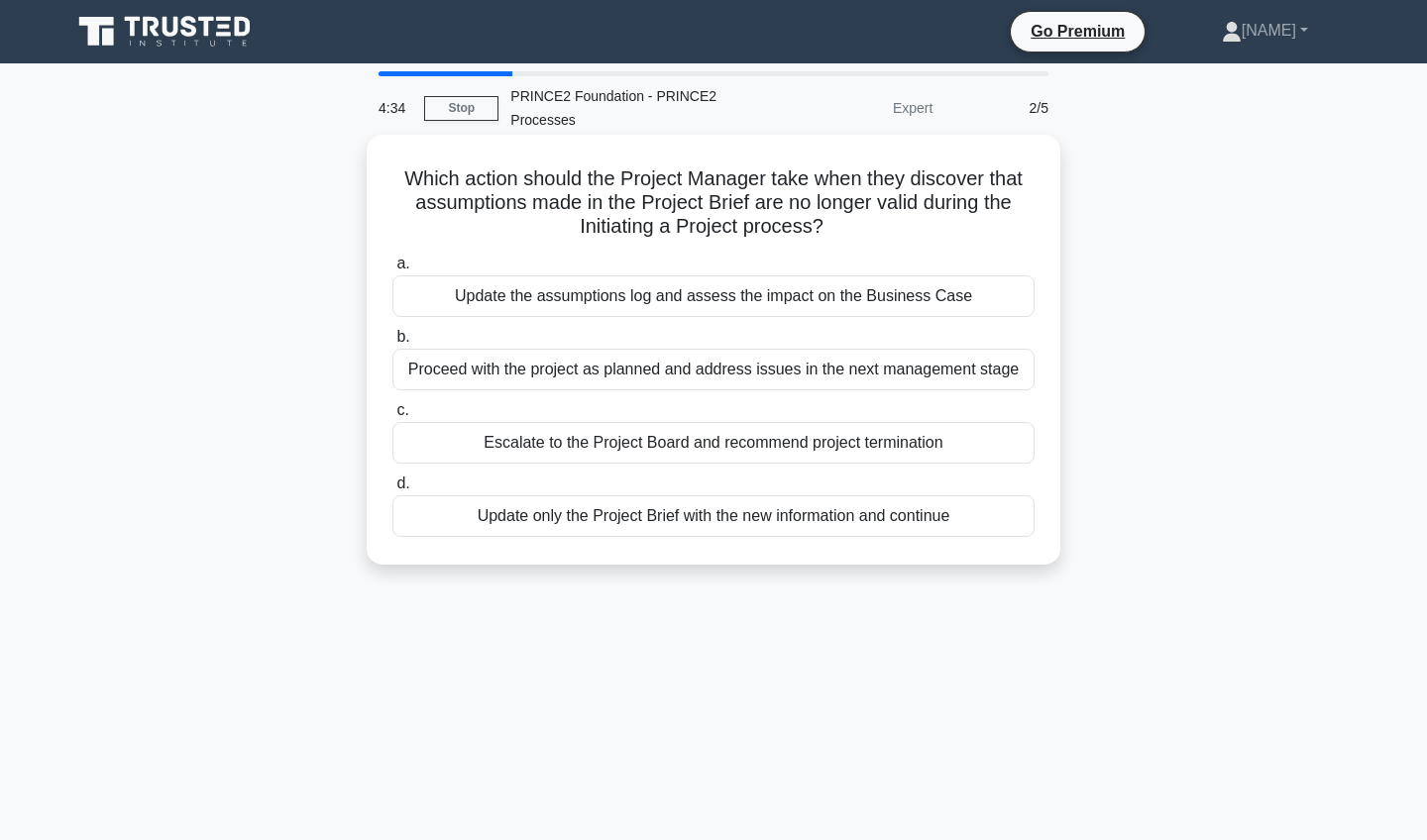 click on "Which action should the Project Manager take when they discover that assumptions made in the Project Brief are no longer valid during the Initiating a Project process?
.spinner_0XTQ{transform-origin:center;animation:spinner_y6GP .75s linear infinite}@keyframes spinner_y6GP{100%{transform:rotate(360deg)}}" at bounding box center [714, 203] 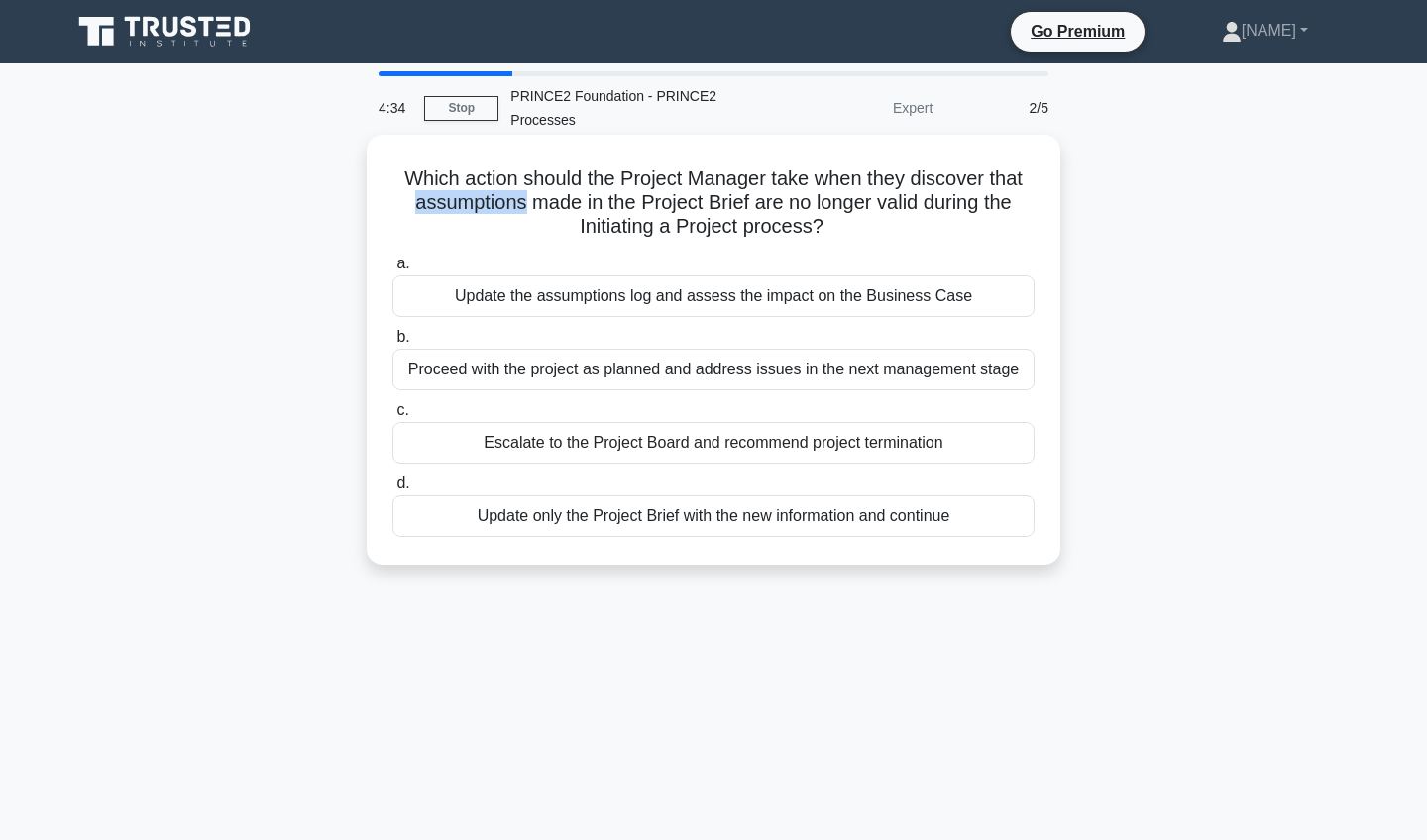 click on "Which action should the Project Manager take when they discover that assumptions made in the Project Brief are no longer valid during the Initiating a Project process?
.spinner_0XTQ{transform-origin:center;animation:spinner_y6GP .75s linear infinite}@keyframes spinner_y6GP{100%{transform:rotate(360deg)}}" at bounding box center (714, 203) 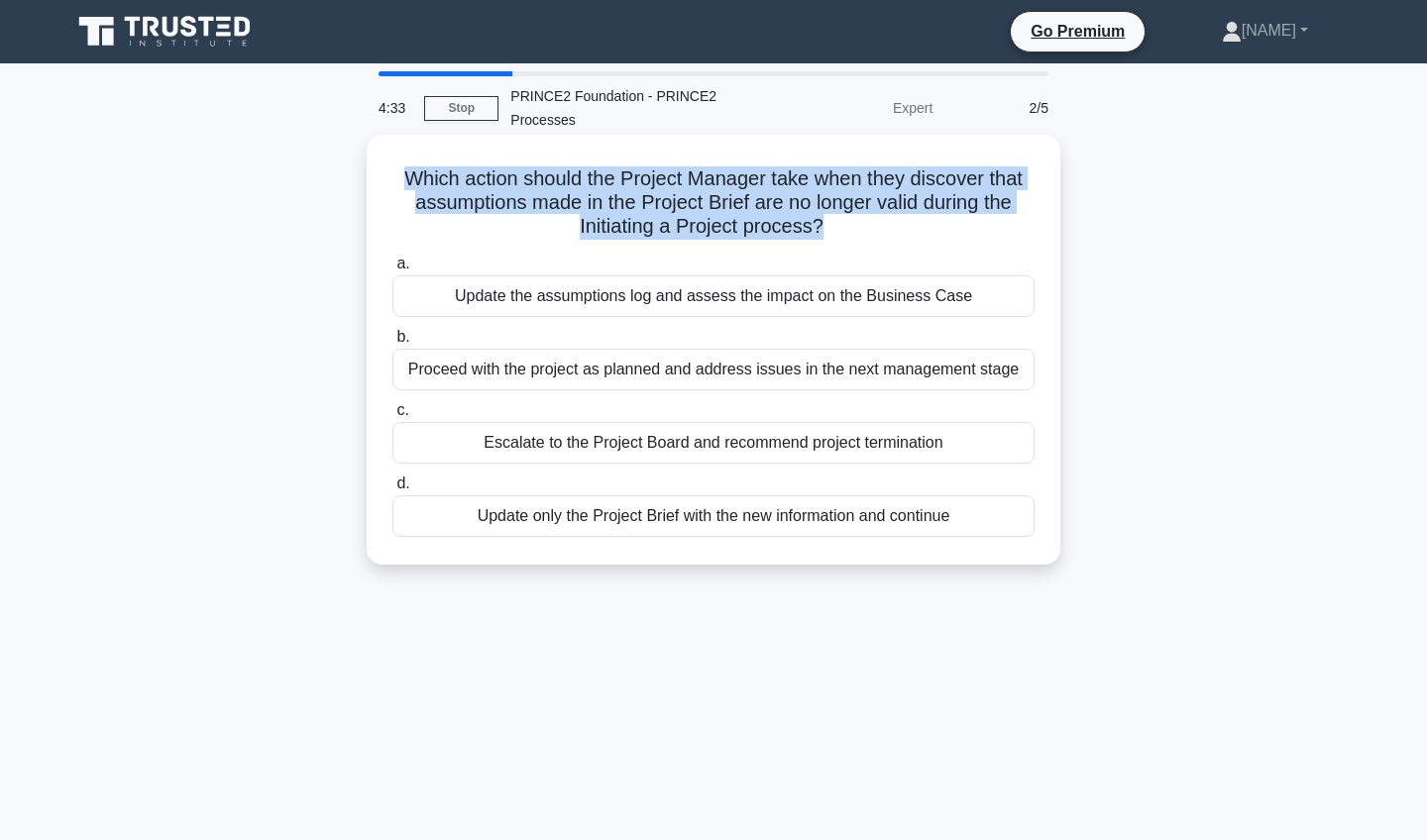 click on "Which action should the Project Manager take when they discover that assumptions made in the Project Brief are no longer valid during the Initiating a Project process?
.spinner_0XTQ{transform-origin:center;animation:spinner_y6GP .75s linear infinite}@keyframes spinner_y6GP{100%{transform:rotate(360deg)}}" at bounding box center [714, 203] 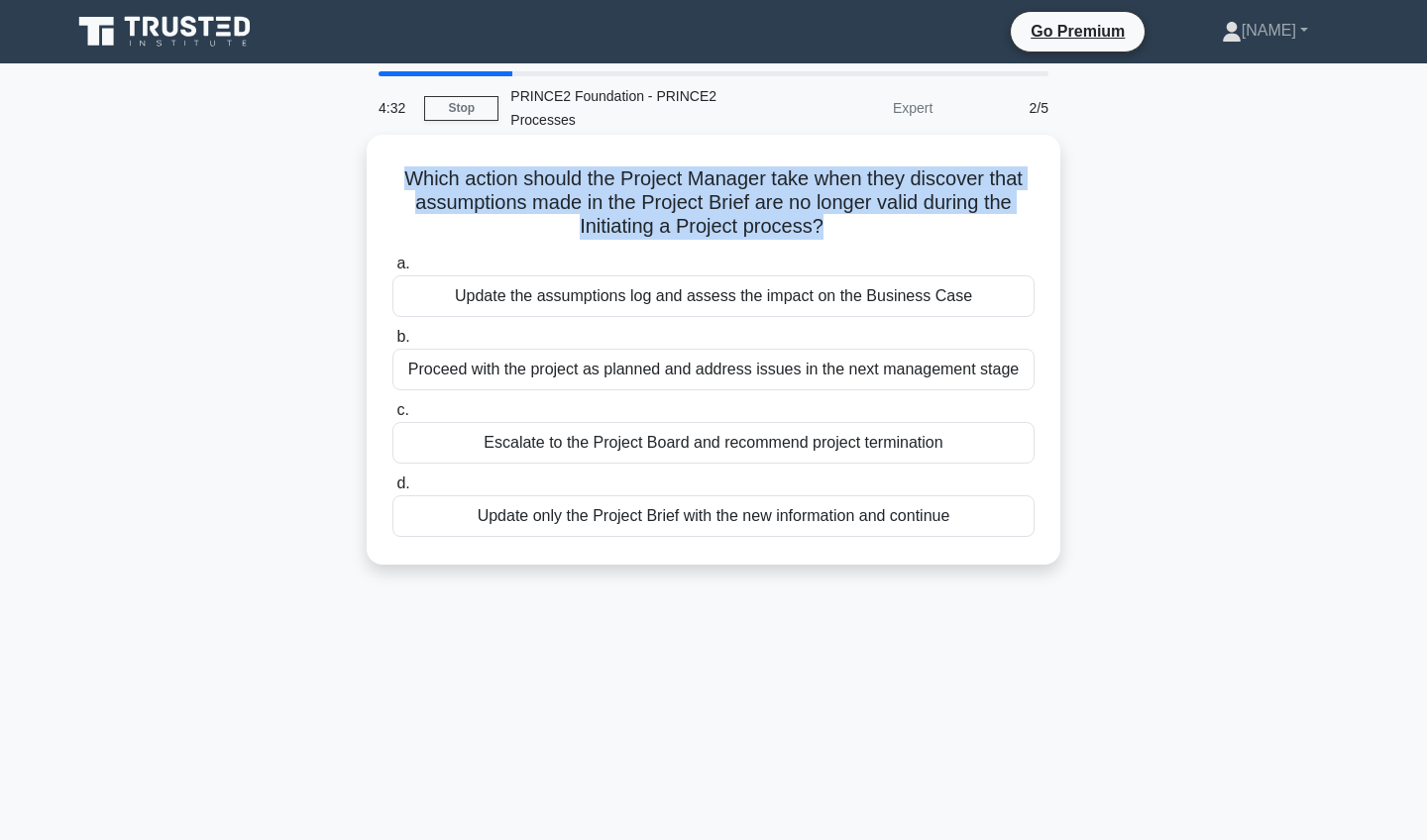 click on "Which action should the Project Manager take when they discover that assumptions made in the Project Brief are no longer valid during the Initiating a Project process?
.spinner_0XTQ{transform-origin:center;animation:spinner_y6GP .75s linear infinite}@keyframes spinner_y6GP{100%{transform:rotate(360deg)}}" at bounding box center (714, 203) 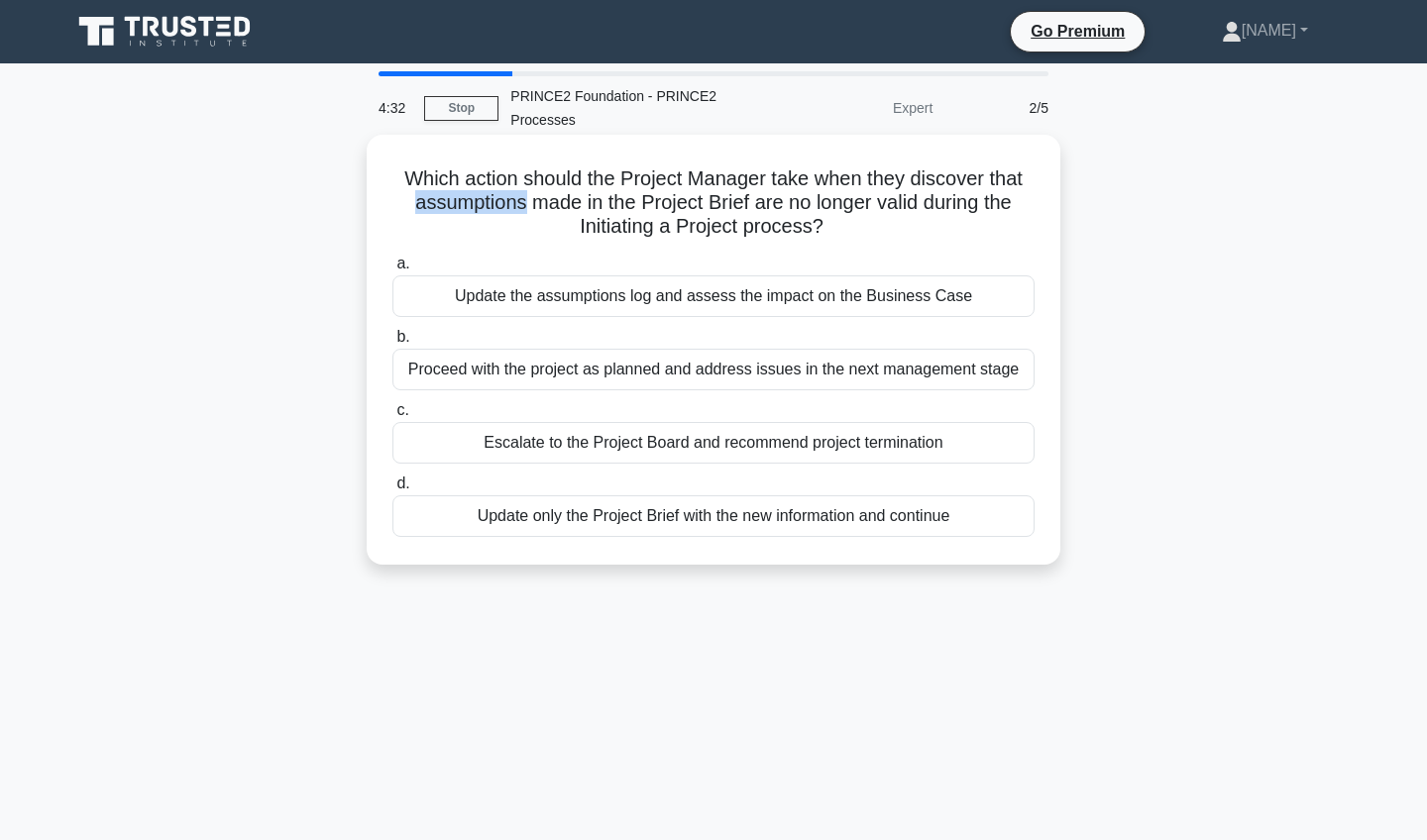 click on "Which action should the Project Manager take when they discover that assumptions made in the Project Brief are no longer valid during the Initiating a Project process?
.spinner_0XTQ{transform-origin:center;animation:spinner_y6GP .75s linear infinite}@keyframes spinner_y6GP{100%{transform:rotate(360deg)}}" at bounding box center [714, 203] 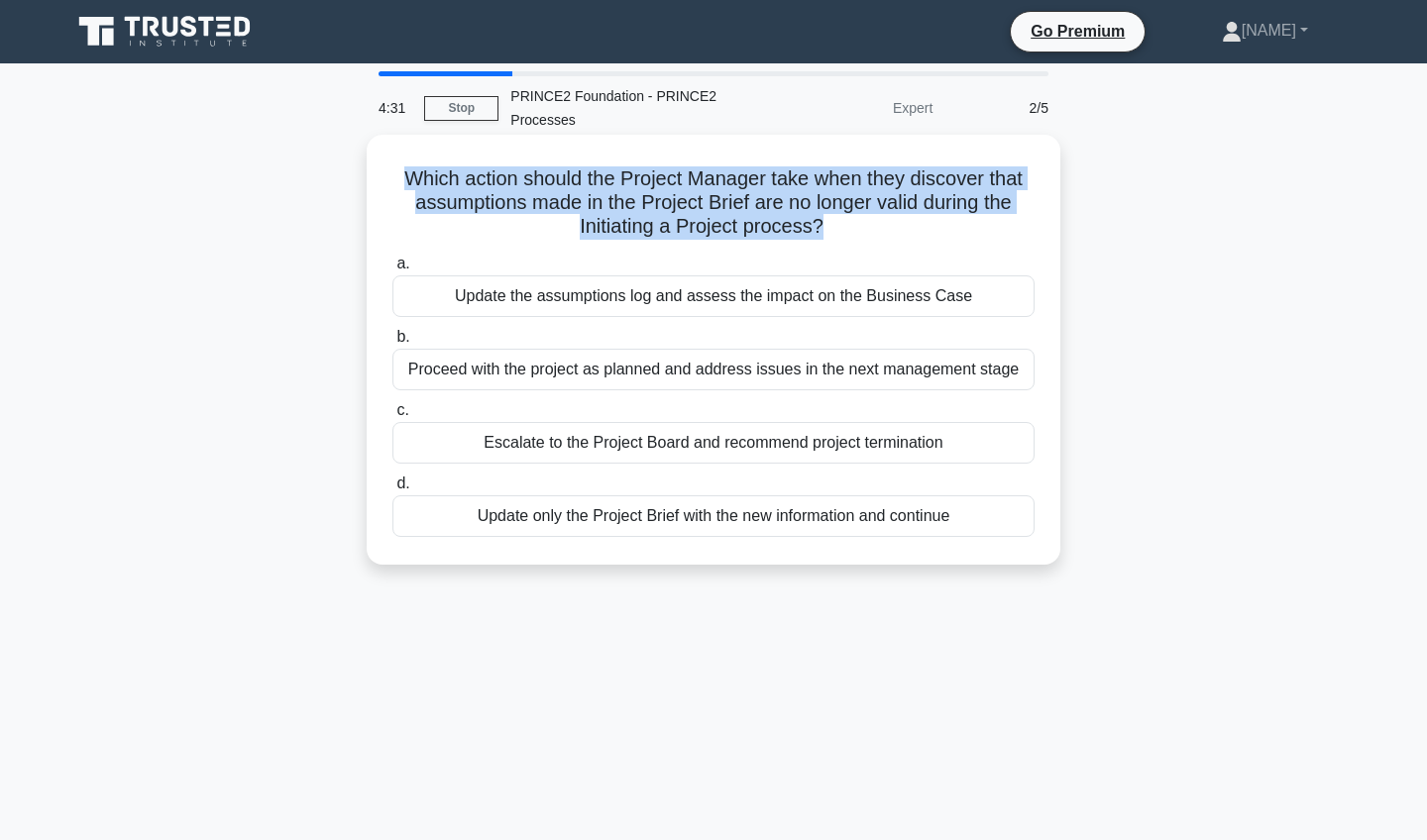 click on "Which action should the Project Manager take when they discover that assumptions made in the Project Brief are no longer valid during the Initiating a Project process?
.spinner_0XTQ{transform-origin:center;animation:spinner_y6GP .75s linear infinite}@keyframes spinner_y6GP{100%{transform:rotate(360deg)}}" at bounding box center [714, 203] 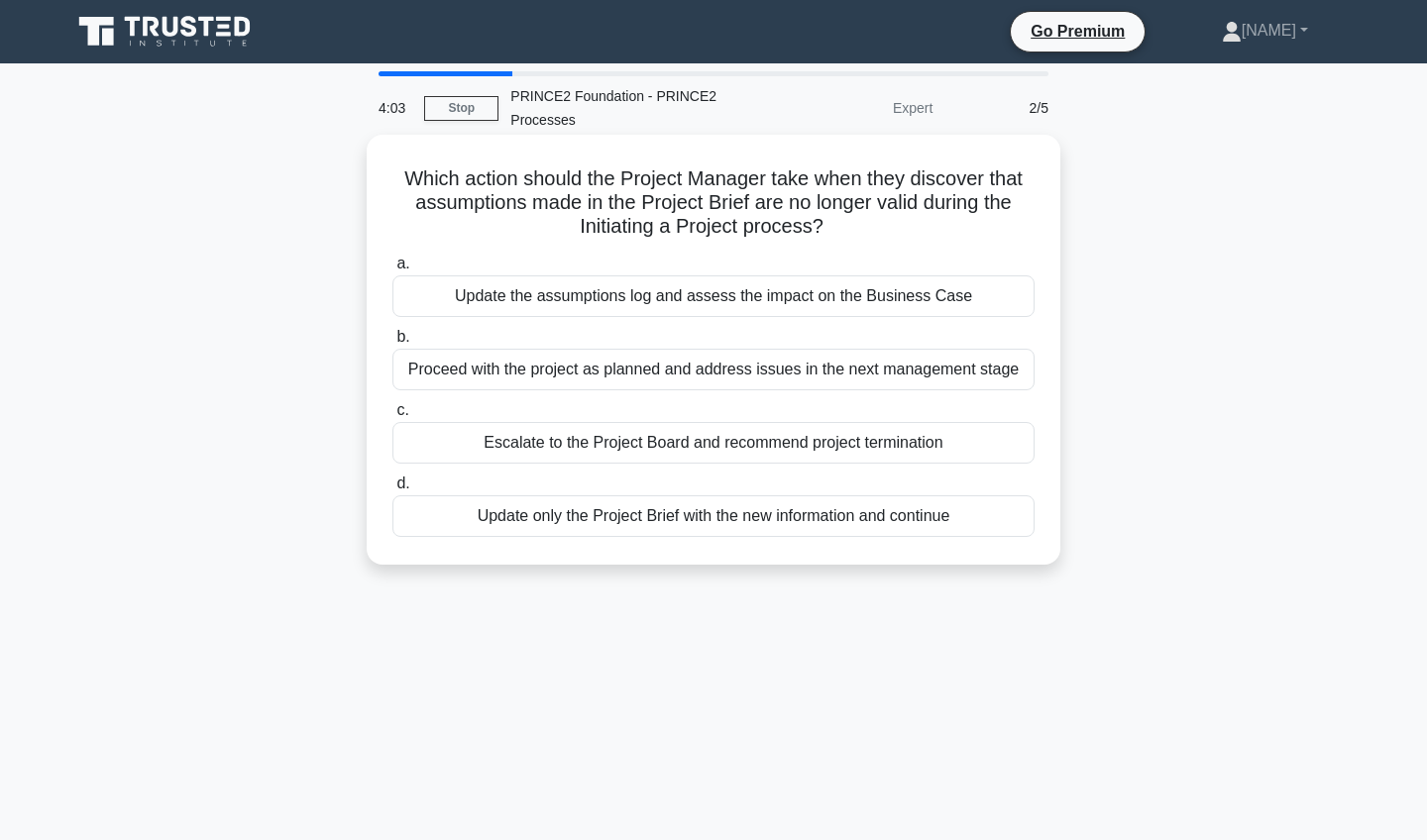 click on "Update the assumptions log and assess the impact on the Business Case" at bounding box center [714, 296] 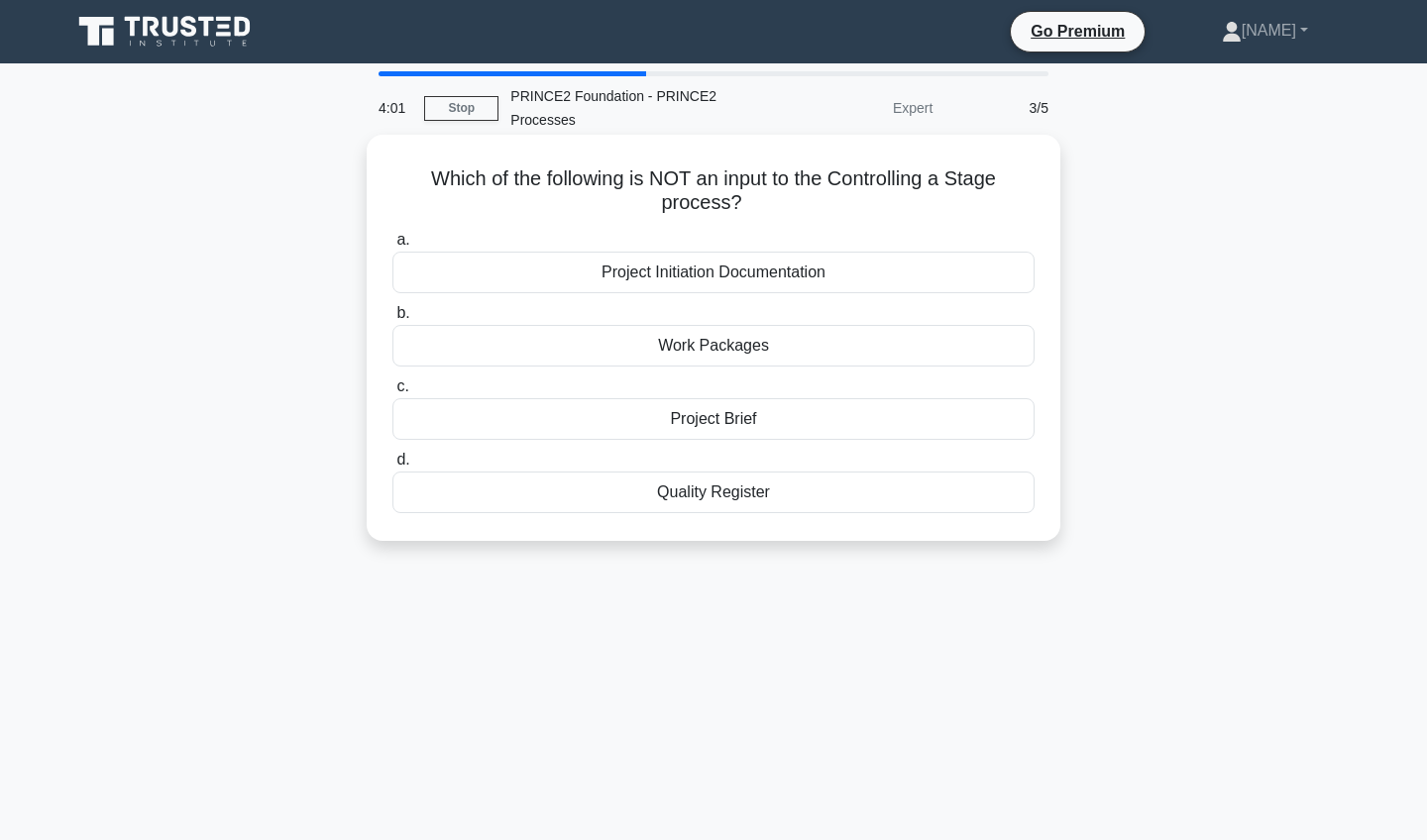 click on "Which of the following is NOT an input to the Controlling a Stage process?
.spinner_0XTQ{transform-origin:center;animation:spinner_y6GP .75s linear infinite}@keyframes spinner_y6GP{100%{transform:rotate(360deg)}}" at bounding box center [714, 191] 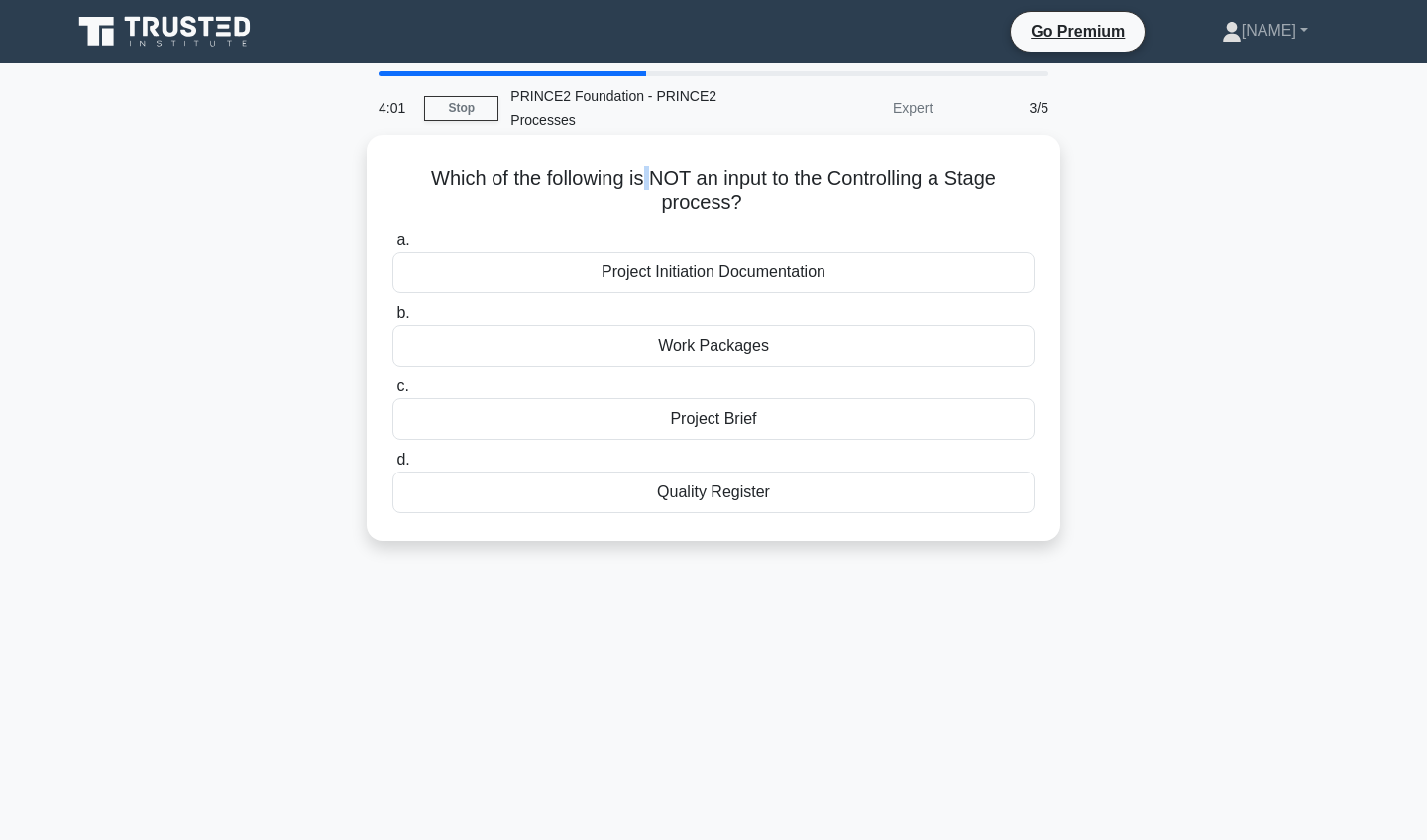 click on "Which of the following is NOT an input to the Controlling a Stage process?
.spinner_0XTQ{transform-origin:center;animation:spinner_y6GP .75s linear infinite}@keyframes spinner_y6GP{100%{transform:rotate(360deg)}}" at bounding box center [714, 191] 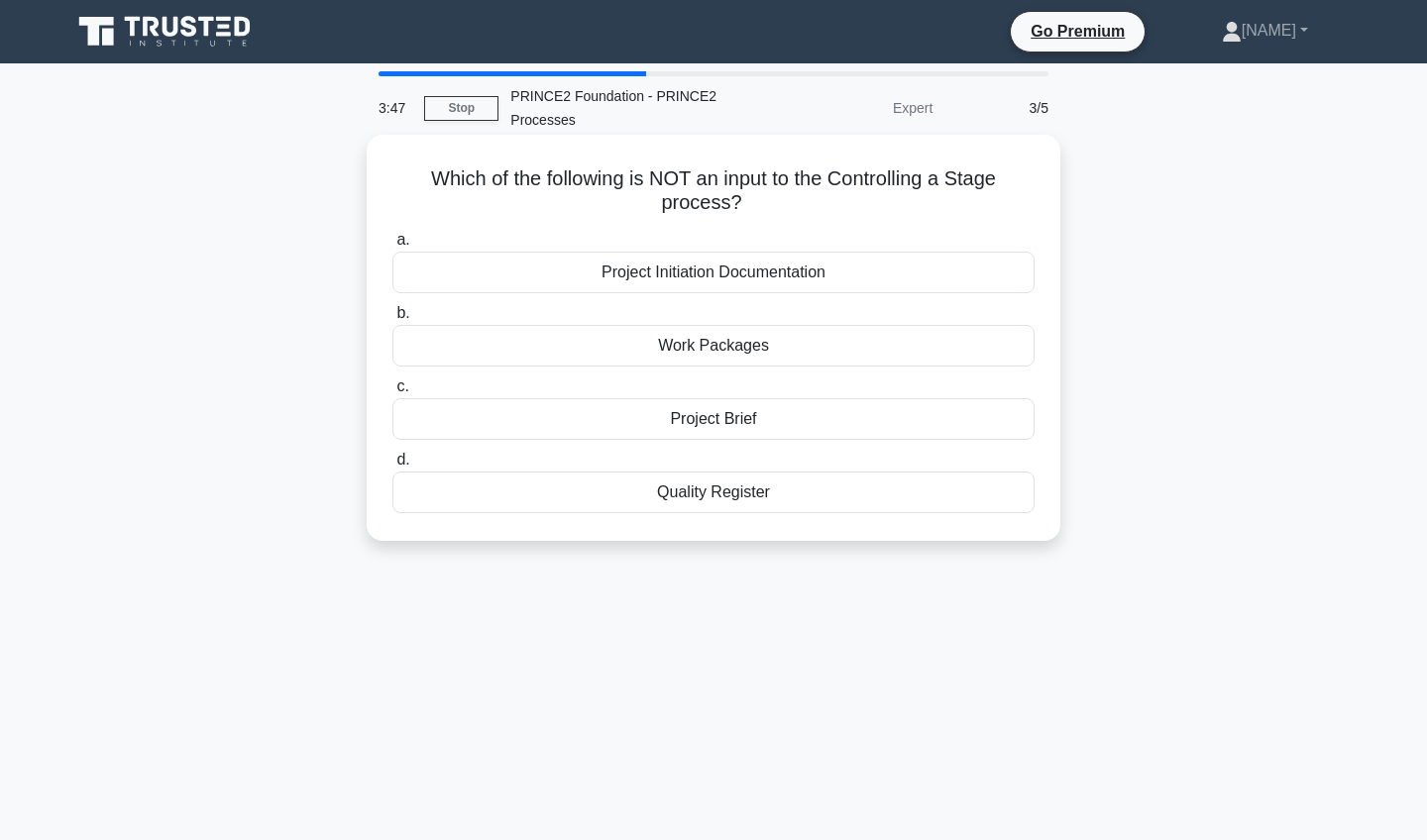 click on "Work Packages" at bounding box center [714, 346] 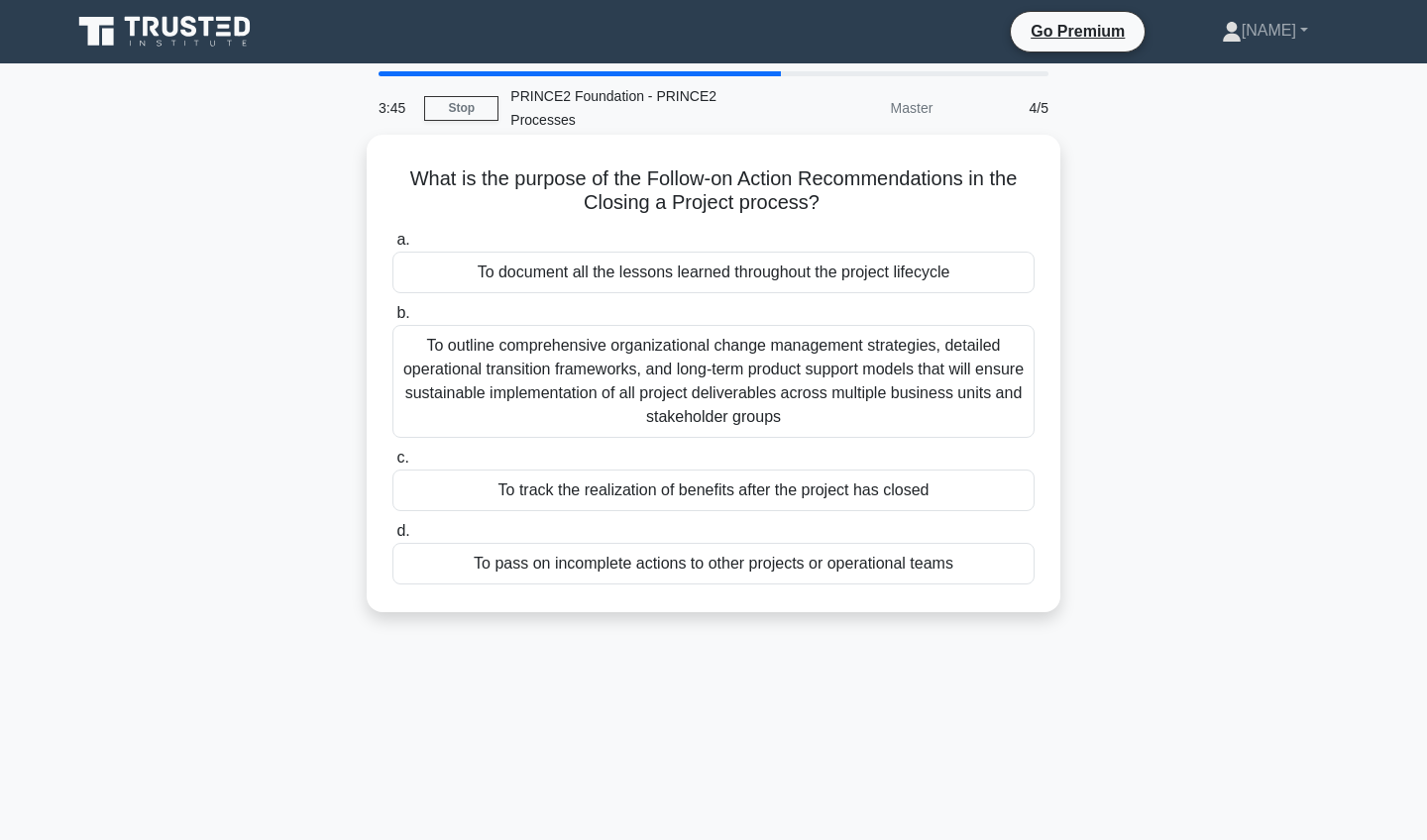 click on "What is the purpose of the Follow-on Action Recommendations in the Closing a Project process?
.spinner_0XTQ{transform-origin:center;animation:spinner_y6GP .75s linear infinite}@keyframes spinner_y6GP{100%{transform:rotate(360deg)}}" at bounding box center [714, 191] 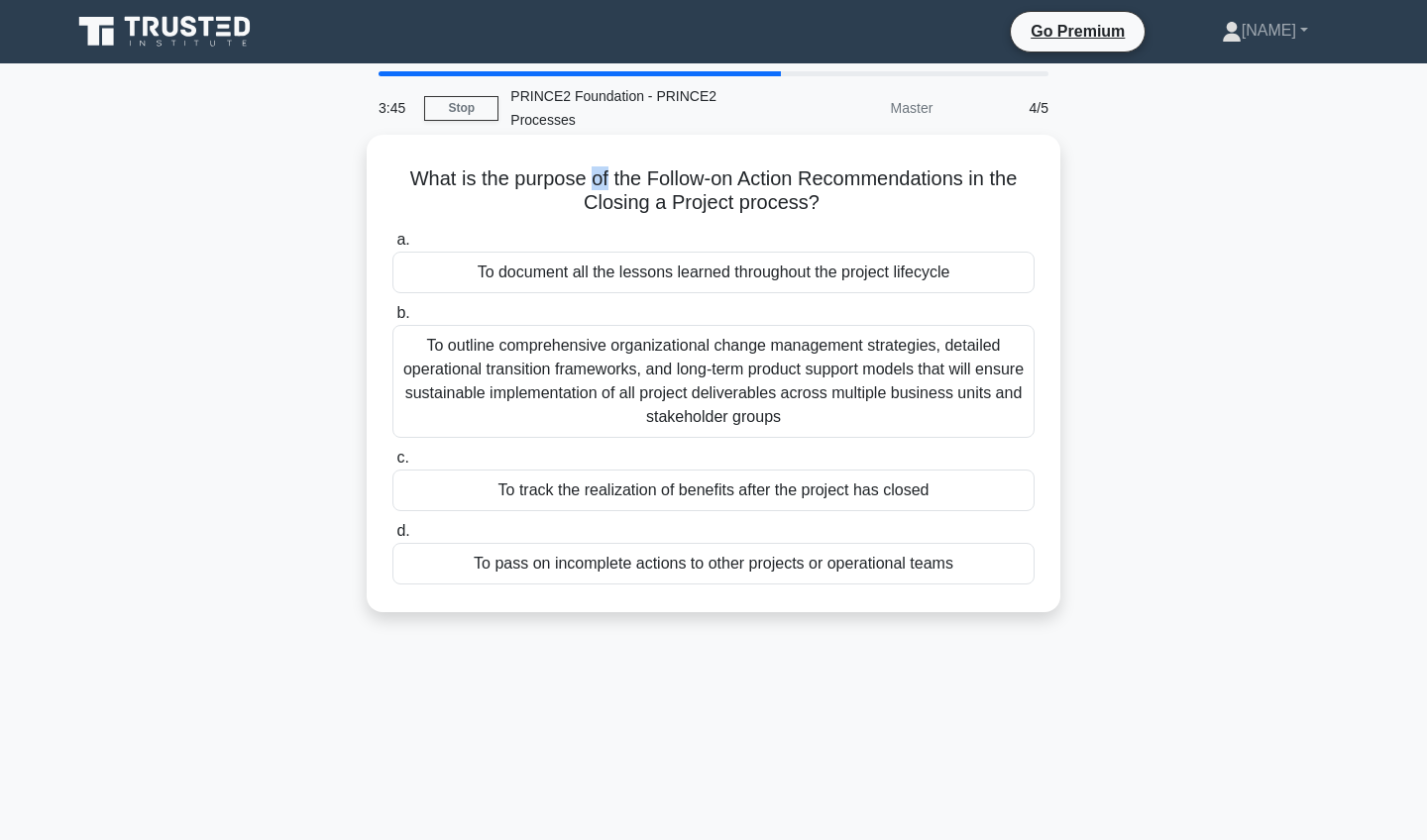 click on "What is the purpose of the Follow-on Action Recommendations in the Closing a Project process?
.spinner_0XTQ{transform-origin:center;animation:spinner_y6GP .75s linear infinite}@keyframes spinner_y6GP{100%{transform:rotate(360deg)}}" at bounding box center (714, 191) 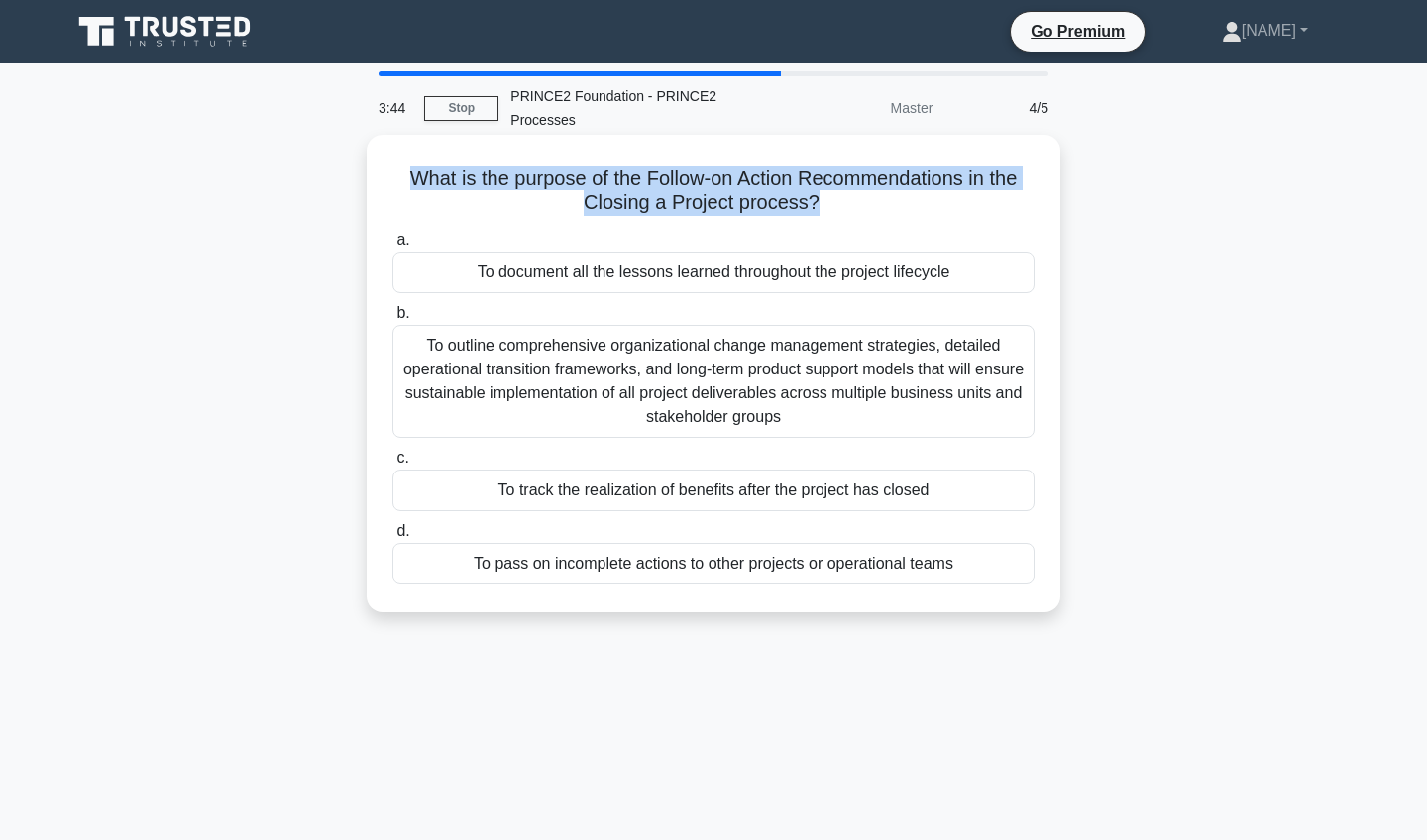 click on "What is the purpose of the Follow-on Action Recommendations in the Closing a Project process?
.spinner_0XTQ{transform-origin:center;animation:spinner_y6GP .75s linear infinite}@keyframes spinner_y6GP{100%{transform:rotate(360deg)}}" at bounding box center [714, 191] 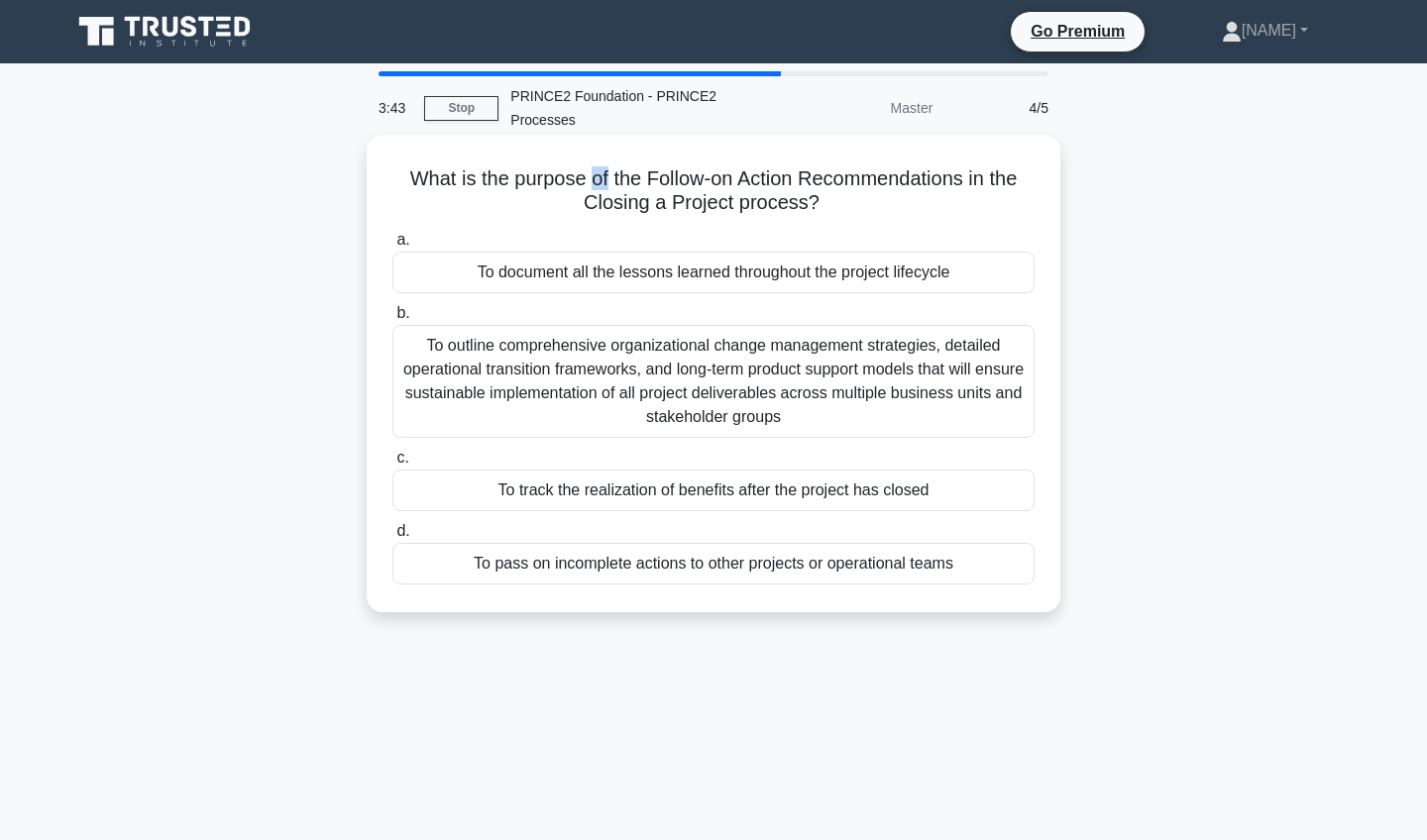 click on "What is the purpose of the Follow-on Action Recommendations in the Closing a Project process?
.spinner_0XTQ{transform-origin:center;animation:spinner_y6GP .75s linear infinite}@keyframes spinner_y6GP{100%{transform:rotate(360deg)}}" at bounding box center (714, 191) 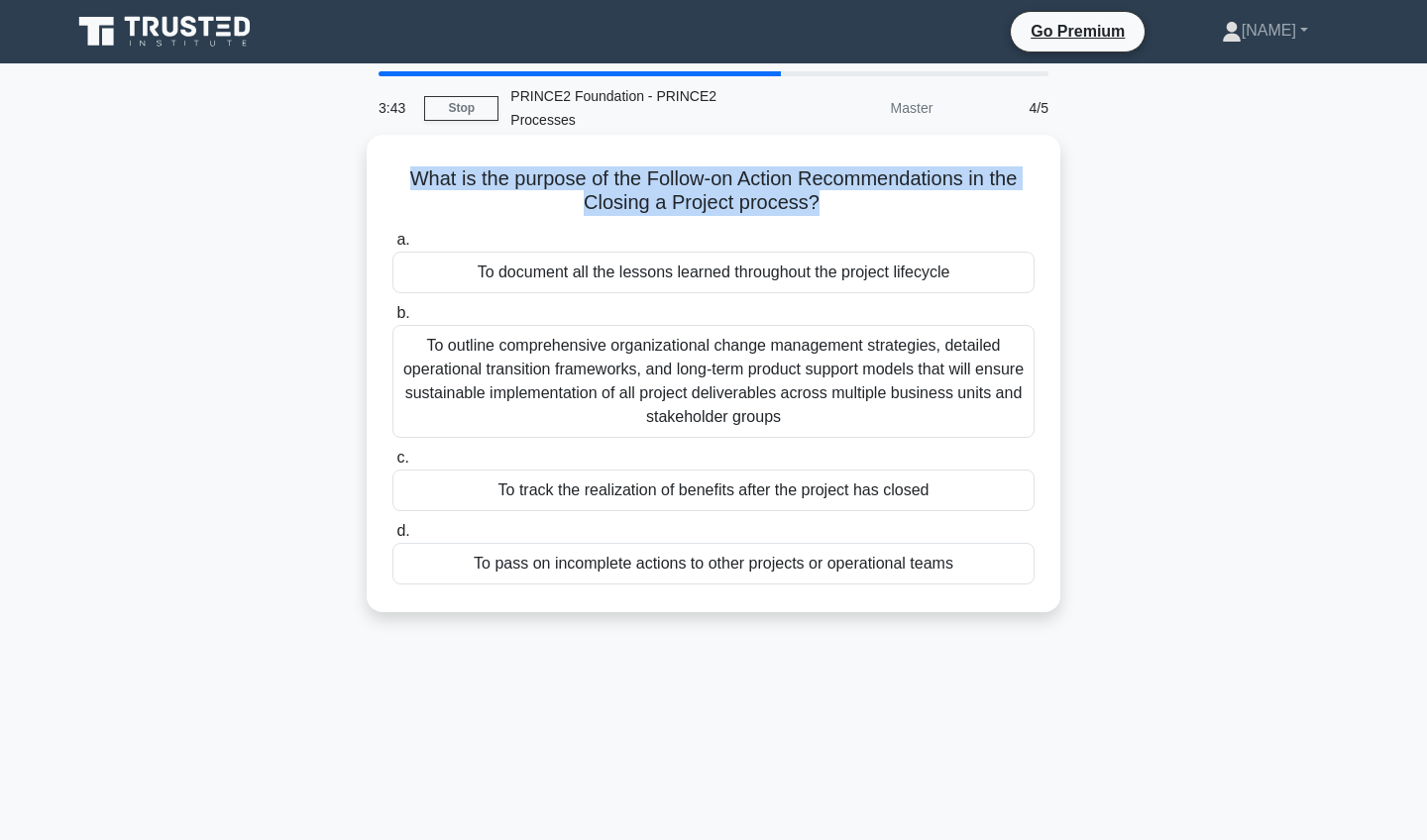 click on "What is the purpose of the Follow-on Action Recommendations in the Closing a Project process?
.spinner_0XTQ{transform-origin:center;animation:spinner_y6GP .75s linear infinite}@keyframes spinner_y6GP{100%{transform:rotate(360deg)}}" at bounding box center [714, 191] 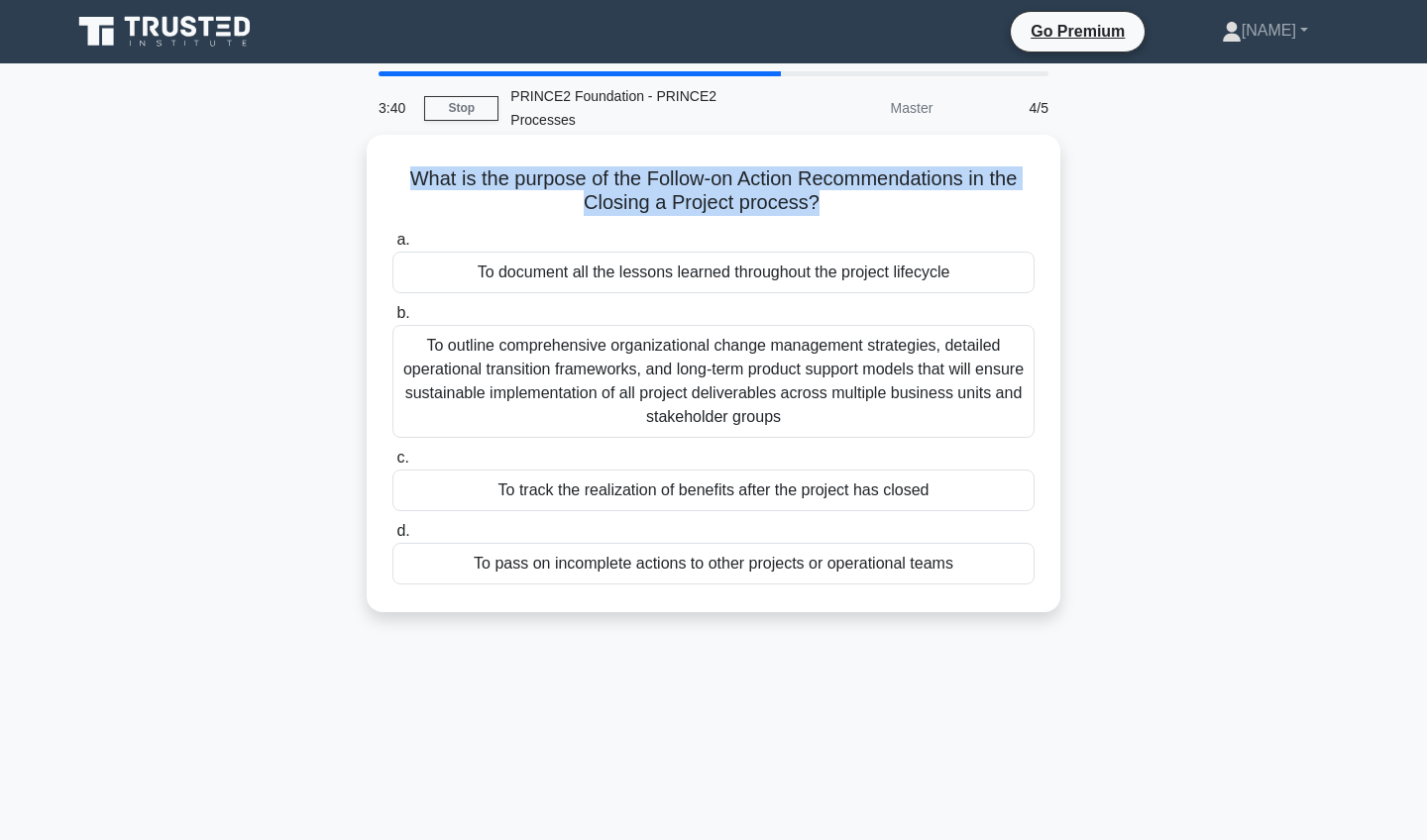 click on "What is the purpose of the Follow-on Action Recommendations in the Closing a Project process?
.spinner_0XTQ{transform-origin:center;animation:spinner_y6GP .75s linear infinite}@keyframes spinner_y6GP{100%{transform:rotate(360deg)}}" at bounding box center (714, 191) 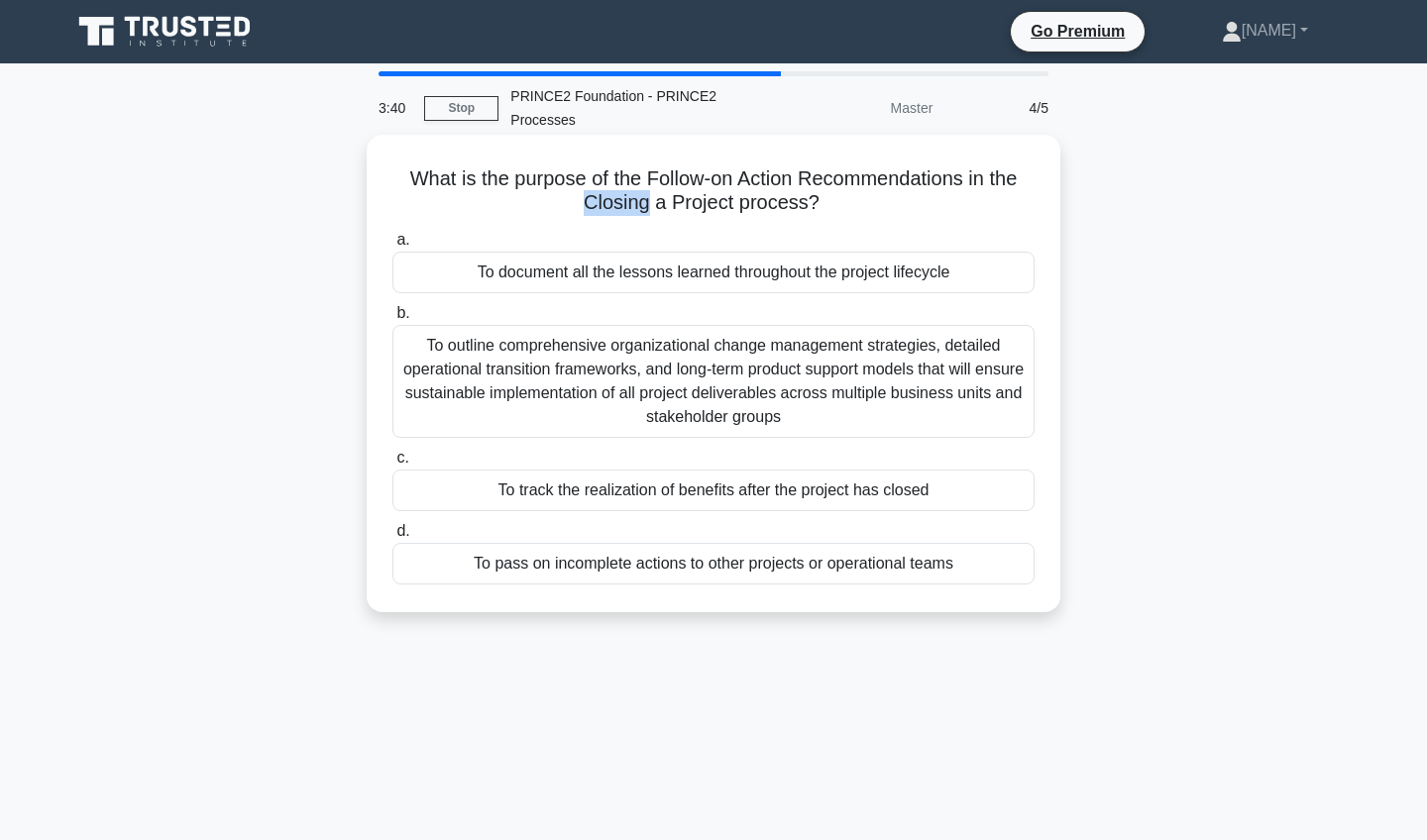 click on "What is the purpose of the Follow-on Action Recommendations in the Closing a Project process?
.spinner_0XTQ{transform-origin:center;animation:spinner_y6GP .75s linear infinite}@keyframes spinner_y6GP{100%{transform:rotate(360deg)}}" at bounding box center [714, 191] 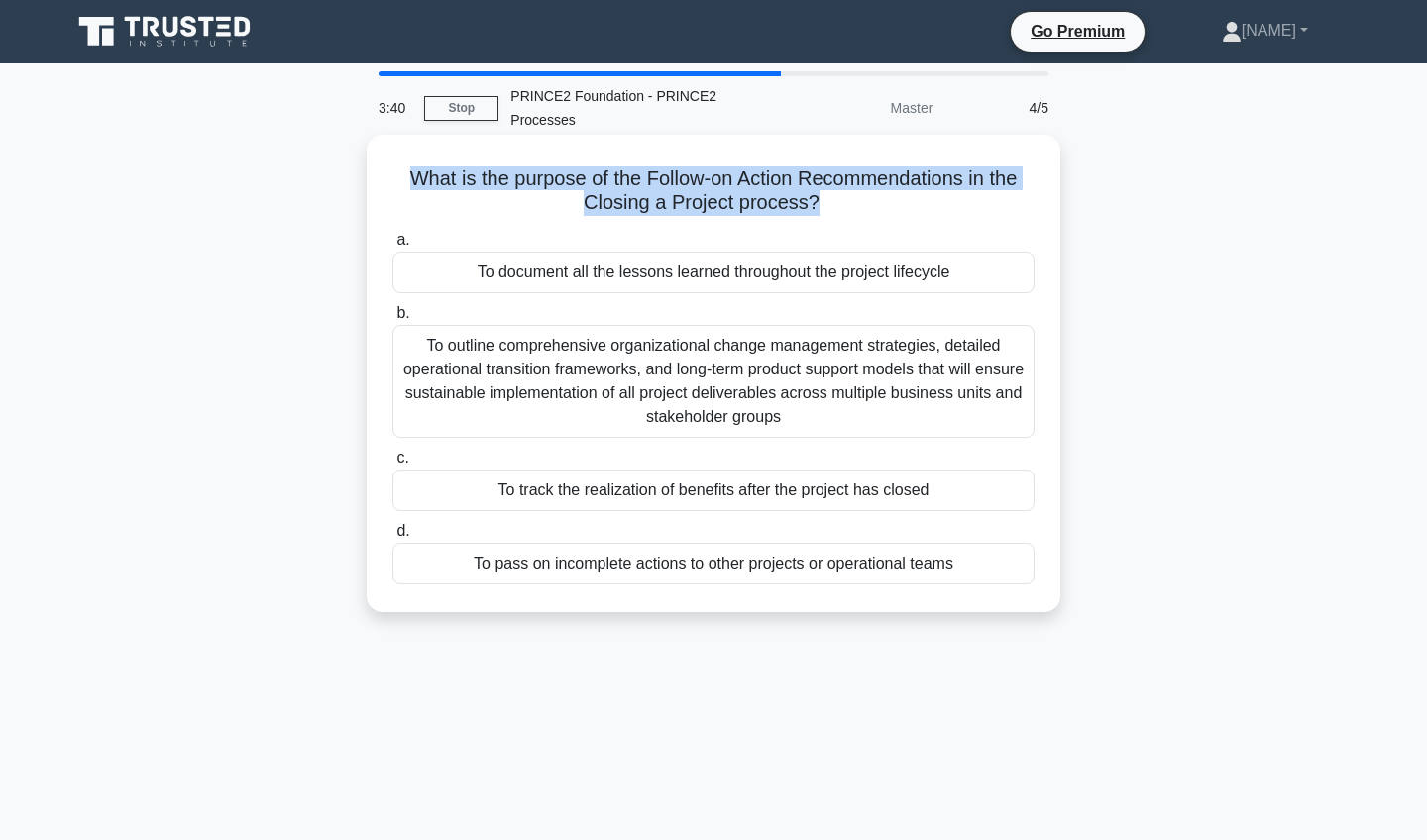 click on "What is the purpose of the Follow-on Action Recommendations in the Closing a Project process?
.spinner_0XTQ{transform-origin:center;animation:spinner_y6GP .75s linear infinite}@keyframes spinner_y6GP{100%{transform:rotate(360deg)}}" at bounding box center (714, 191) 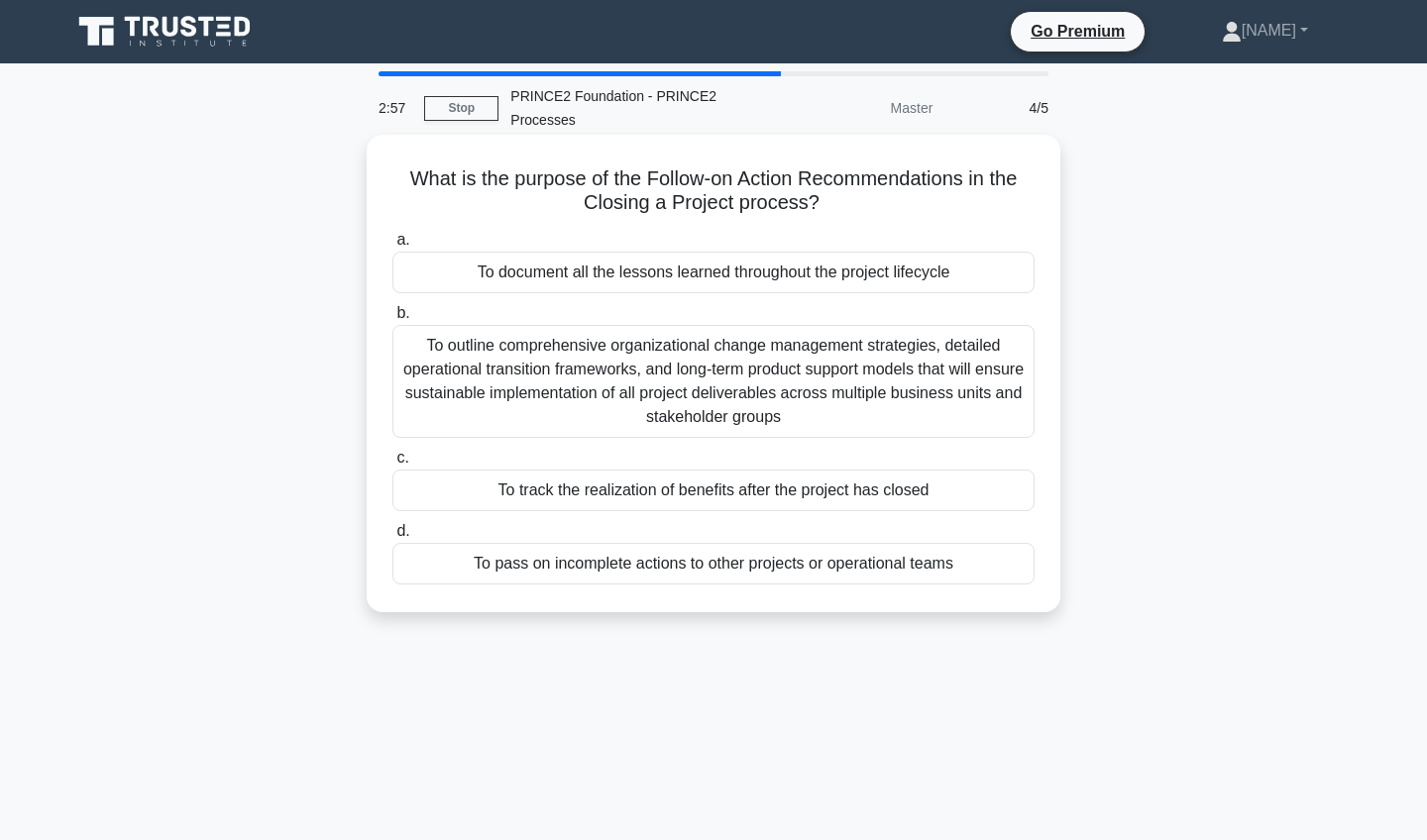 click on "To track the realization of benefits after the project has closed" at bounding box center (714, 490) 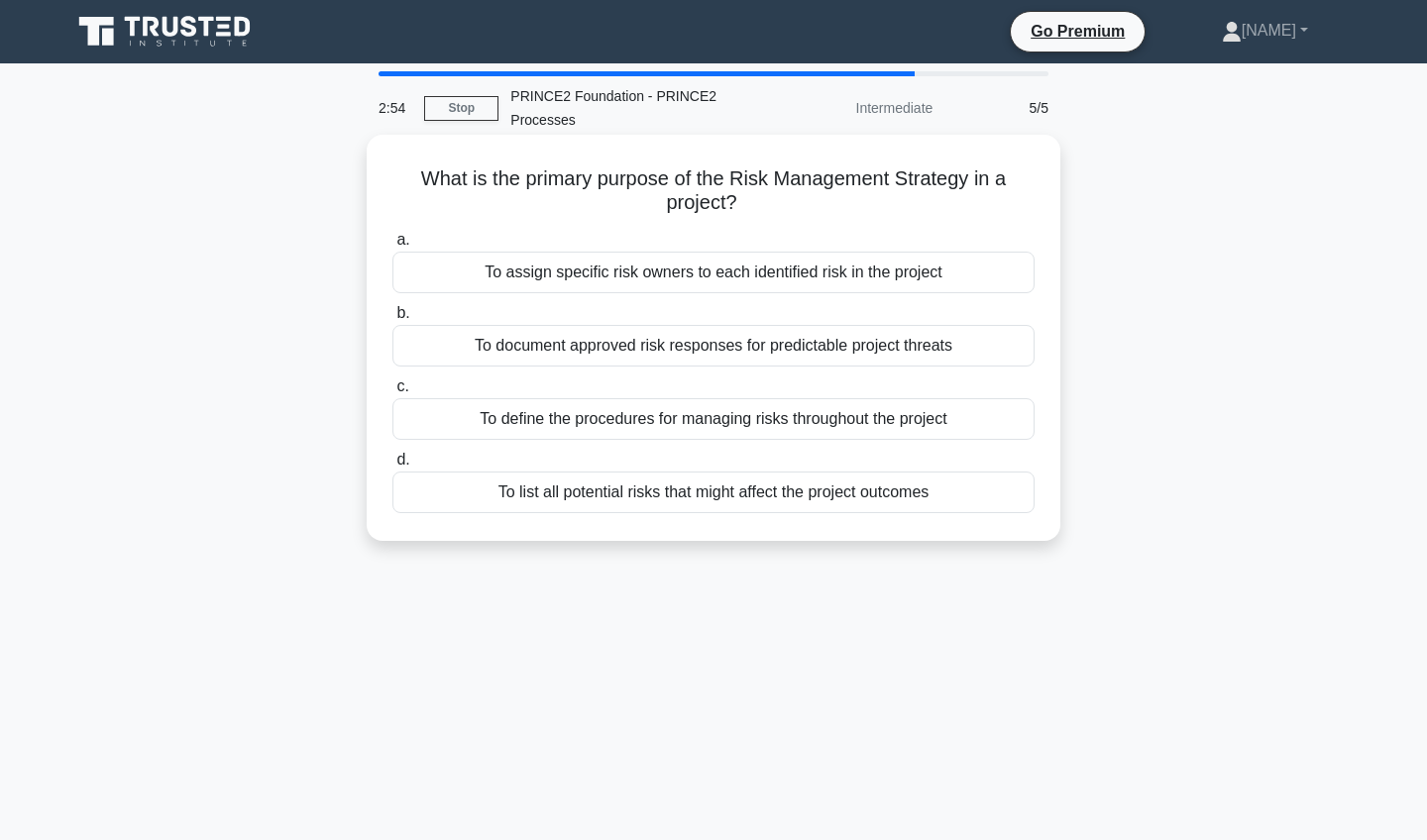 click on "What is the primary purpose of the Risk Management Strategy in a project?
.spinner_0XTQ{transform-origin:center;animation:spinner_y6GP .75s linear infinite}@keyframes spinner_y6GP{100%{transform:rotate(360deg)}}" at bounding box center [714, 191] 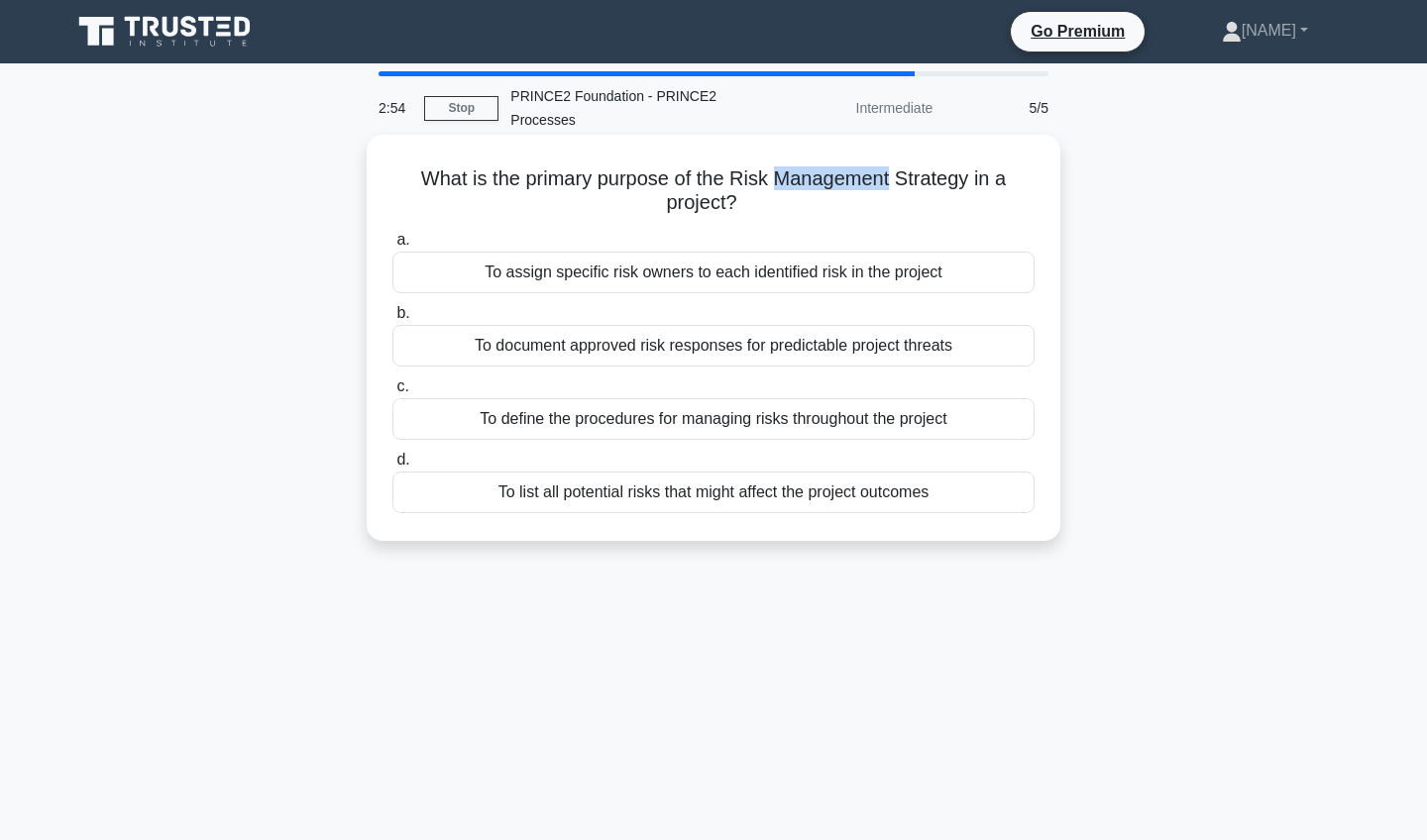 click on "What is the primary purpose of the Risk Management Strategy in a project?
.spinner_0XTQ{transform-origin:center;animation:spinner_y6GP .75s linear infinite}@keyframes spinner_y6GP{100%{transform:rotate(360deg)}}" at bounding box center [714, 191] 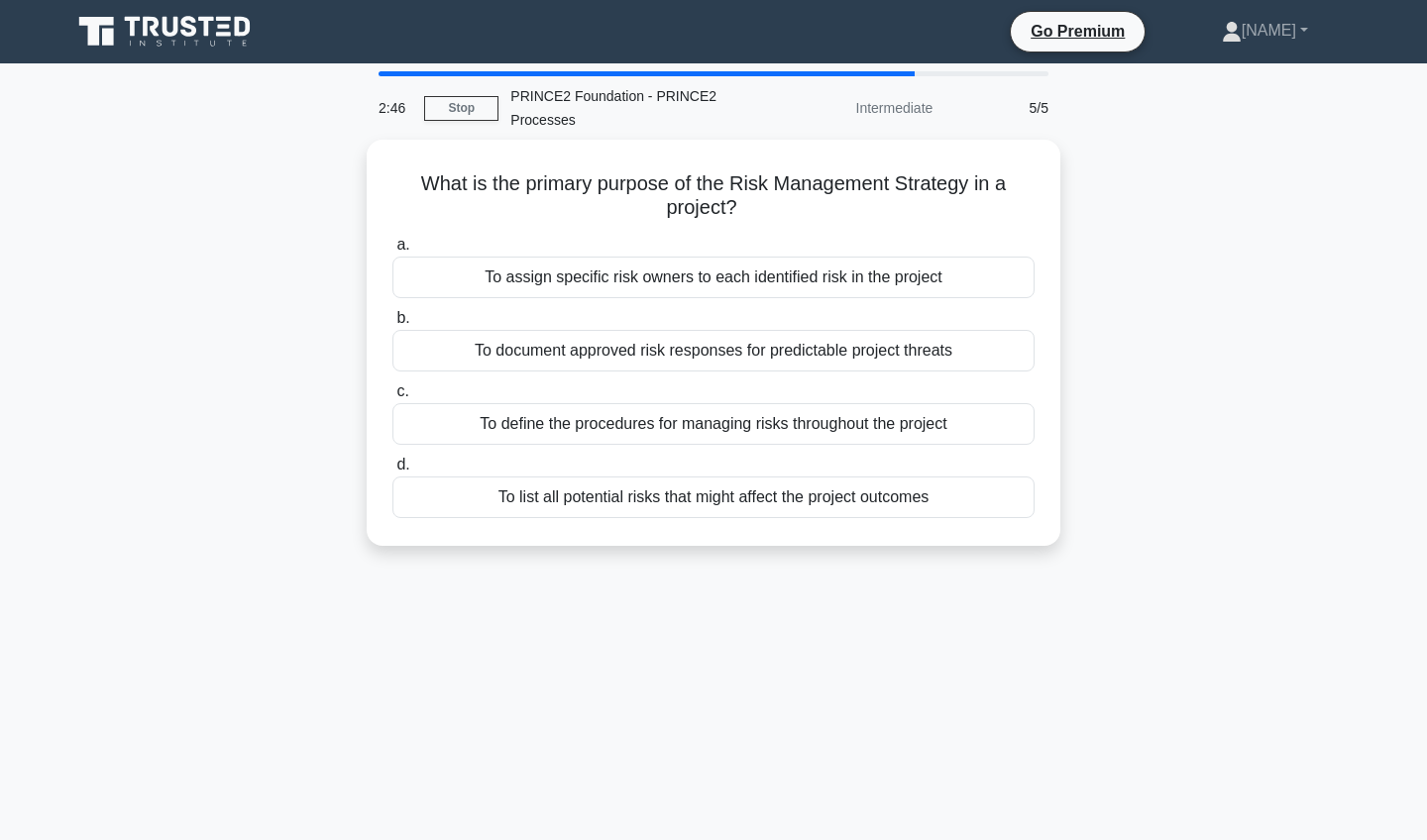 click on "What is the primary purpose of the Risk Management Strategy in a project?
.spinner_0XTQ{transform-origin:center;animation:spinner_y6GP .75s linear infinite}@keyframes spinner_y6GP{100%{transform:rotate(360deg)}}
a.
To assign specific risk owners to each identified risk in the project
b. c. d." at bounding box center [714, 355] 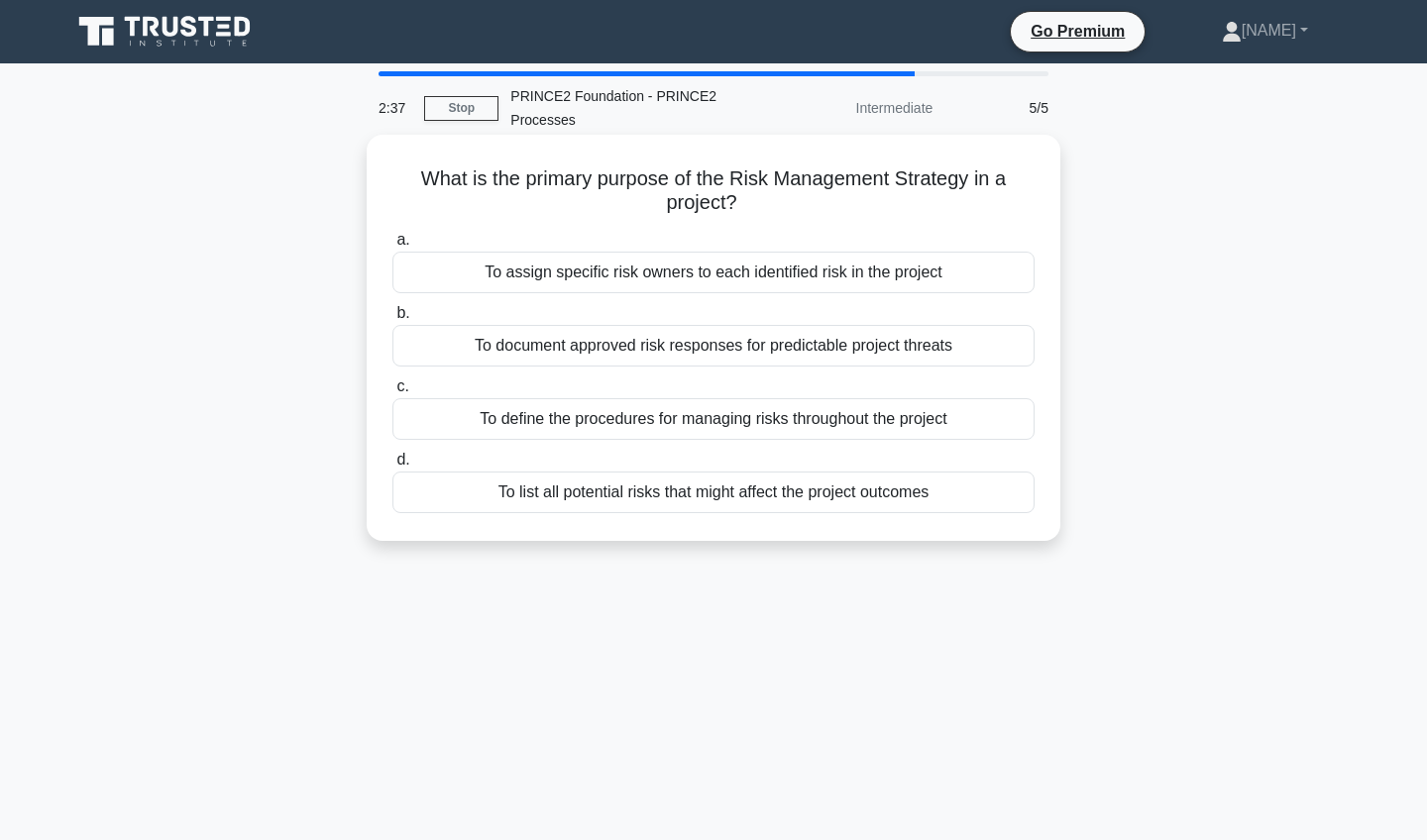 click on "To define the procedures for managing risks throughout the project" at bounding box center (714, 419) 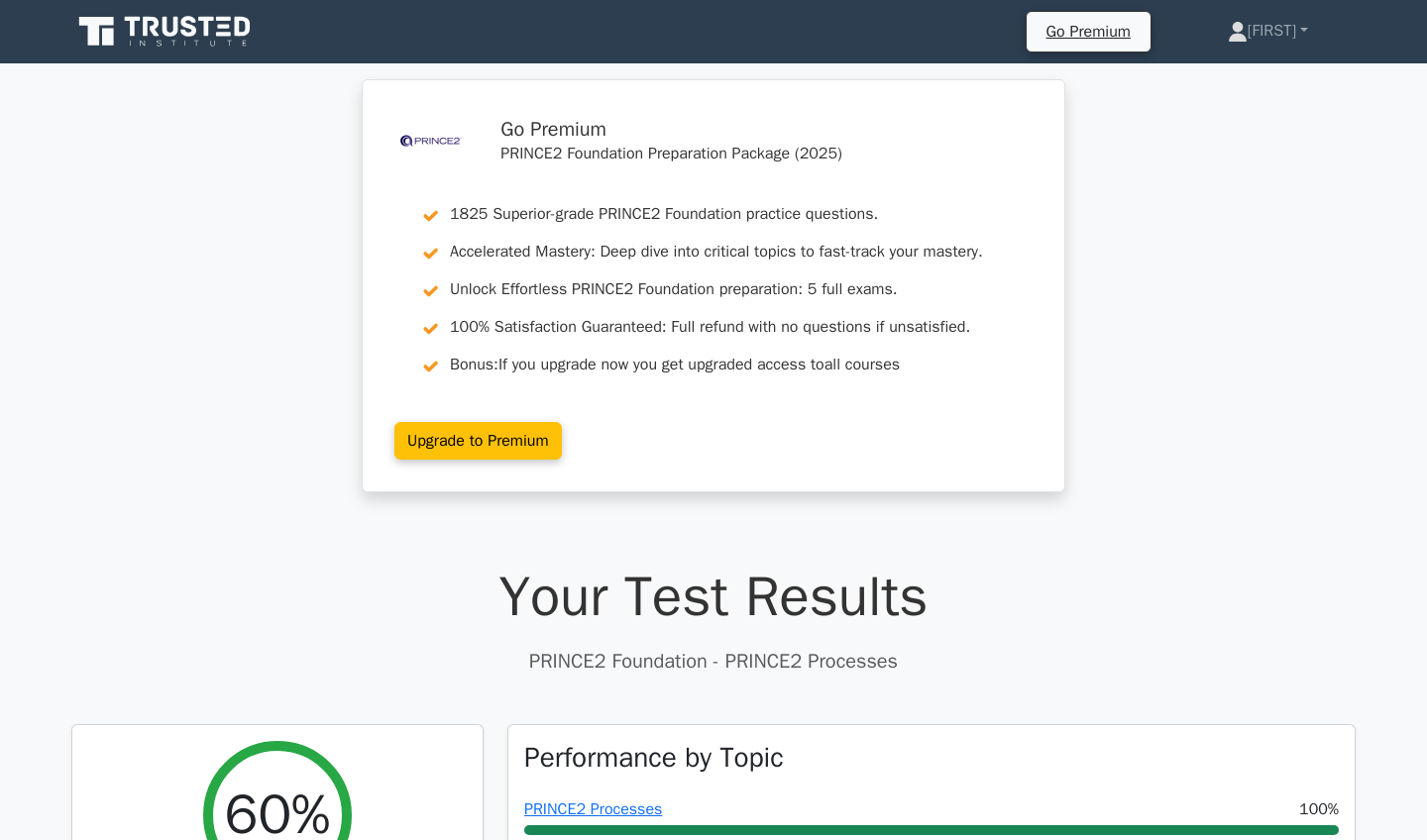 scroll, scrollTop: 0, scrollLeft: 0, axis: both 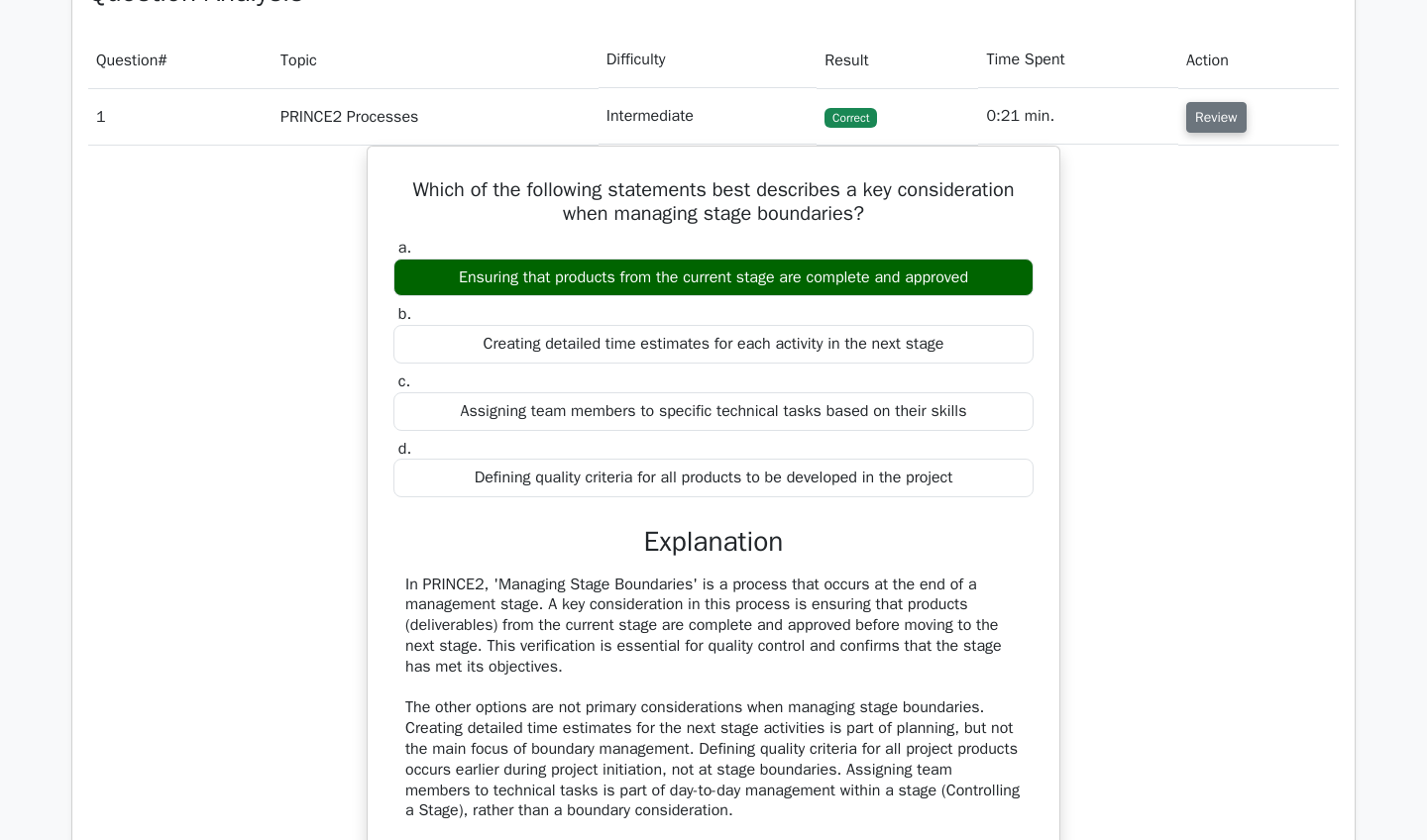 click on "Review" at bounding box center [1216, 117] 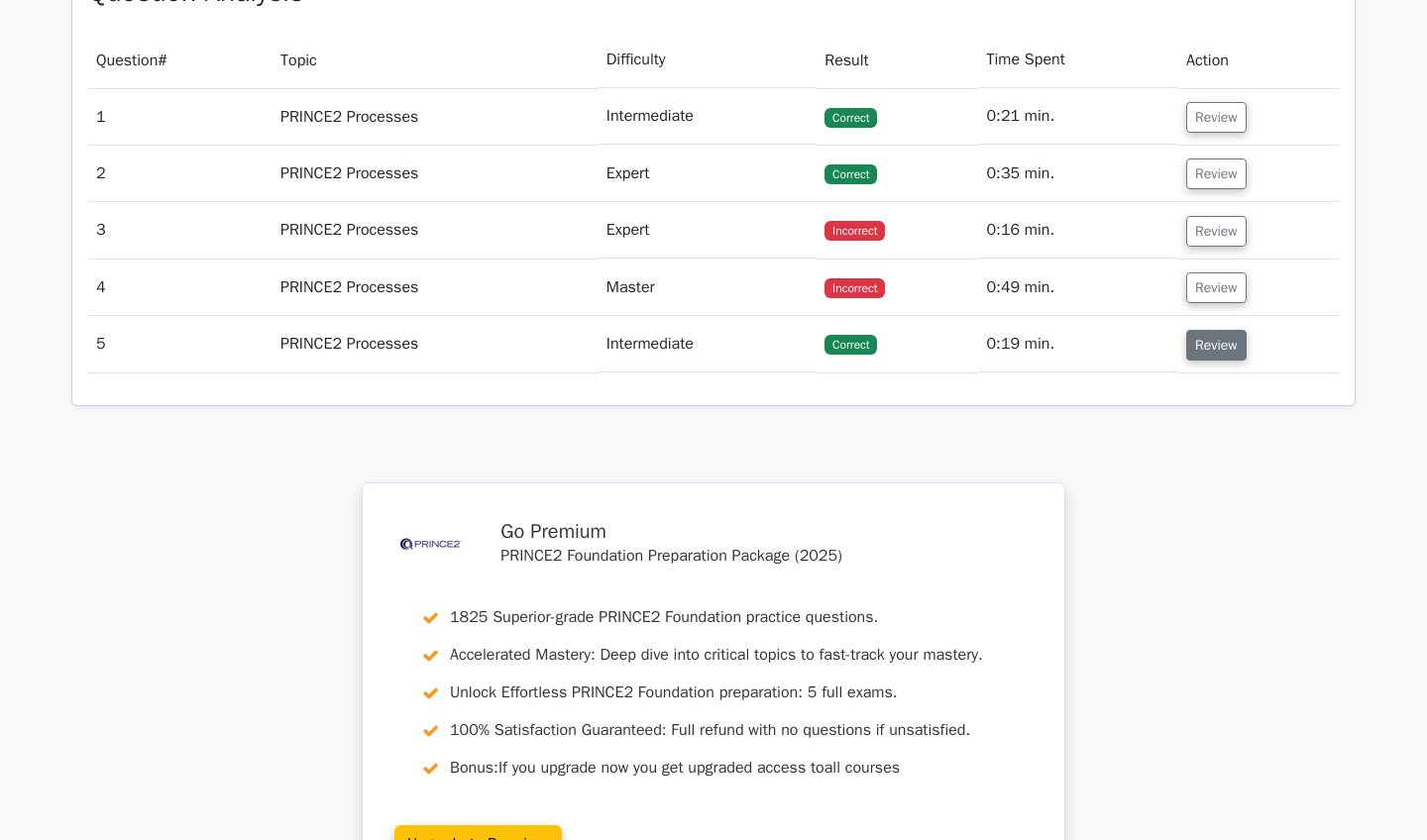 click on "Review" at bounding box center (1216, 345) 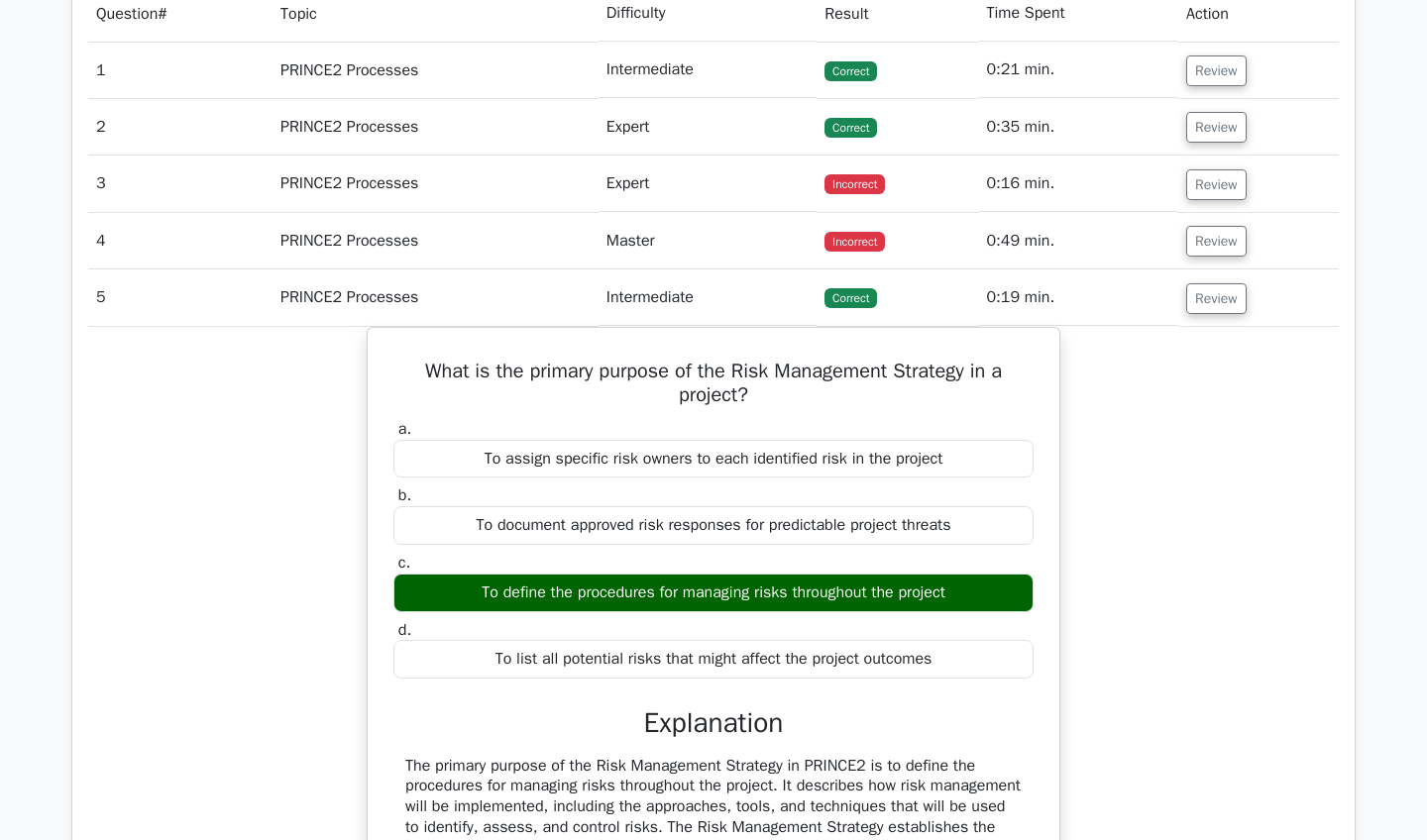 scroll, scrollTop: 1417, scrollLeft: 0, axis: vertical 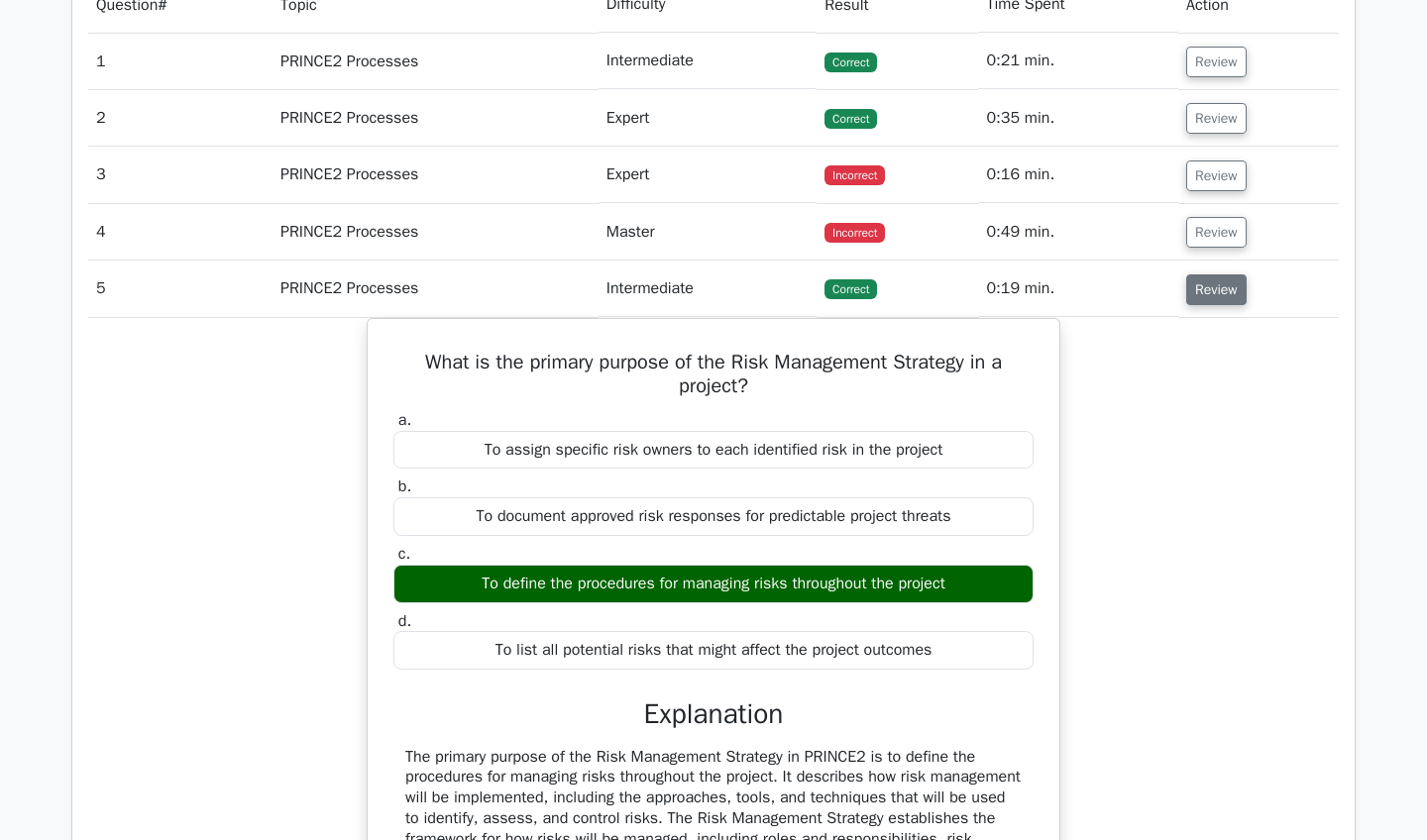 click on "Review" at bounding box center [1216, 289] 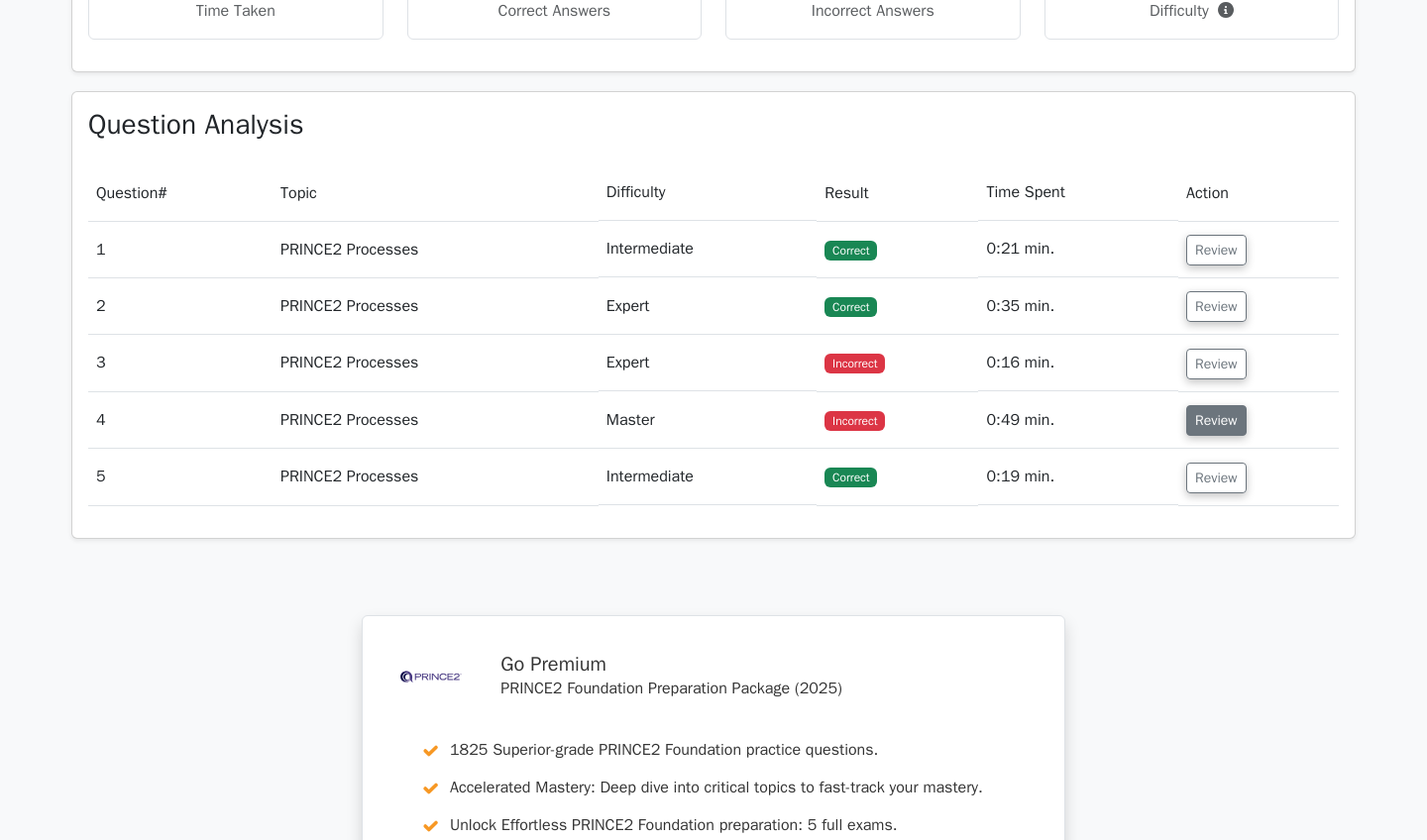 scroll, scrollTop: 1188, scrollLeft: 0, axis: vertical 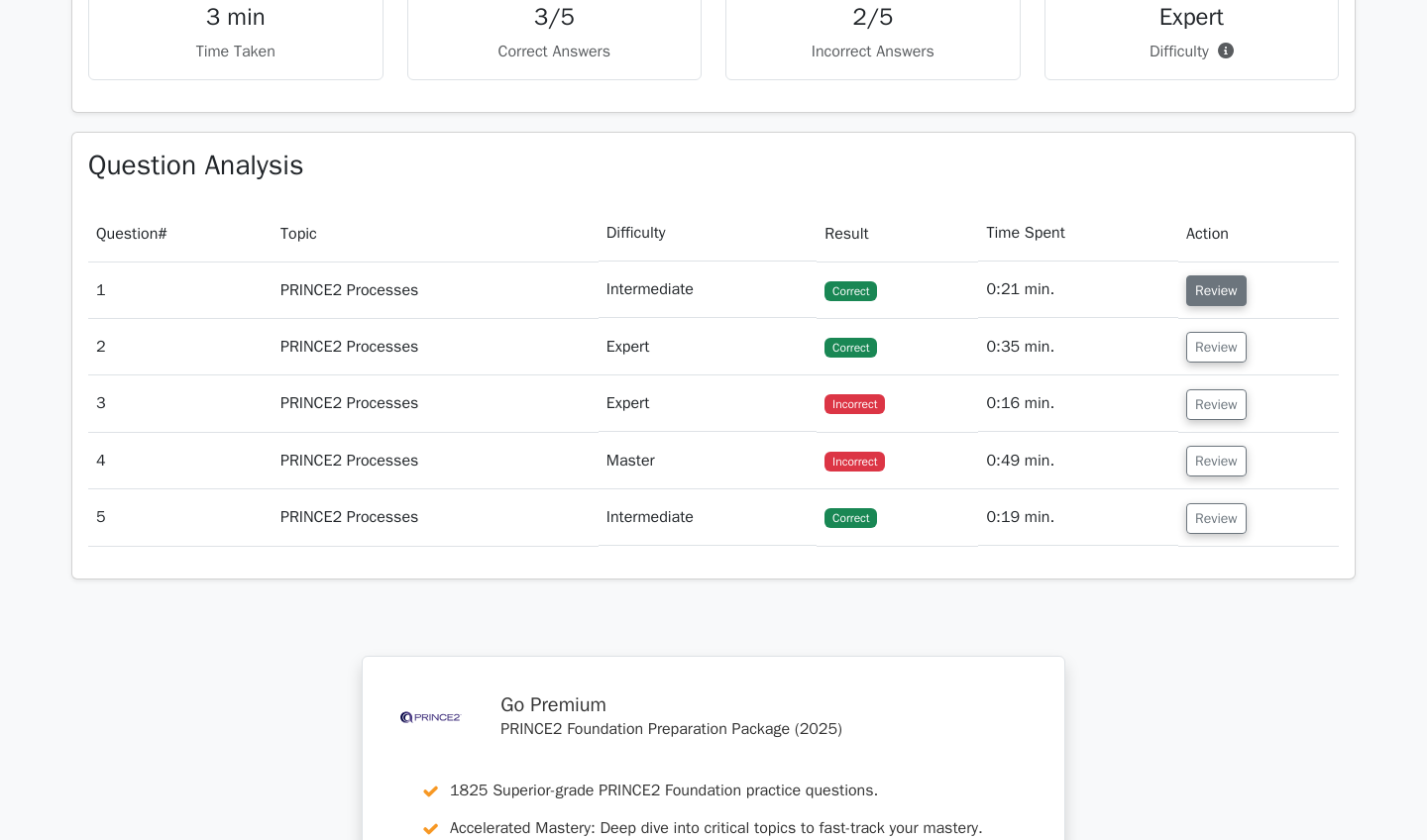 click on "Review" at bounding box center (1216, 290) 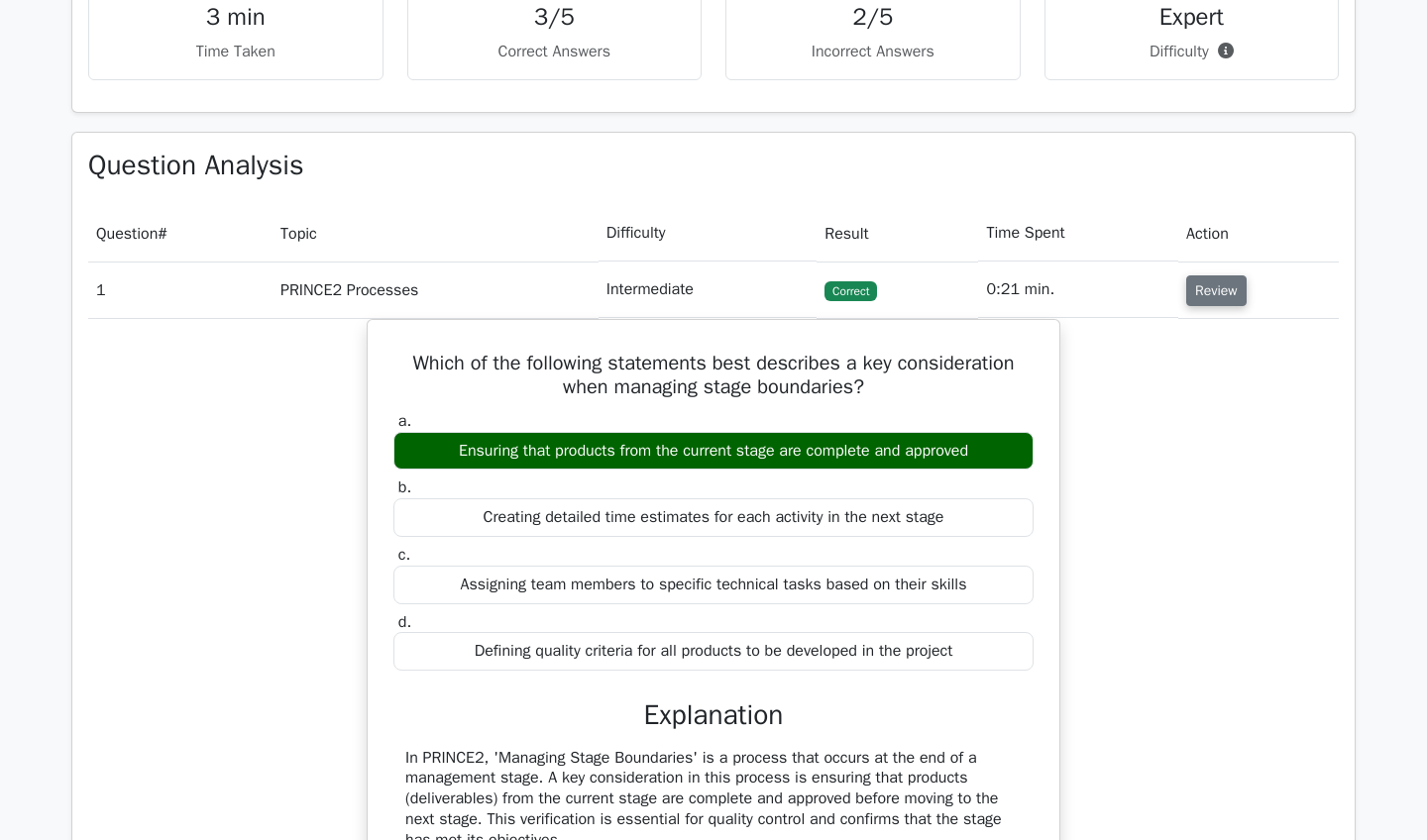 click on "Review" at bounding box center [1216, 290] 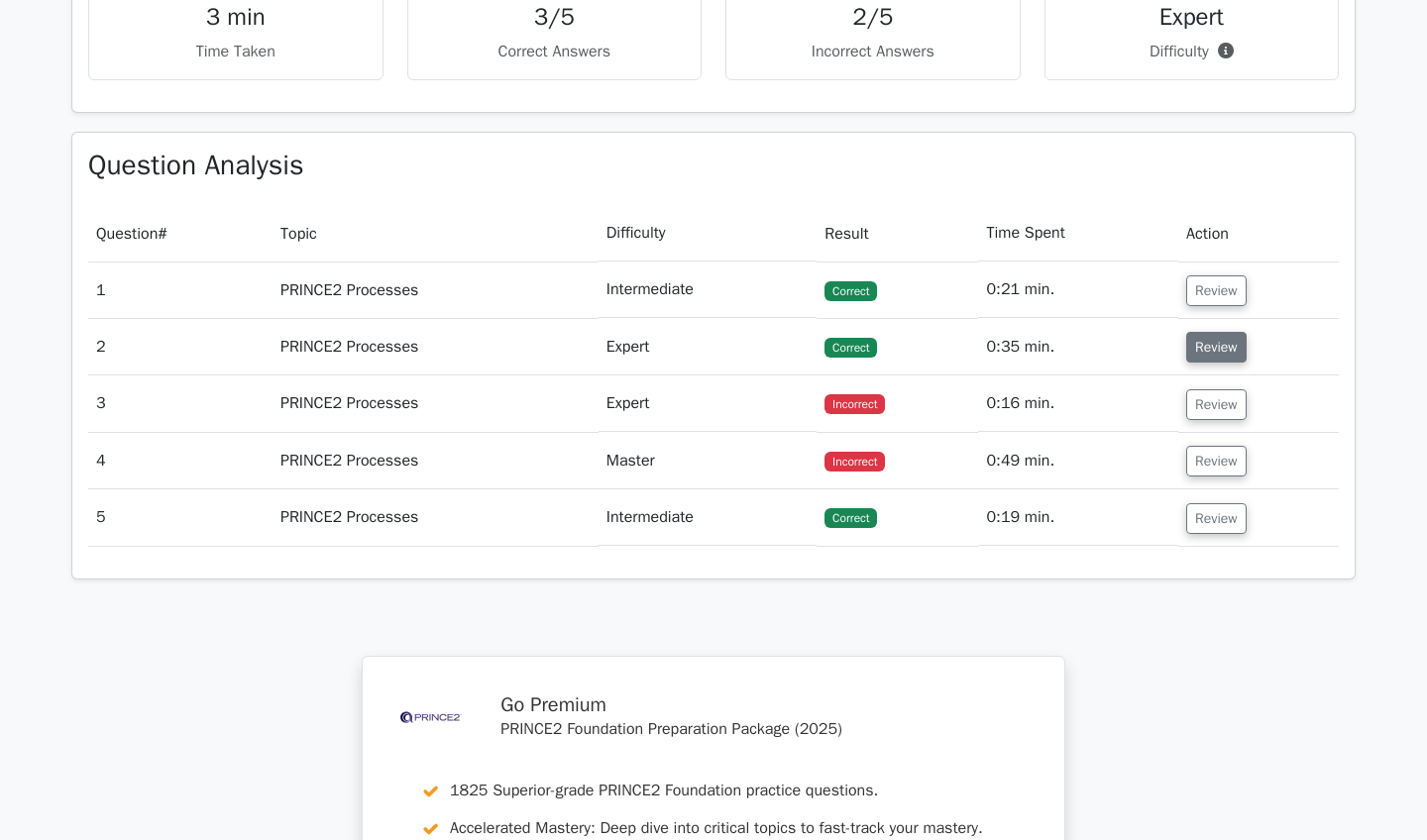 click on "Review" at bounding box center [1216, 347] 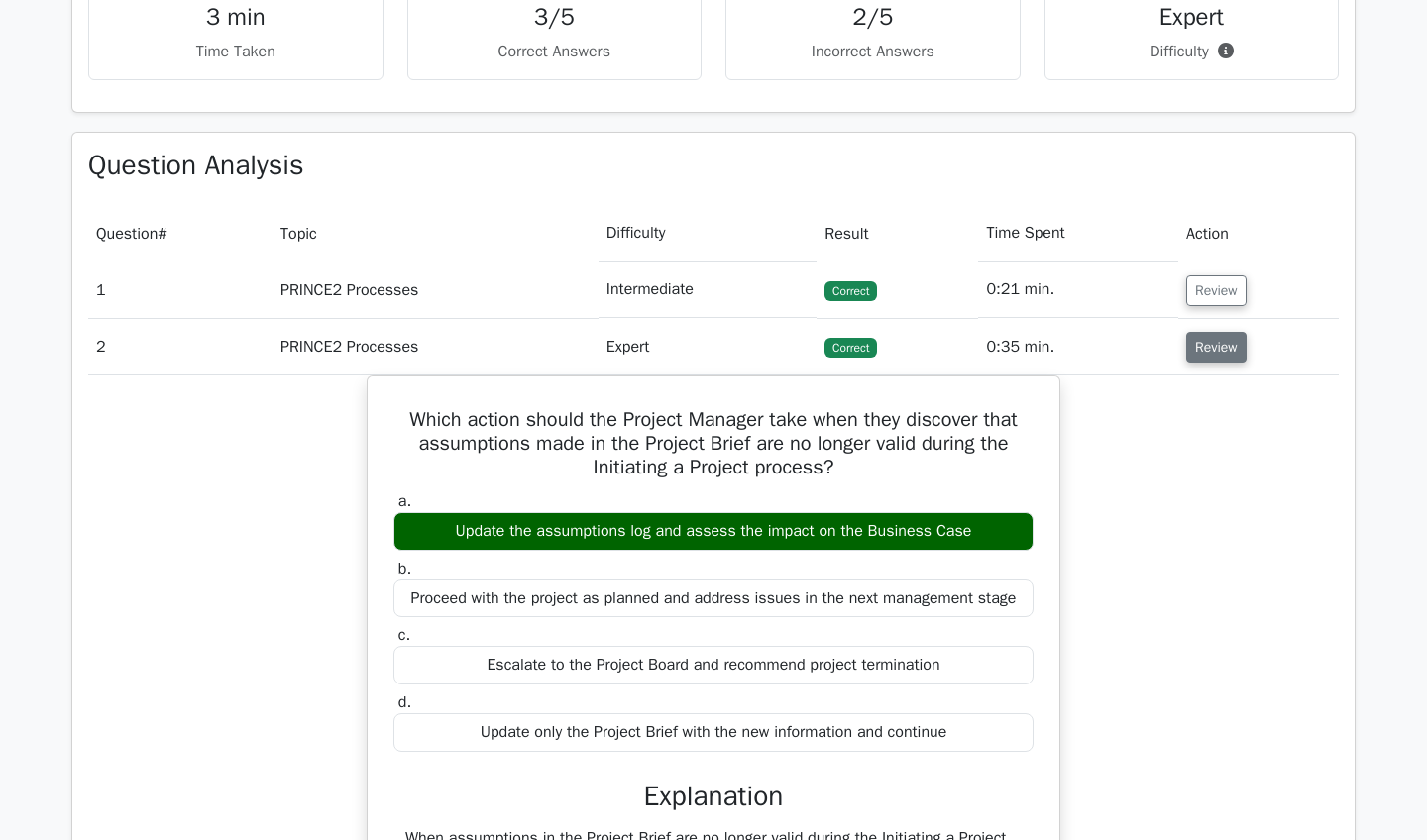 click on "Review" at bounding box center (1216, 347) 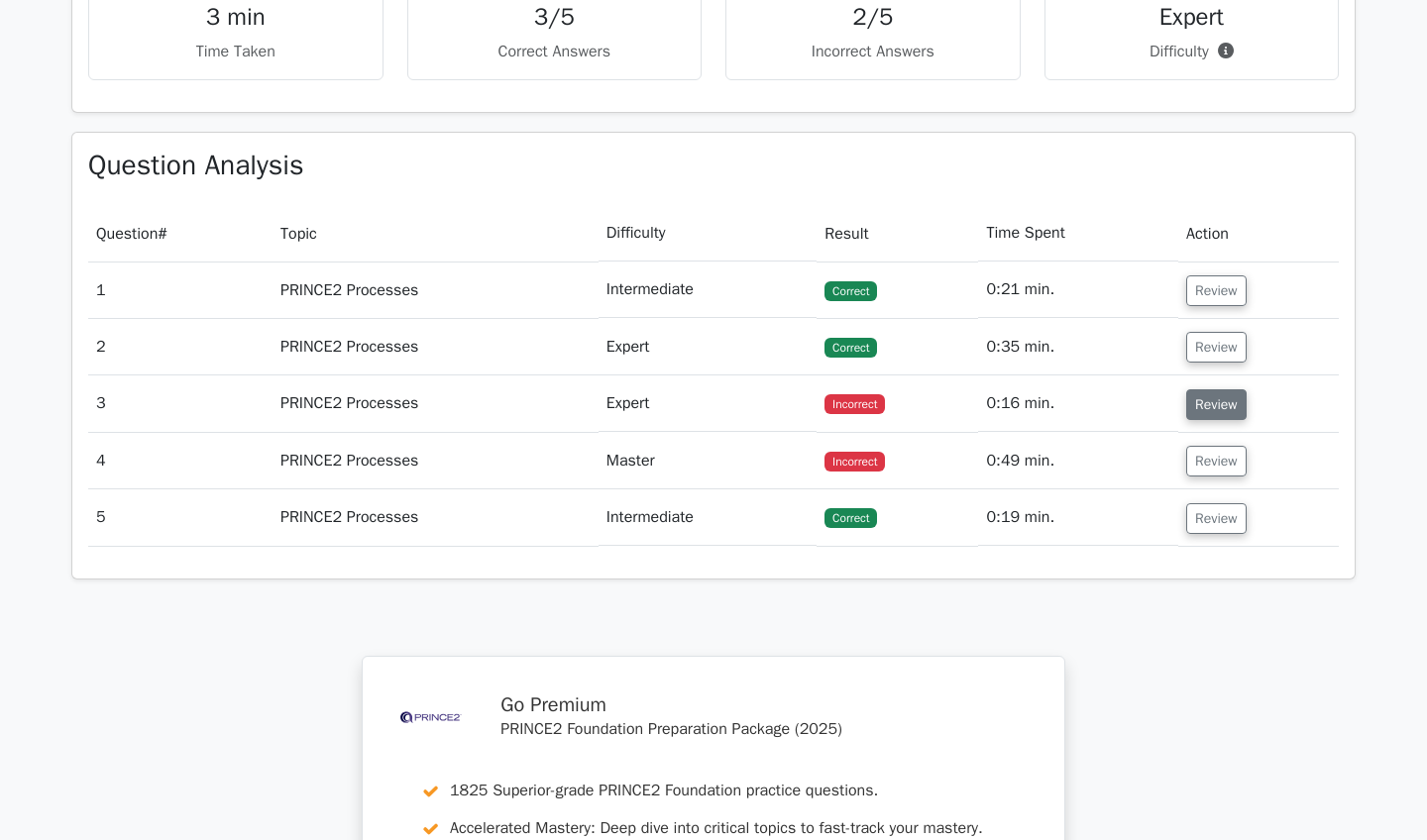 click on "Review" at bounding box center (1216, 404) 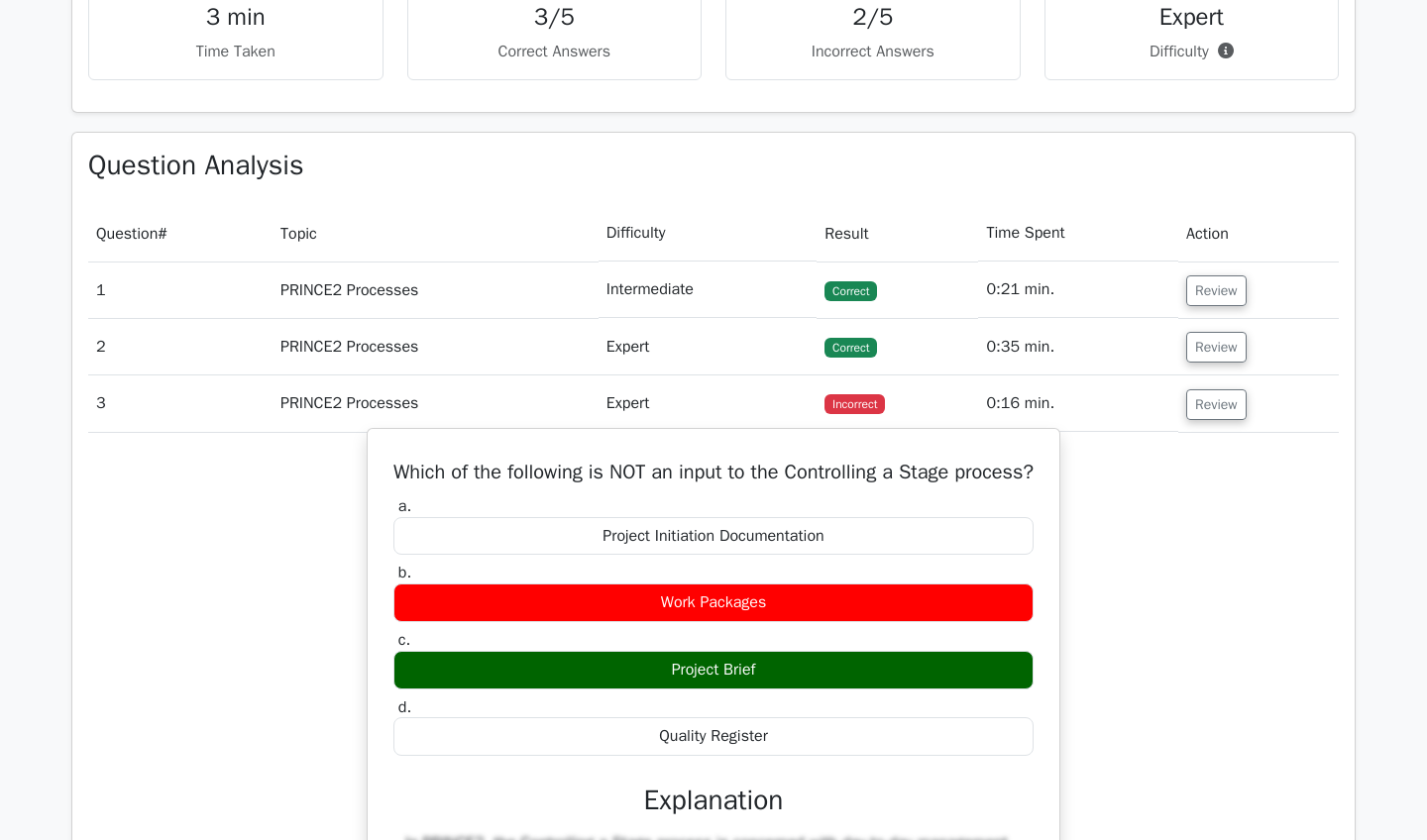 click on "Which of the following is NOT an input to the Controlling a Stage process?" at bounding box center (714, 472) 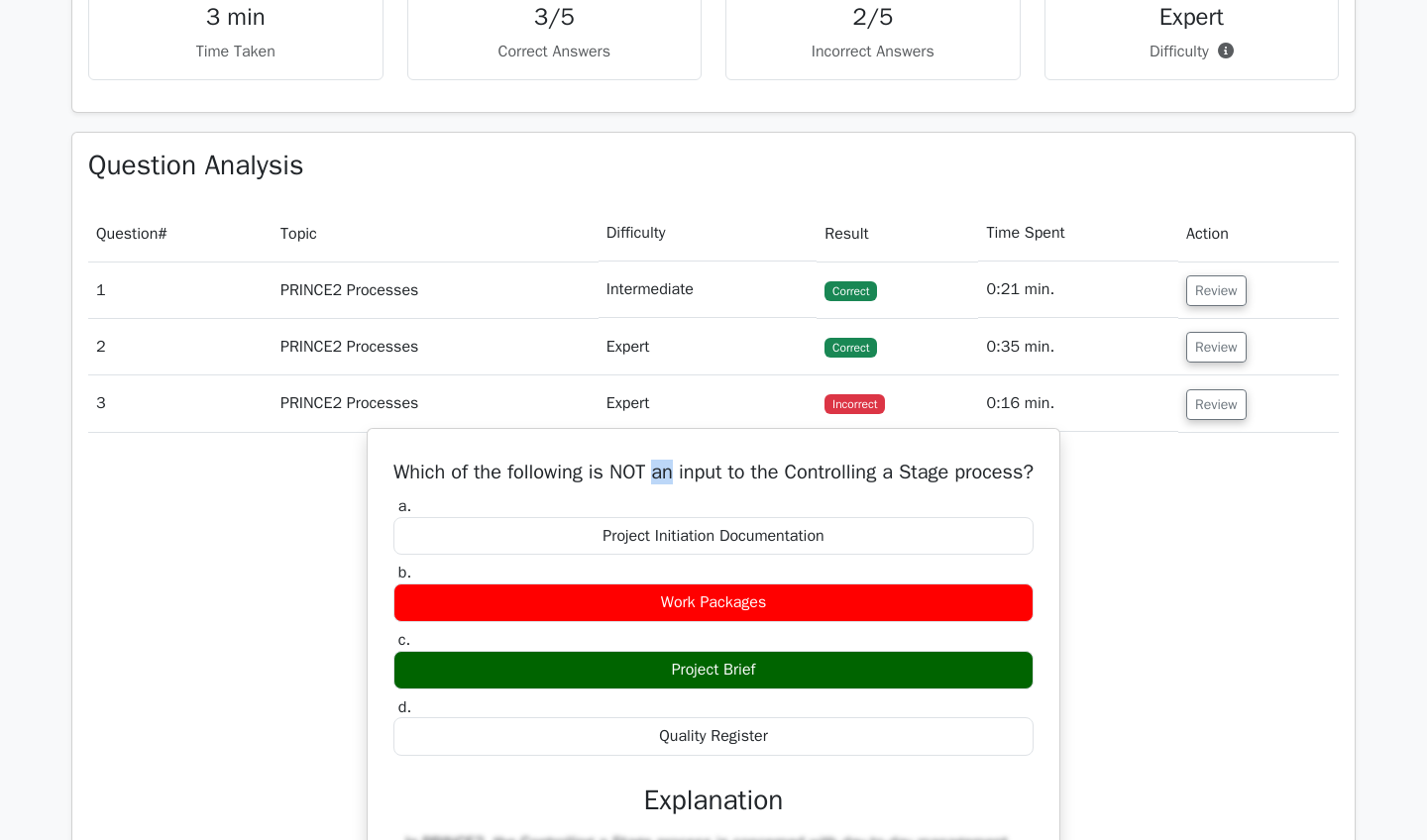click on "Which of the following is NOT an input to the Controlling a Stage process?" at bounding box center [714, 472] 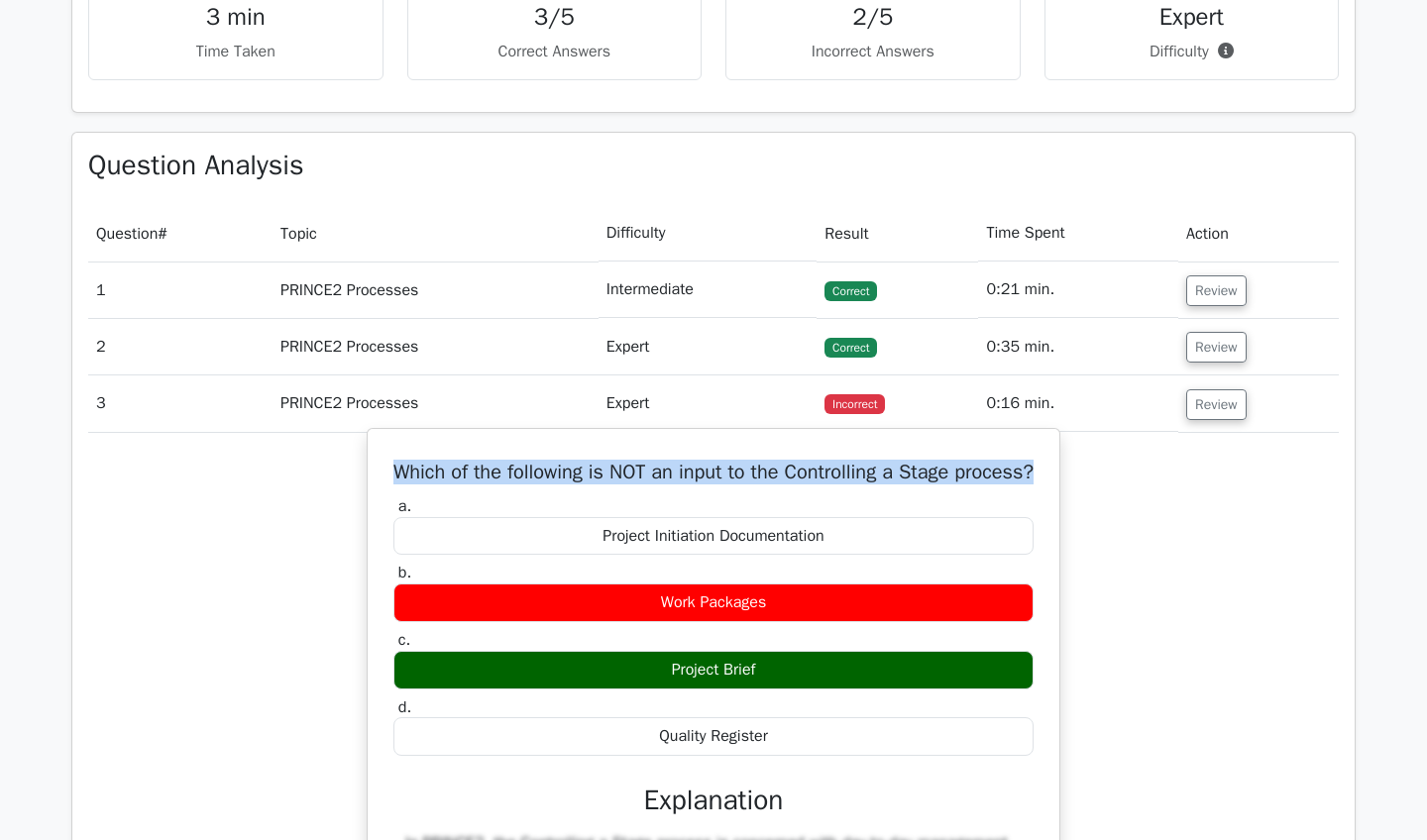 click on "Which of the following is NOT an input to the Controlling a Stage process?" at bounding box center [714, 472] 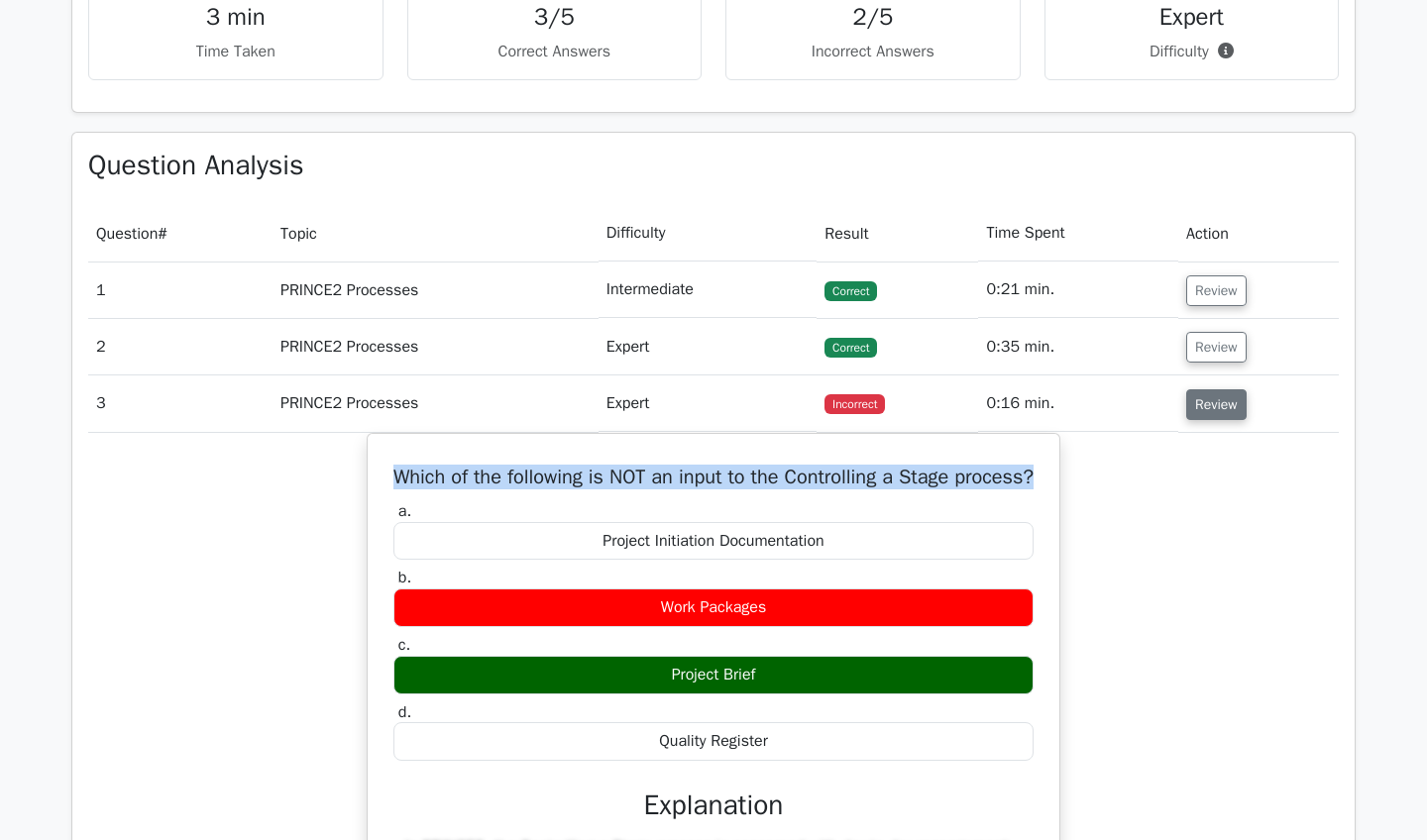click on "Review" at bounding box center (1216, 404) 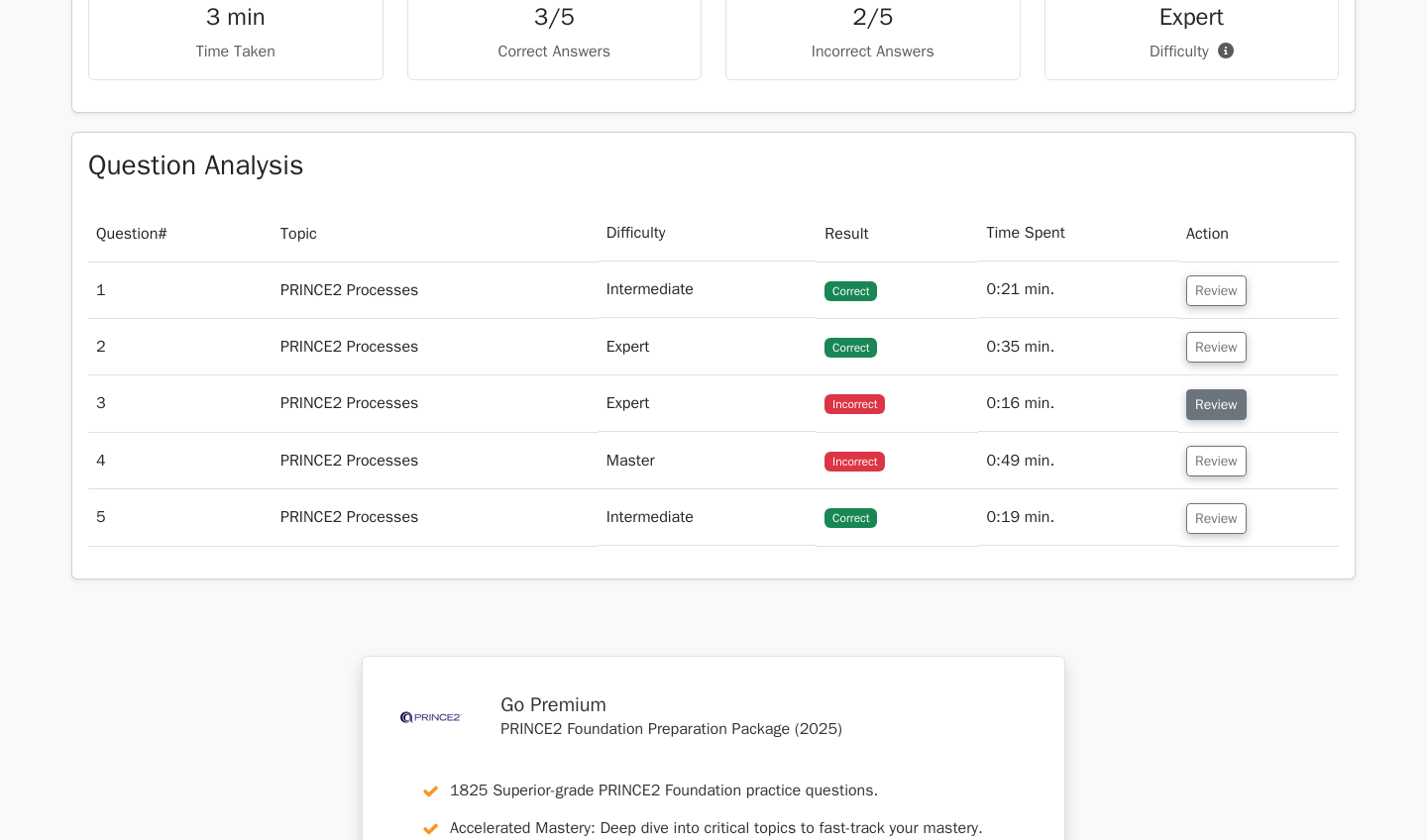 click on "Review" at bounding box center (1216, 404) 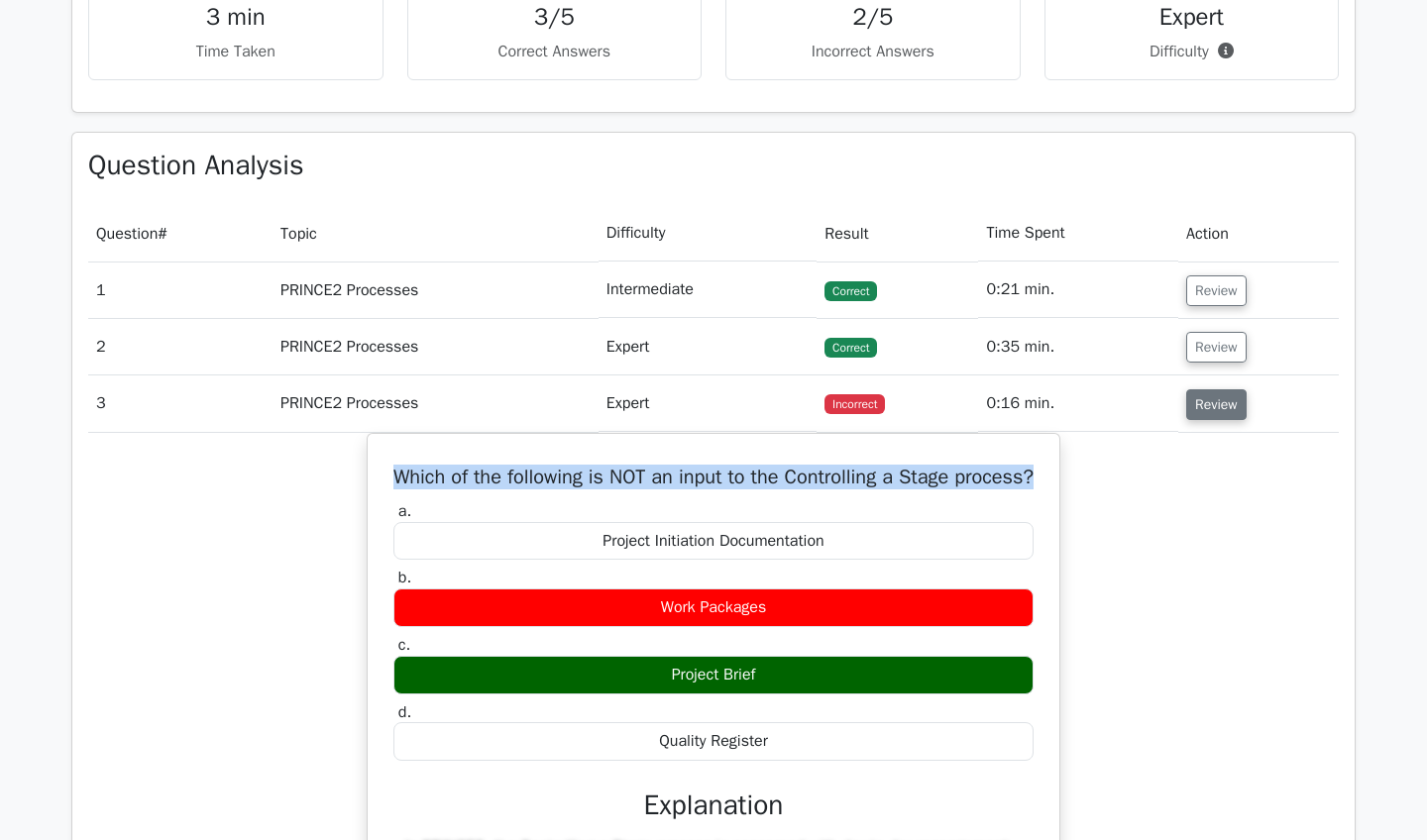 click on "Review" at bounding box center (1216, 404) 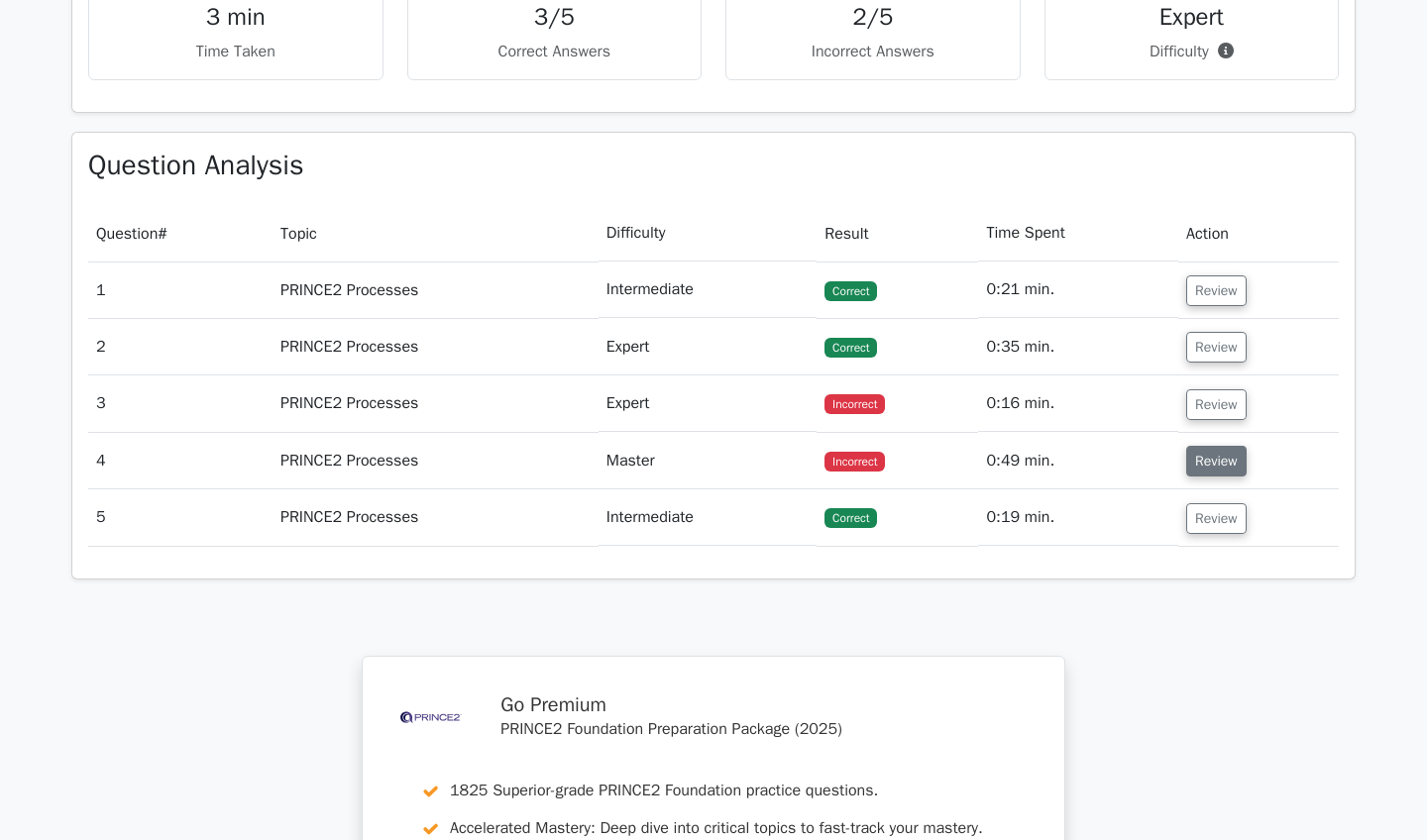 click on "Review" at bounding box center (1216, 461) 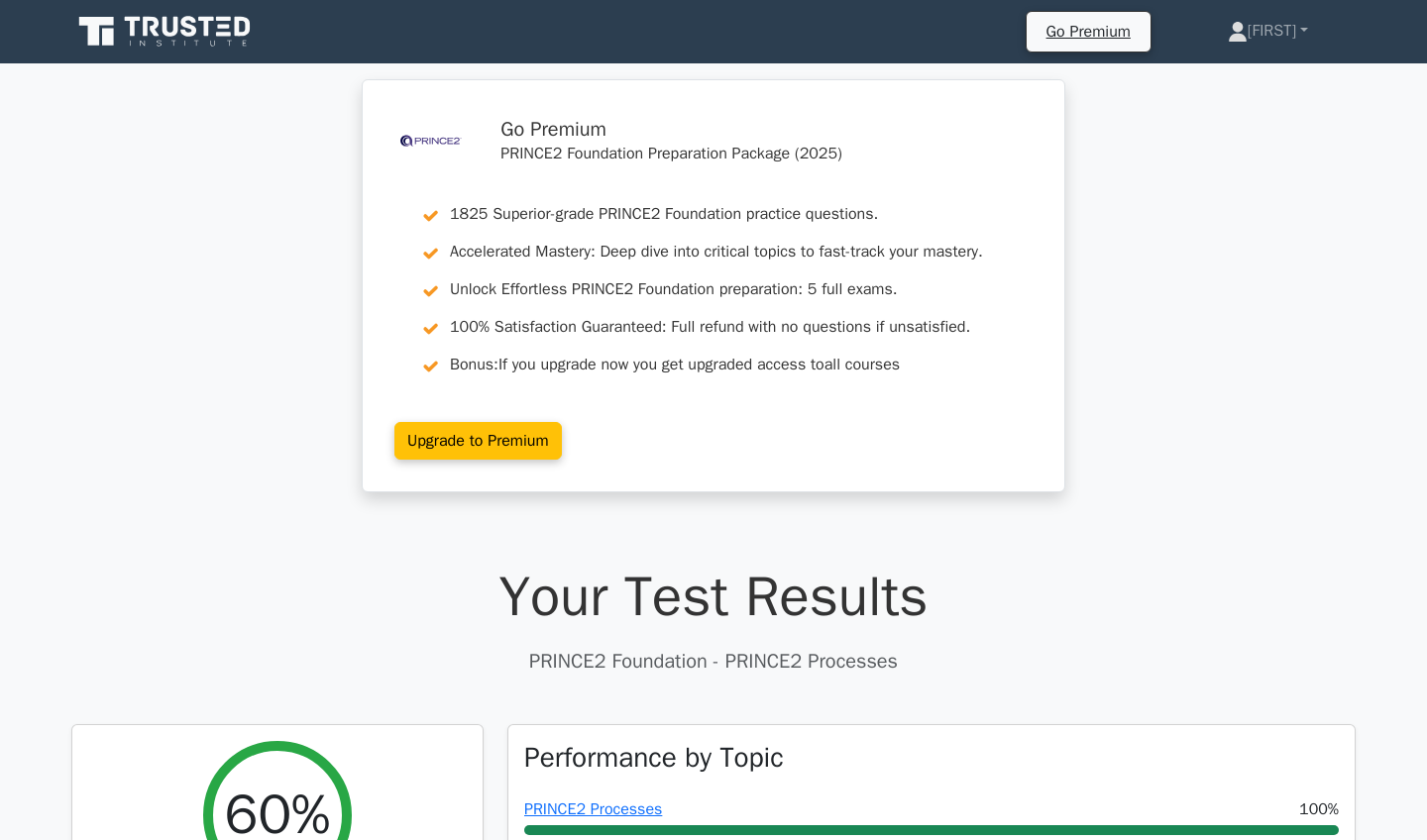 scroll, scrollTop: 0, scrollLeft: 0, axis: both 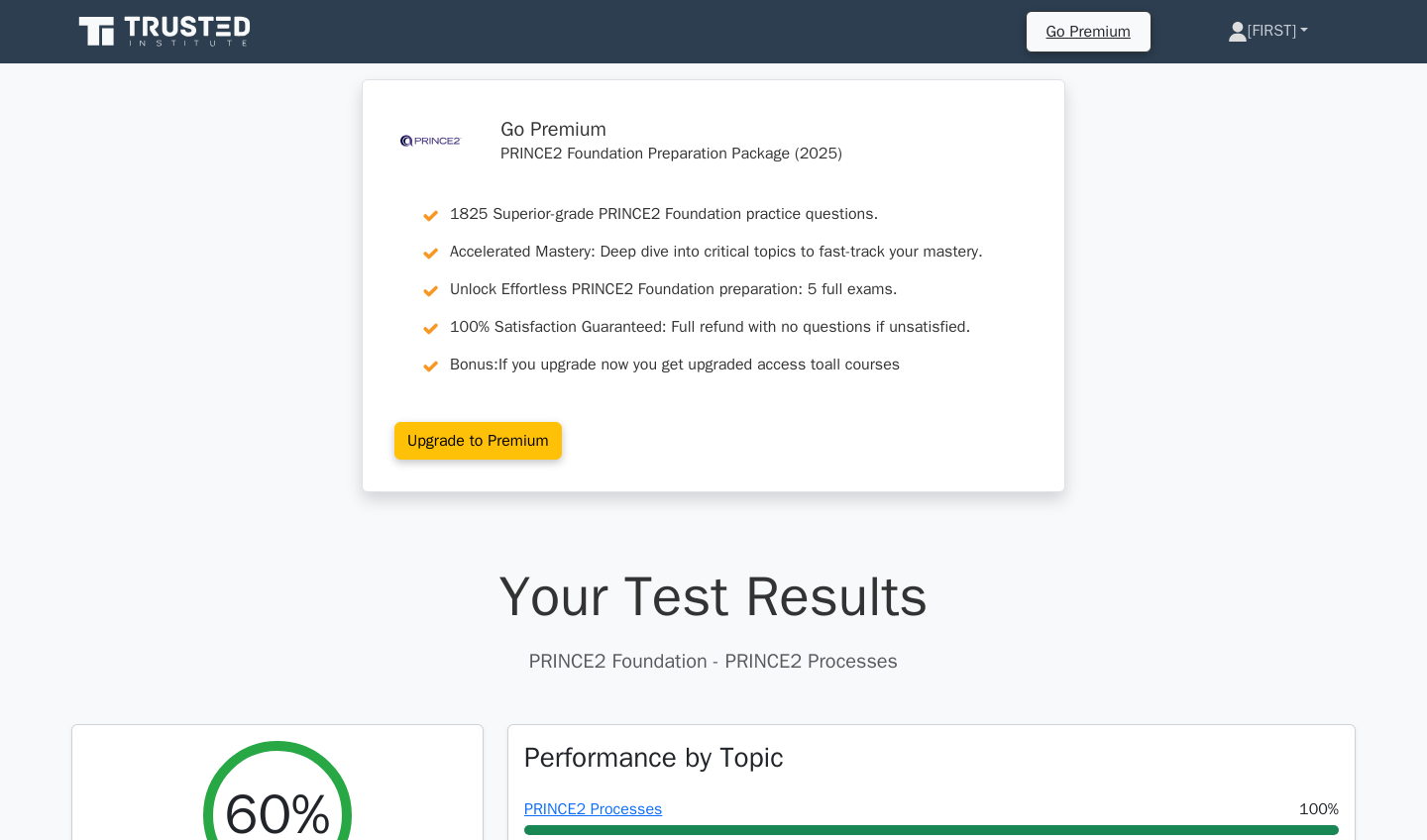 click on "[FIRST]" at bounding box center [1267, 31] 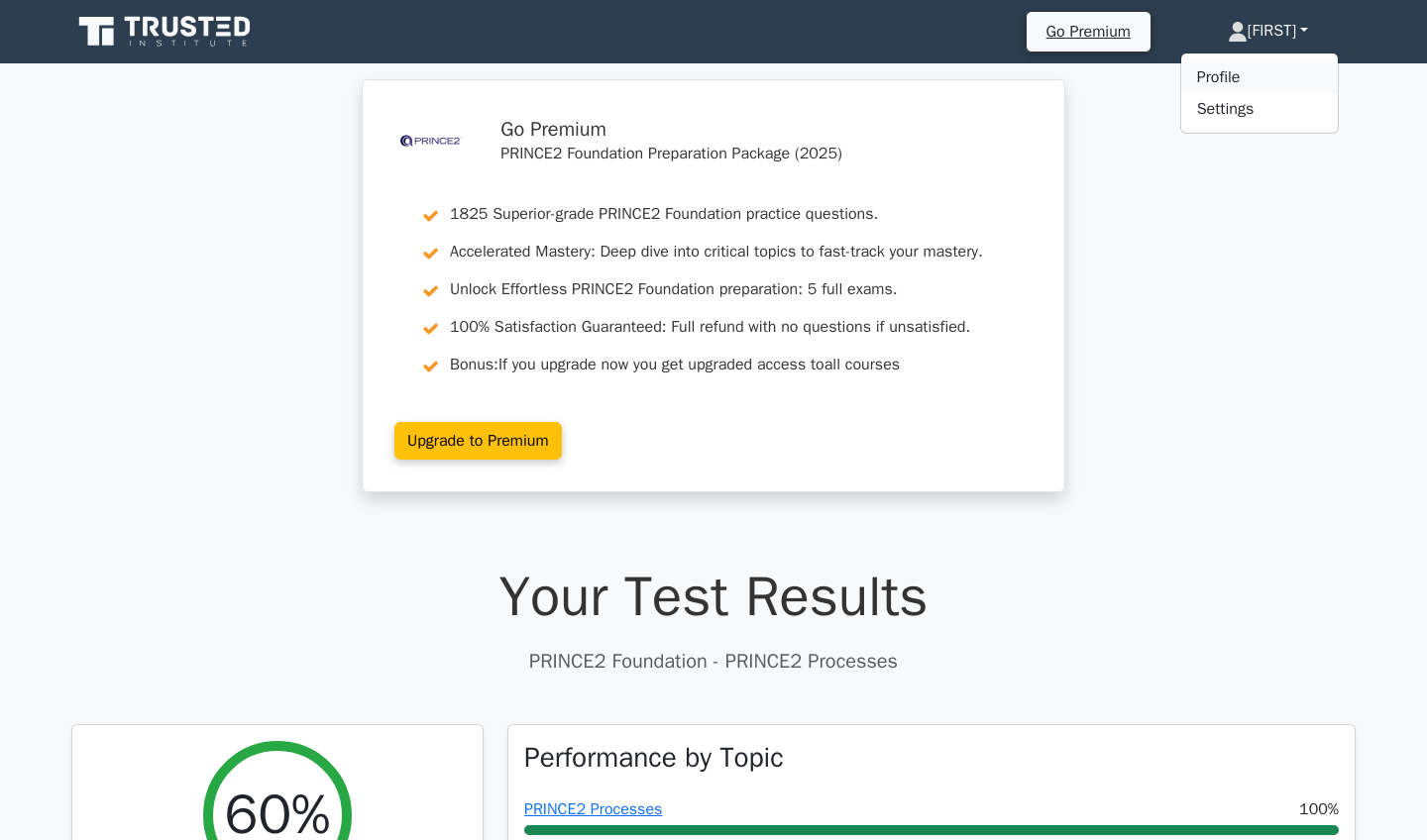 click on "Profile" at bounding box center [1260, 77] 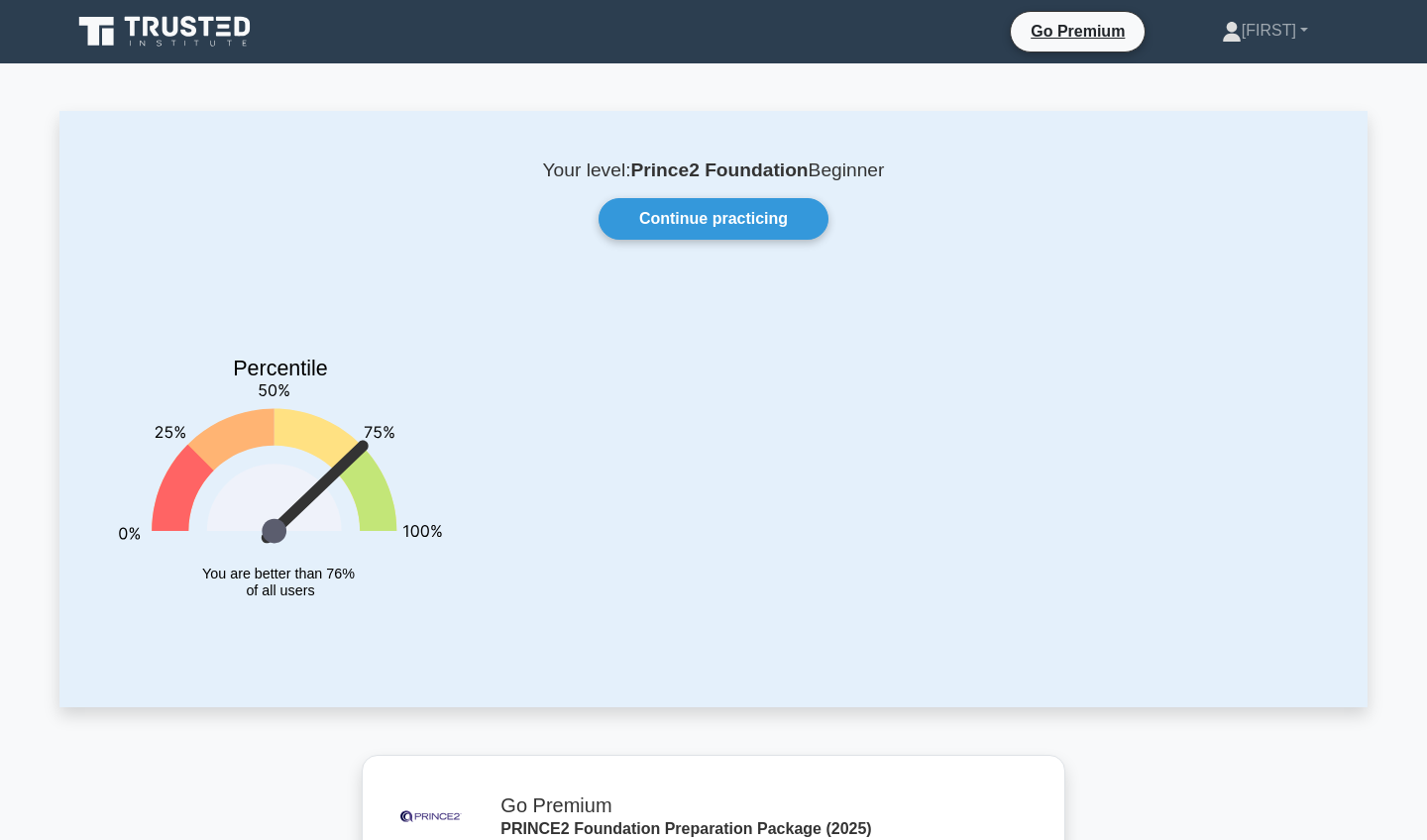 scroll, scrollTop: 0, scrollLeft: 0, axis: both 